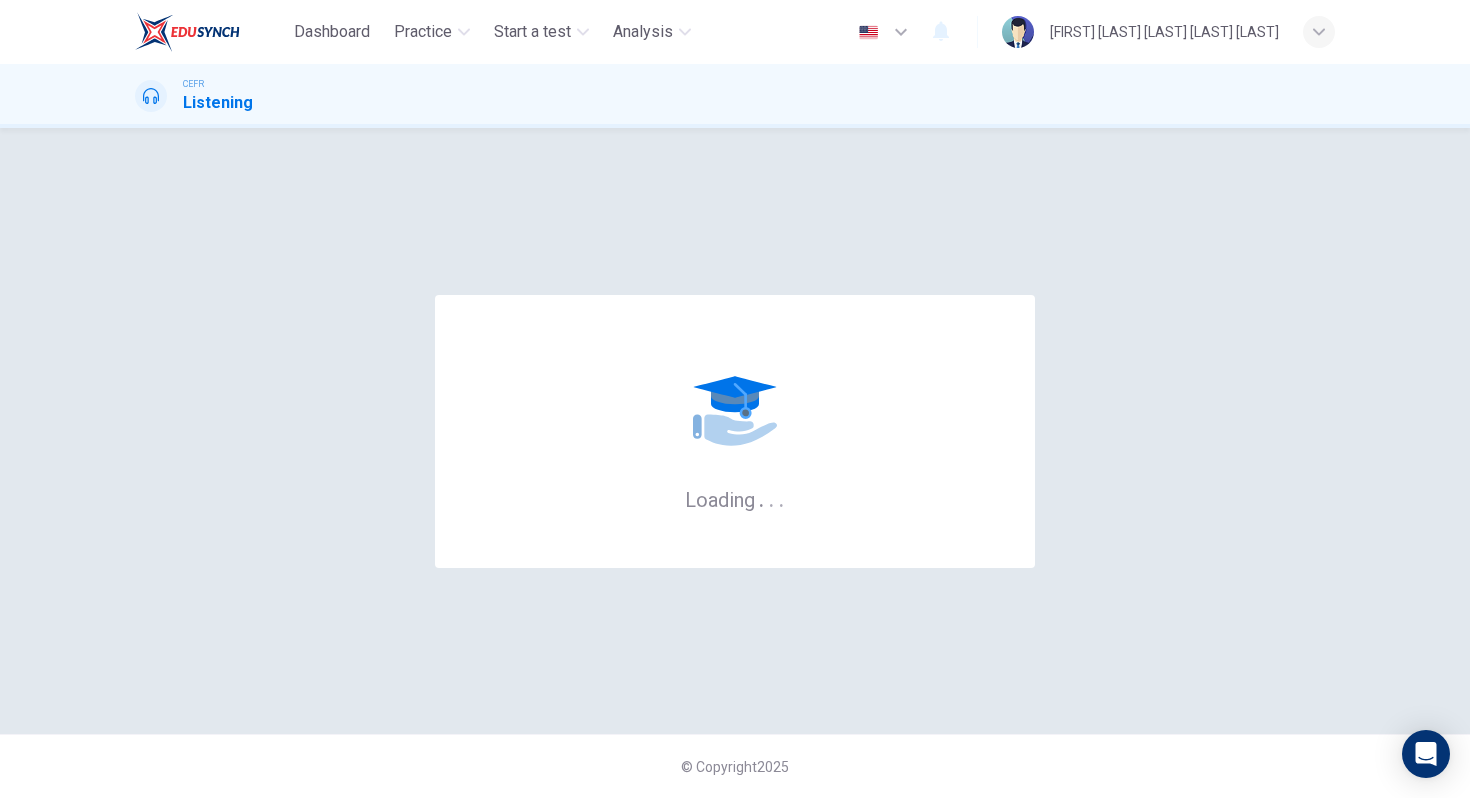 scroll, scrollTop: 0, scrollLeft: 0, axis: both 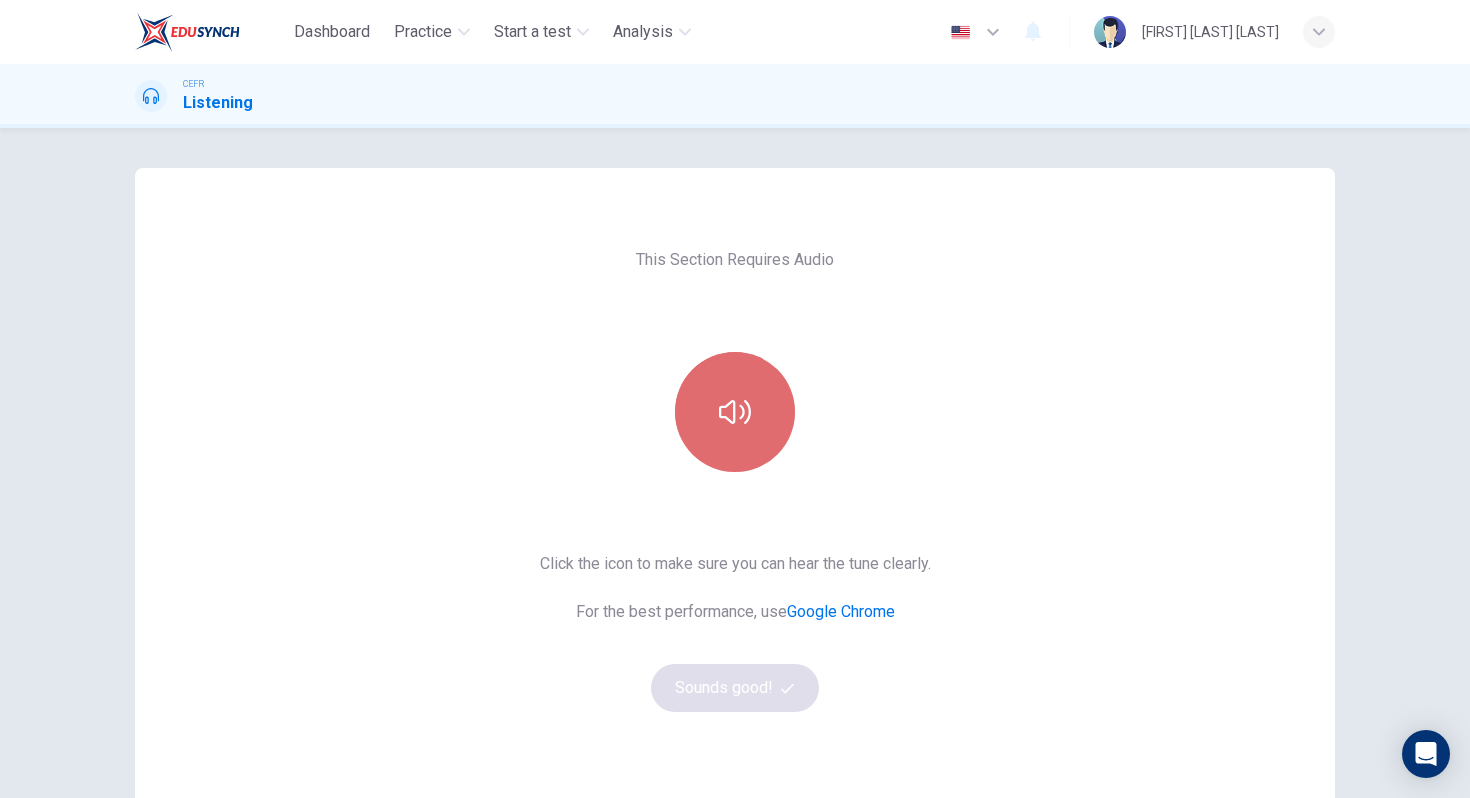 click at bounding box center [735, 412] 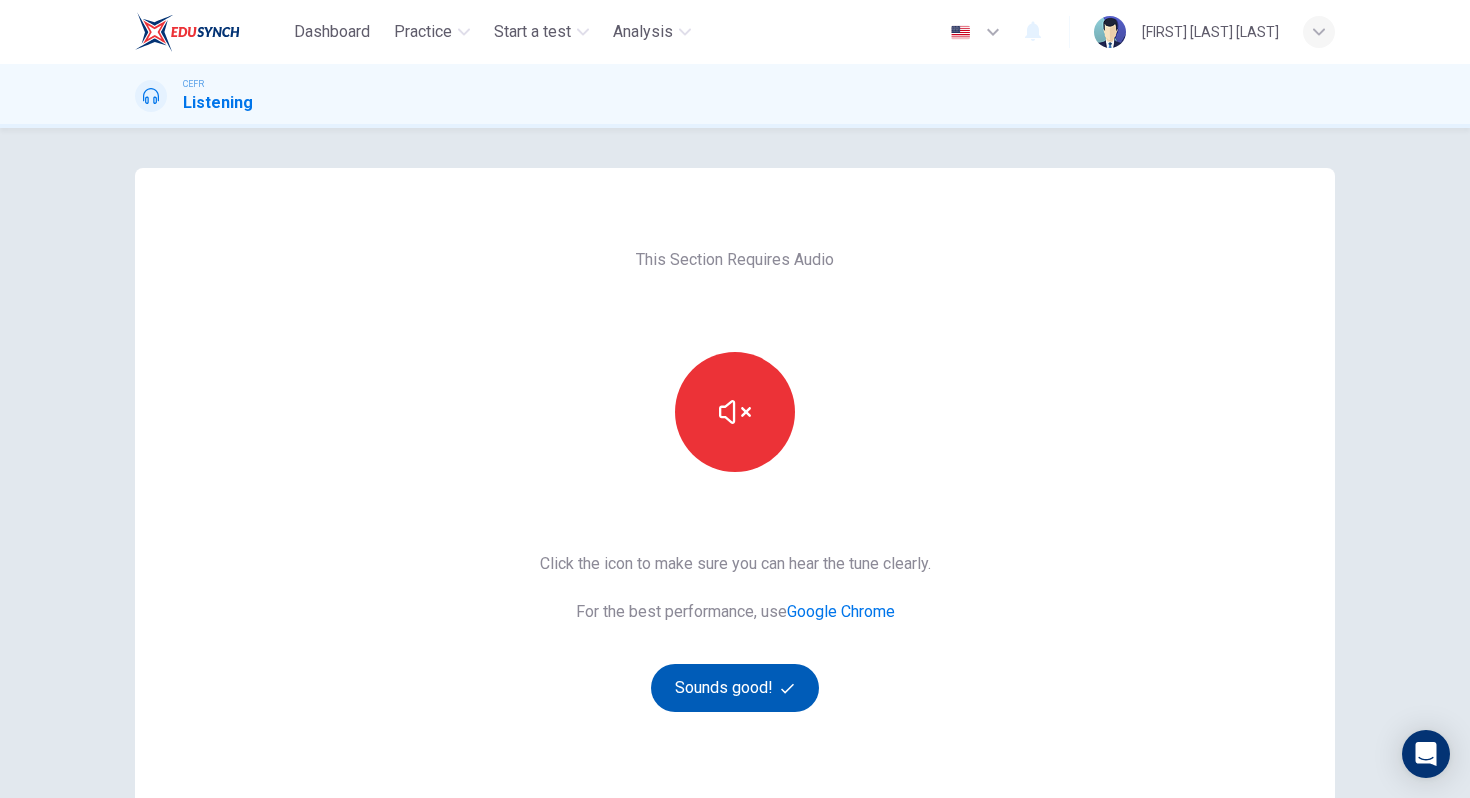 click on "Sounds good!" at bounding box center [735, 688] 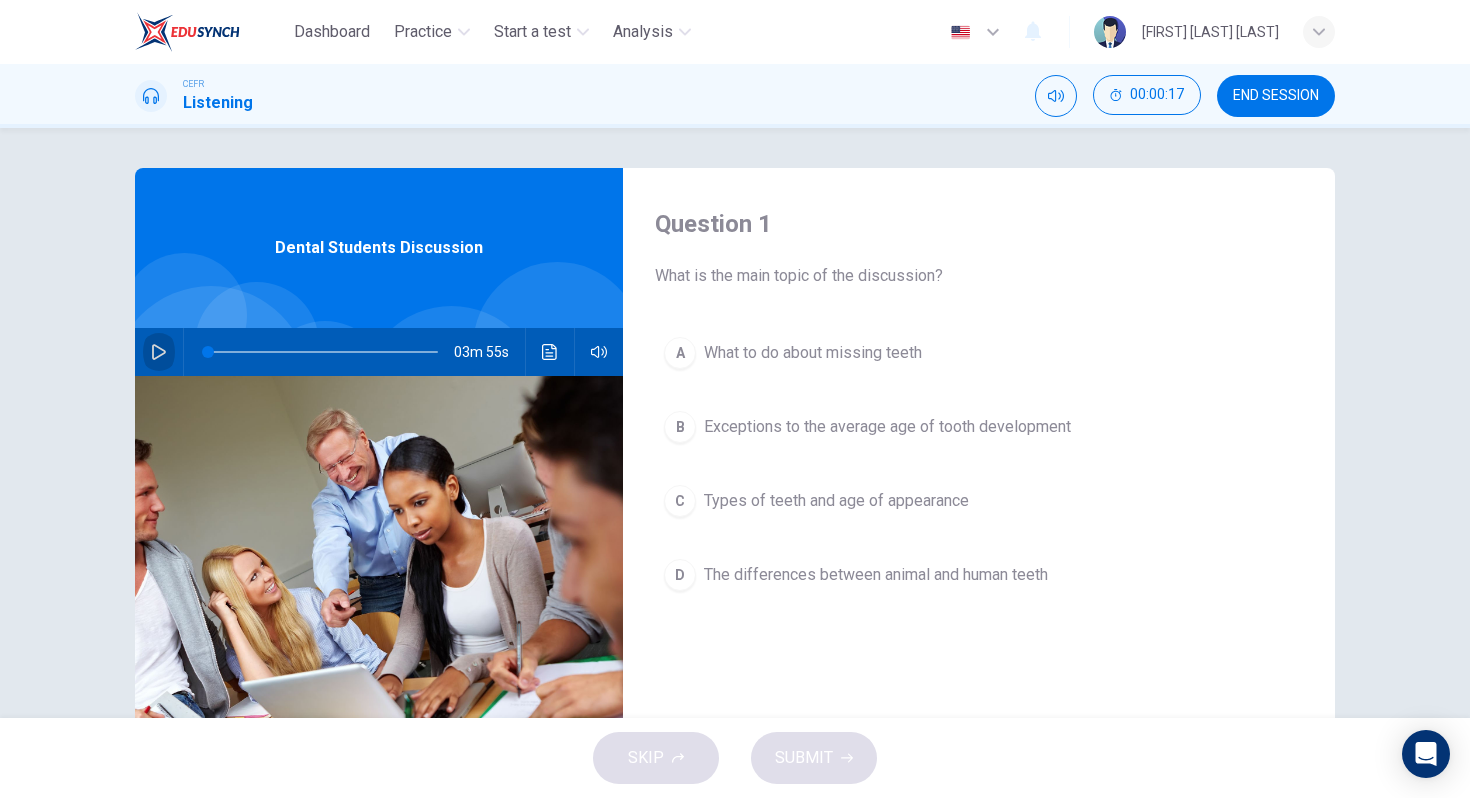 click at bounding box center (159, 352) 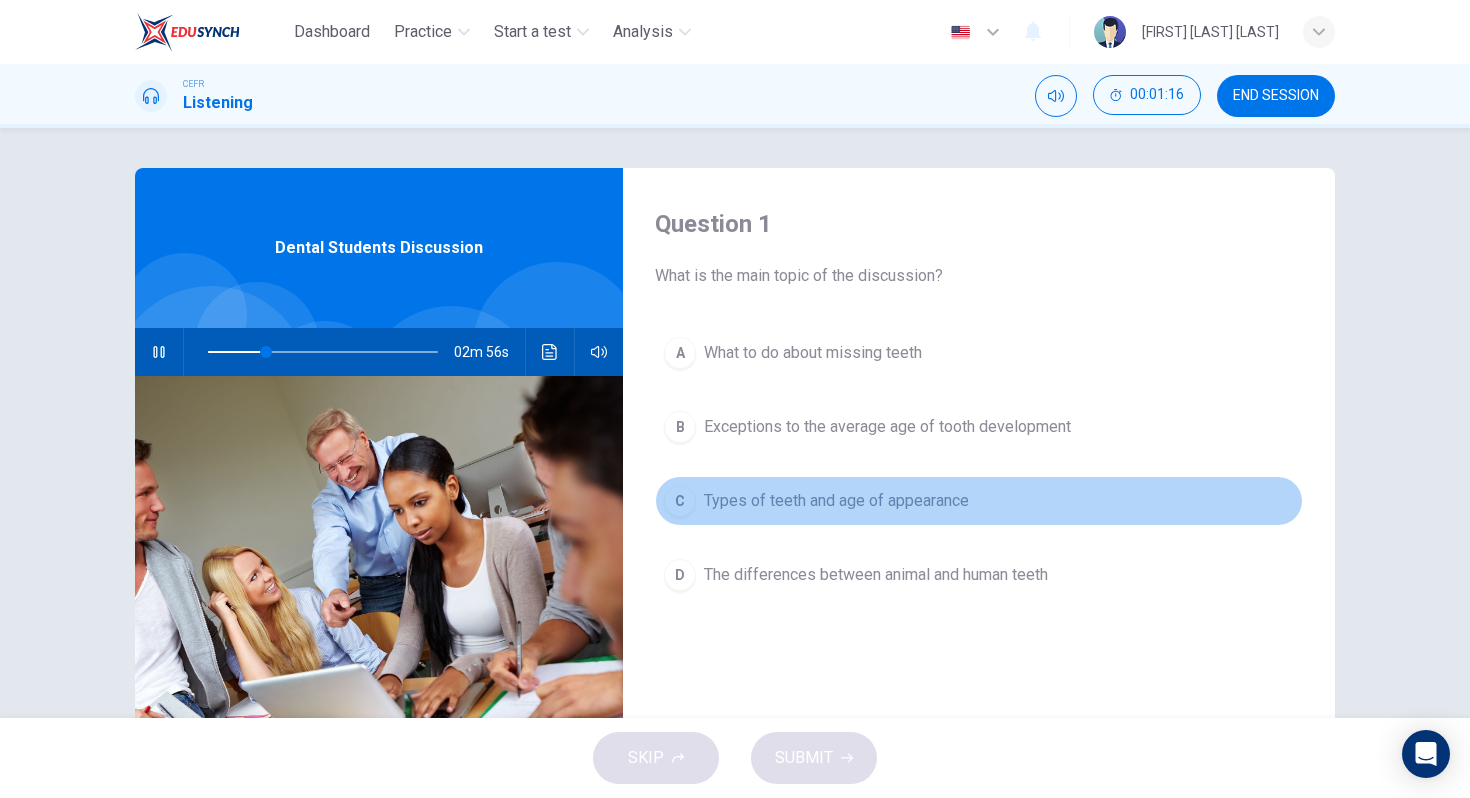 click on "Types of teeth and age of appearance" at bounding box center (813, 353) 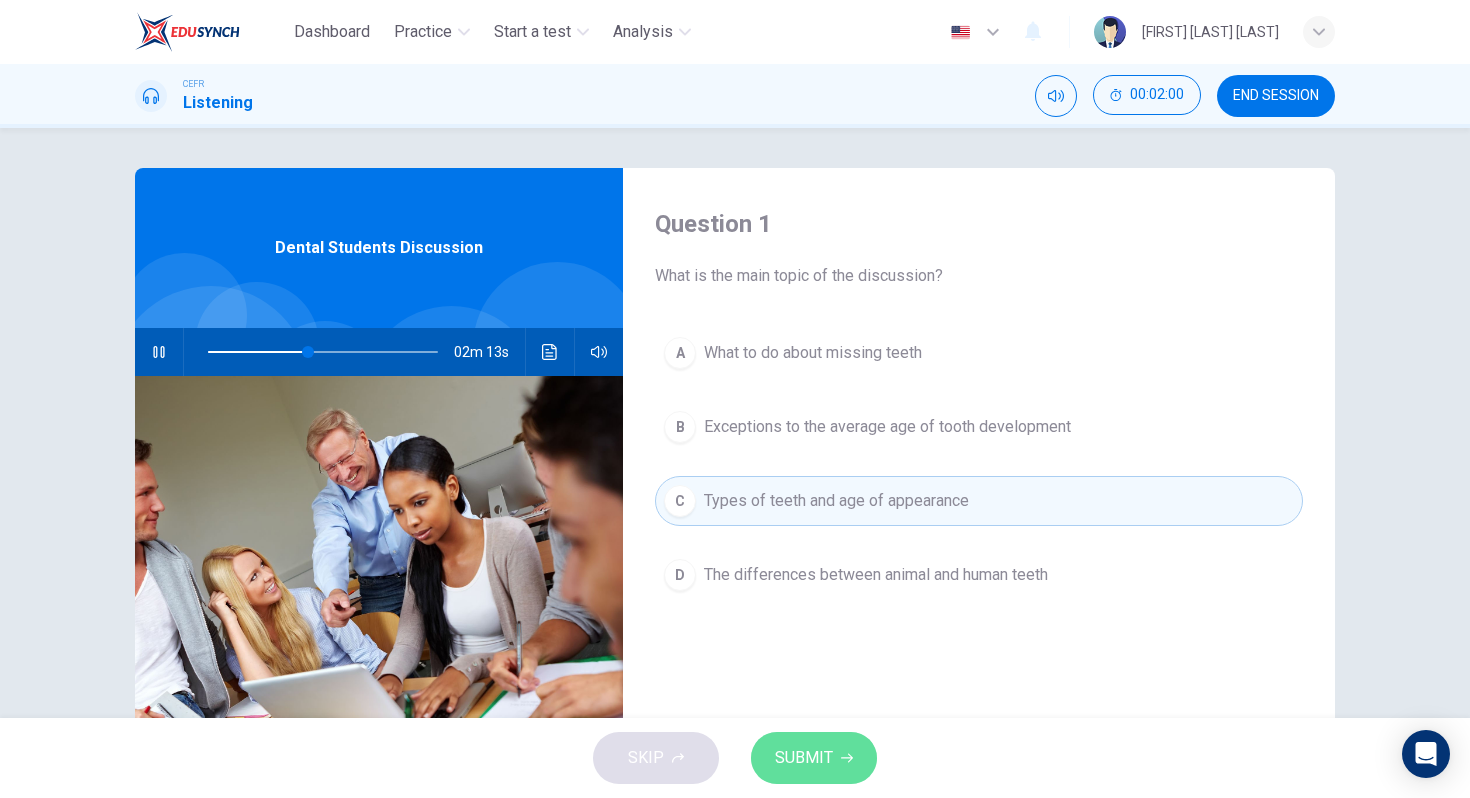 click on "SUBMIT" at bounding box center (804, 758) 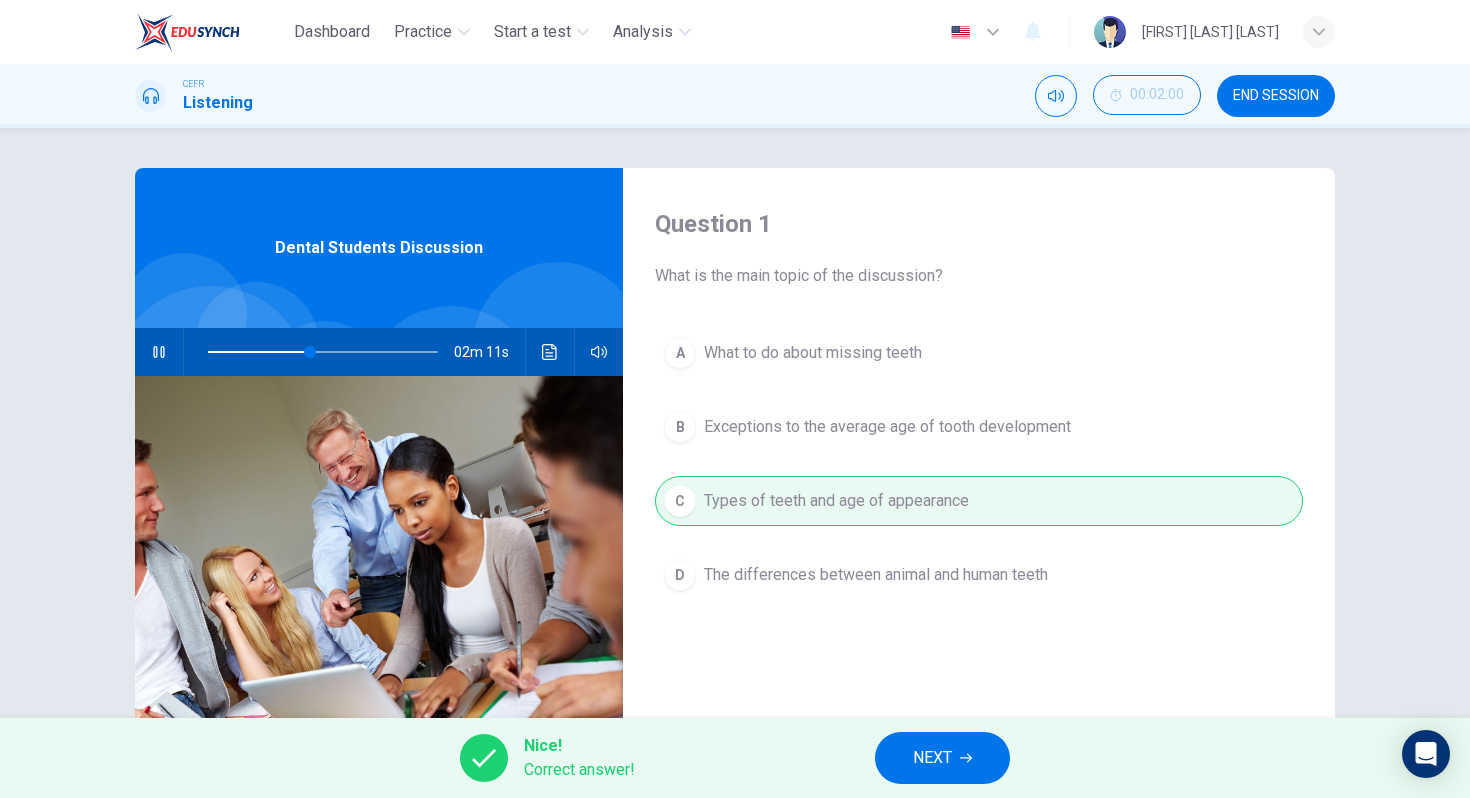 click on "NEXT" at bounding box center [942, 758] 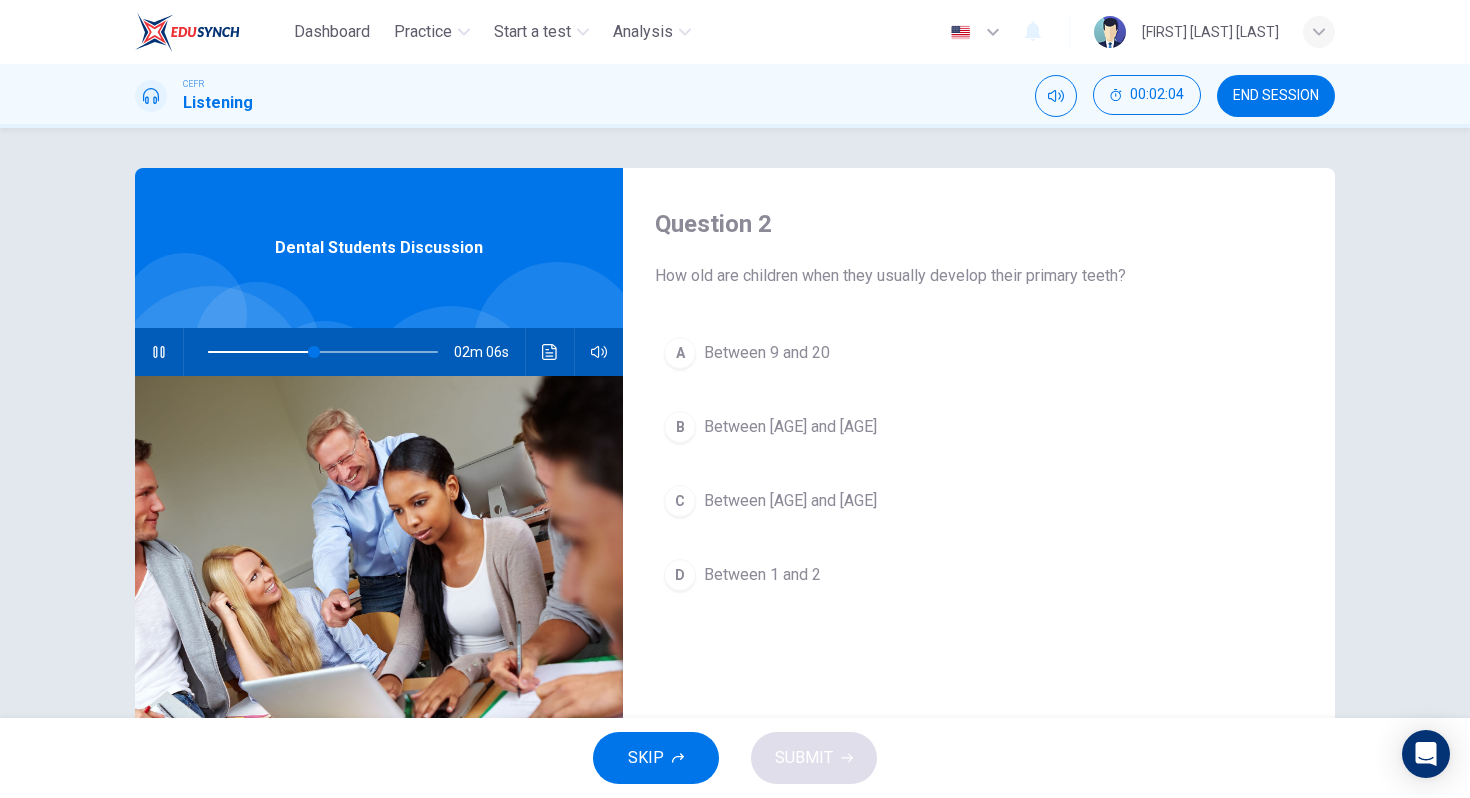 click on "Between [AGE] and [AGE]" at bounding box center [767, 353] 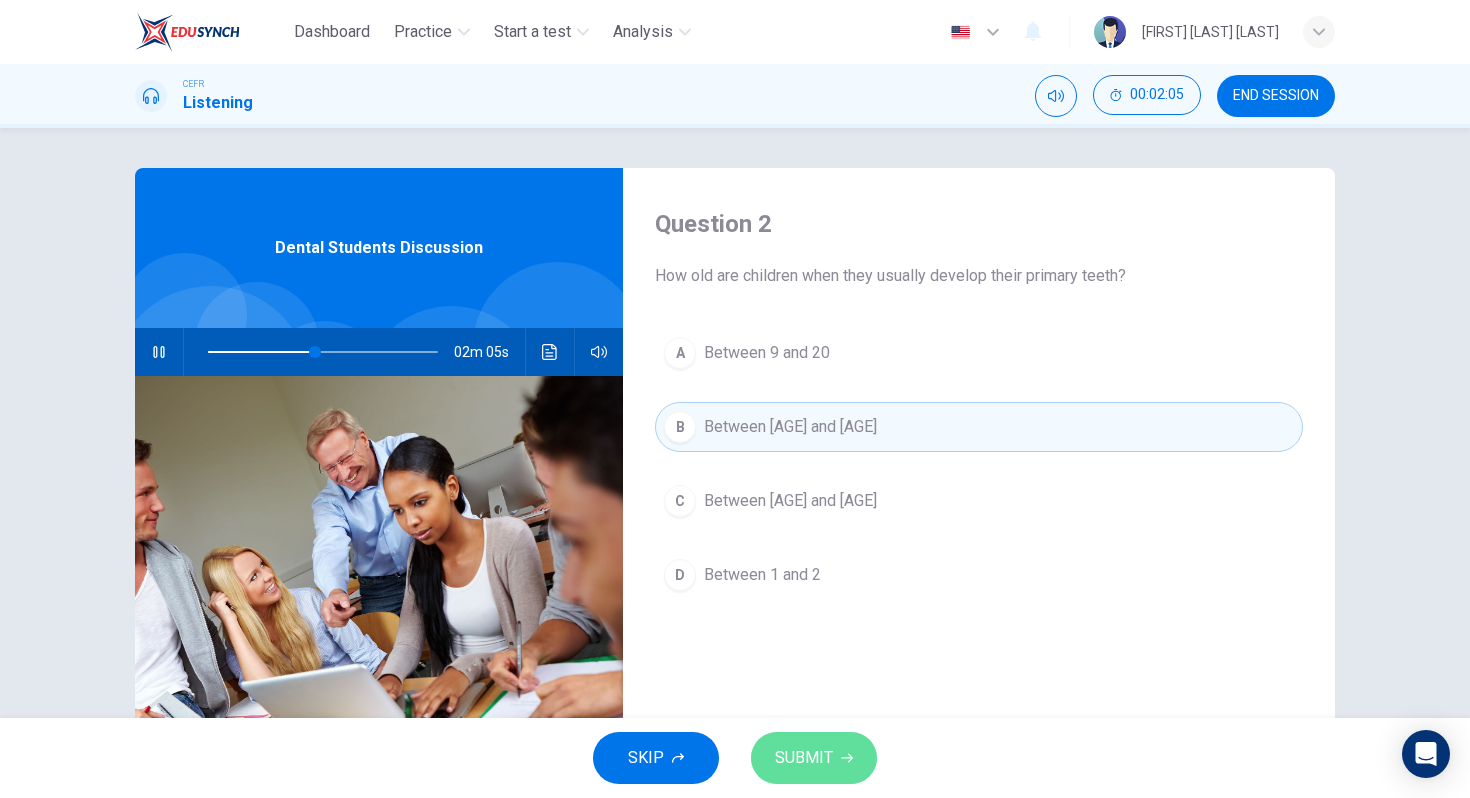 click on "SUBMIT" at bounding box center (804, 758) 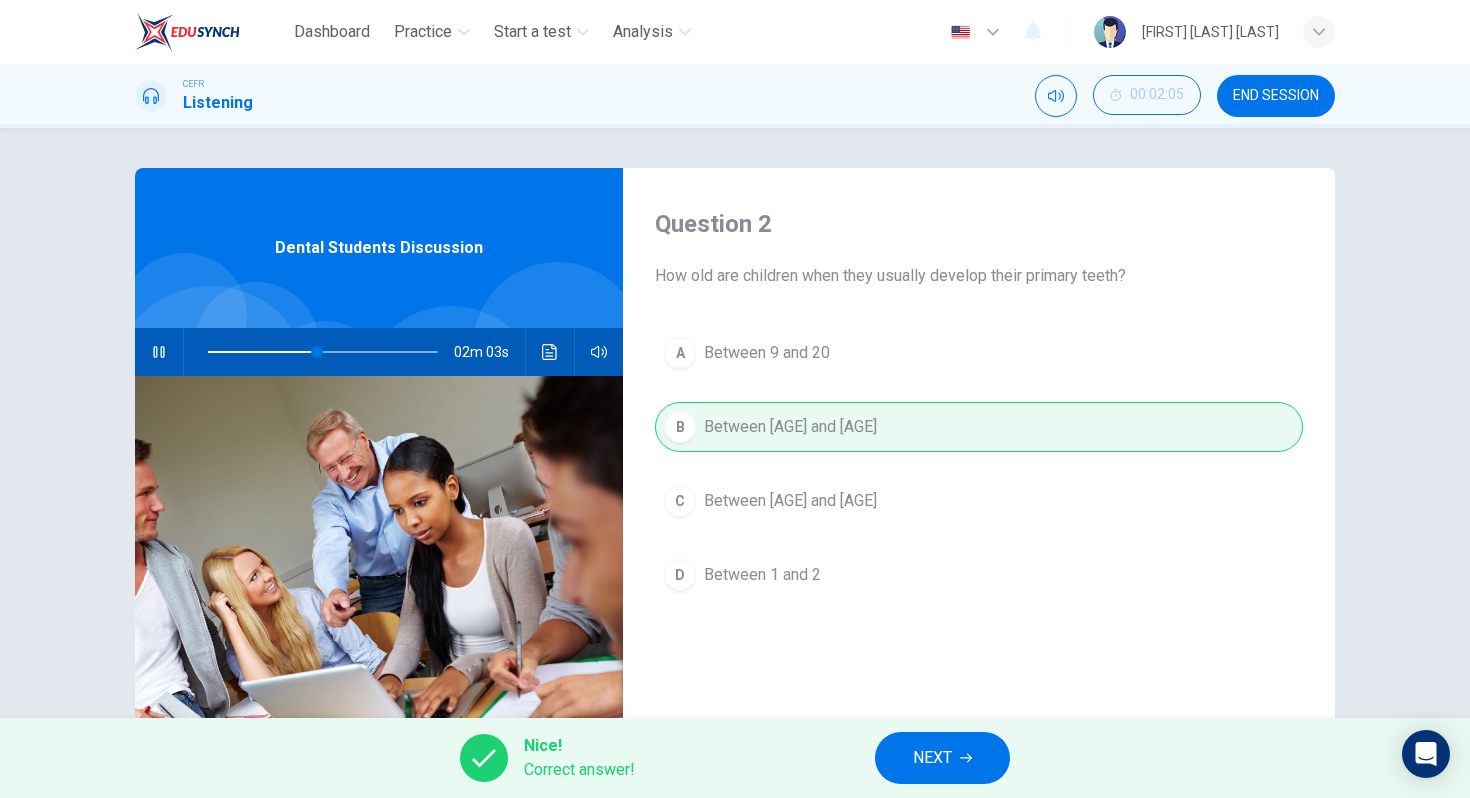 click on "NEXT" at bounding box center [942, 758] 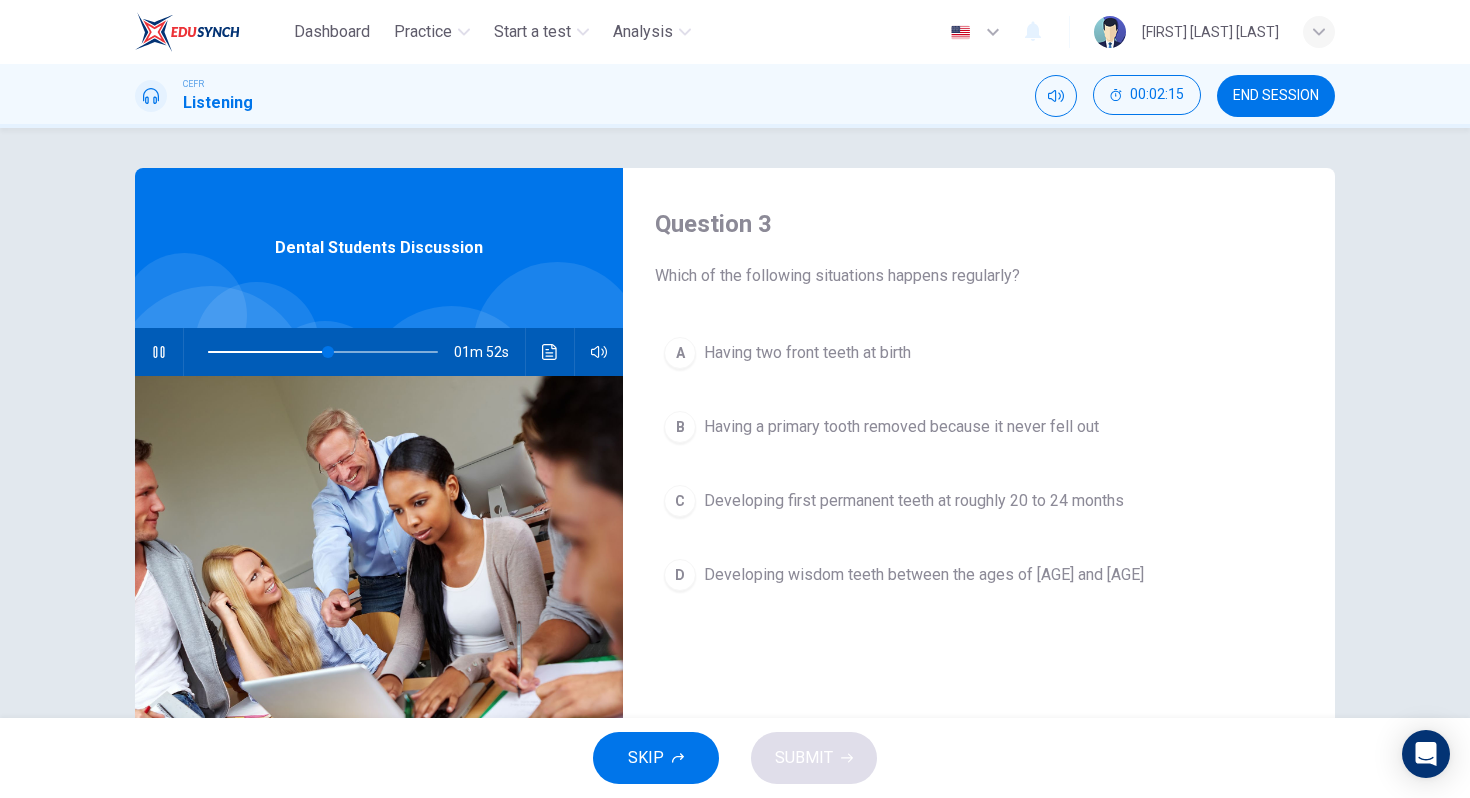 click on "Developing first permanent teeth at roughly 20 to 24 months" at bounding box center [807, 353] 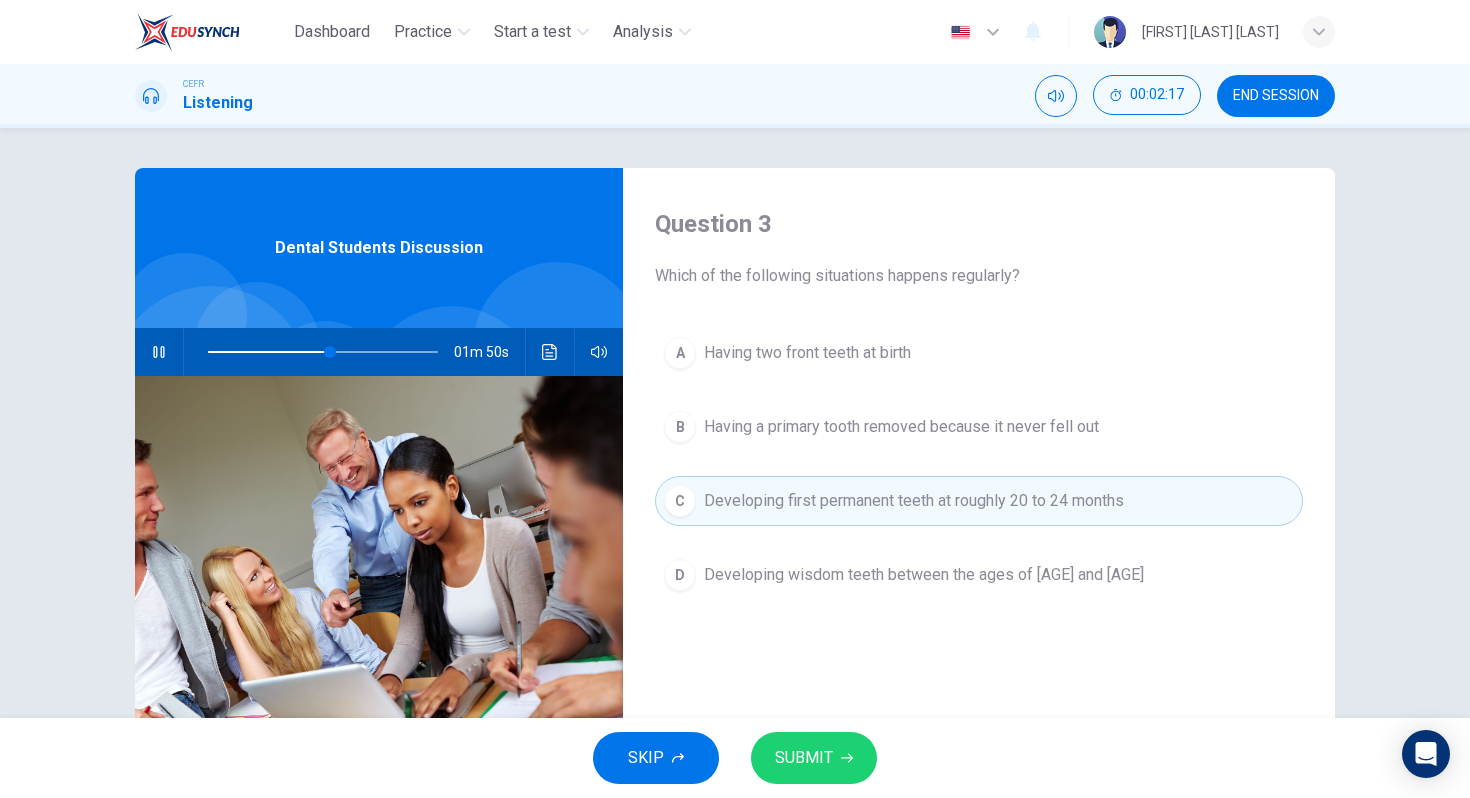 click on "SUBMIT" at bounding box center [804, 758] 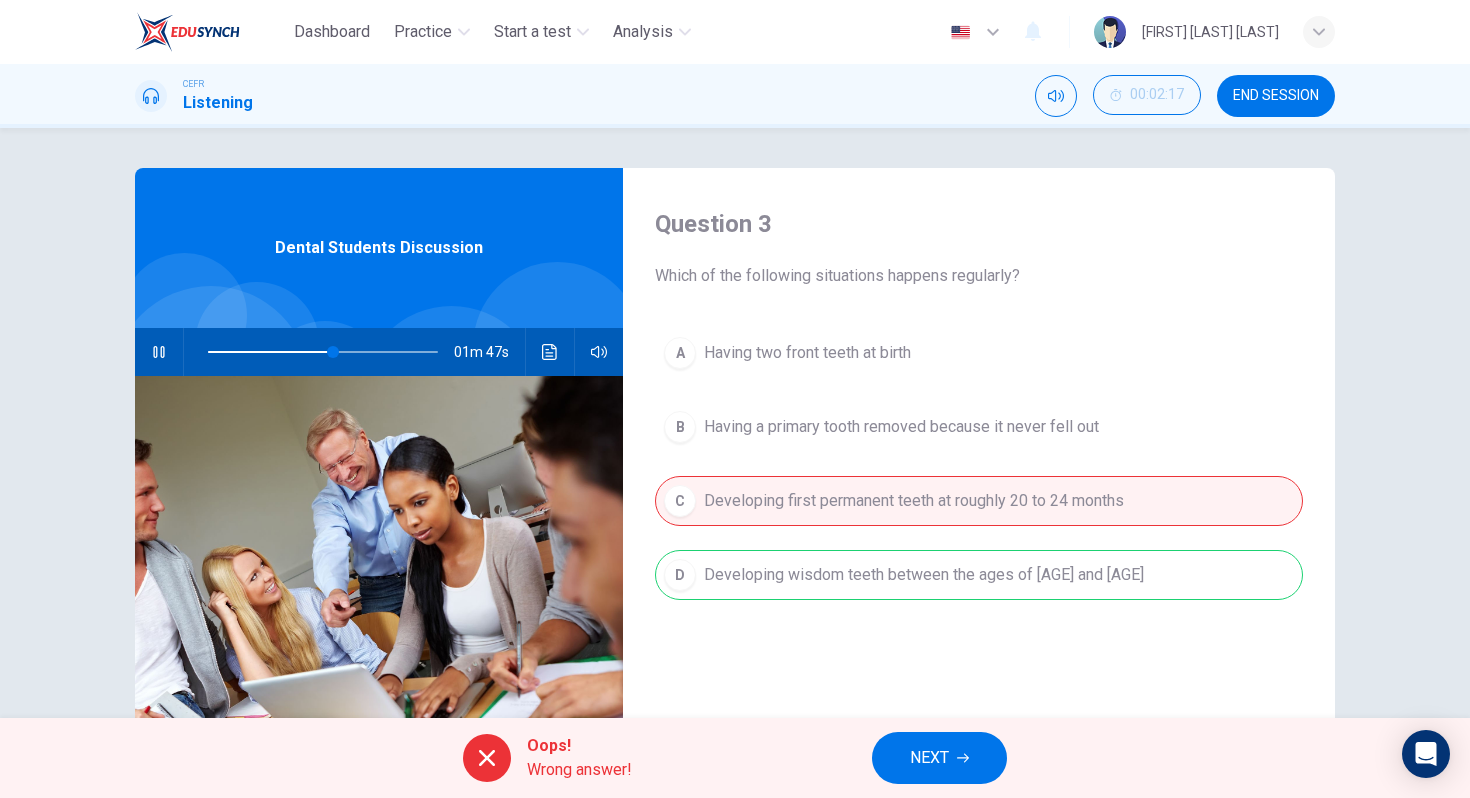 click on "Question 3 Which of the following situations happens regularly? A Having two front teeth at birth B Having a primary tooth removed because it never fell out C Developing first permanent teeth at roughly [AGE] to [AGE] months D Developing wisdom teeth between the ages of [AGE] and [AGE]" at bounding box center (979, 515) 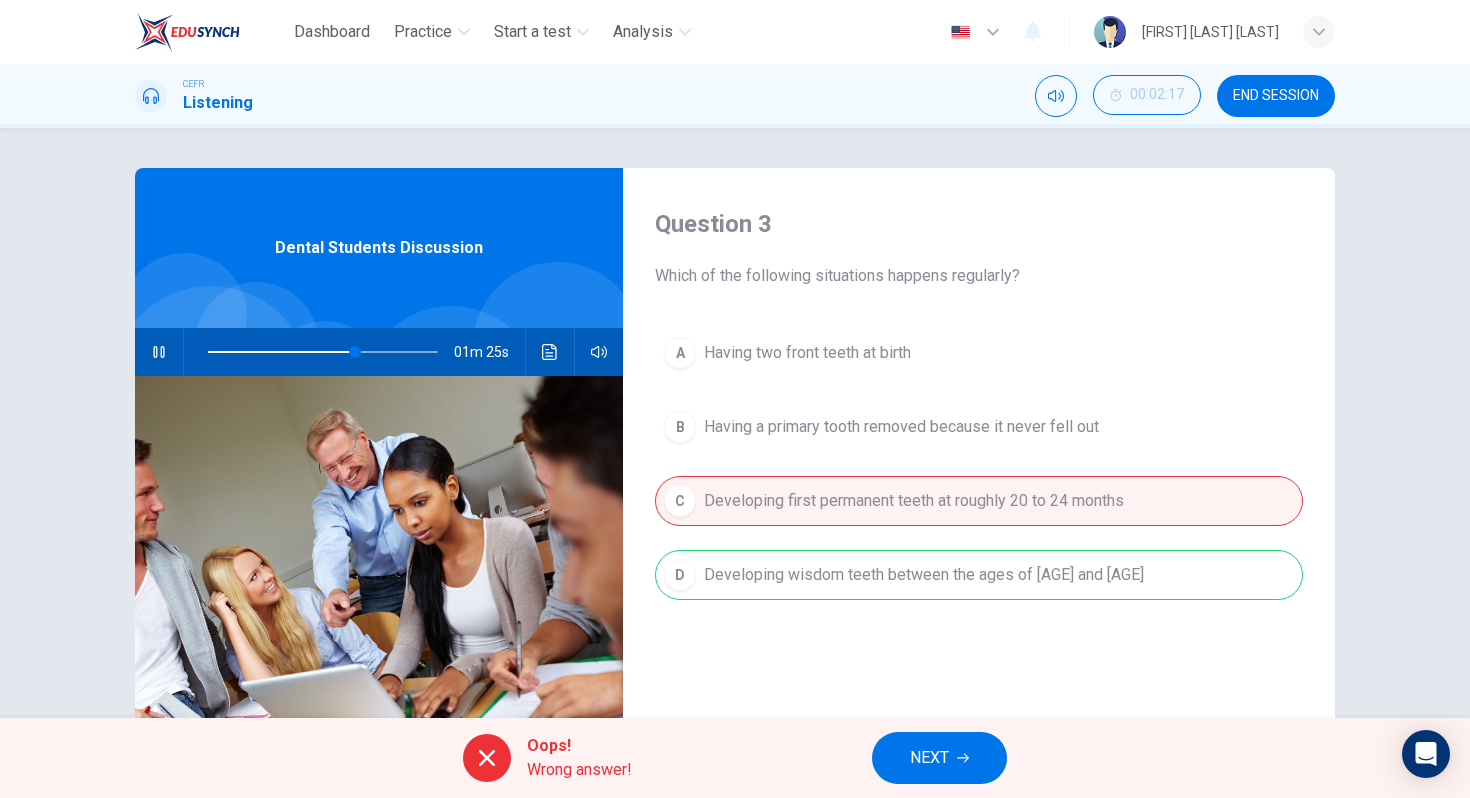 click on "NEXT" at bounding box center (939, 758) 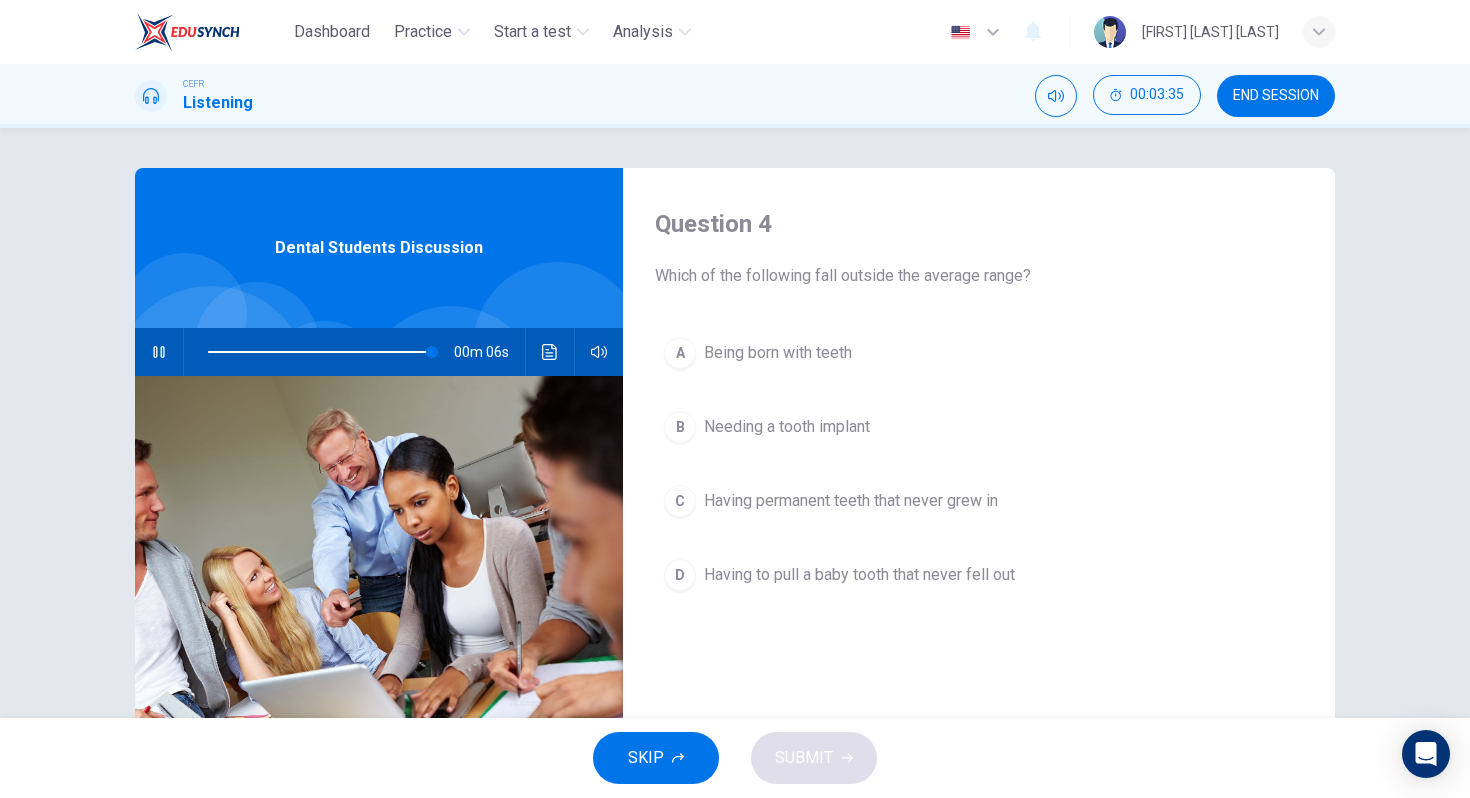 click on "Needing a tooth implant" at bounding box center [778, 353] 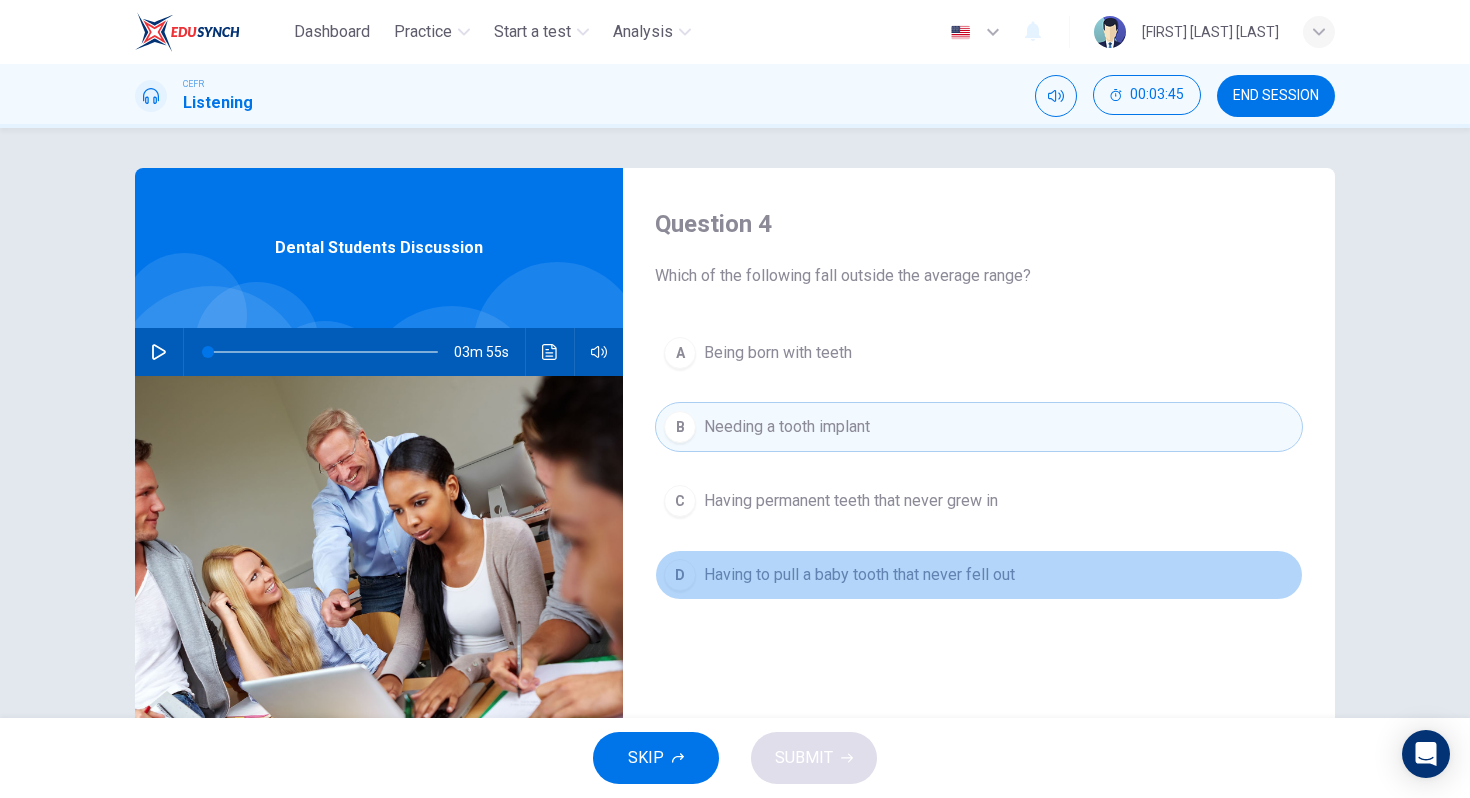 click on "D Having to pull a baby tooth that never fell out" at bounding box center (979, 575) 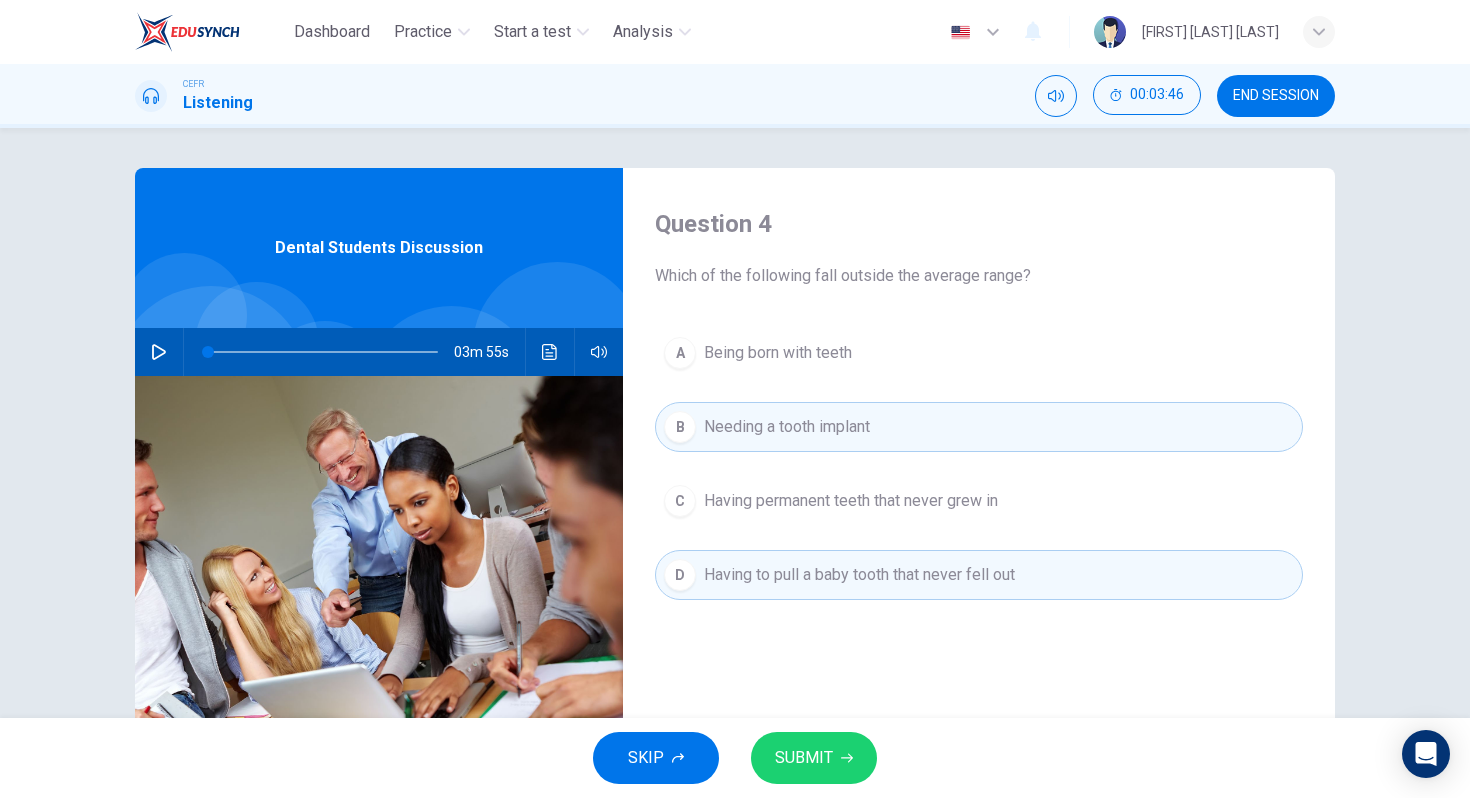 click on "SUBMIT" at bounding box center [804, 758] 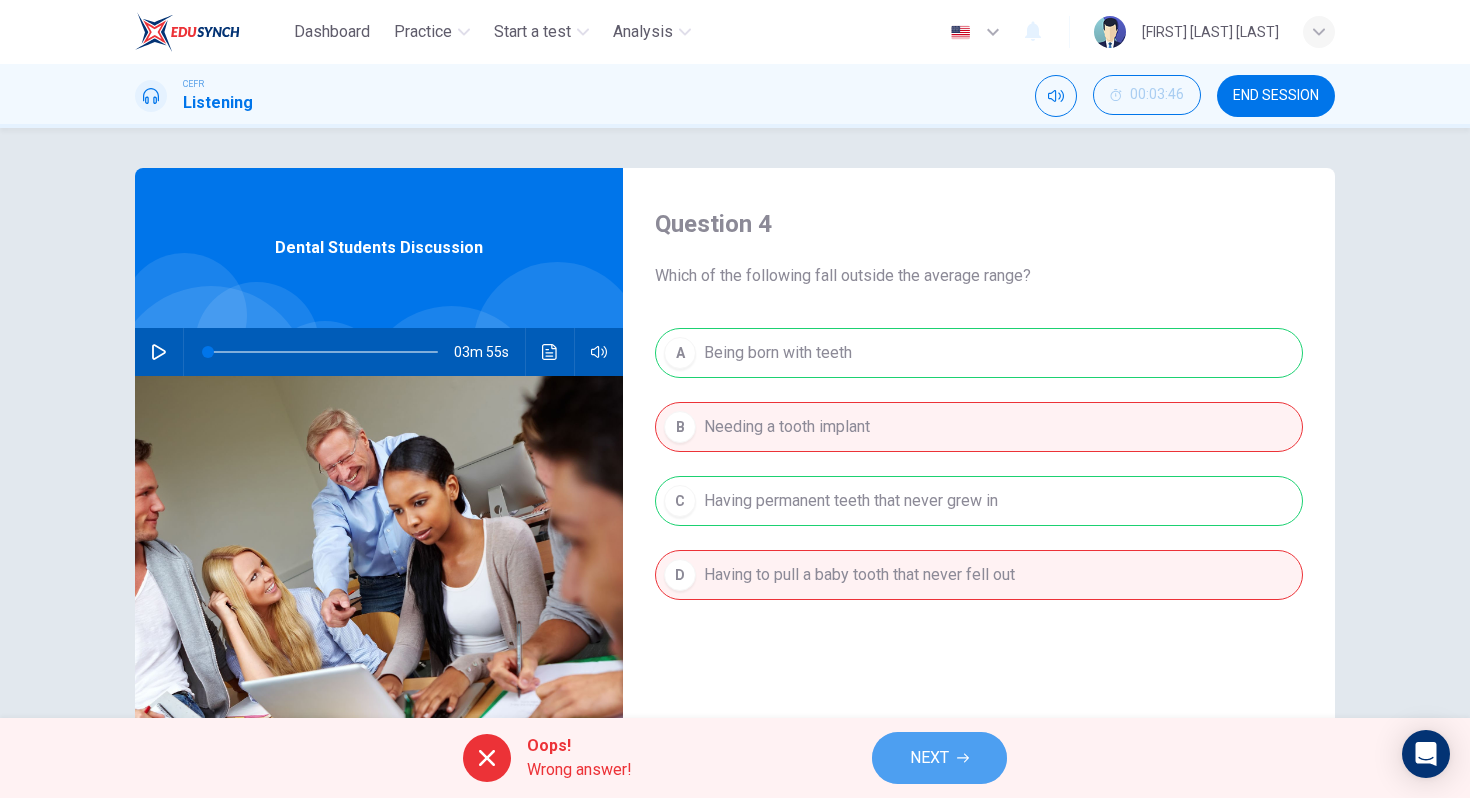 click on "NEXT" at bounding box center [929, 758] 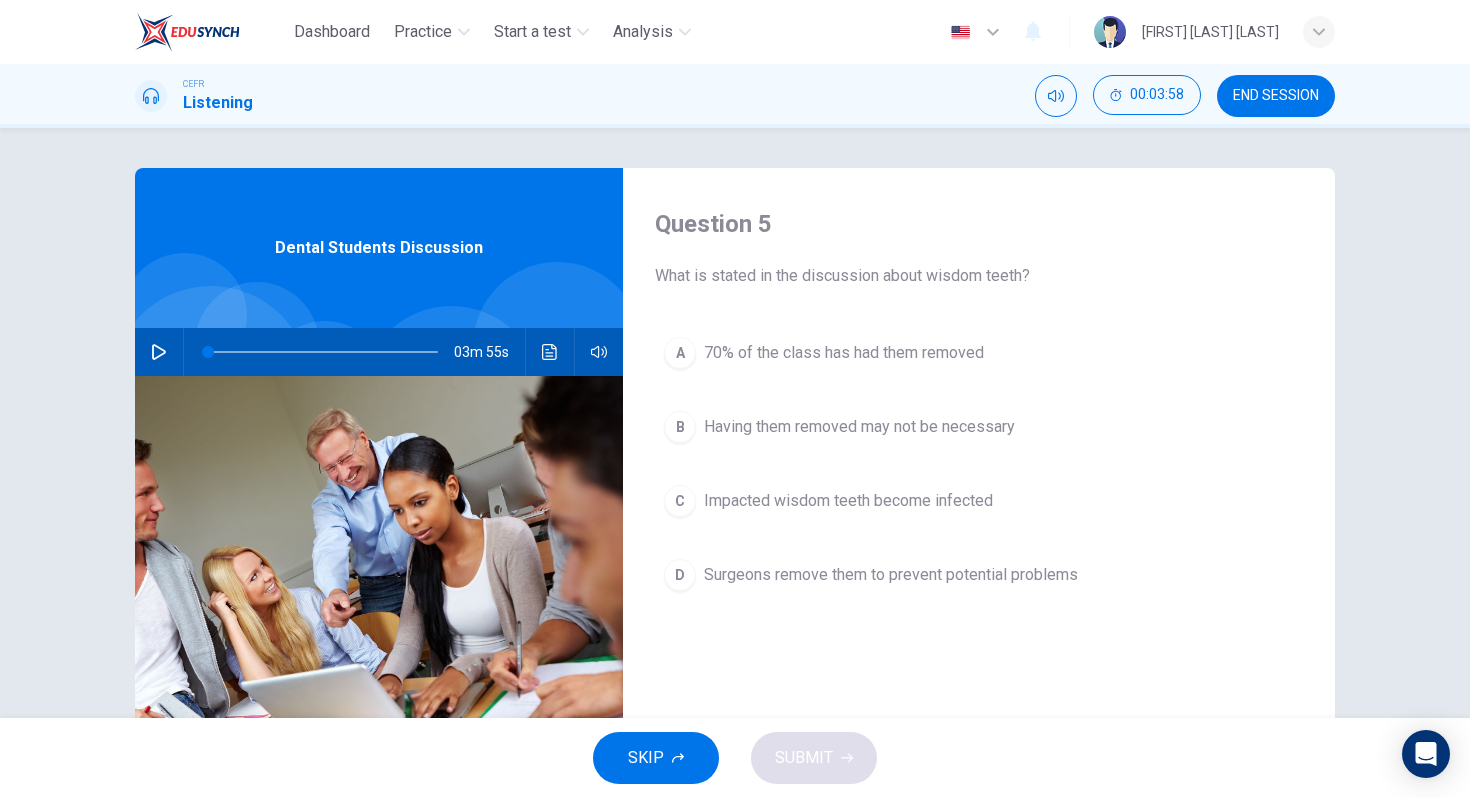 click on "Having them removed may not be necessary" at bounding box center (844, 353) 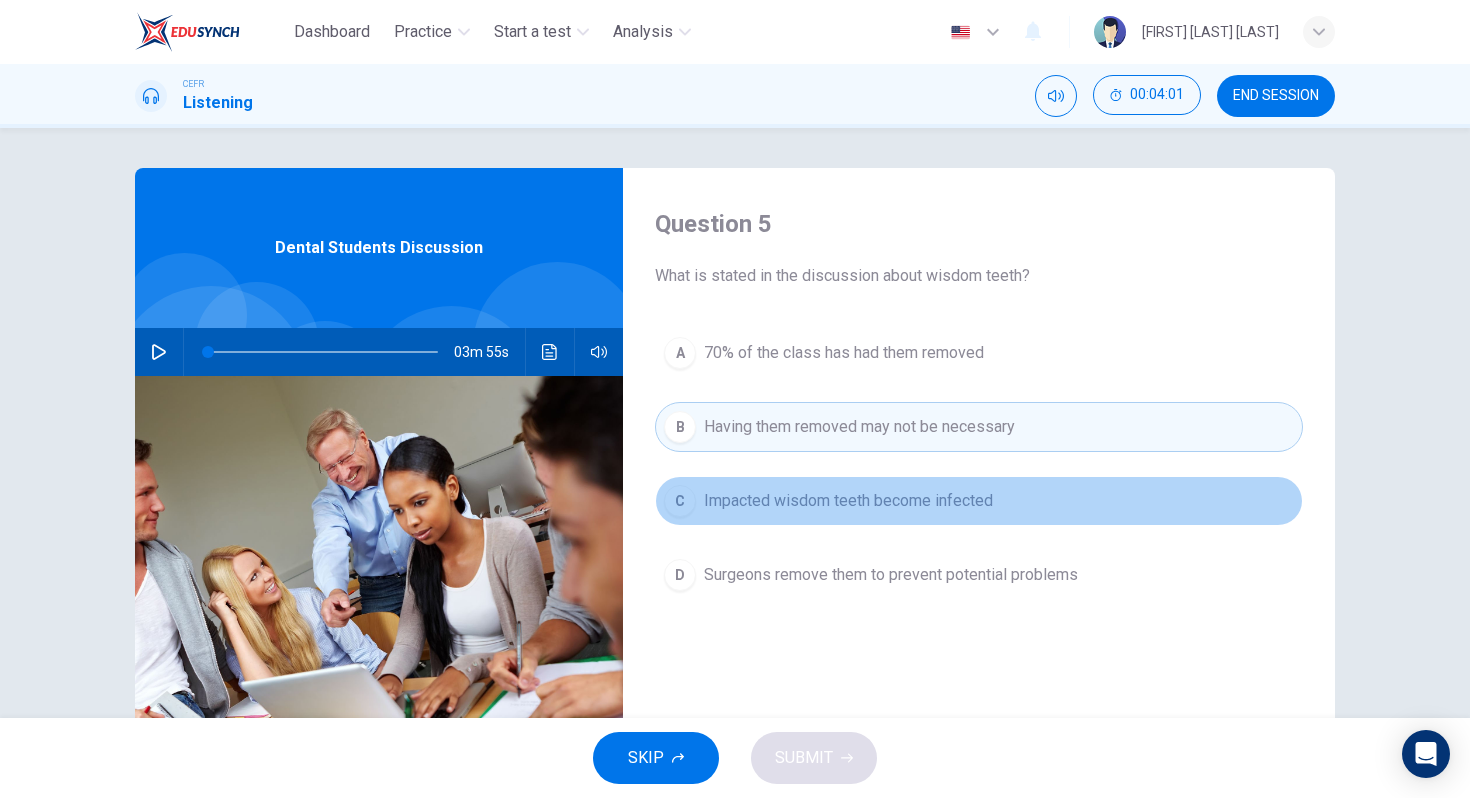 click on "Impacted wisdom teeth become infected" at bounding box center [844, 353] 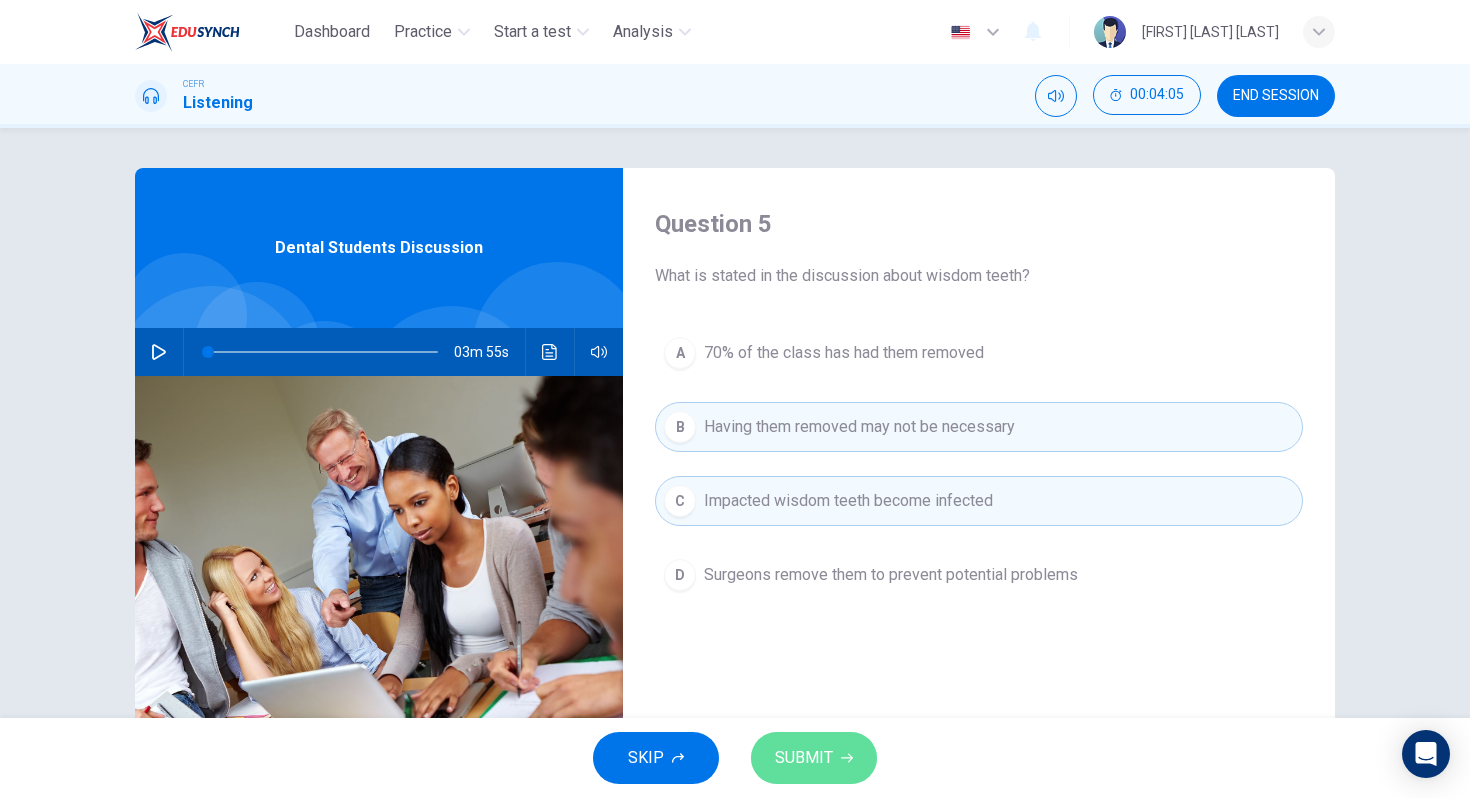 click on "SUBMIT" at bounding box center [814, 758] 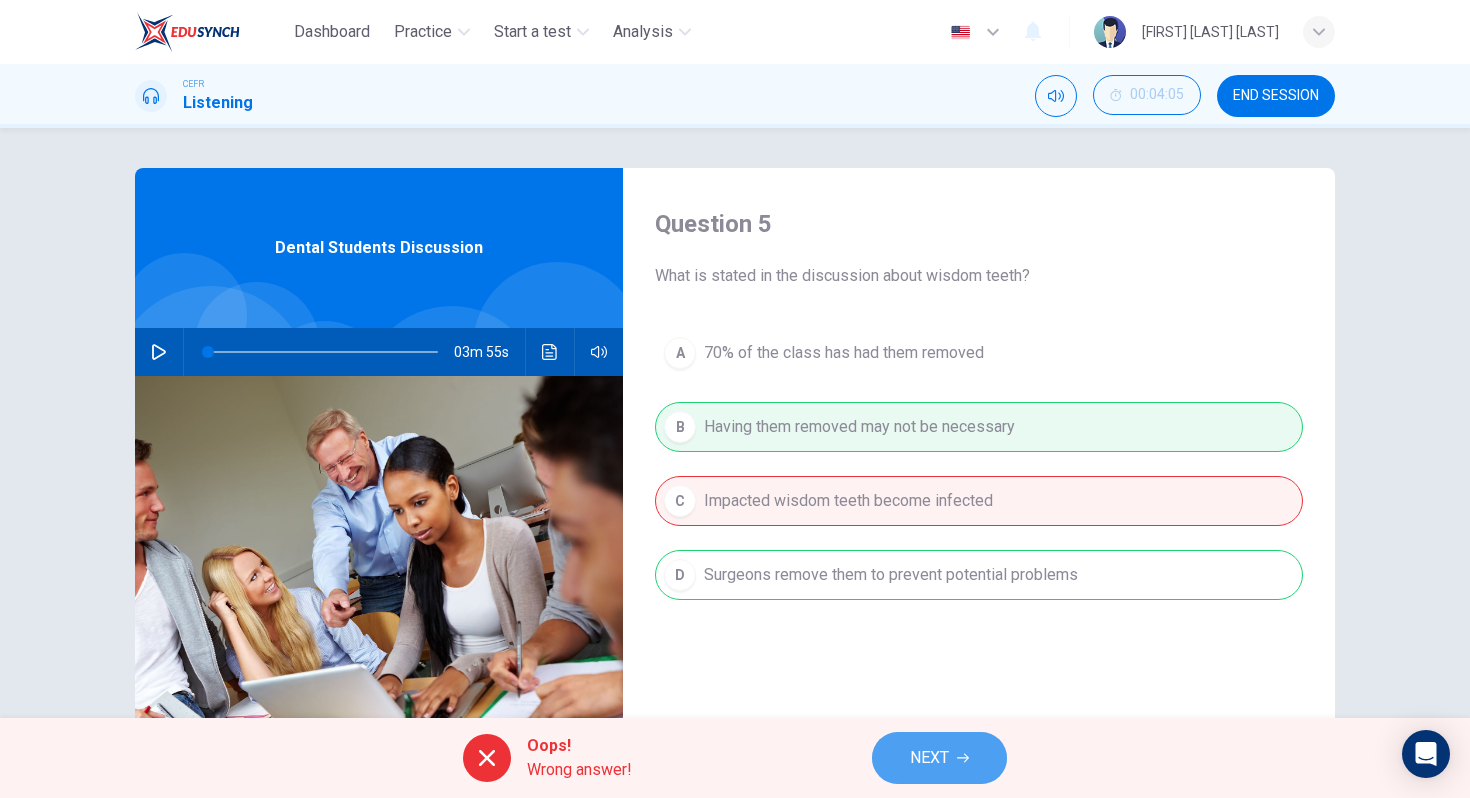 click on "NEXT" at bounding box center [929, 758] 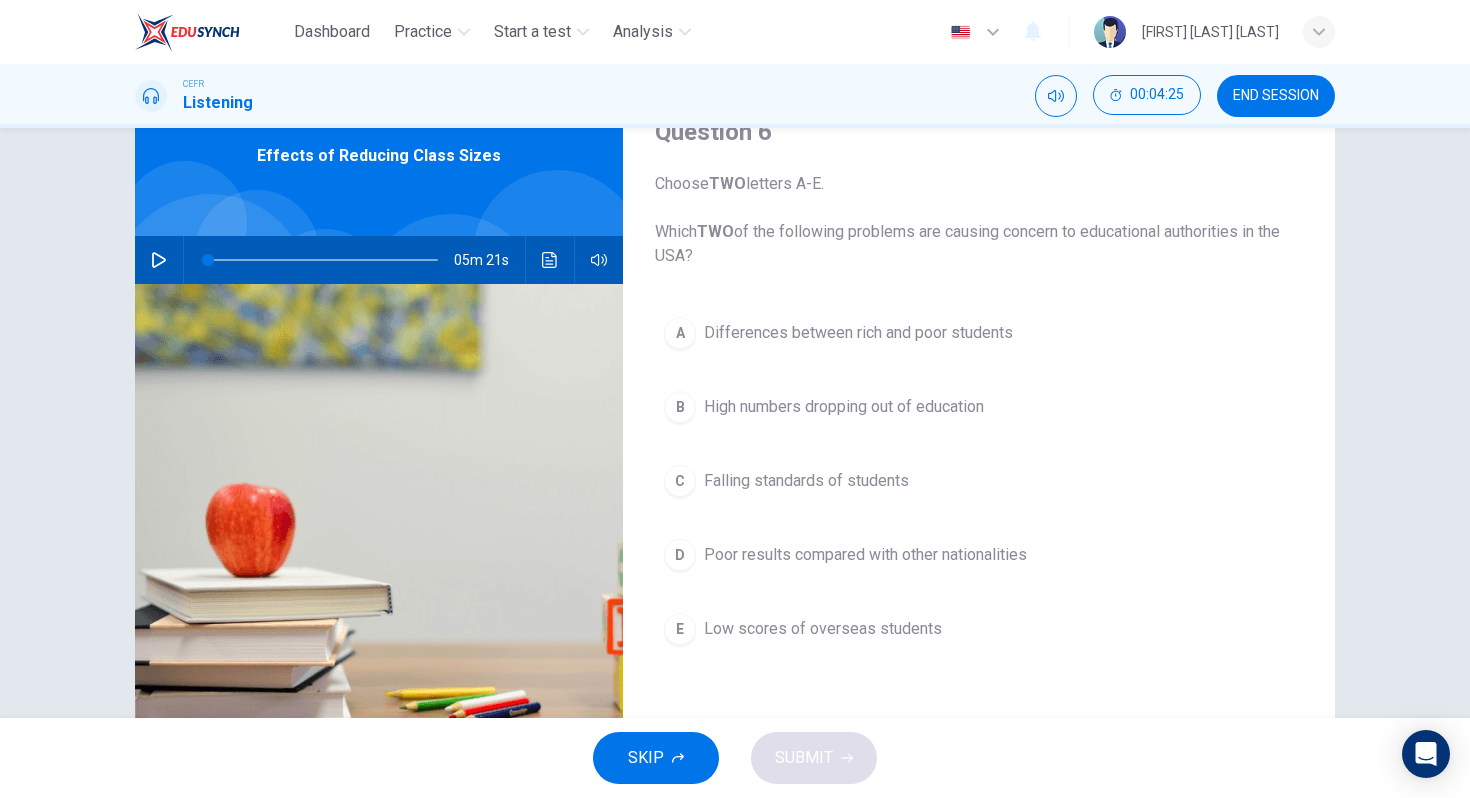 scroll, scrollTop: 93, scrollLeft: 0, axis: vertical 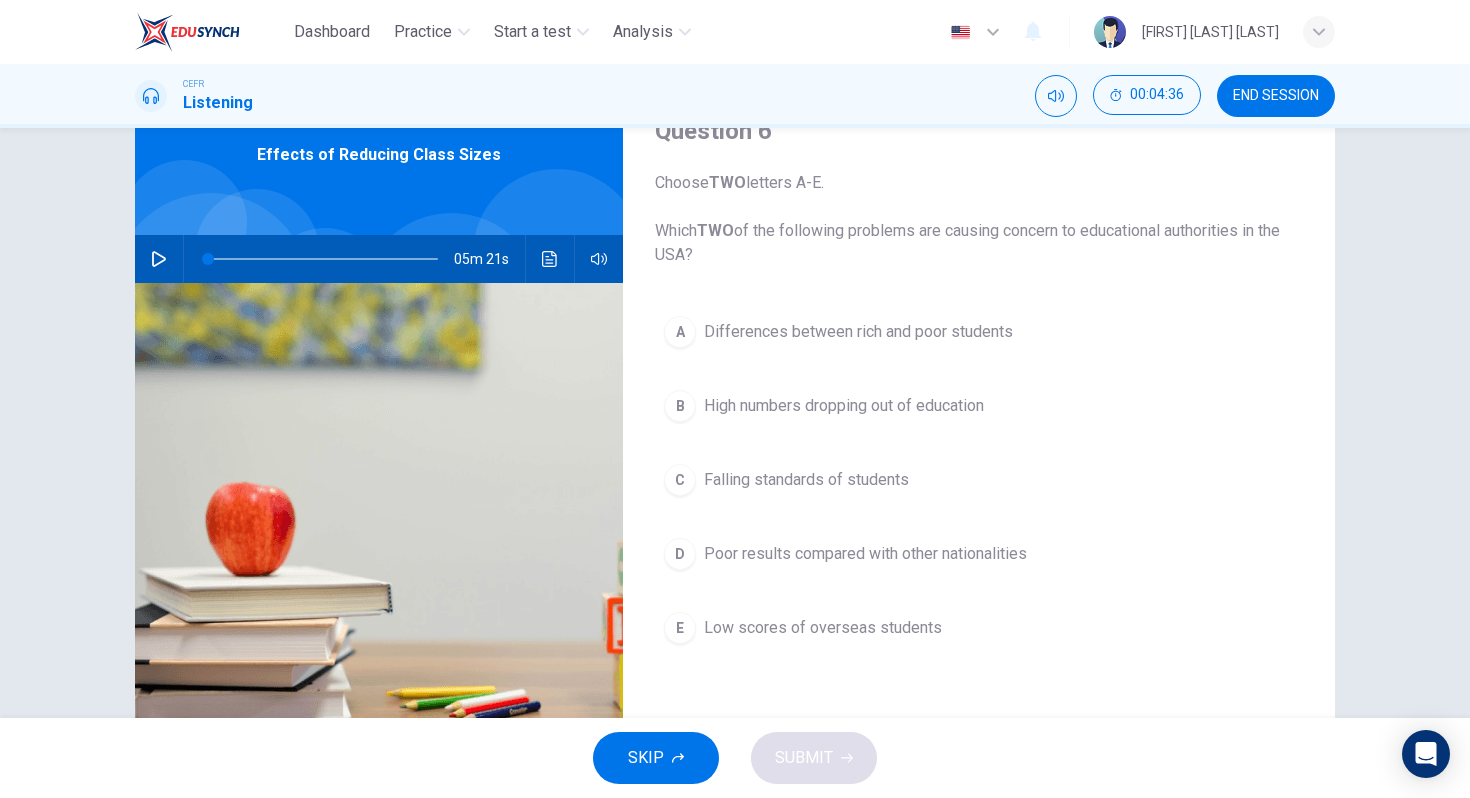 click at bounding box center [159, 259] 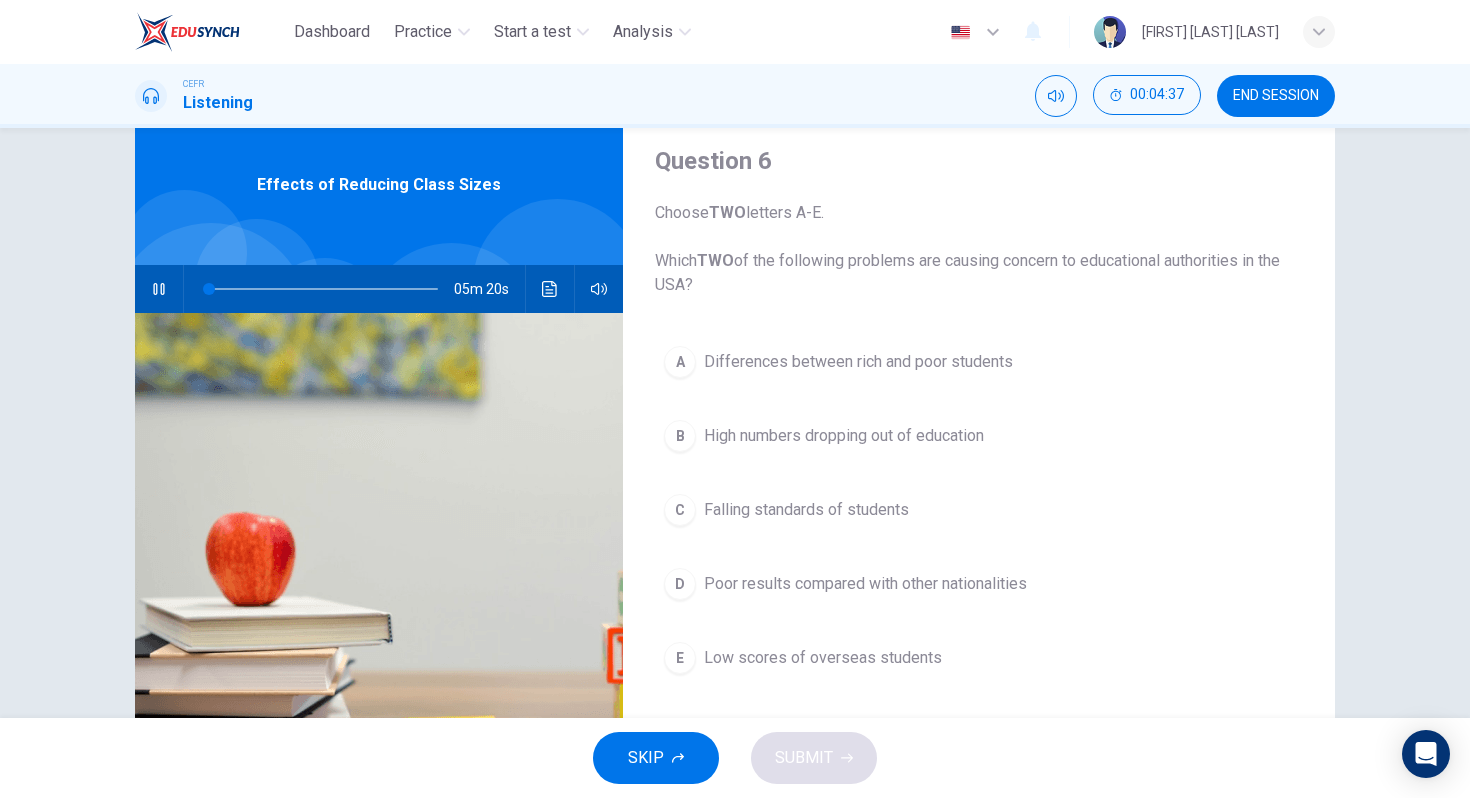 scroll, scrollTop: 69, scrollLeft: 0, axis: vertical 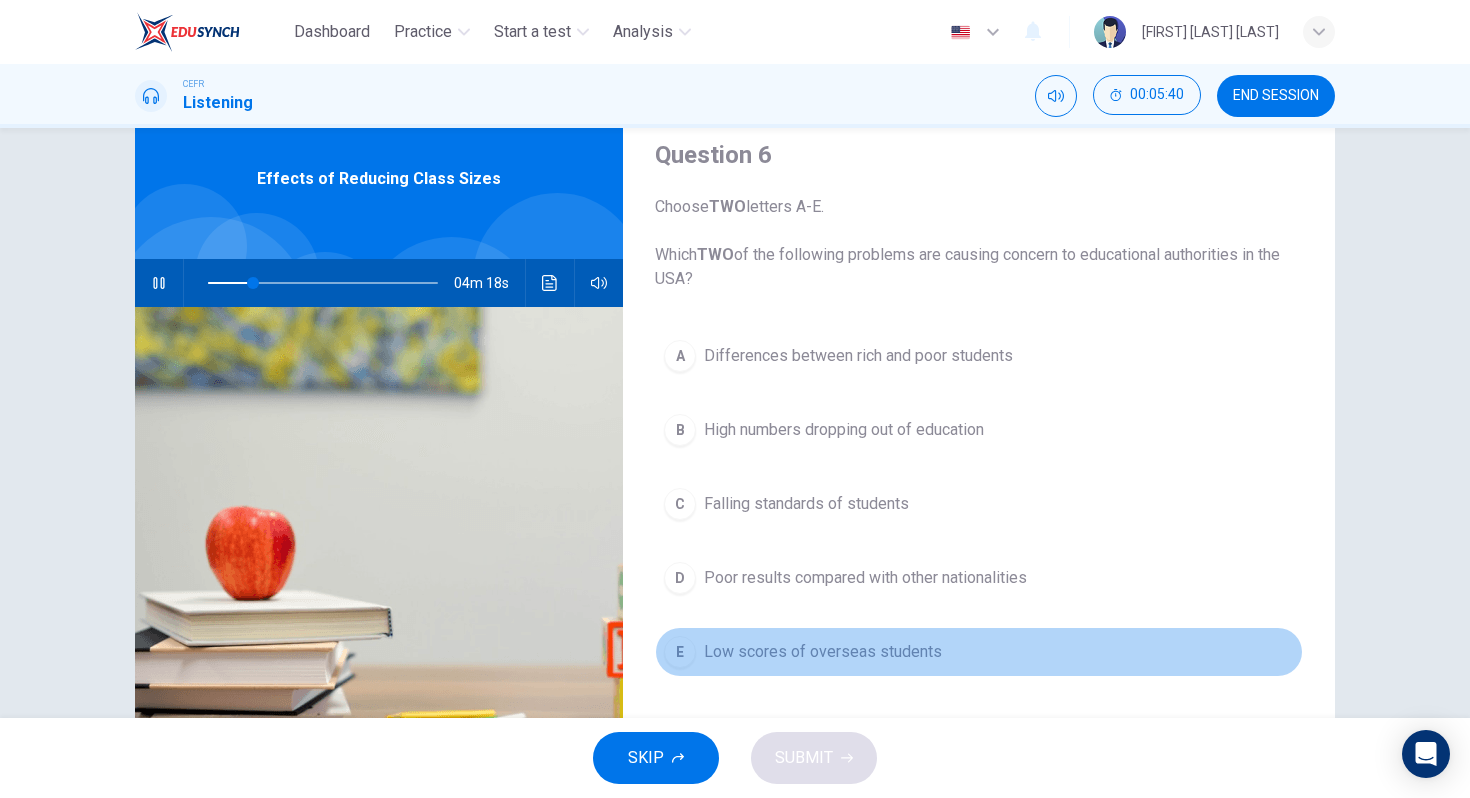 click on "Low scores of overseas students" at bounding box center [858, 356] 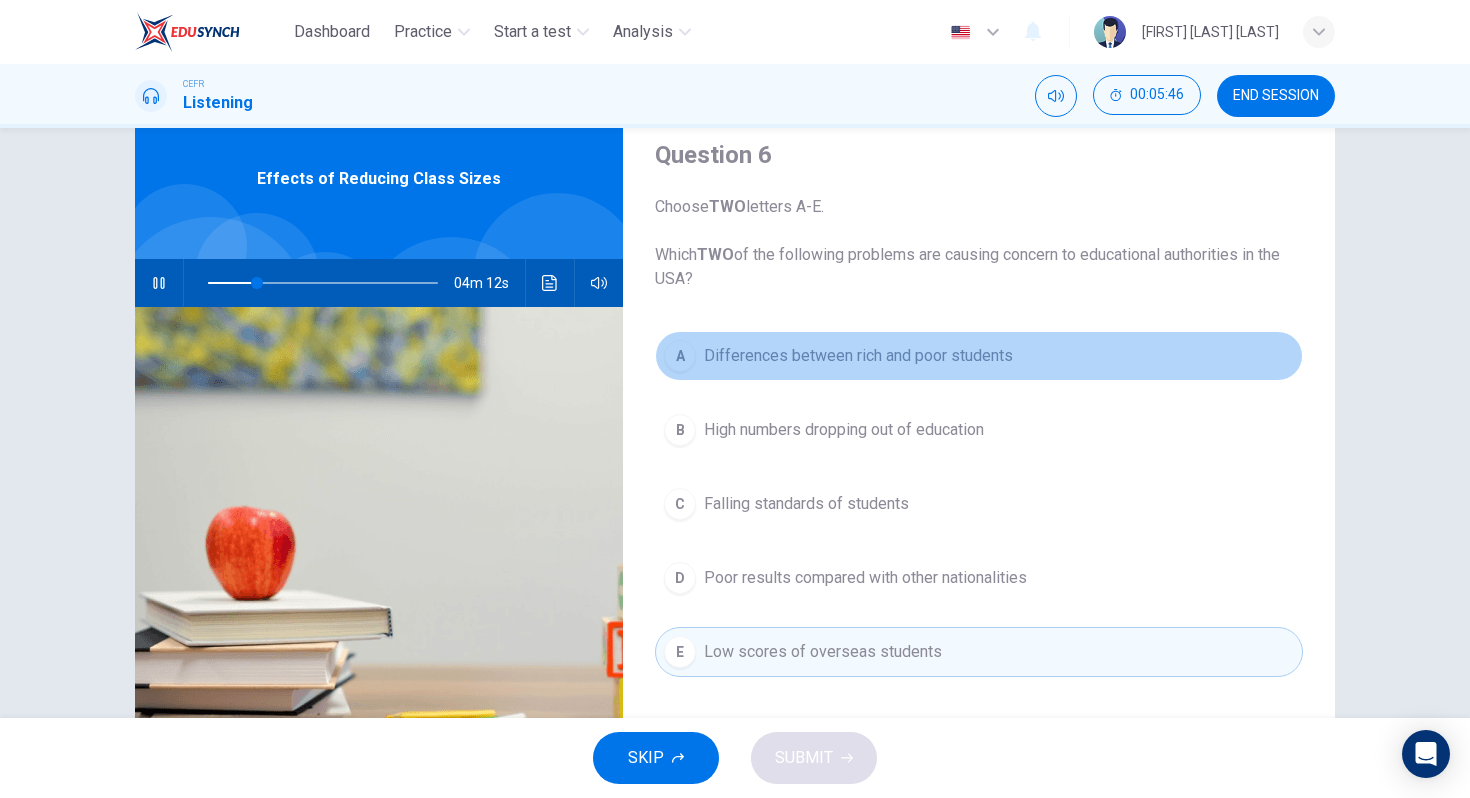click on "Differences between rich and poor students" at bounding box center [858, 356] 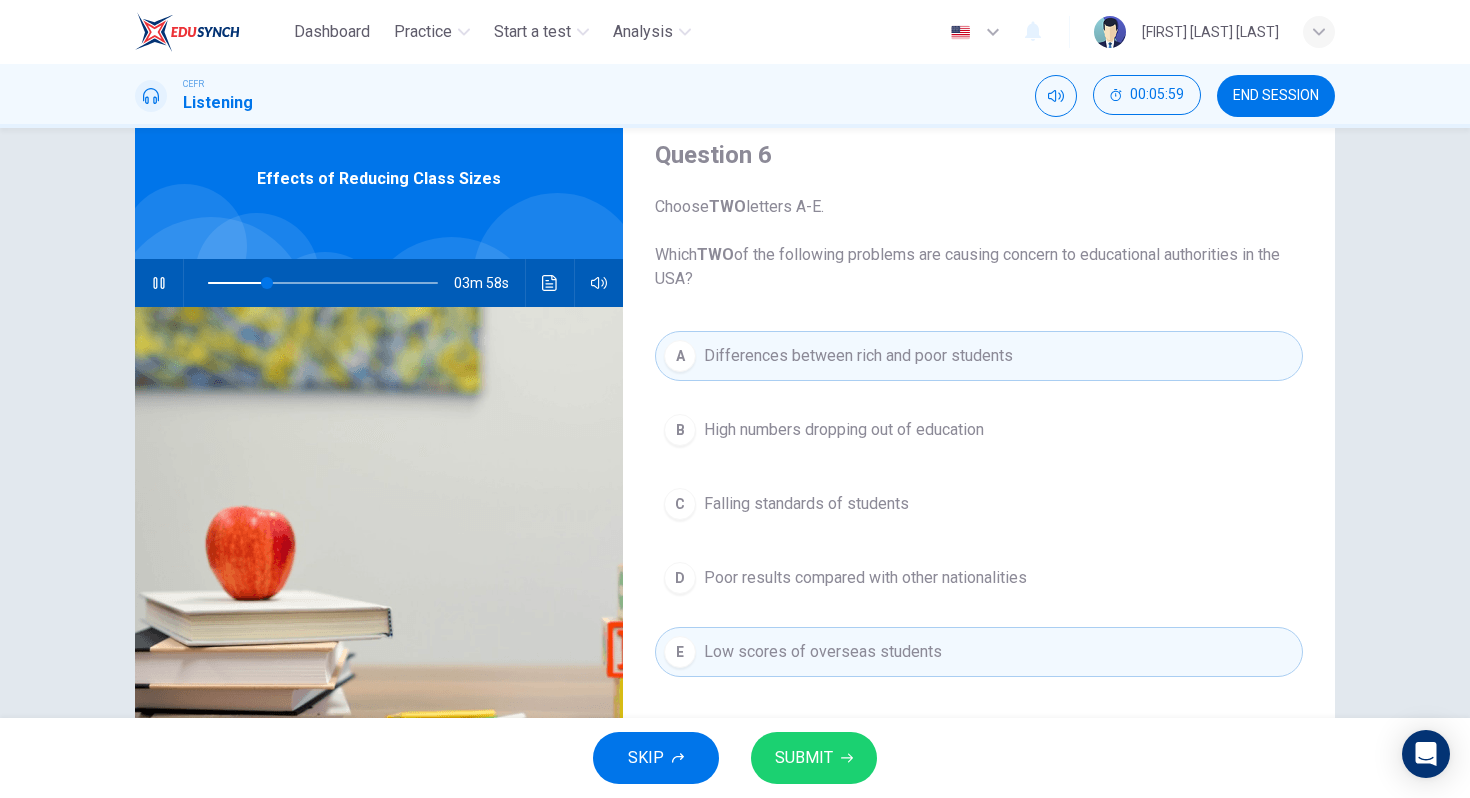 click on "SUBMIT" at bounding box center (814, 758) 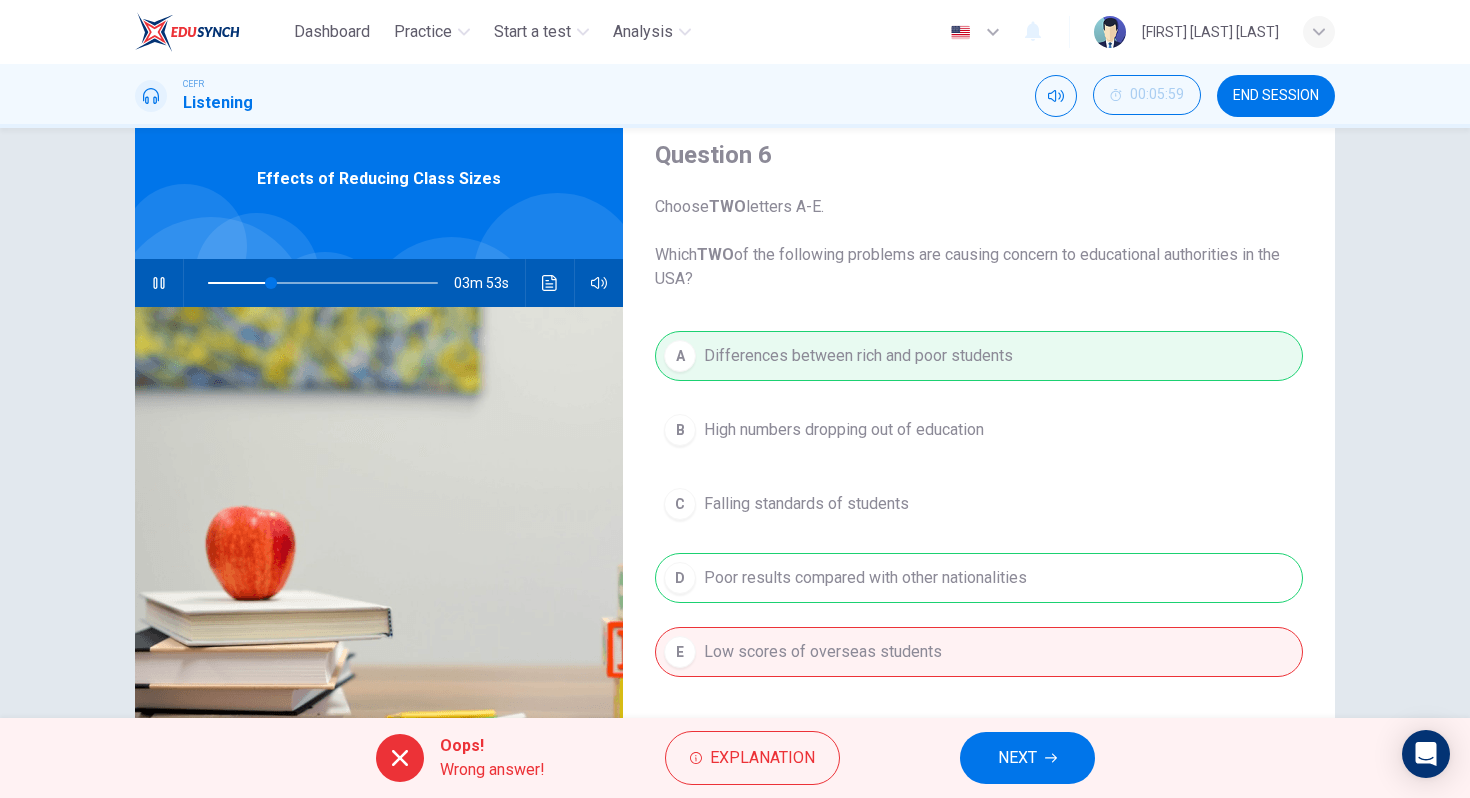 click at bounding box center (159, 283) 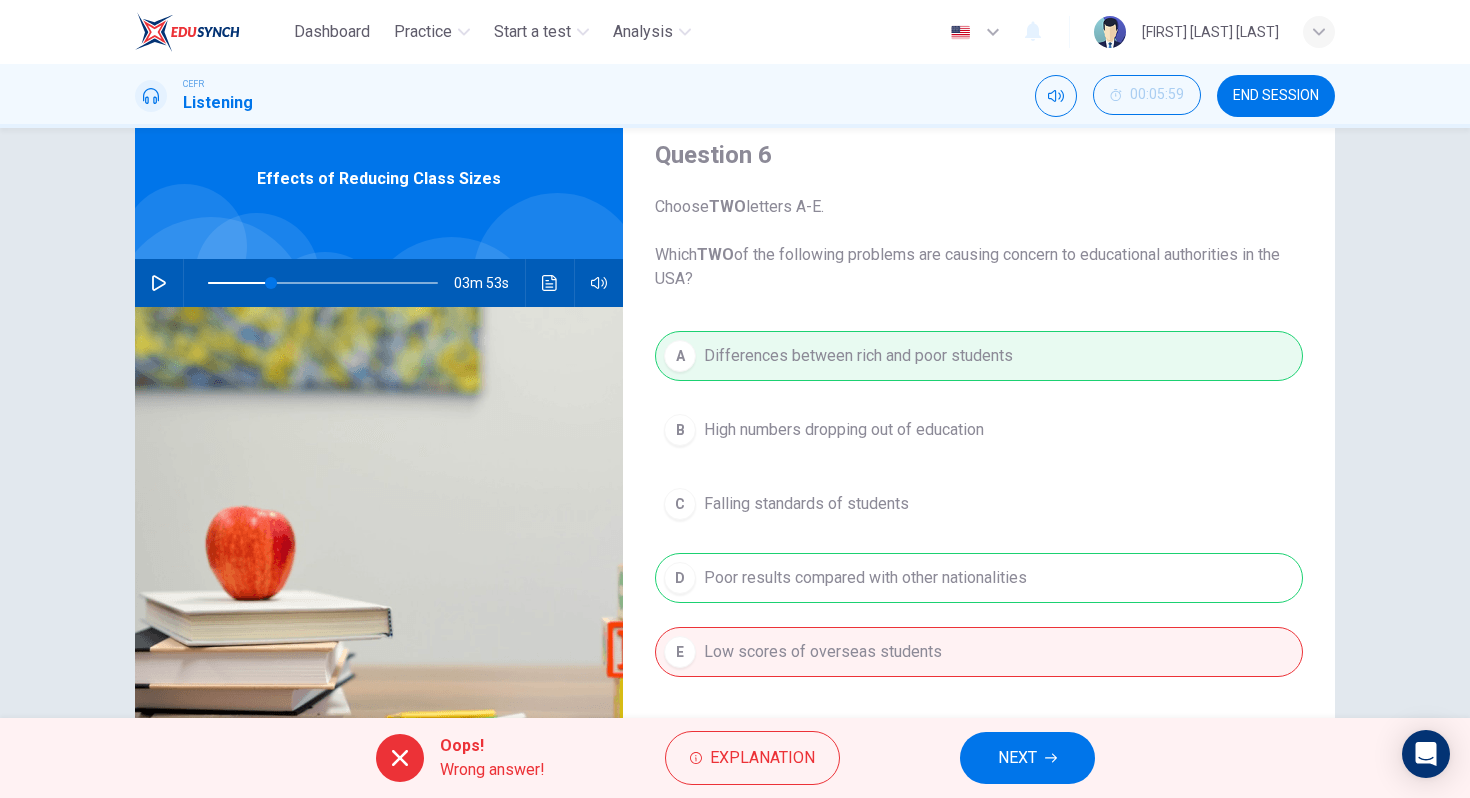 click at bounding box center [159, 283] 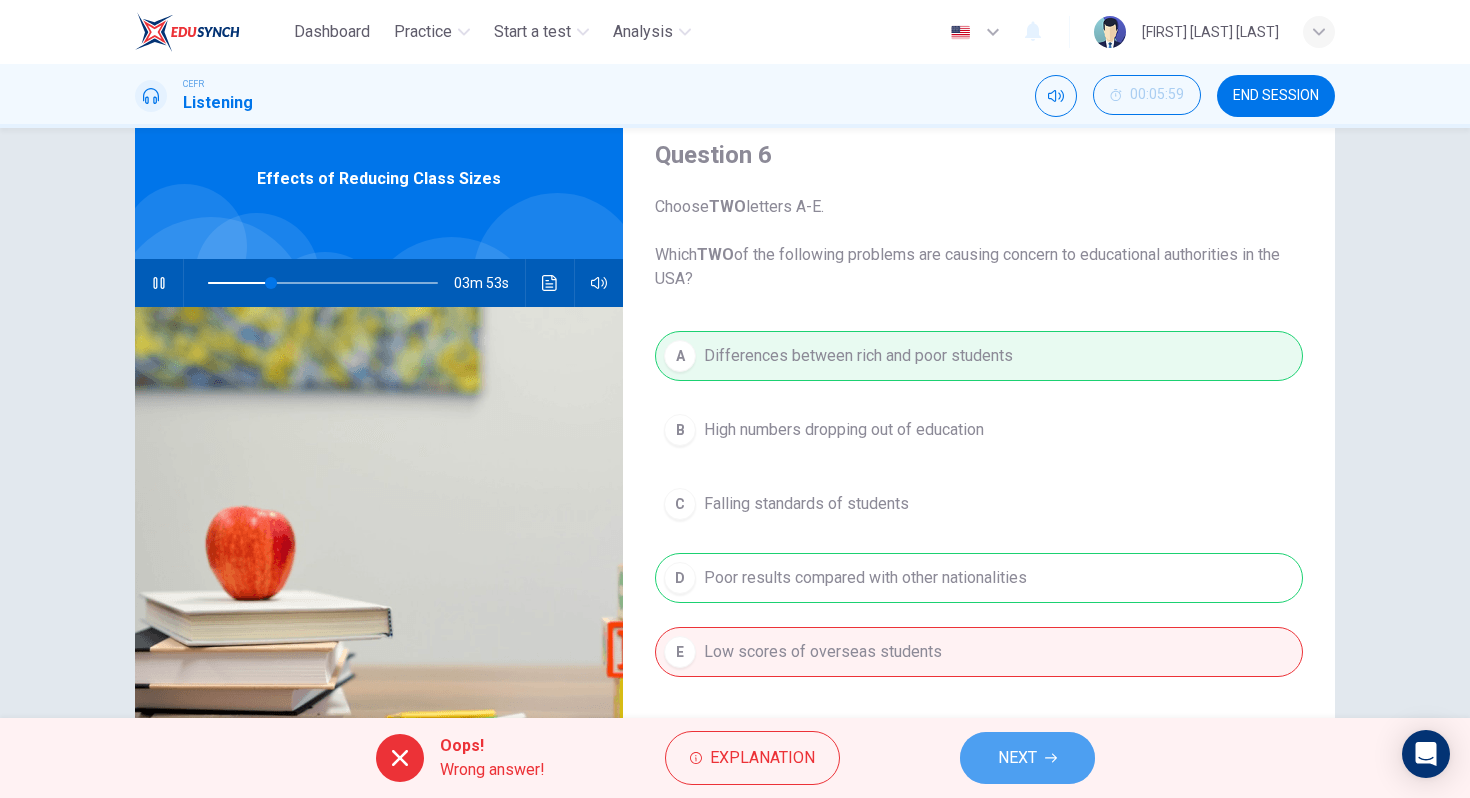 click on "NEXT" at bounding box center (1017, 758) 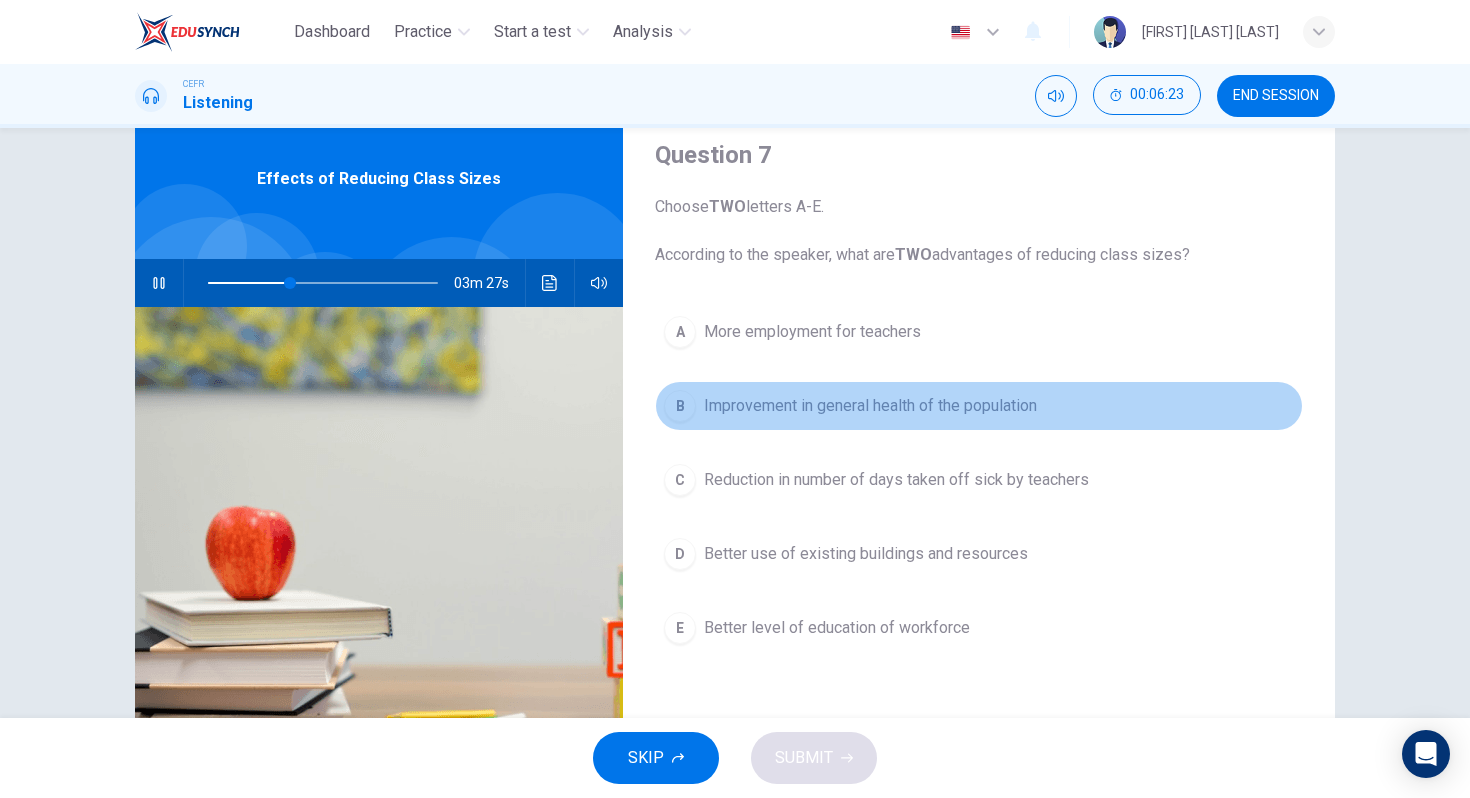 click on "Improvement in general health of the population" at bounding box center (812, 332) 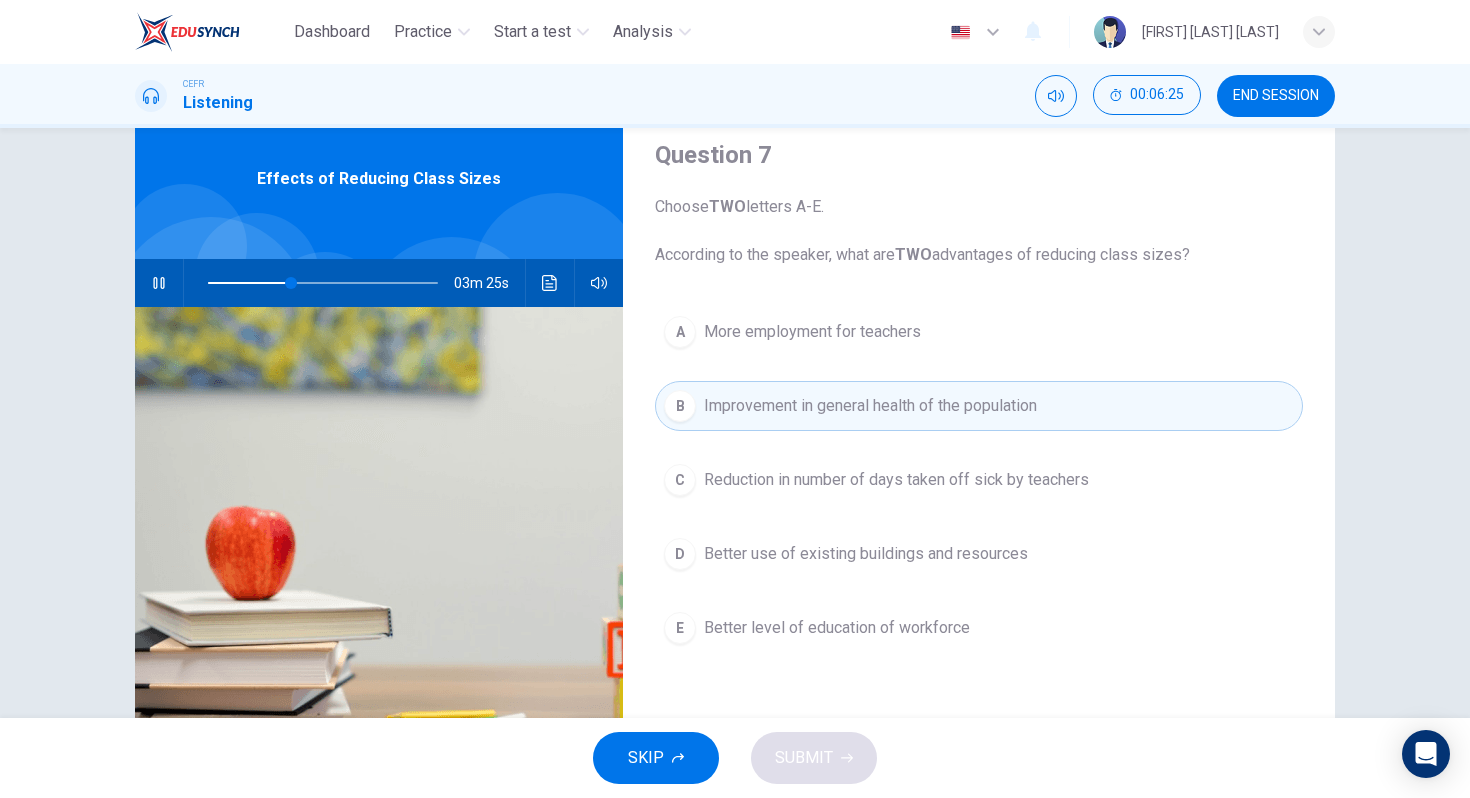 click on "Better level of education of workforce" at bounding box center [812, 332] 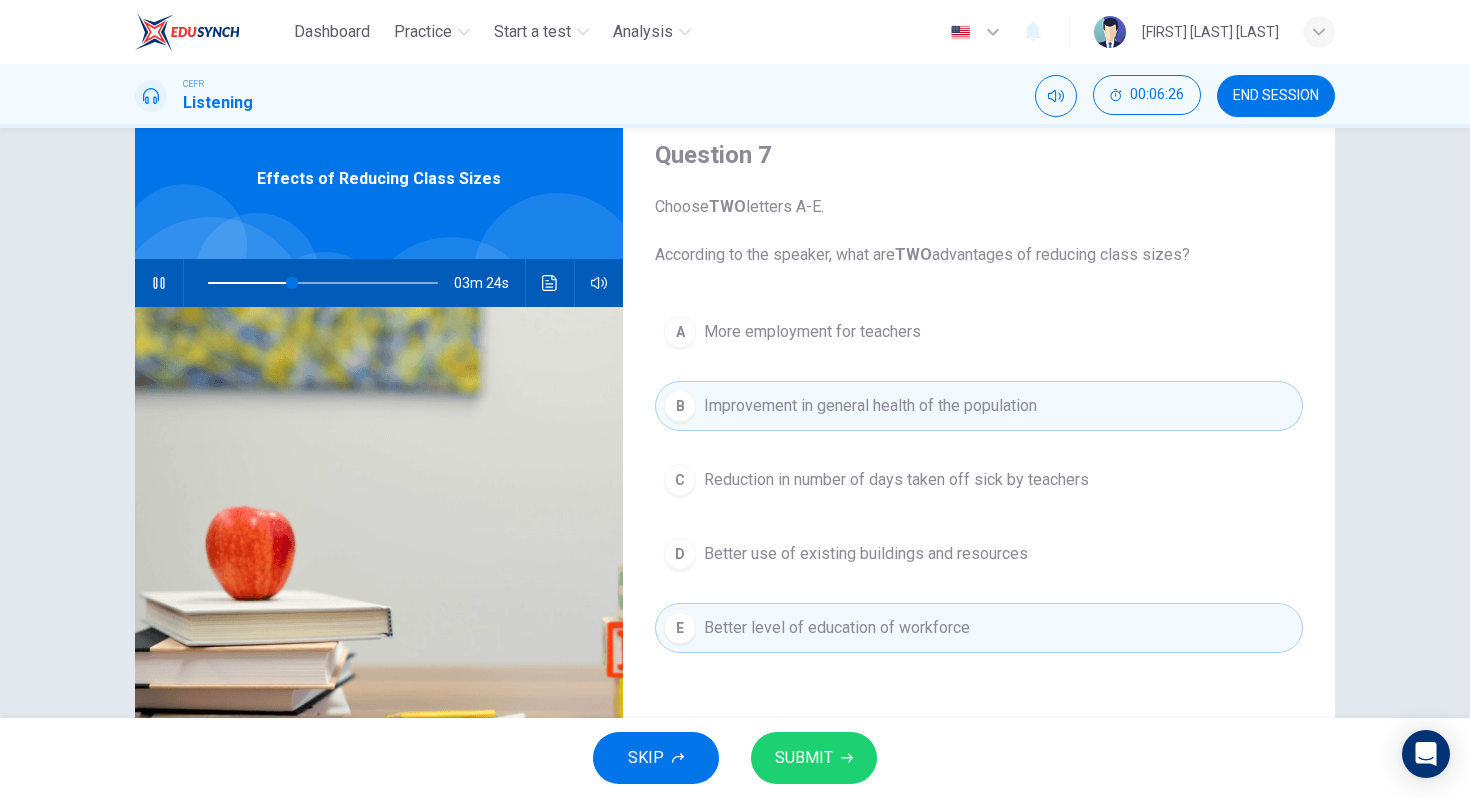 click on "SUBMIT" at bounding box center [804, 758] 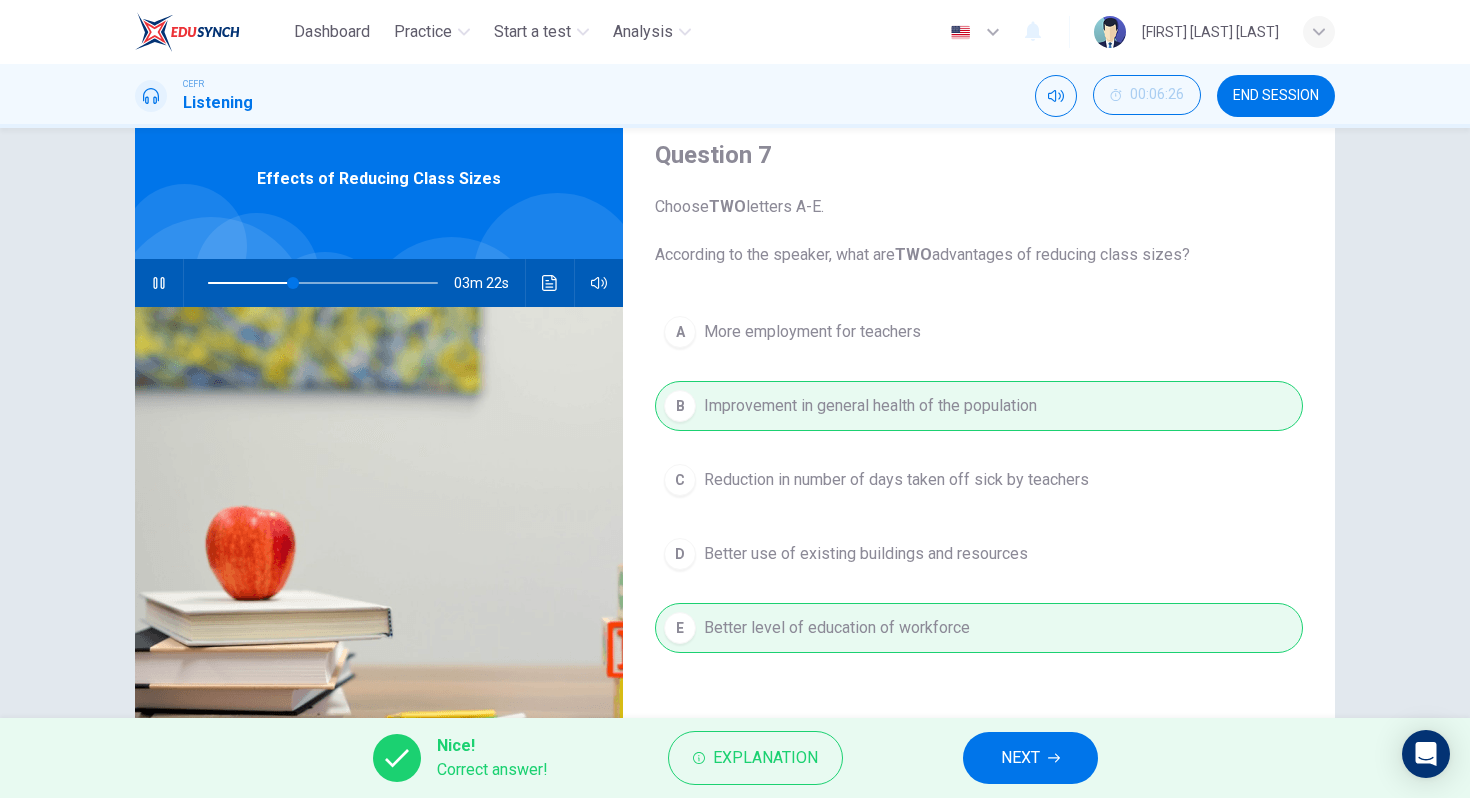 click on "NEXT" at bounding box center [1020, 758] 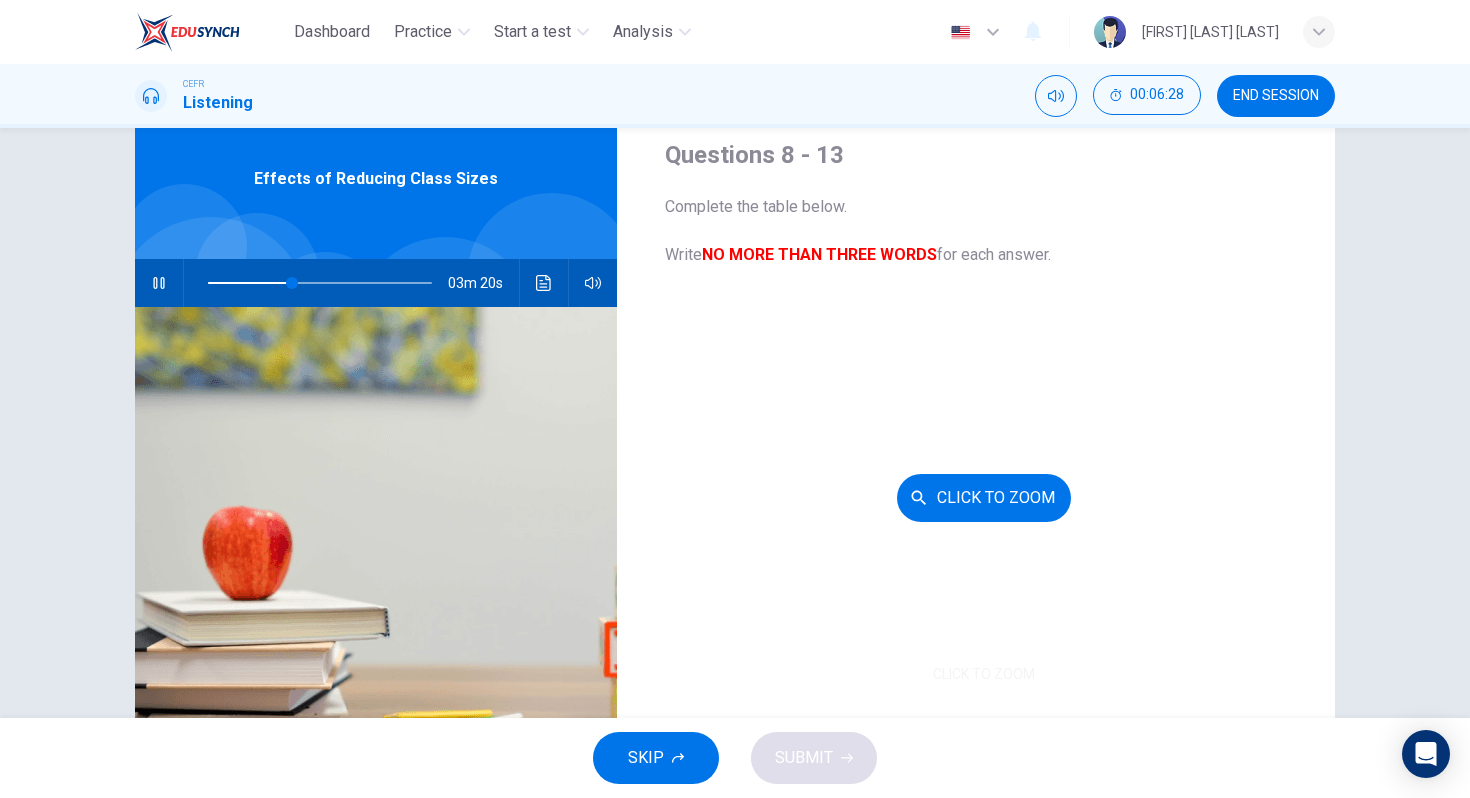 scroll, scrollTop: 286, scrollLeft: 0, axis: vertical 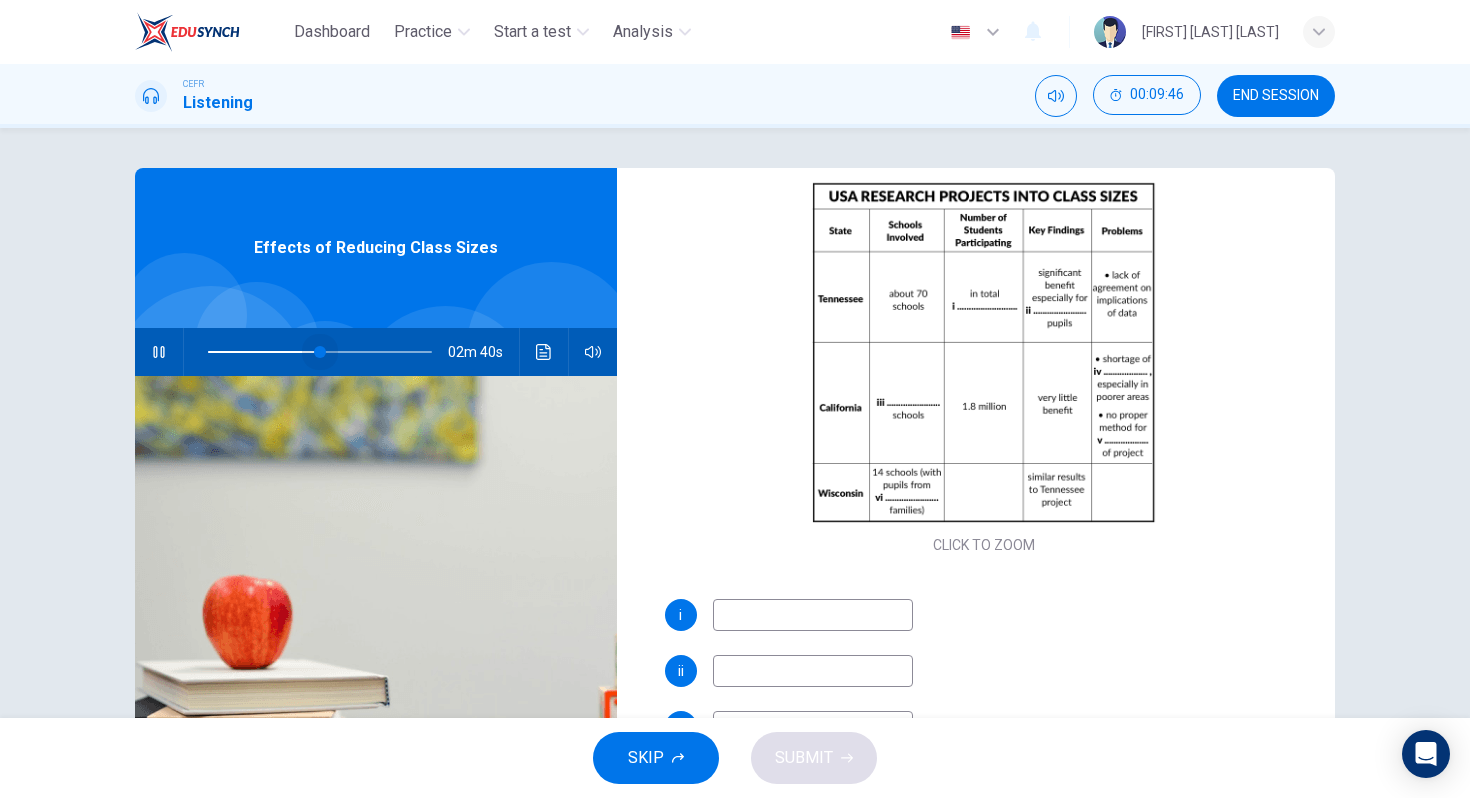 click at bounding box center (320, 352) 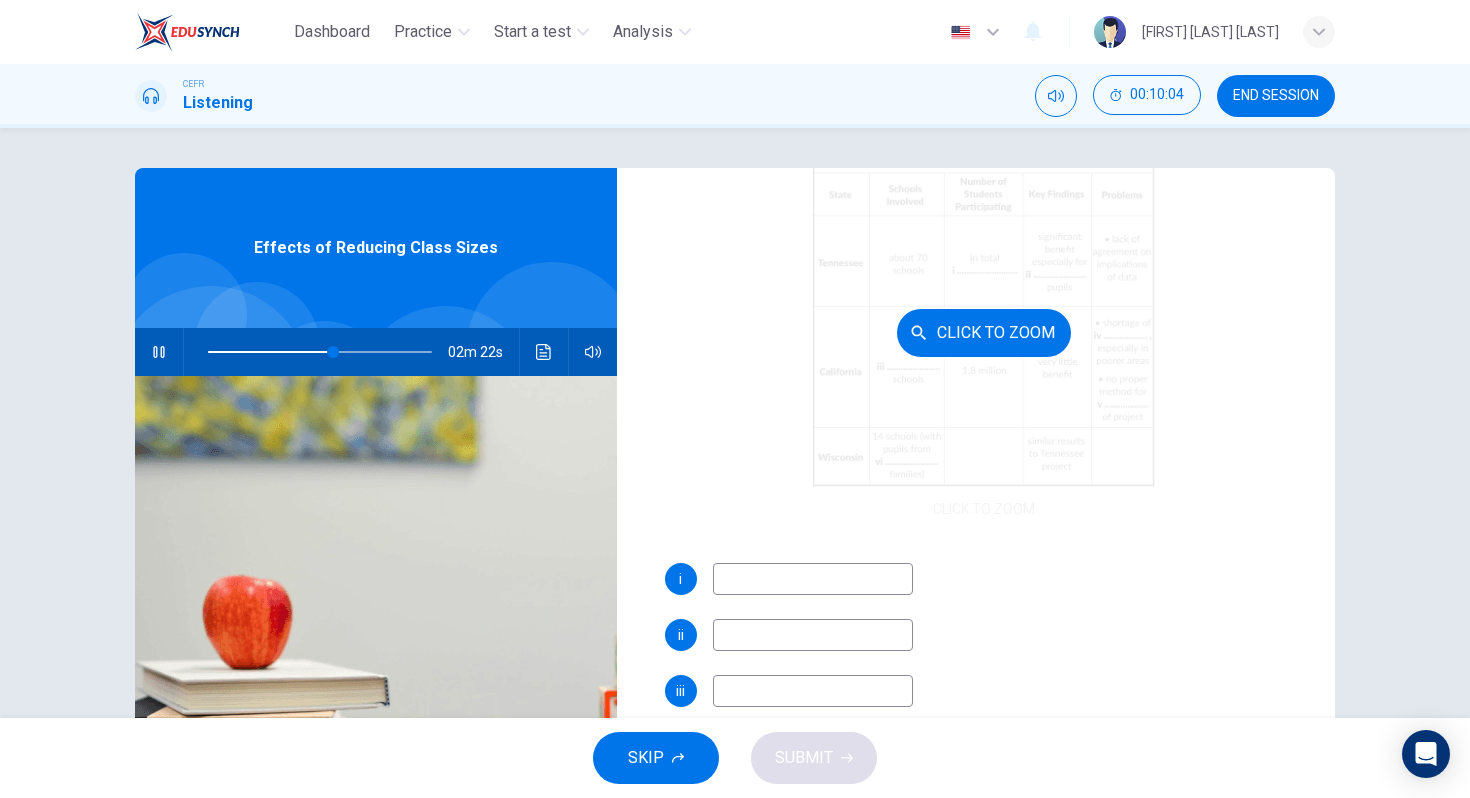 scroll, scrollTop: 255, scrollLeft: 0, axis: vertical 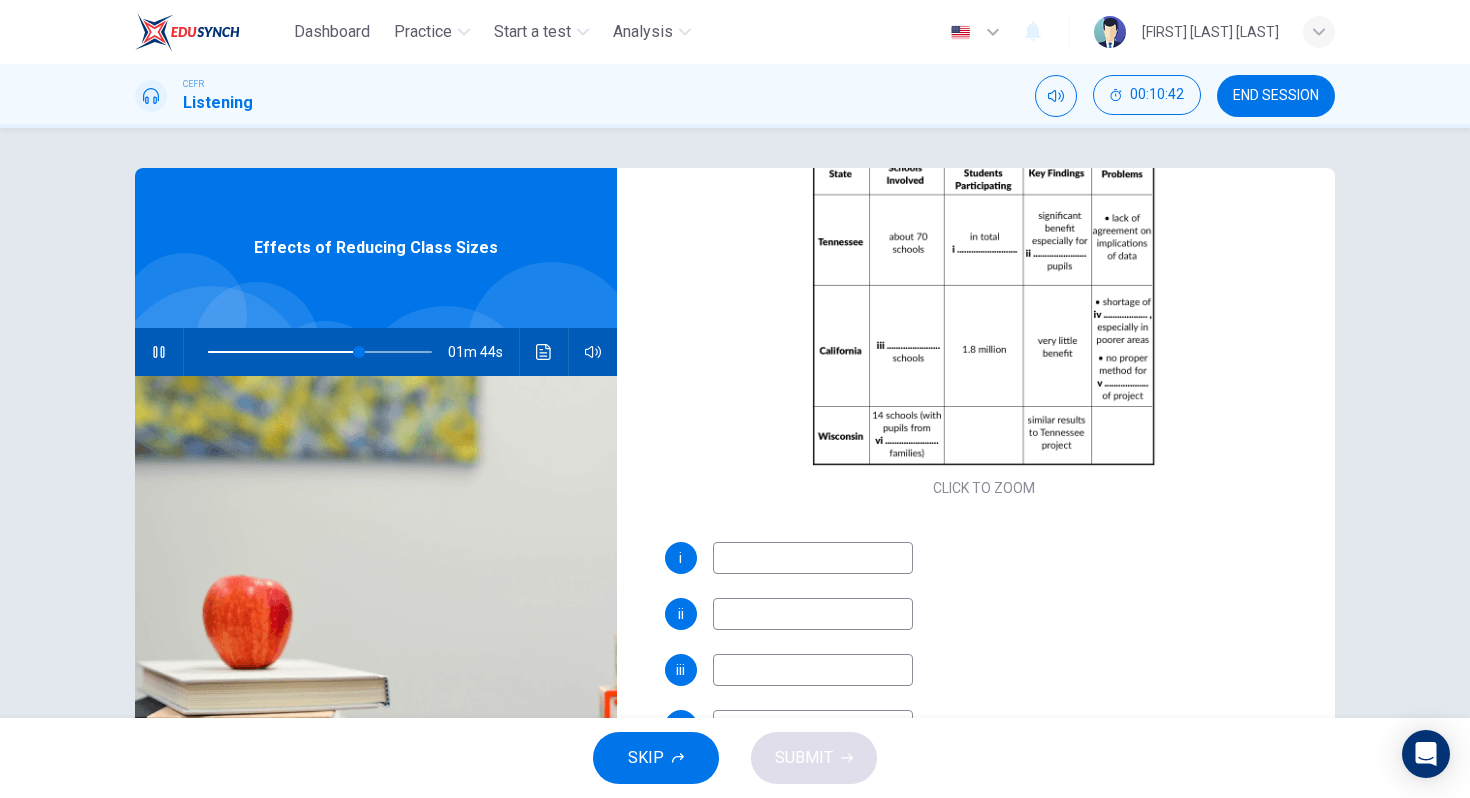 click at bounding box center (813, 558) 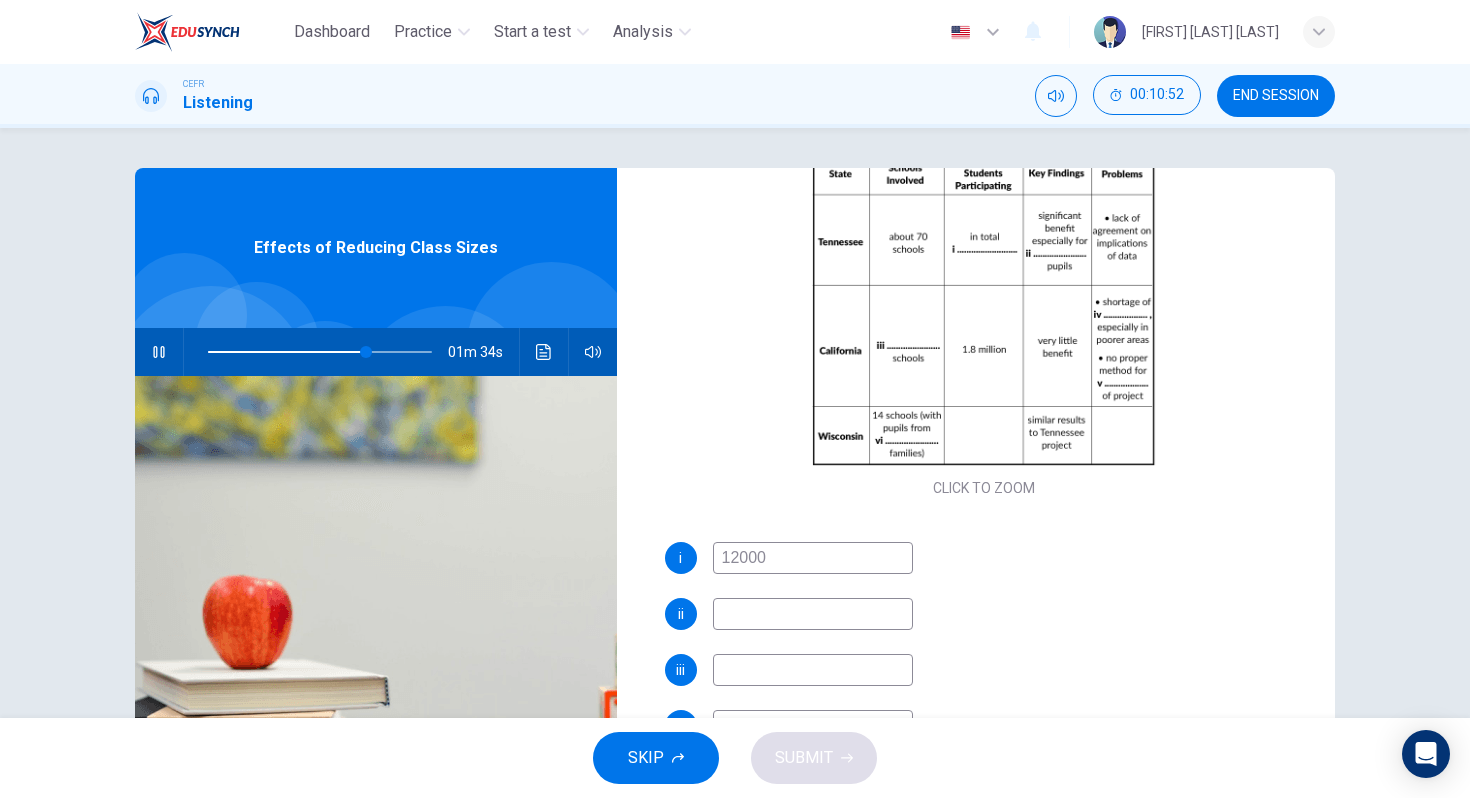 type on "12000" 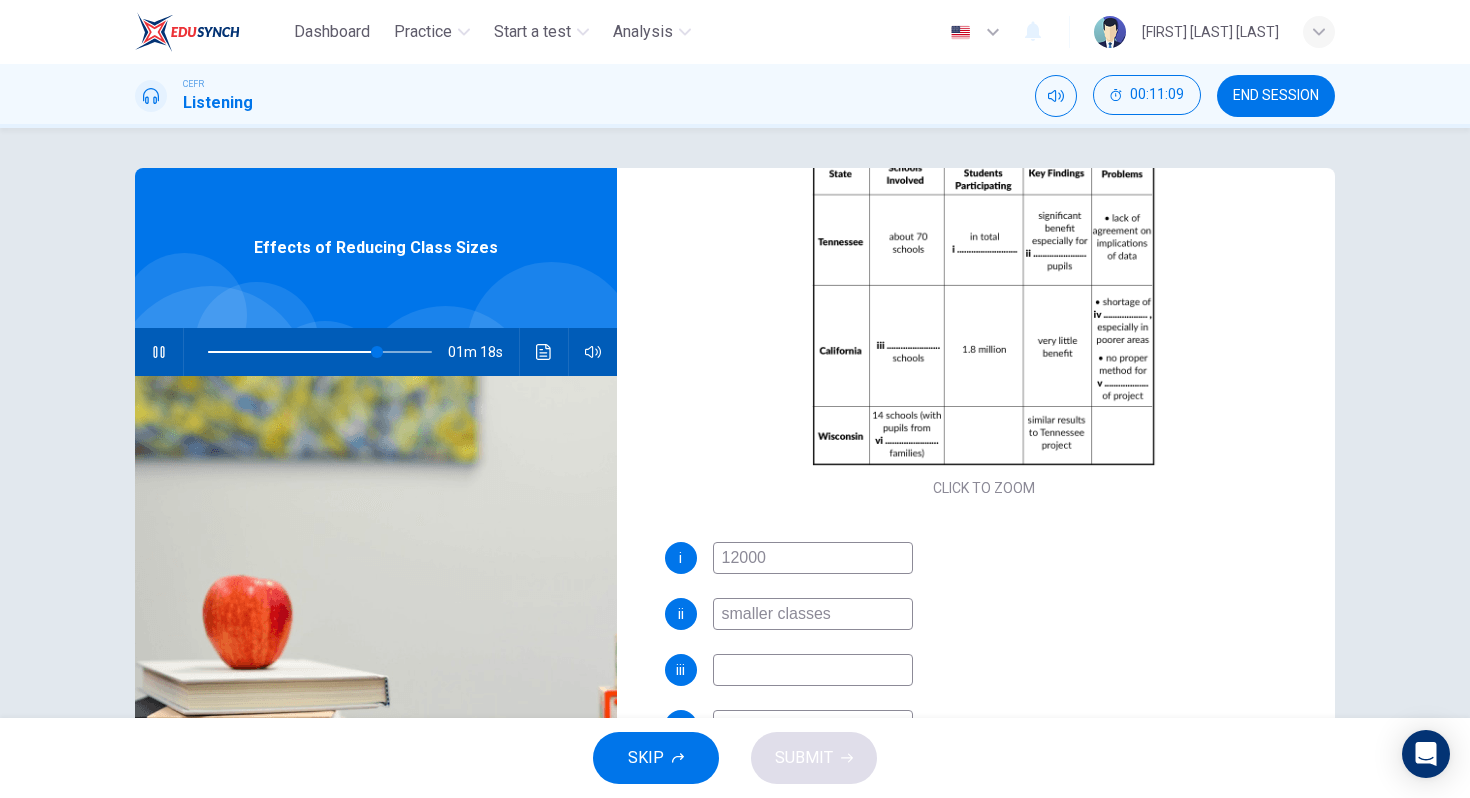 type on "smaller classes" 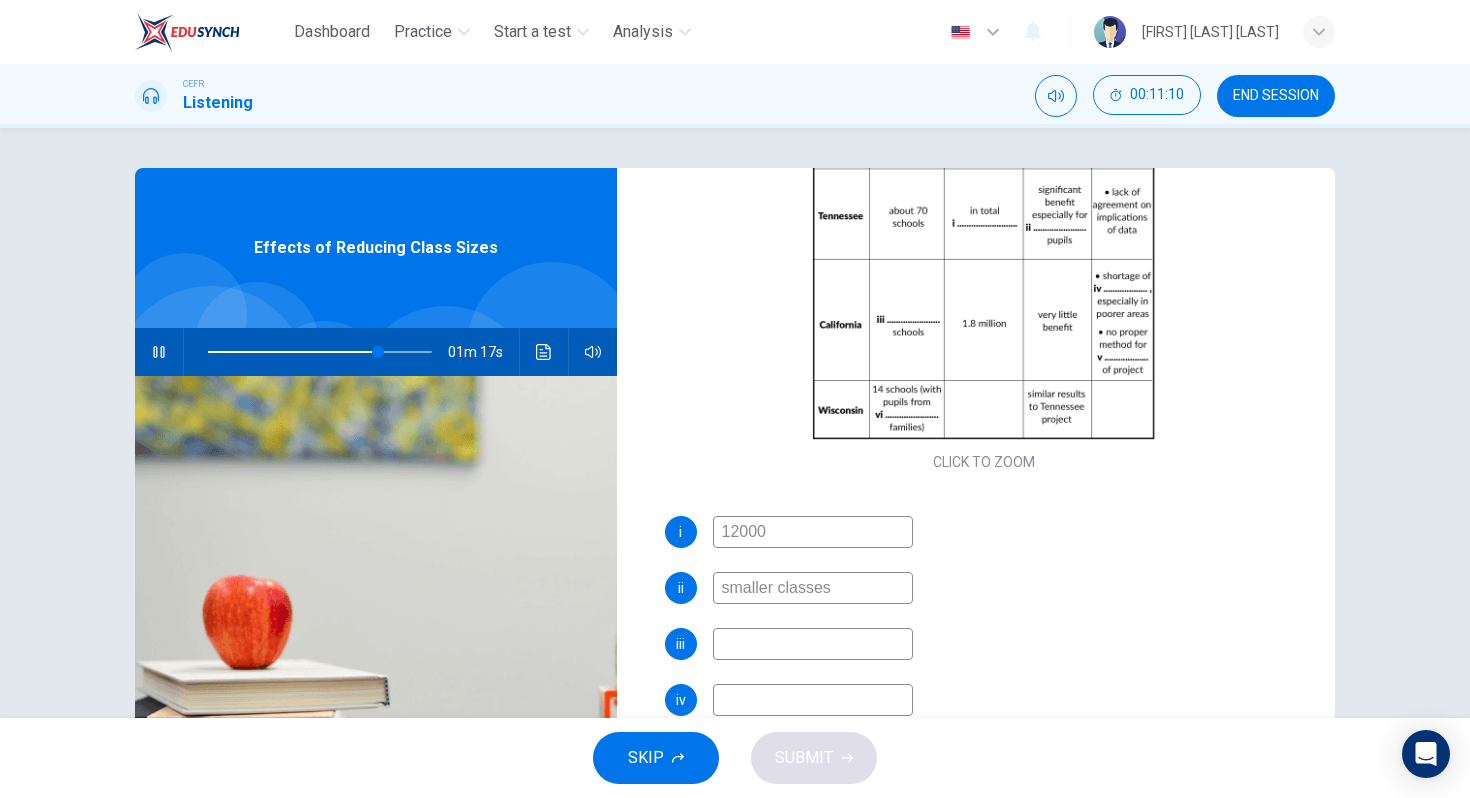 scroll, scrollTop: 286, scrollLeft: 0, axis: vertical 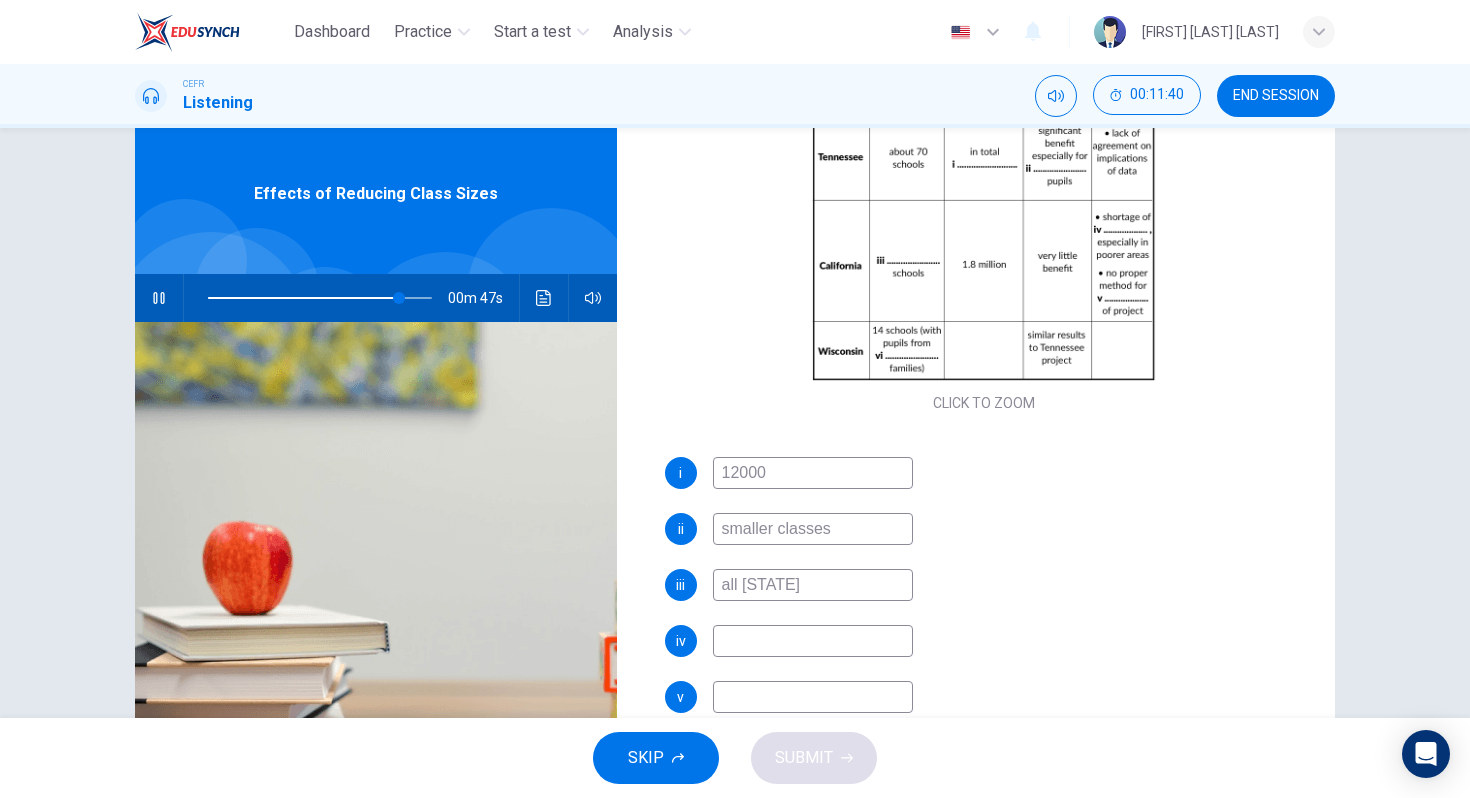type on "all [STATE]" 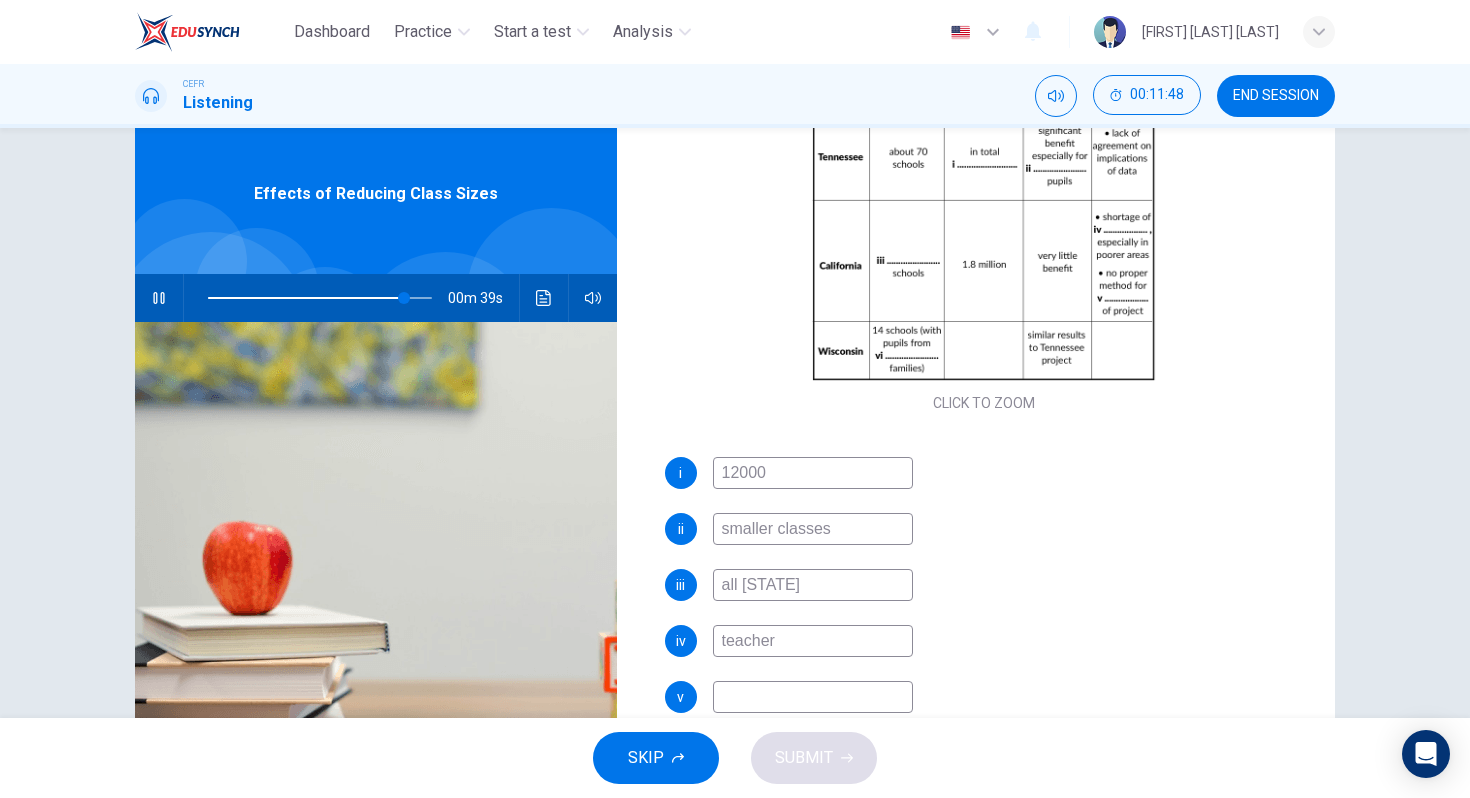 type on "teacher" 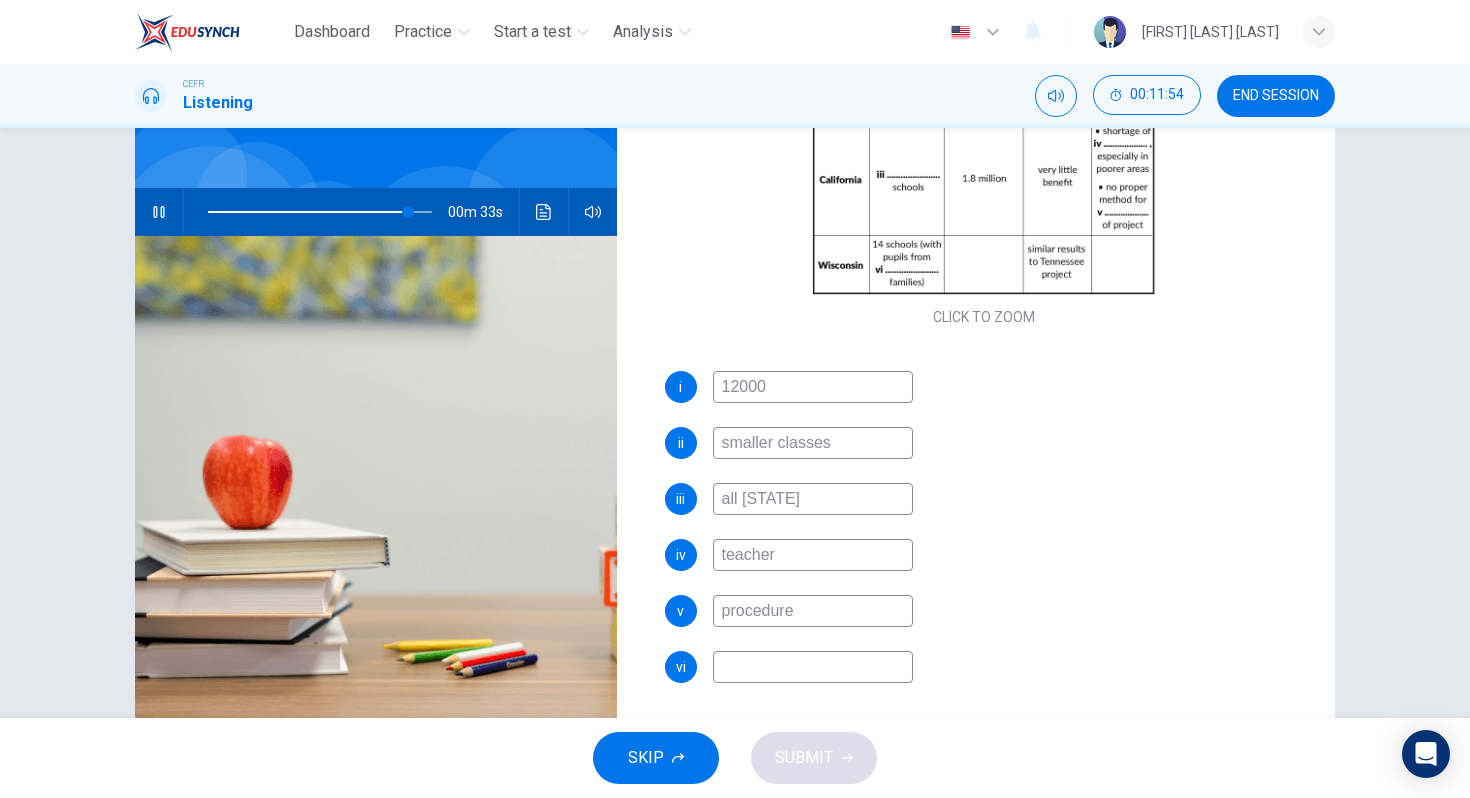 scroll, scrollTop: 167, scrollLeft: 0, axis: vertical 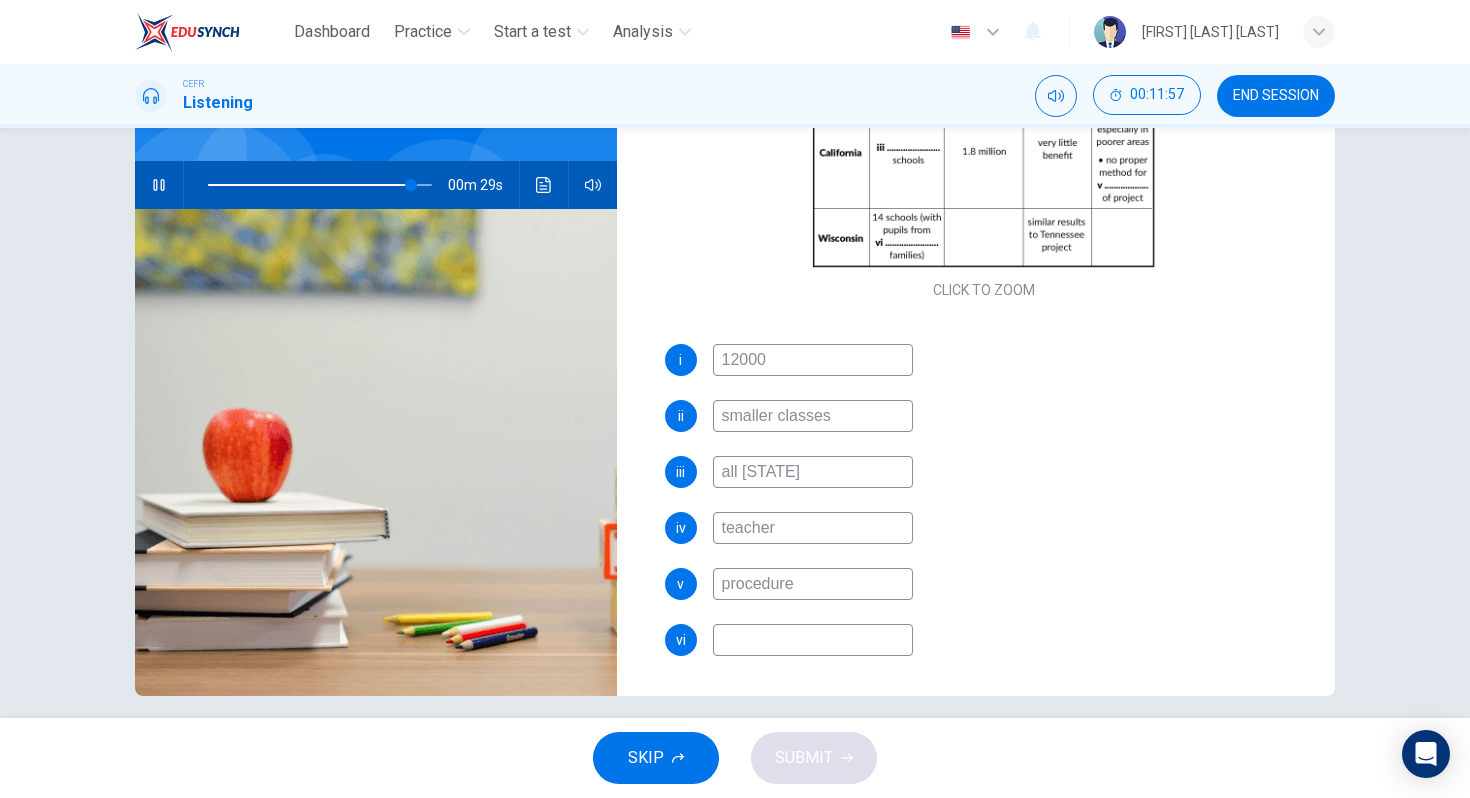 type on "procedure" 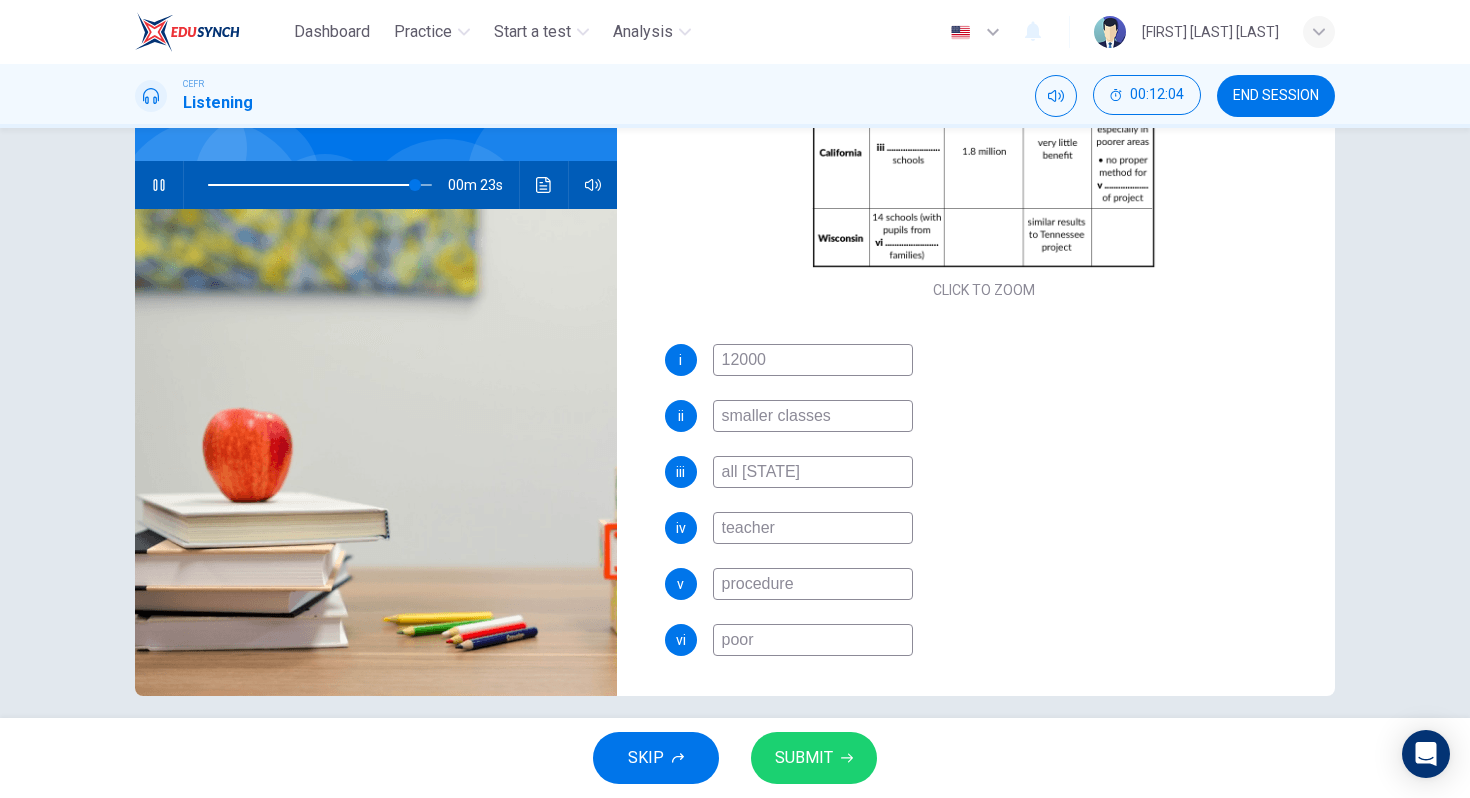 type on "poor" 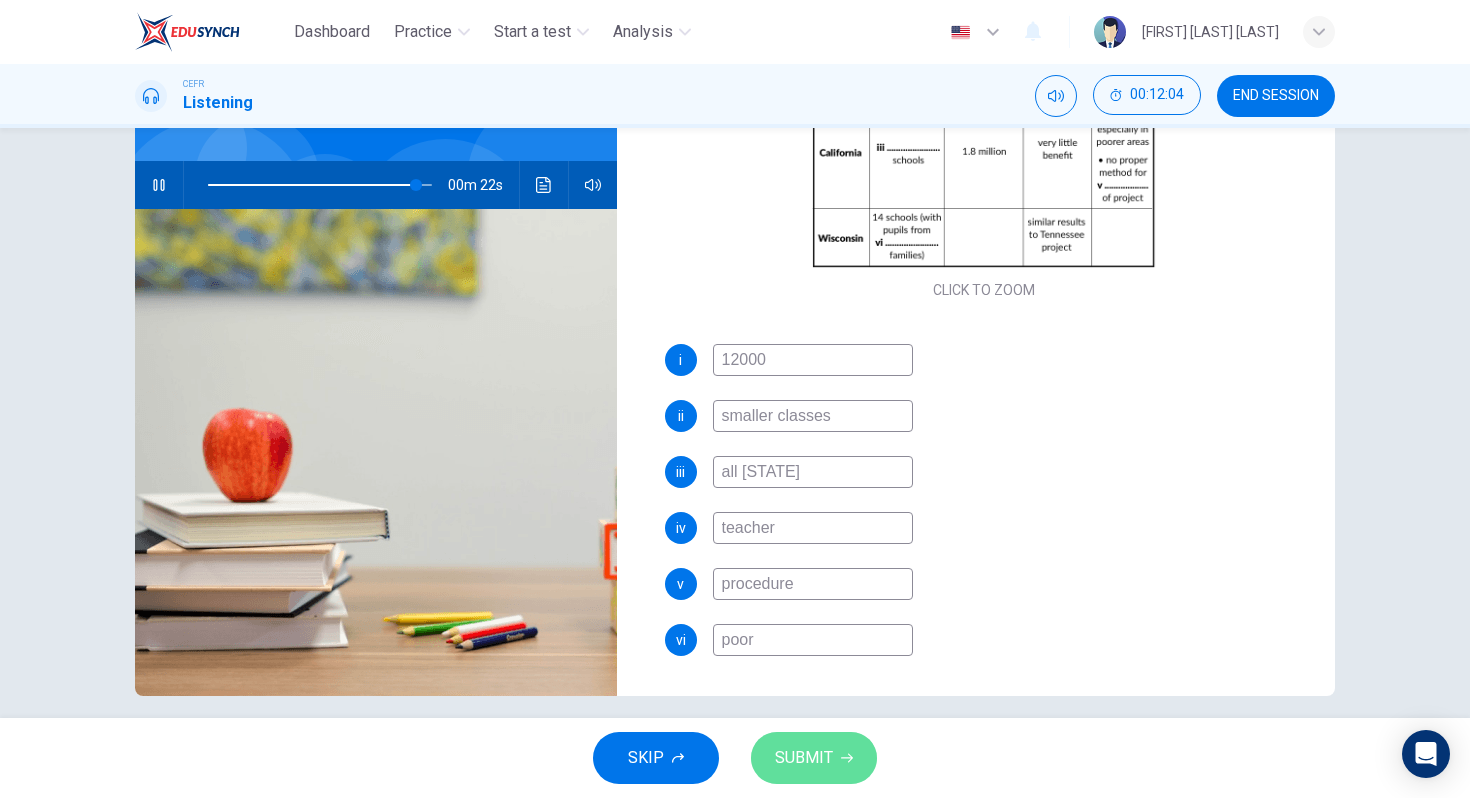 click on "SUBMIT" at bounding box center [804, 758] 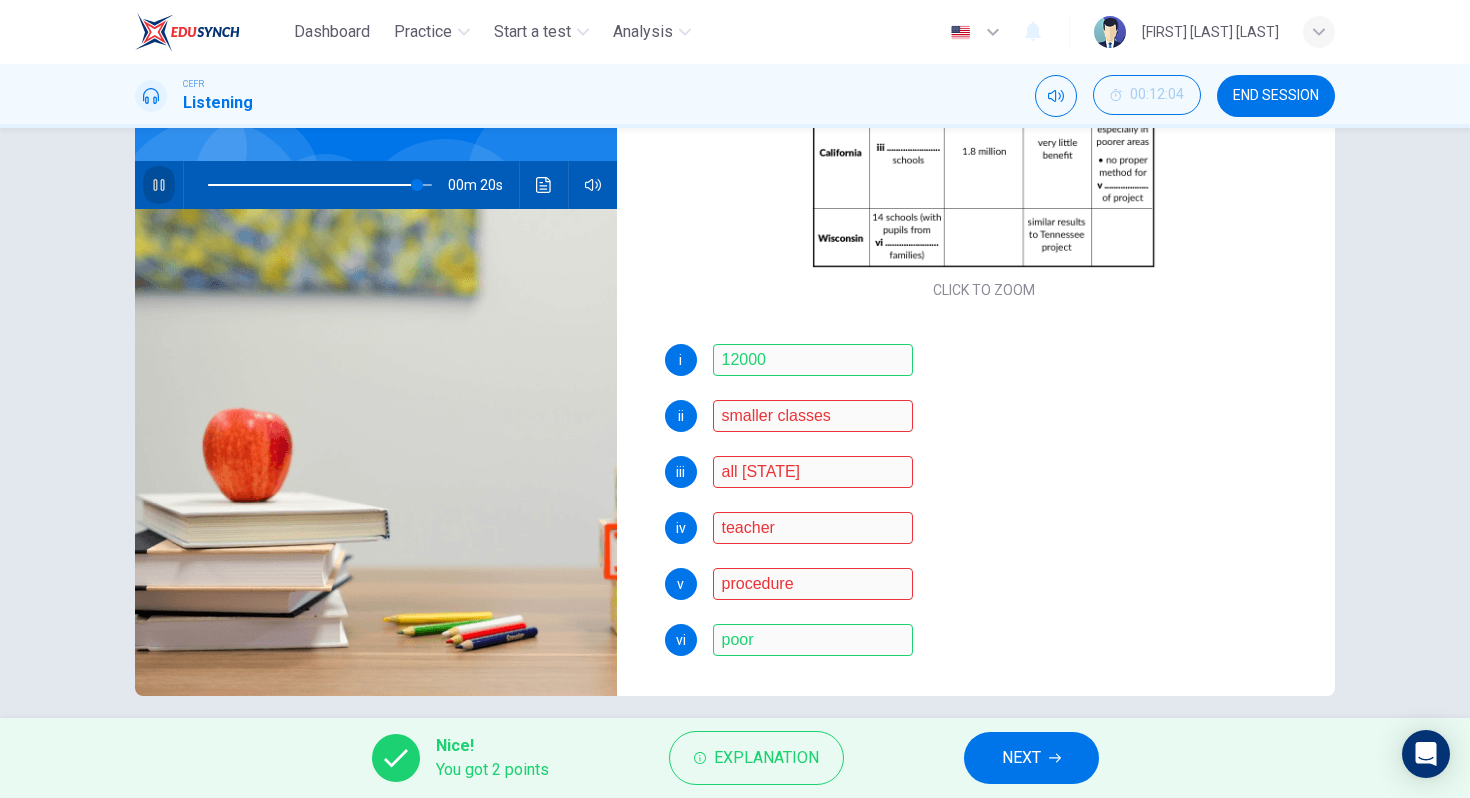 click at bounding box center (158, 185) 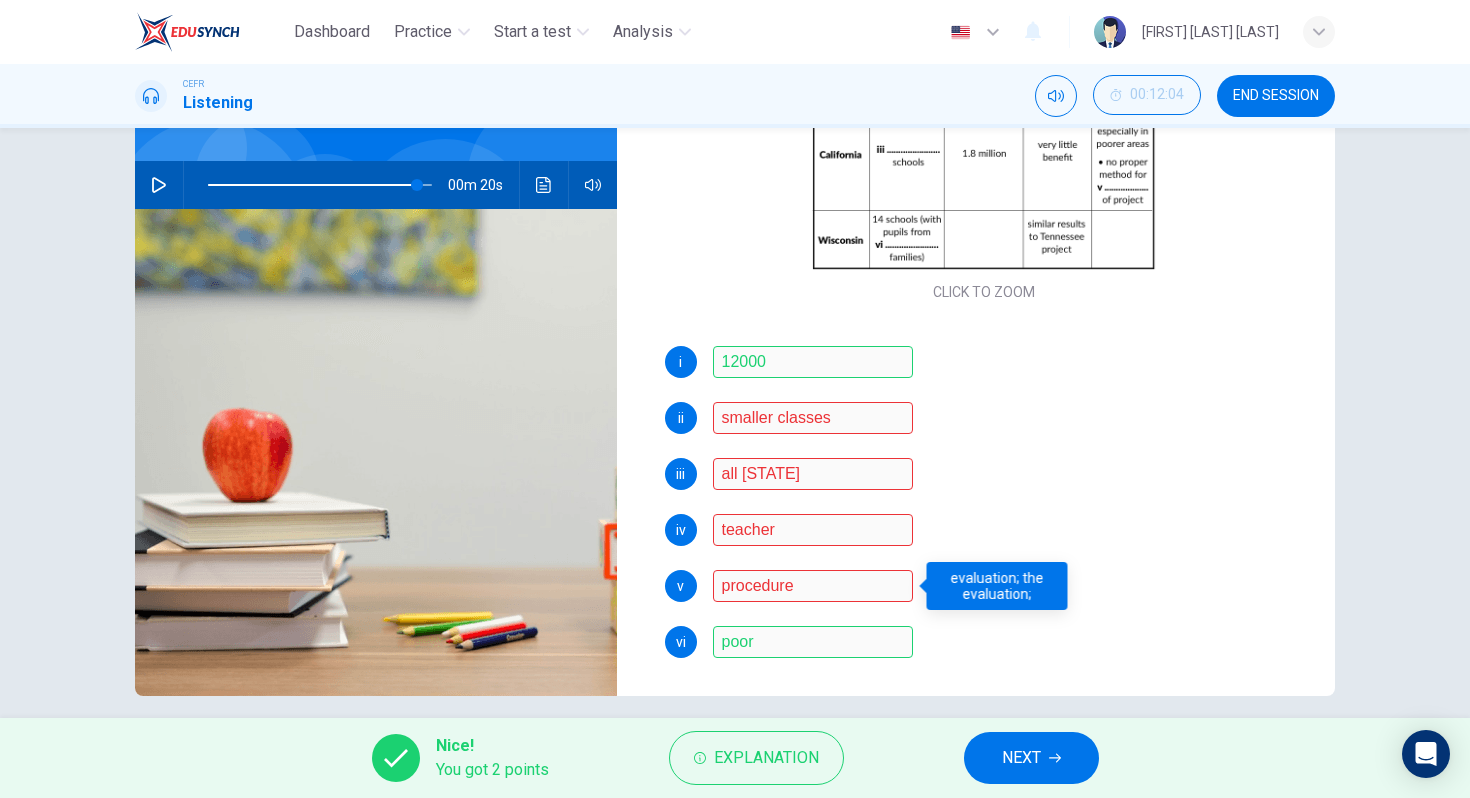scroll, scrollTop: 286, scrollLeft: 0, axis: vertical 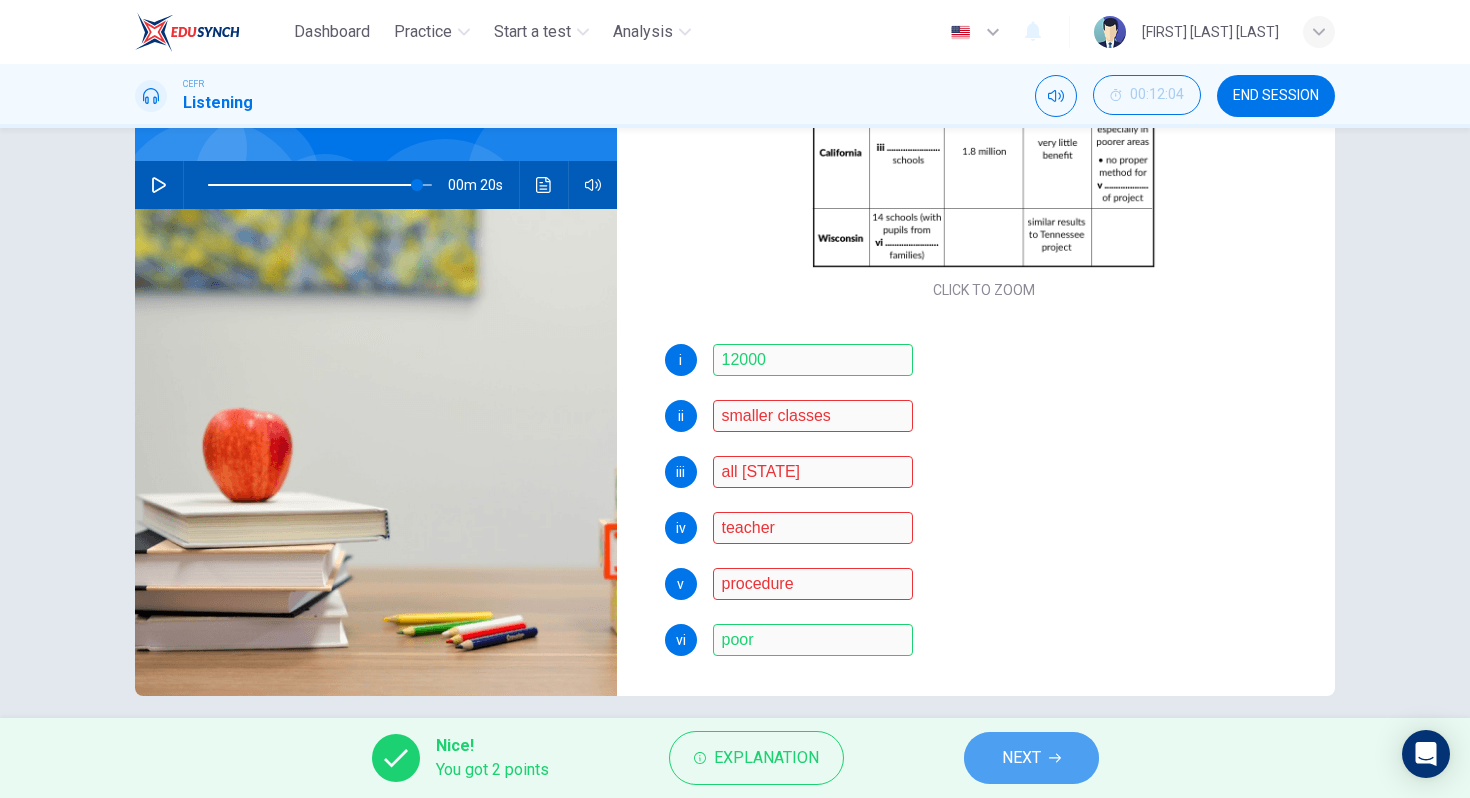 click on "NEXT" at bounding box center [1021, 758] 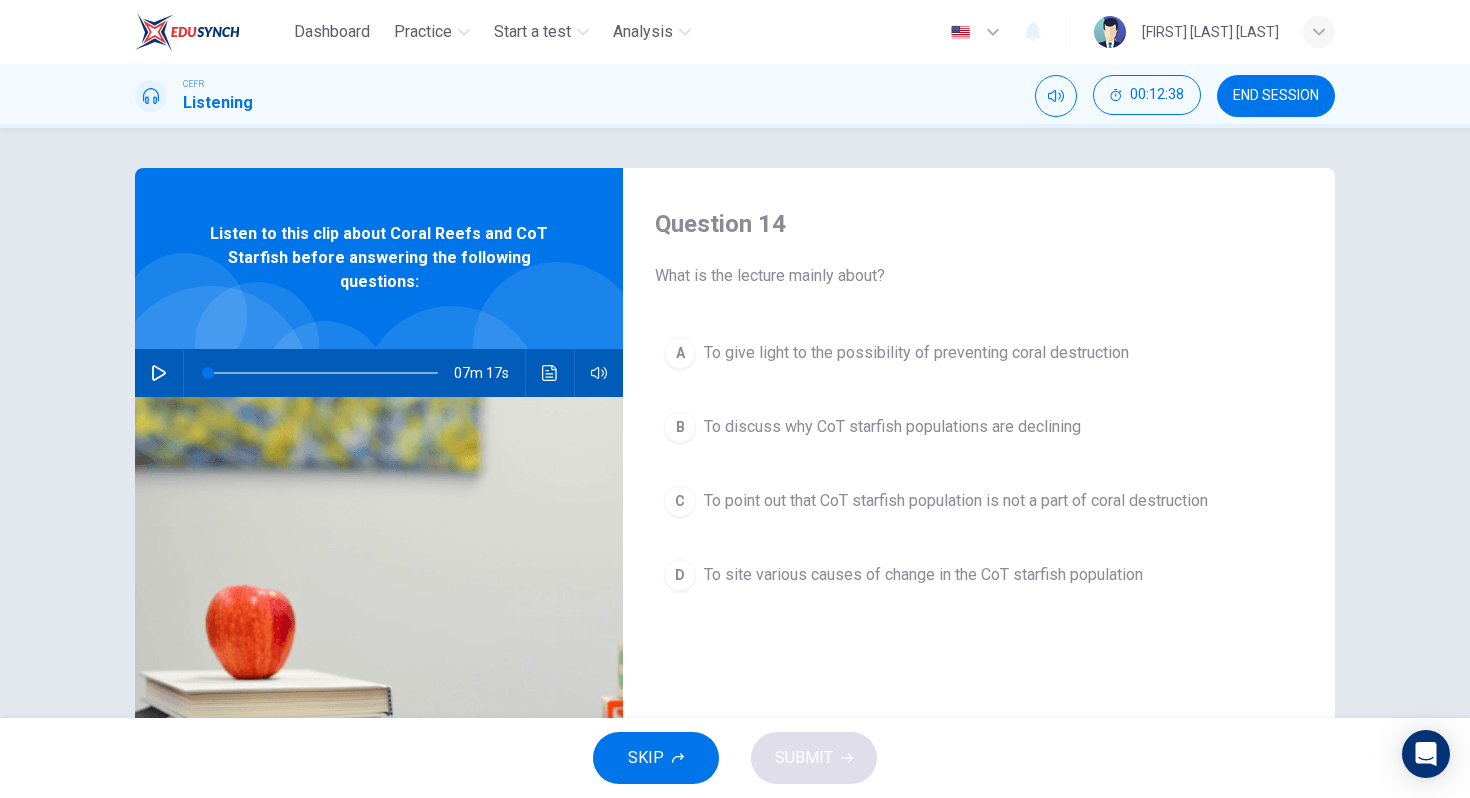 click at bounding box center (159, 373) 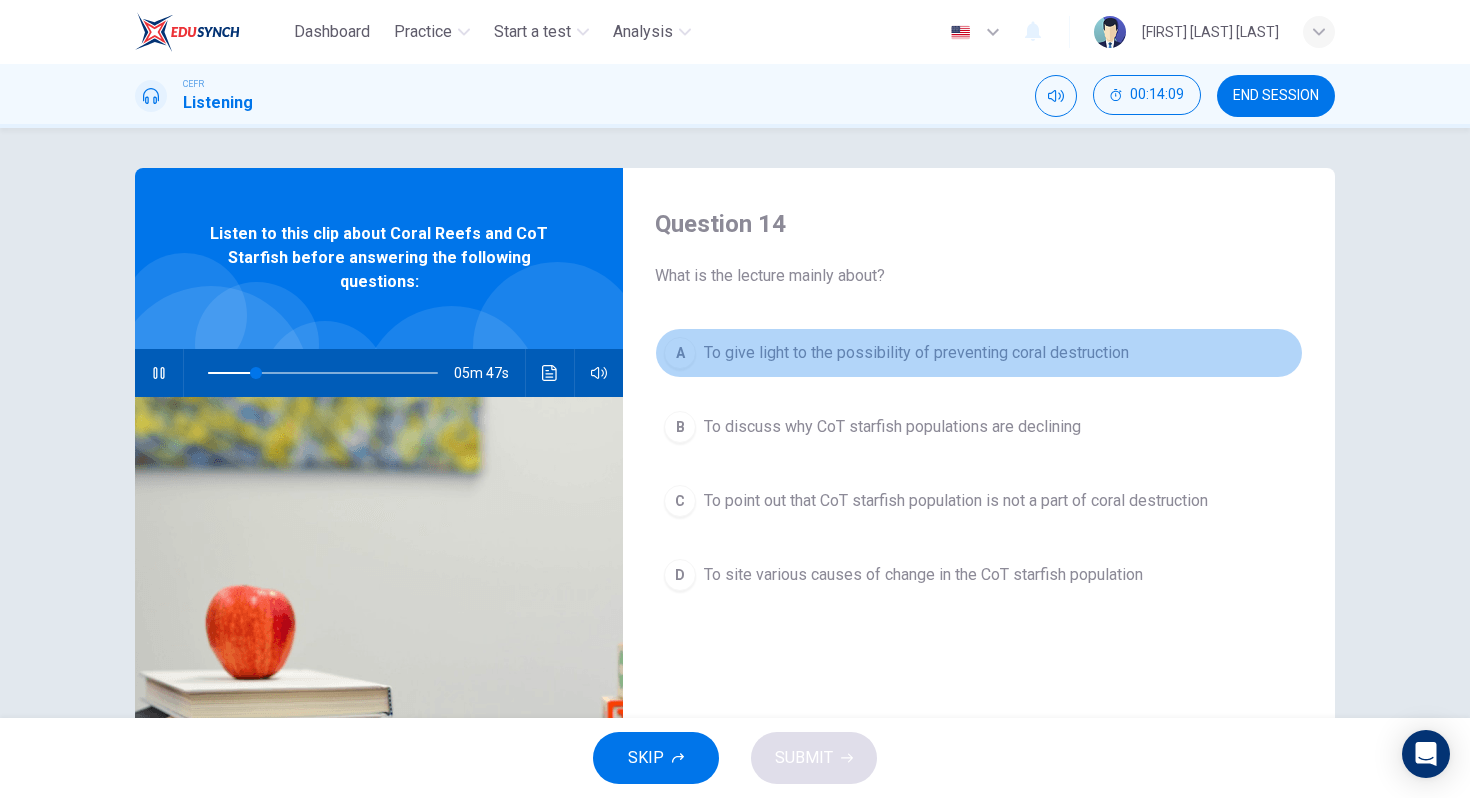click on "To give light to the possibility of preventing coral destruction" at bounding box center [916, 353] 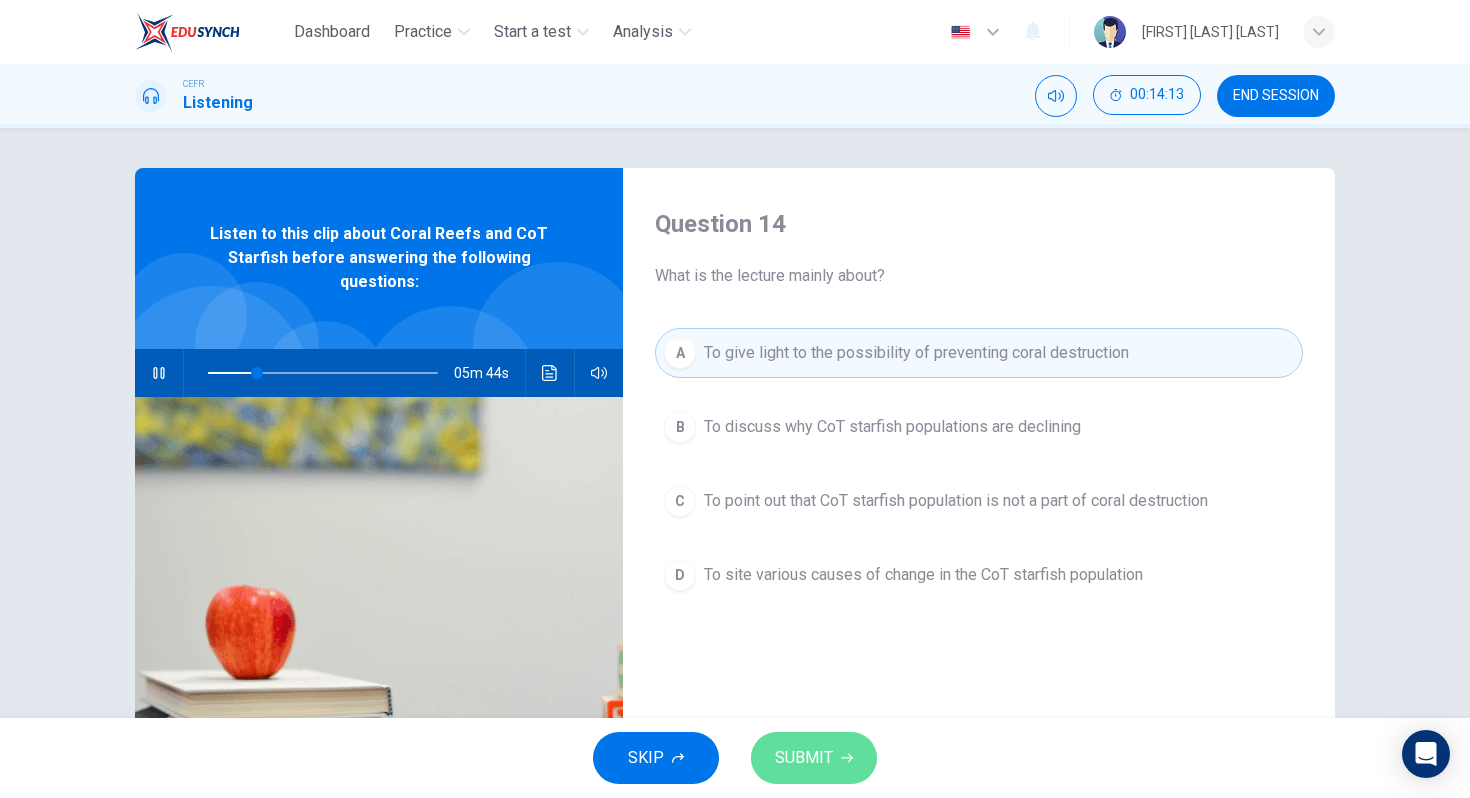 click on "SUBMIT" at bounding box center [804, 758] 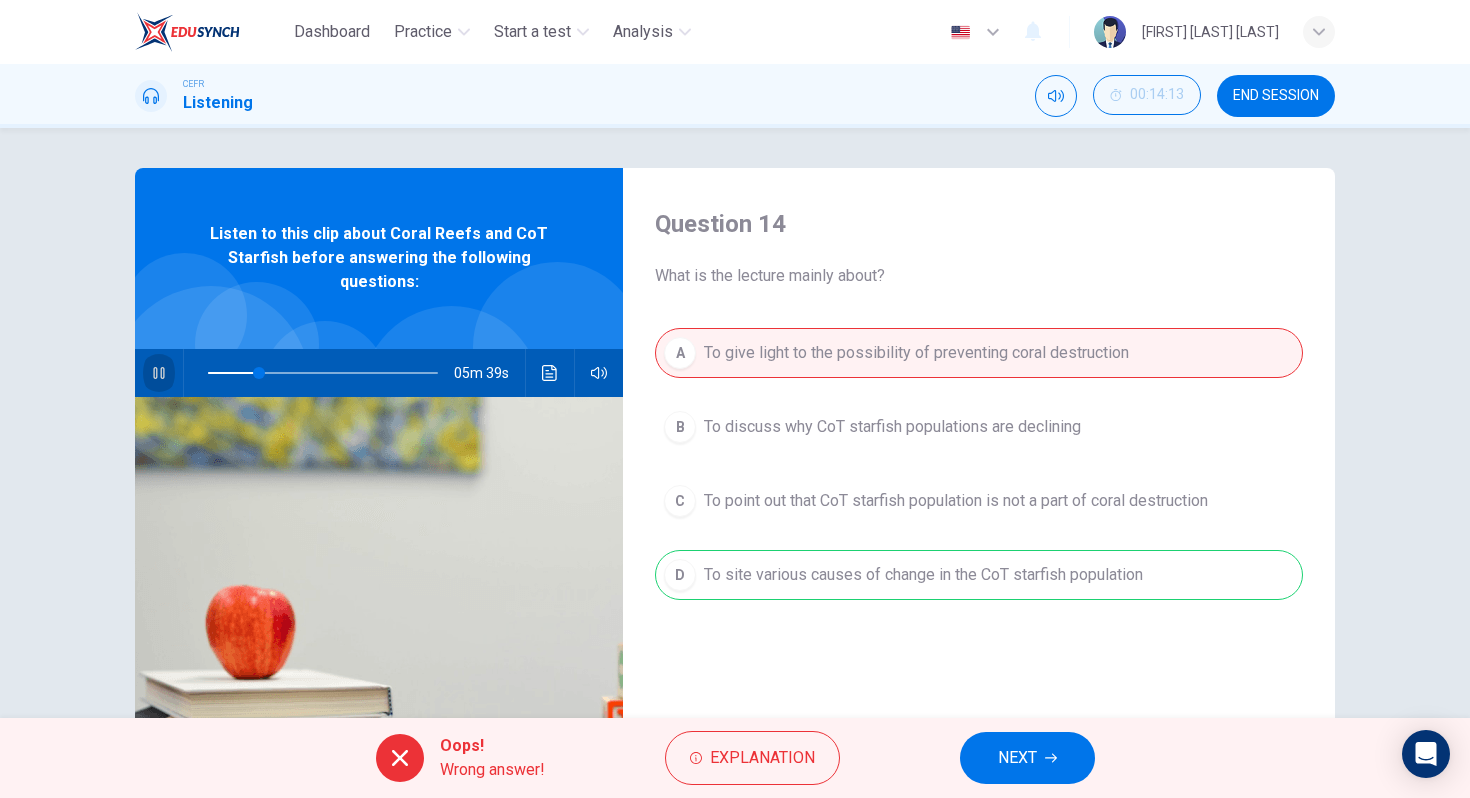 click at bounding box center [159, 373] 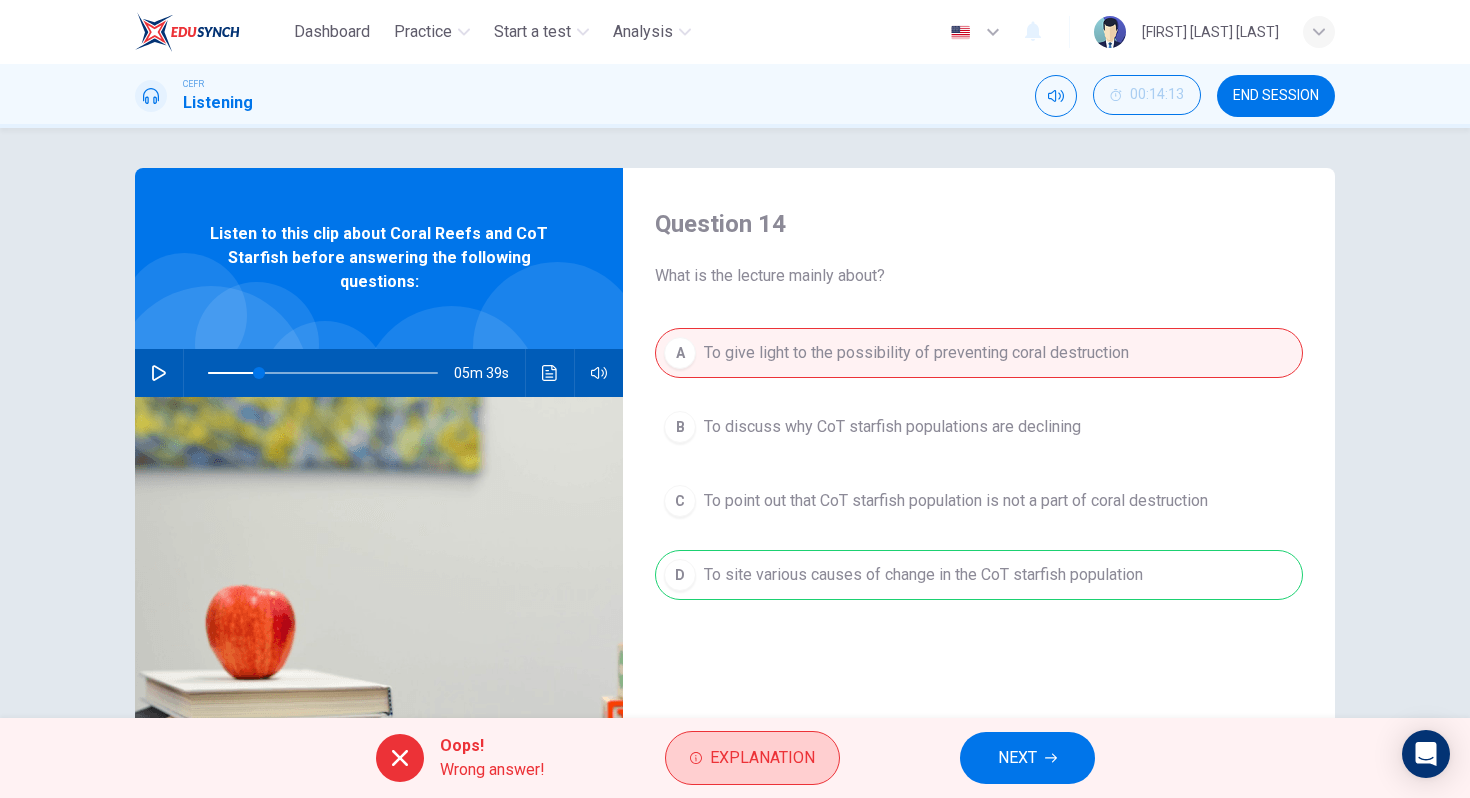click on "Explanation" at bounding box center [762, 758] 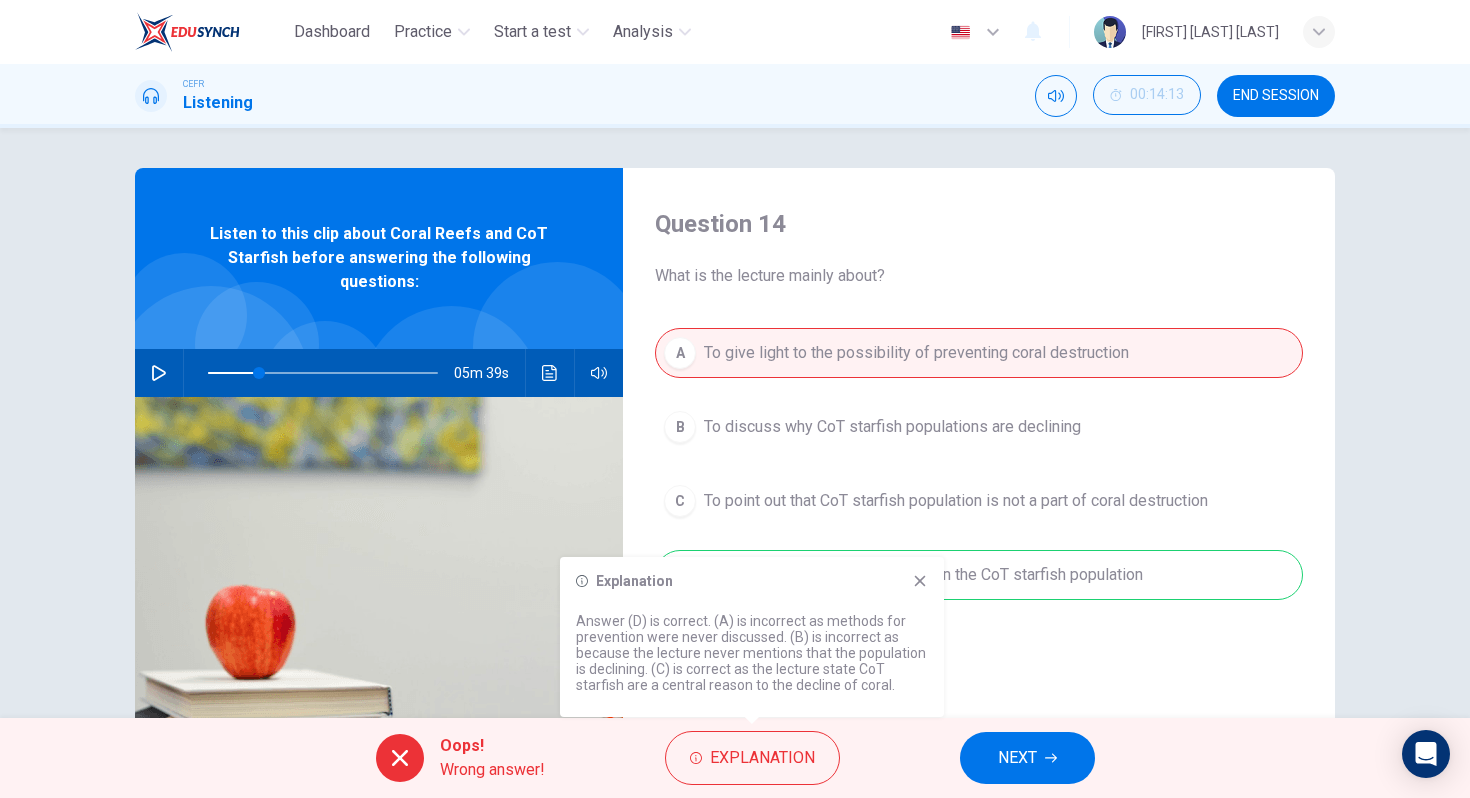 click on "A To give light to the possibility of preventing coral destruction B To discuss why CoT starfish populations are declining C To point out that CoT starfish population is not a part of coral destruction D To site various causes of change in the CoT starfish population" at bounding box center (979, 484) 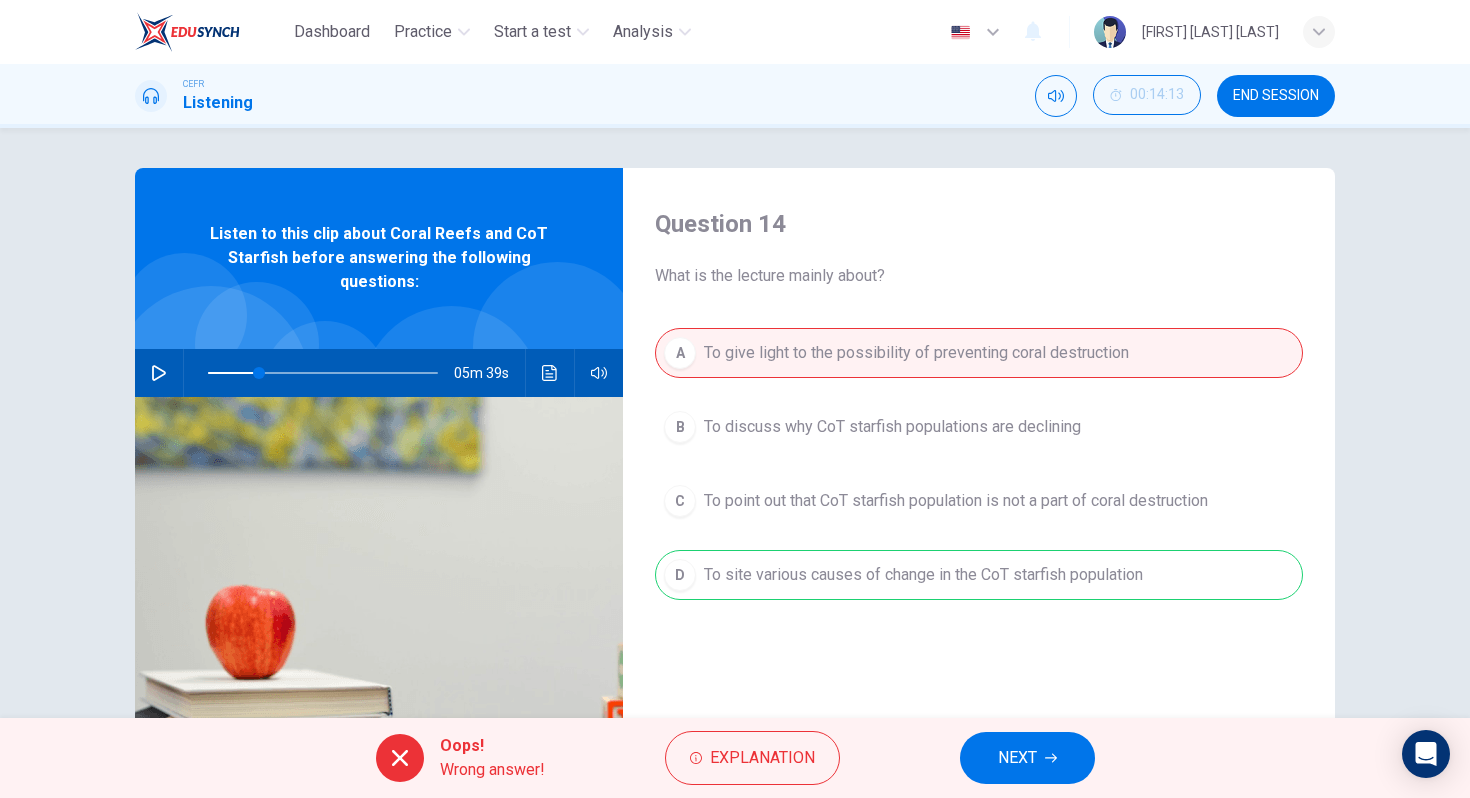 click on "A To give light to the possibility of preventing coral destruction B To discuss why CoT starfish populations are declining C To point out that CoT starfish population is not a part of coral destruction D To site various causes of change in the CoT starfish population" at bounding box center [979, 484] 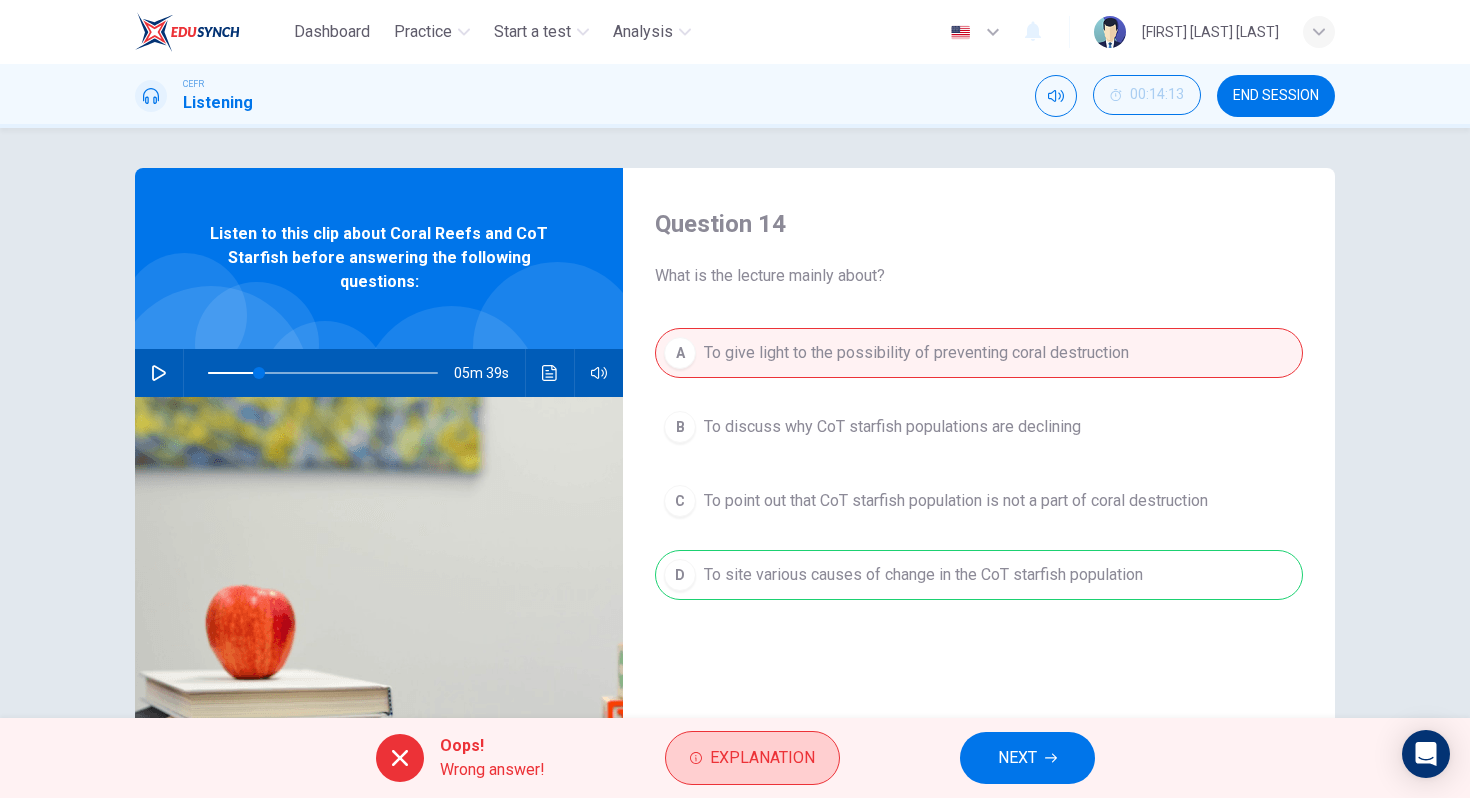 click on "Explanation" at bounding box center (762, 758) 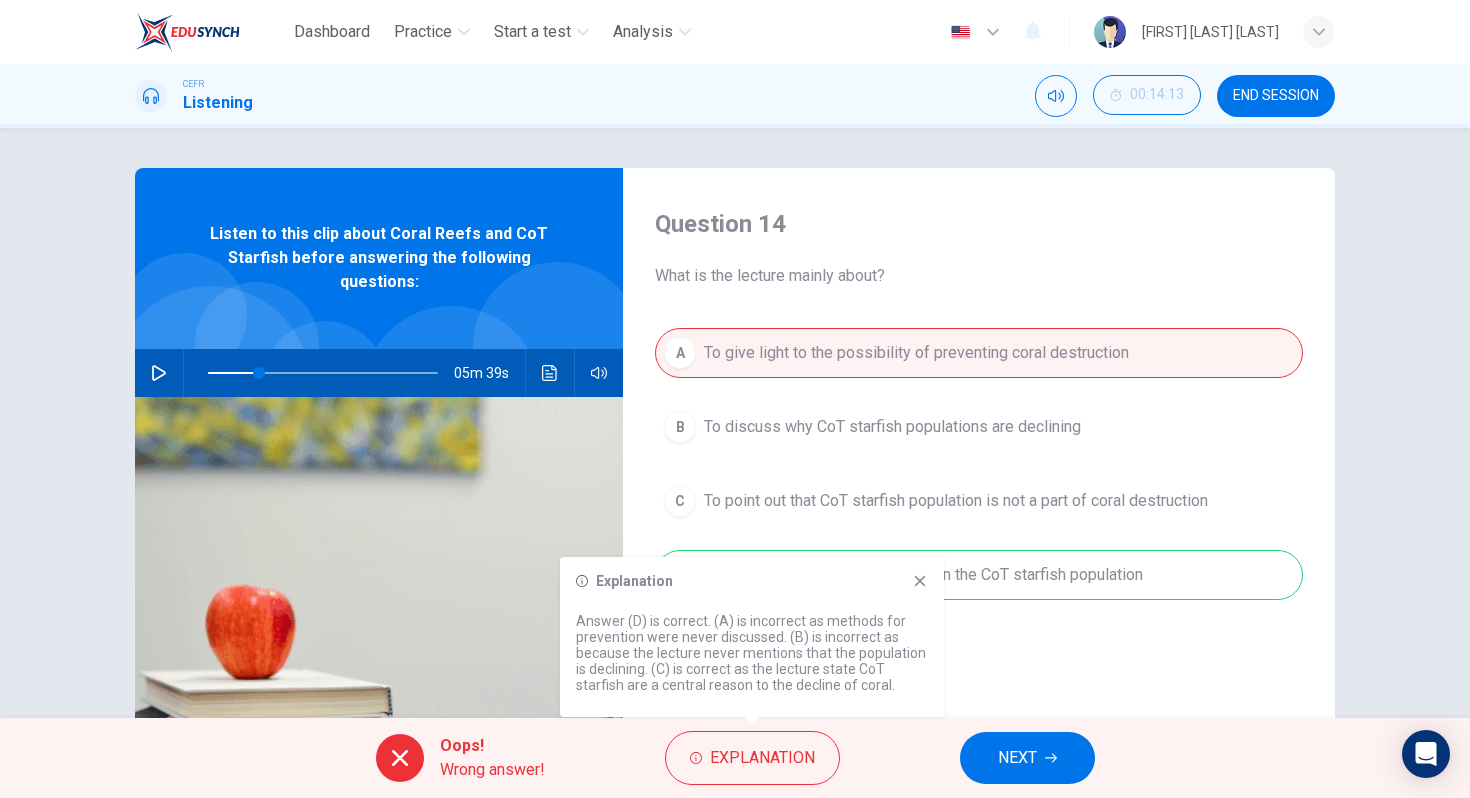 click at bounding box center [920, 581] 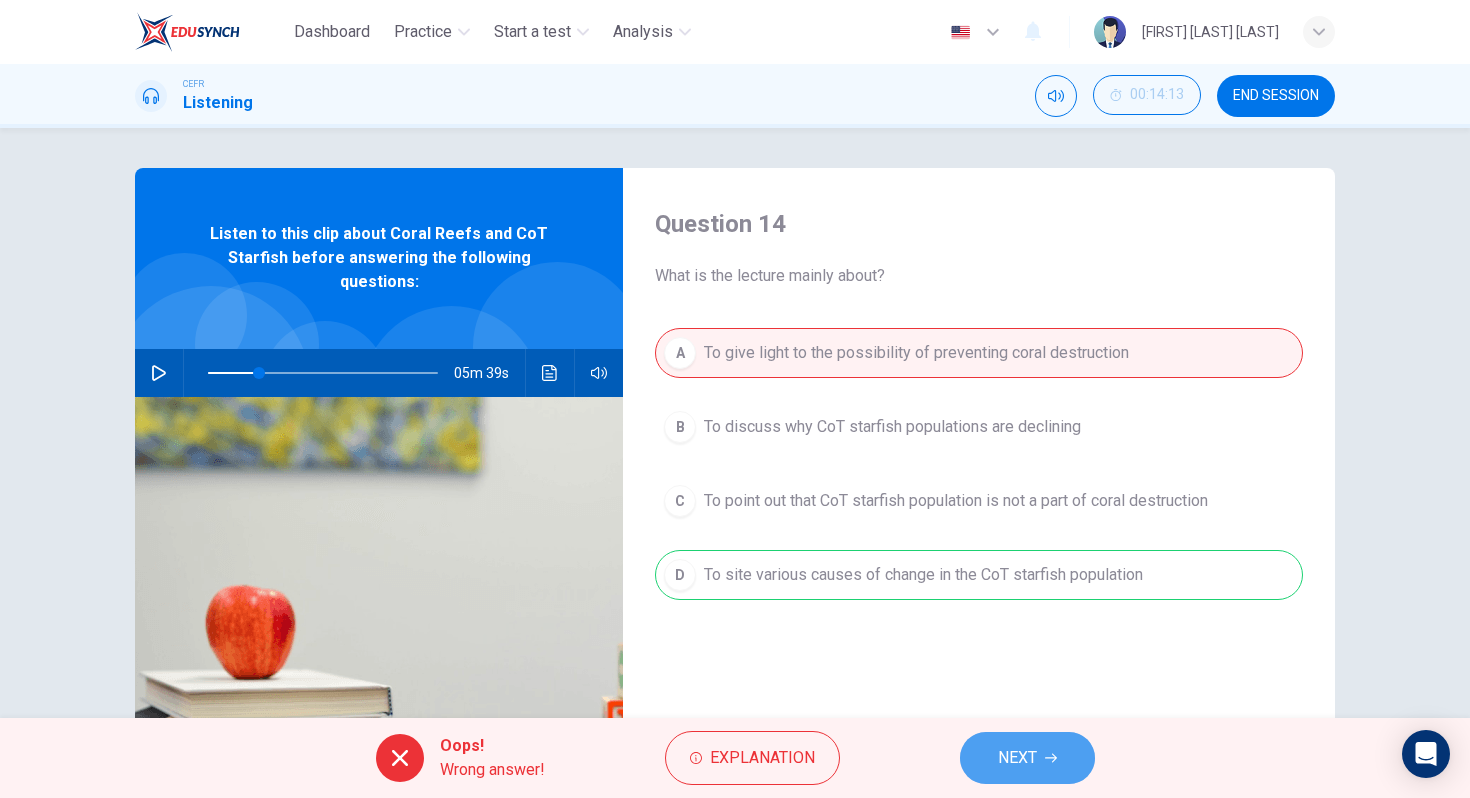 click on "NEXT" at bounding box center [1017, 758] 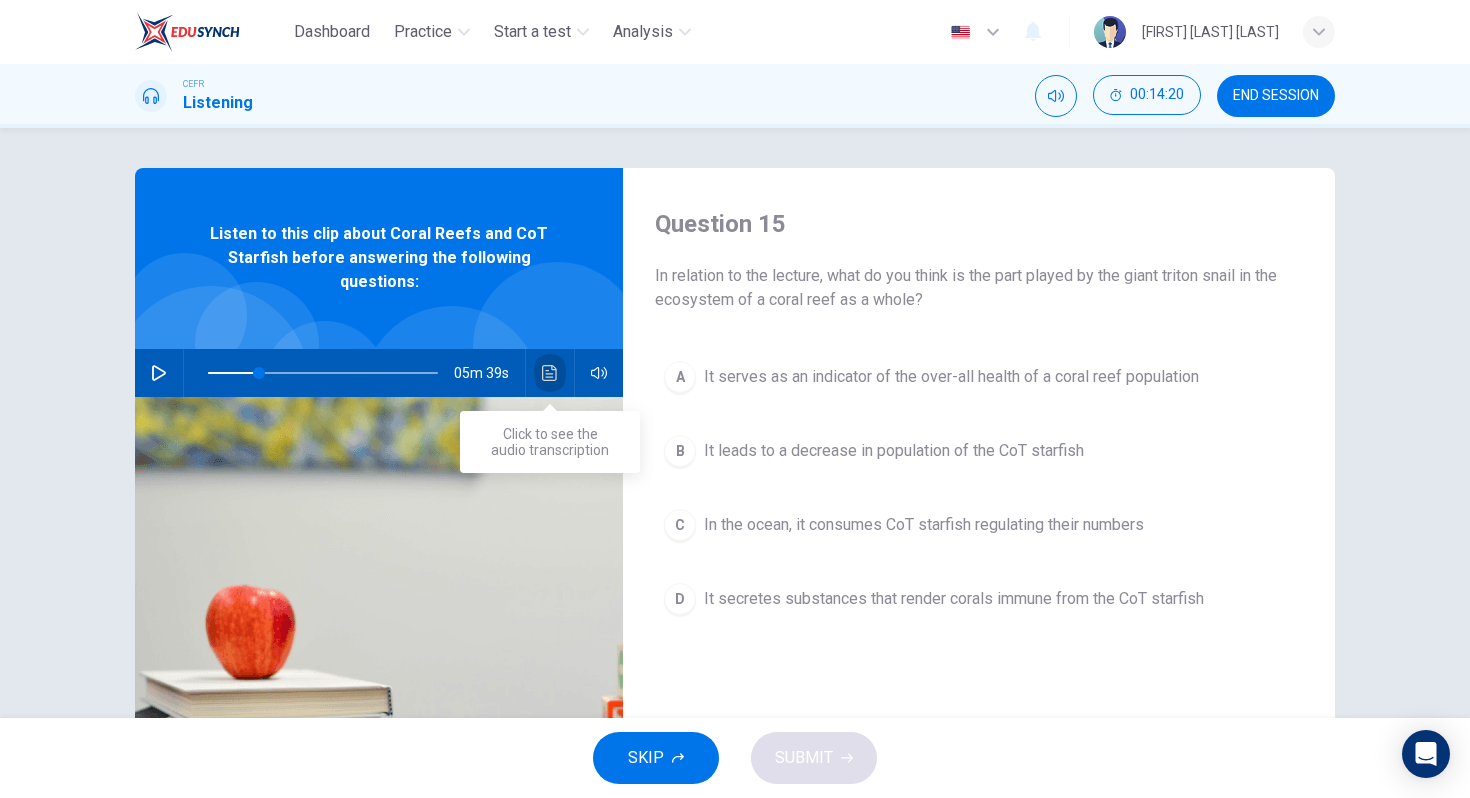 click at bounding box center [549, 373] 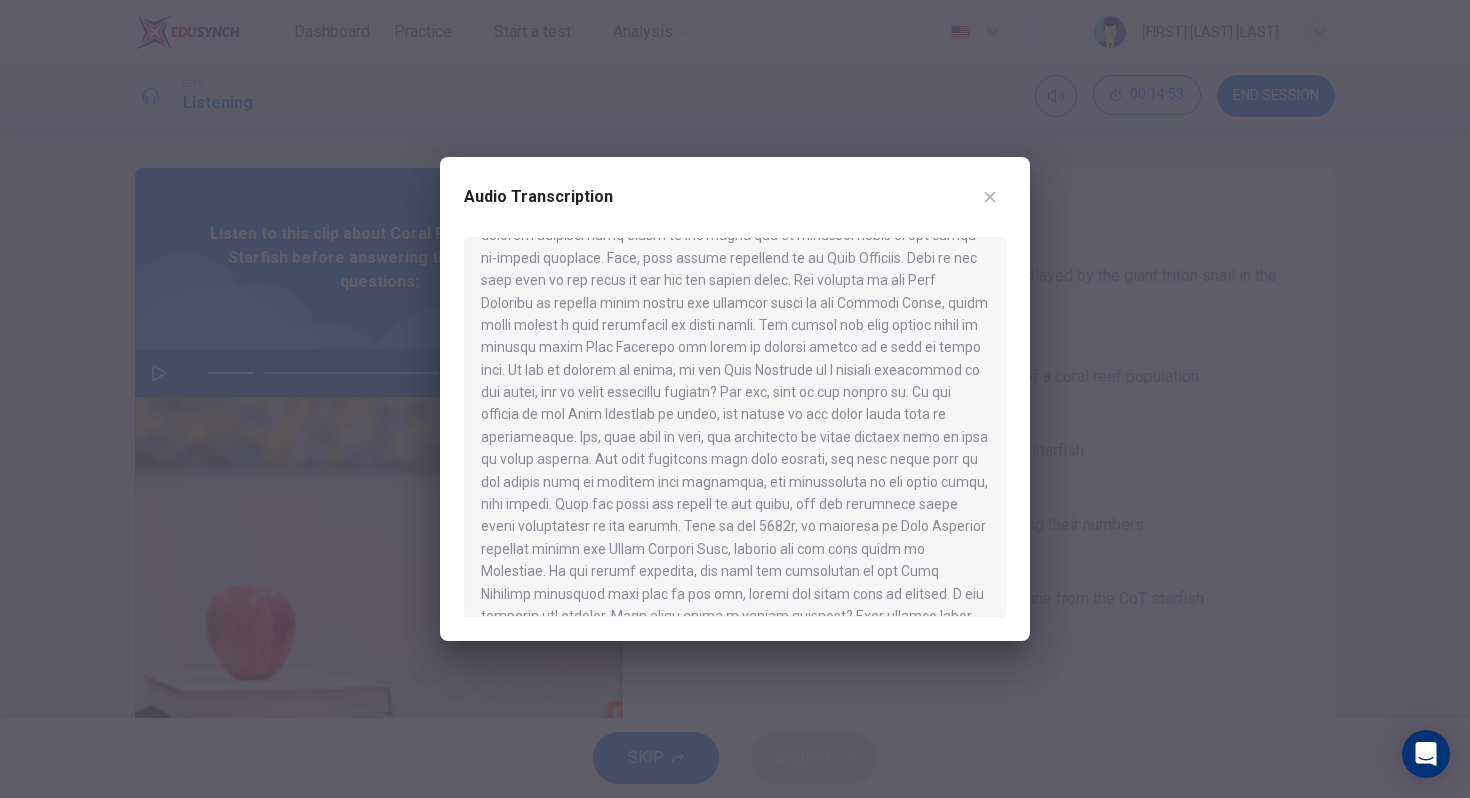 scroll, scrollTop: 169, scrollLeft: 0, axis: vertical 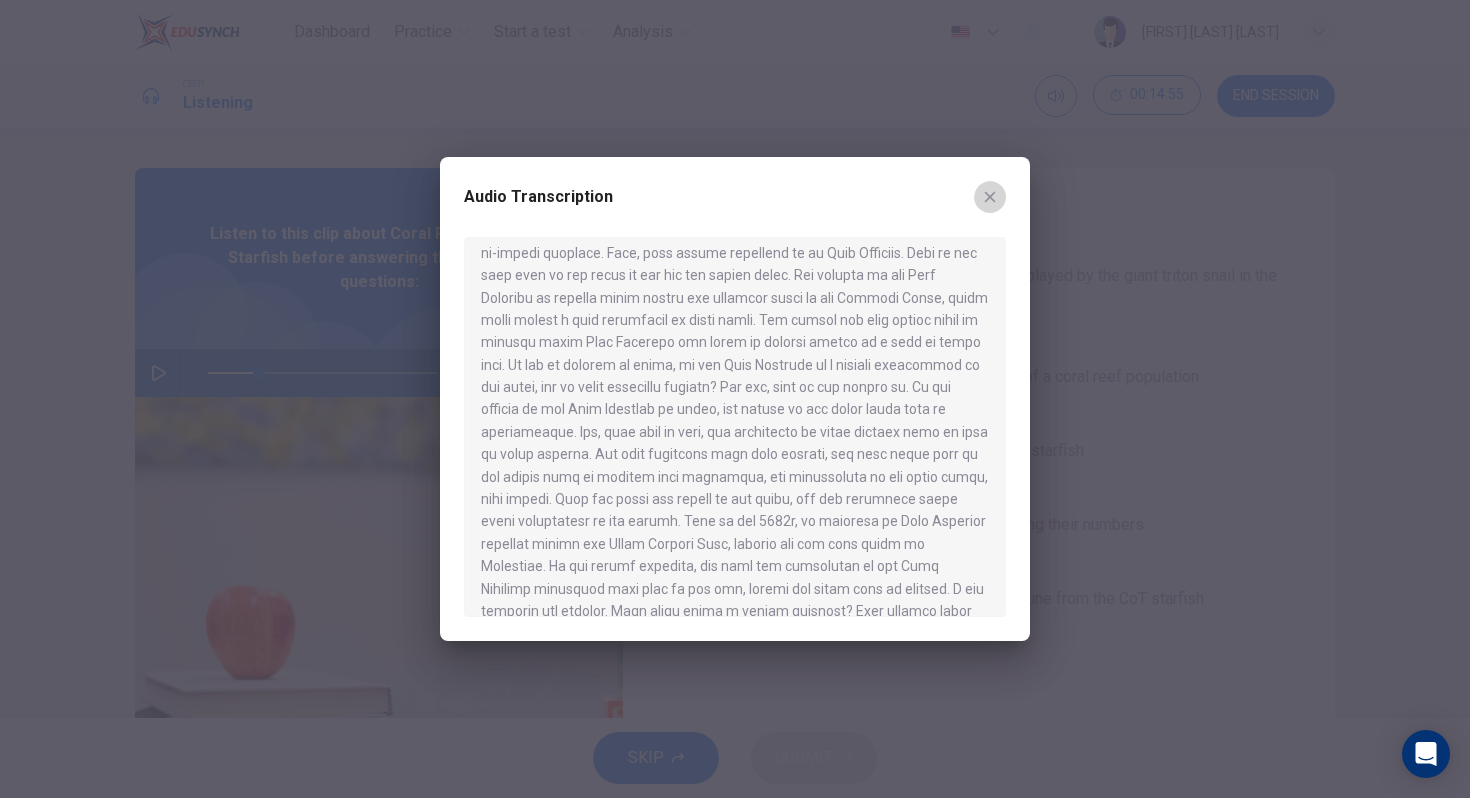 click at bounding box center [990, 197] 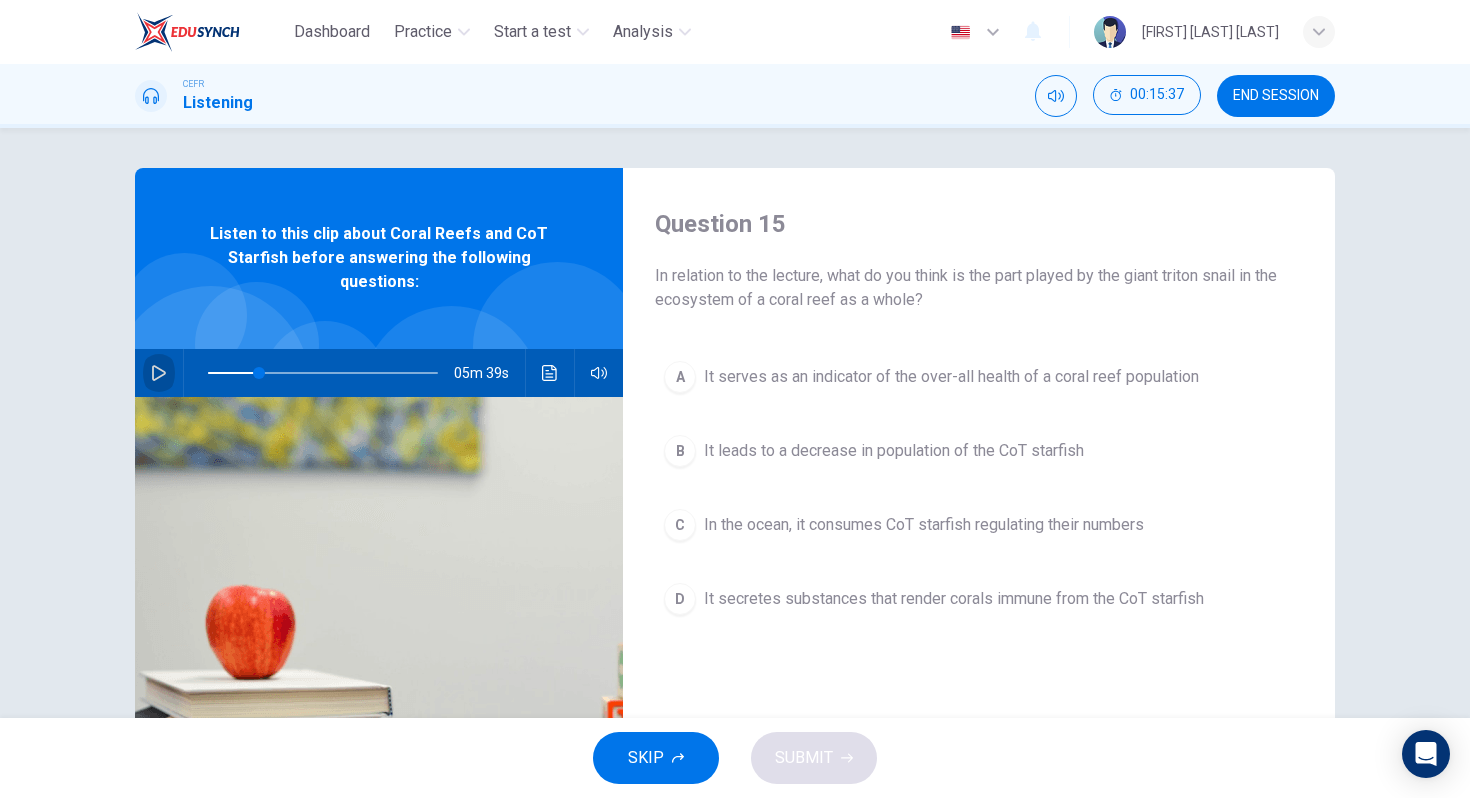 click at bounding box center (159, 373) 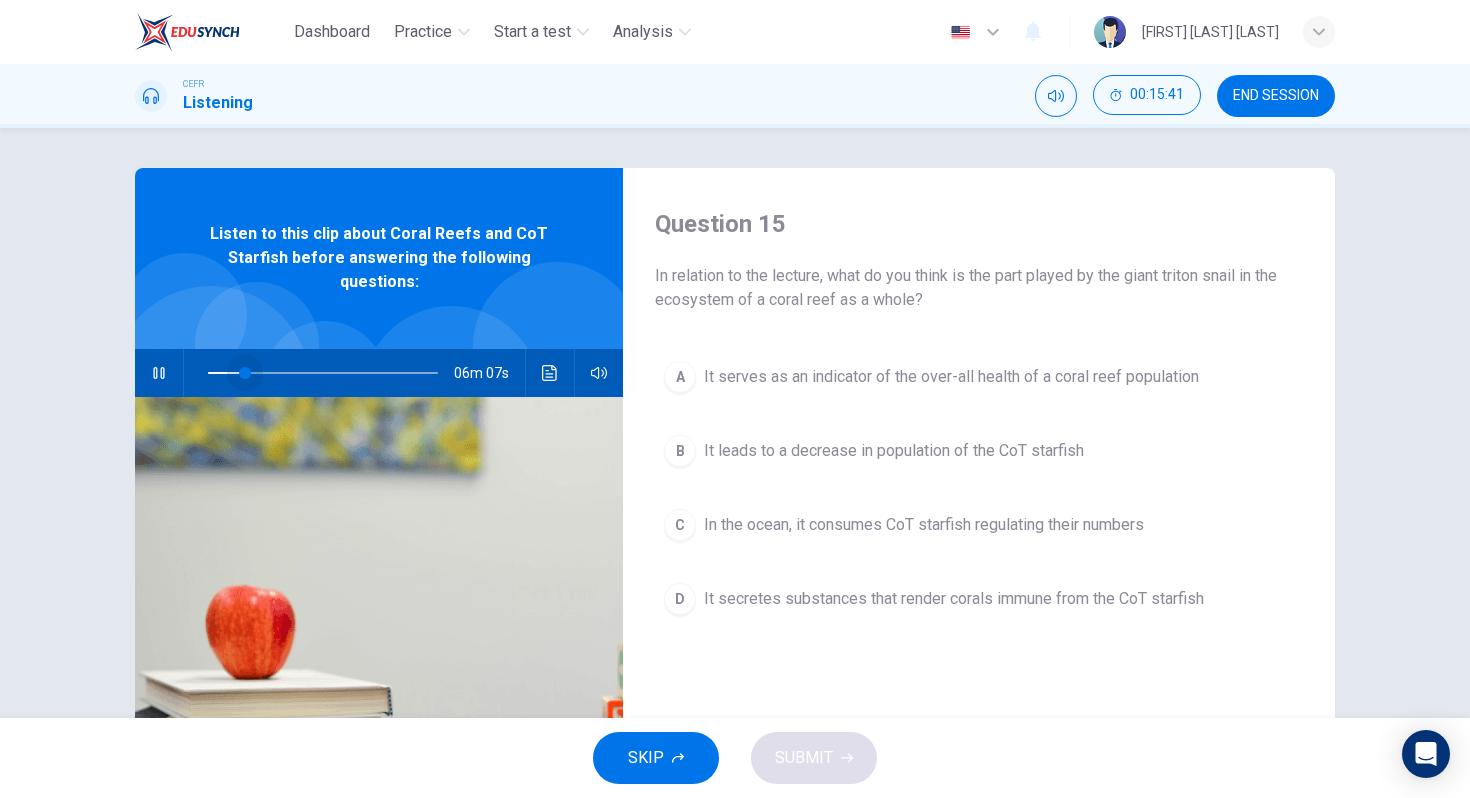 click at bounding box center (245, 373) 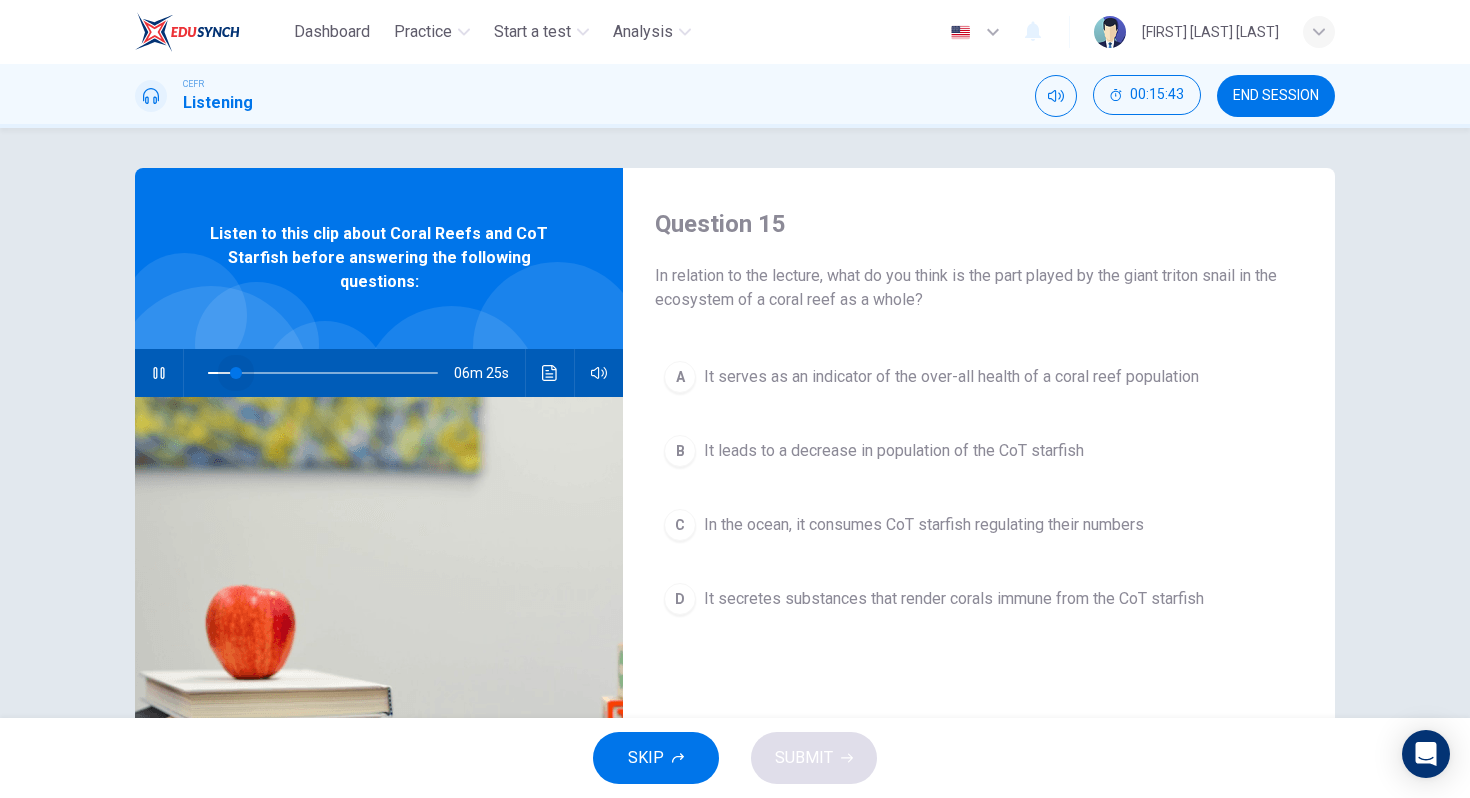 click at bounding box center (236, 373) 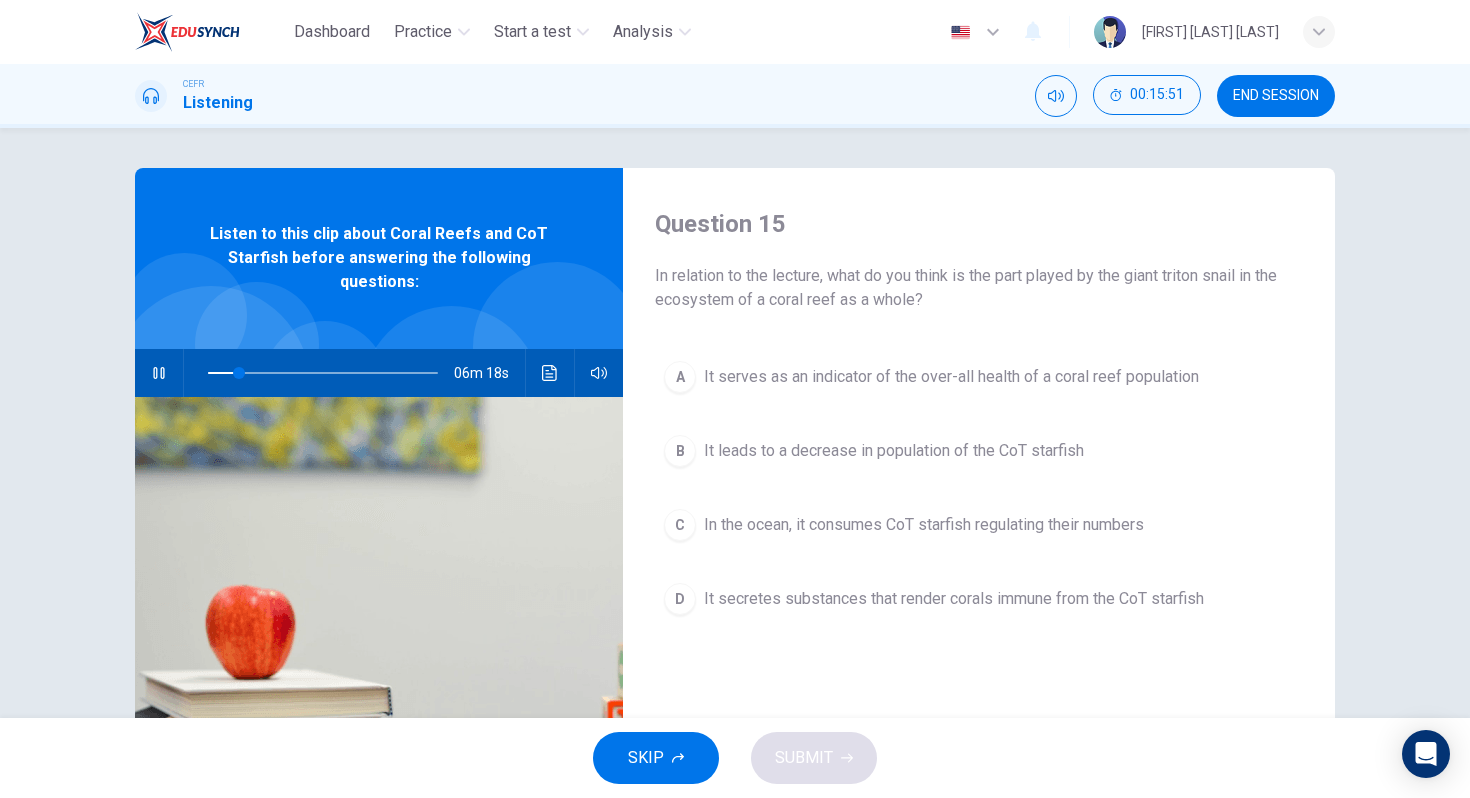 click on "Listen to this clip about Coral Reefs and CoT Starfish before answering the following questions:" at bounding box center (379, 258) 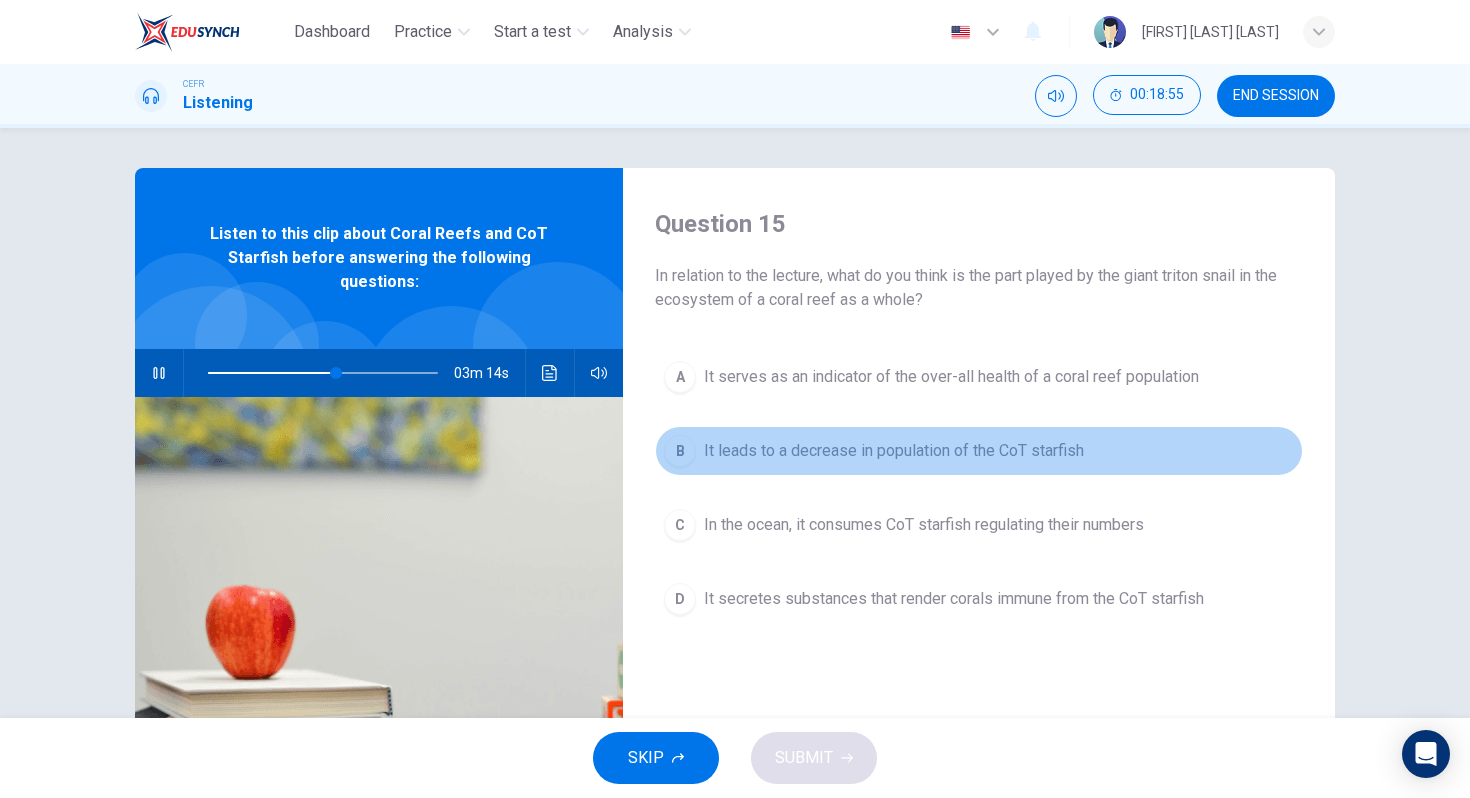 click on "It leads to a decrease in population of the CoT starfish" at bounding box center [951, 377] 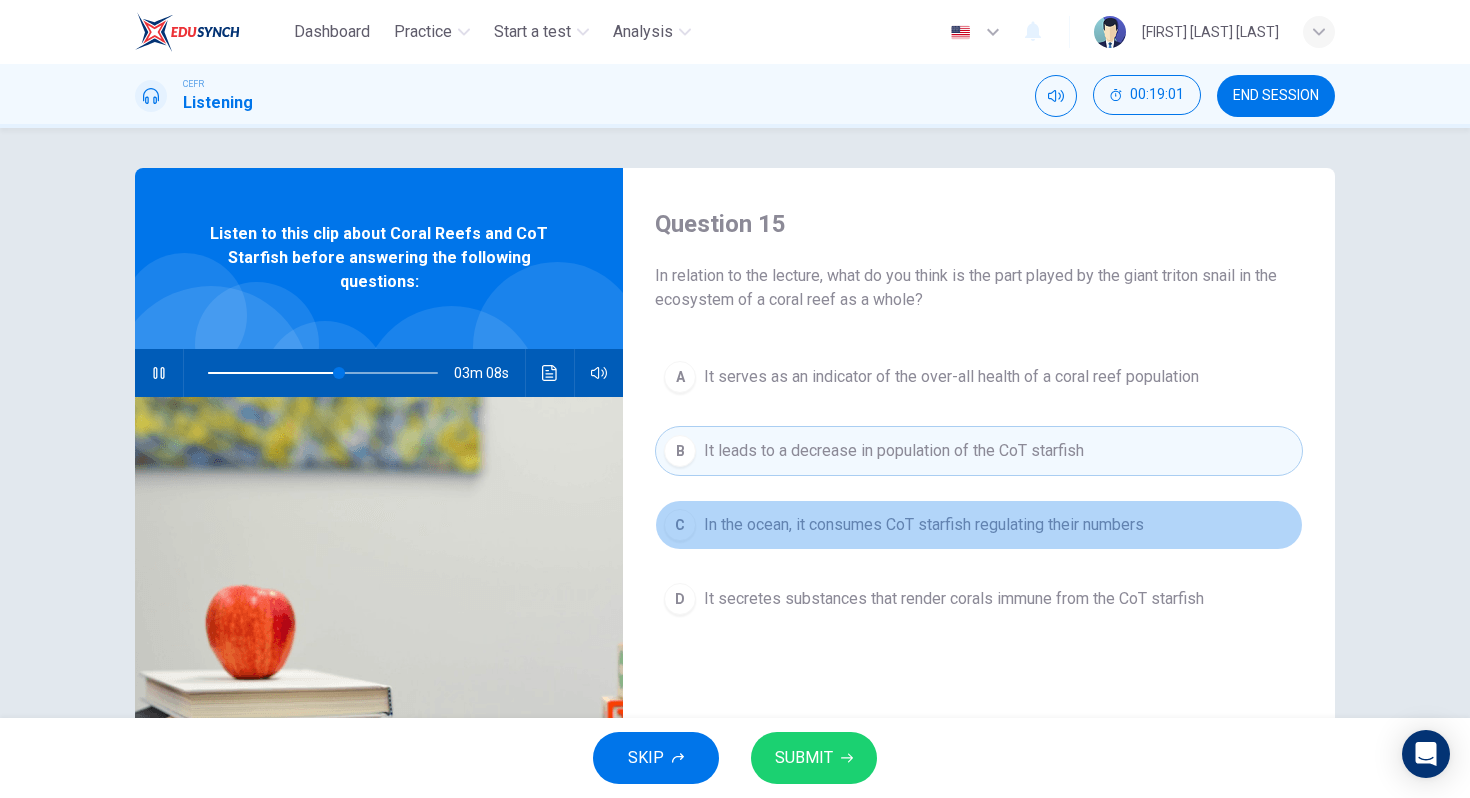 click on "In the ocean, it consumes CoT starfish regulating their numbers" at bounding box center [951, 377] 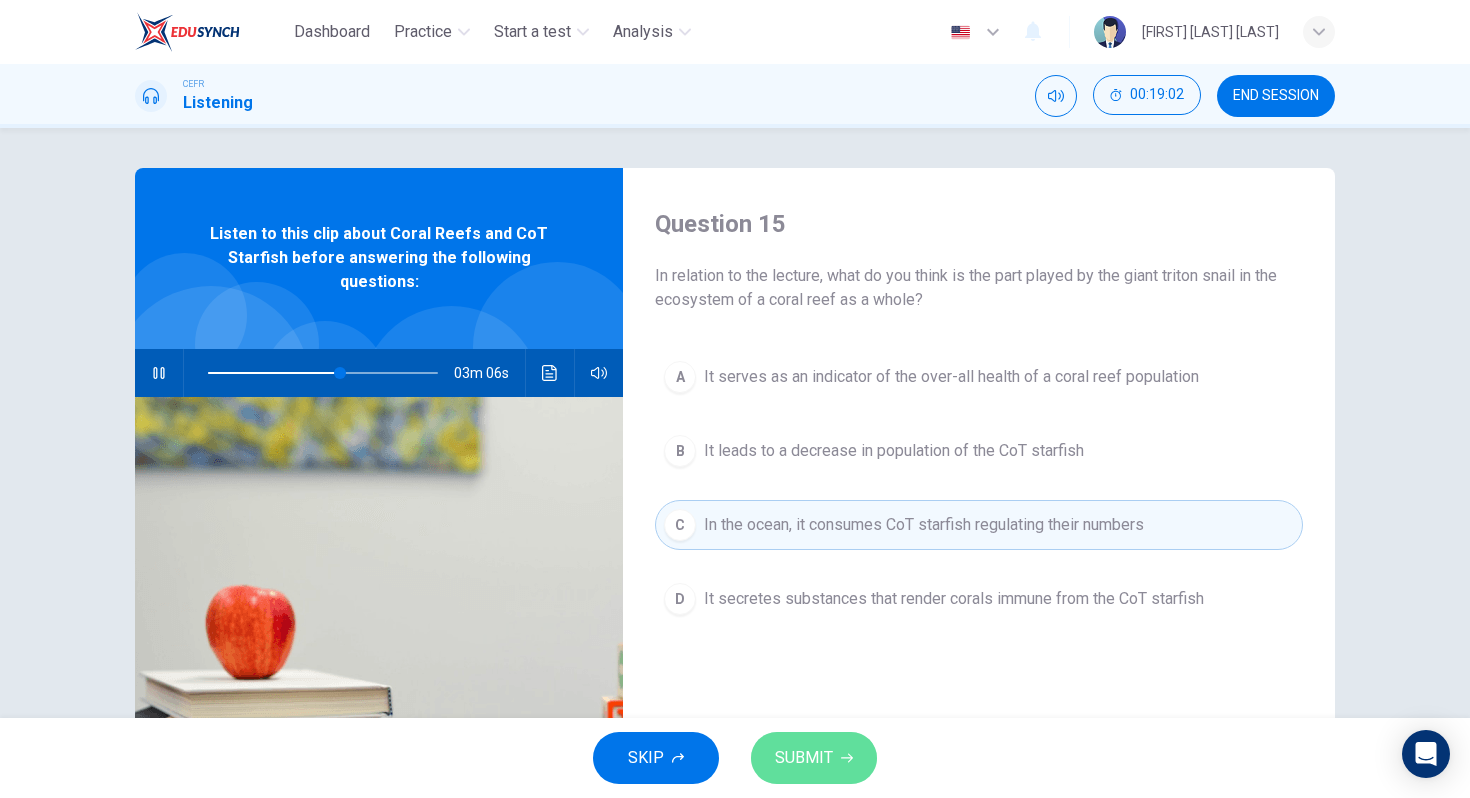 click on "SUBMIT" at bounding box center [804, 758] 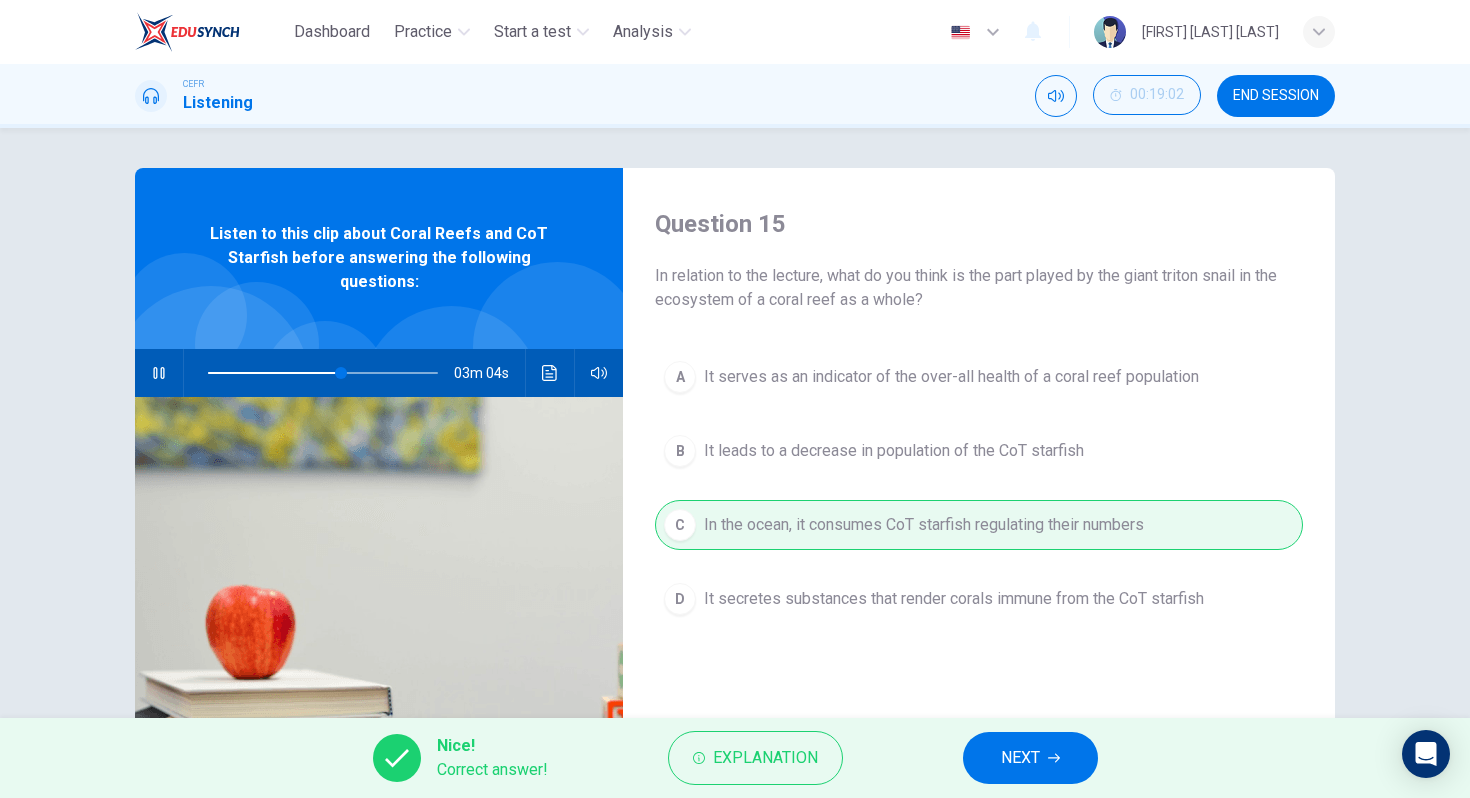 click on "NEXT" at bounding box center [1030, 758] 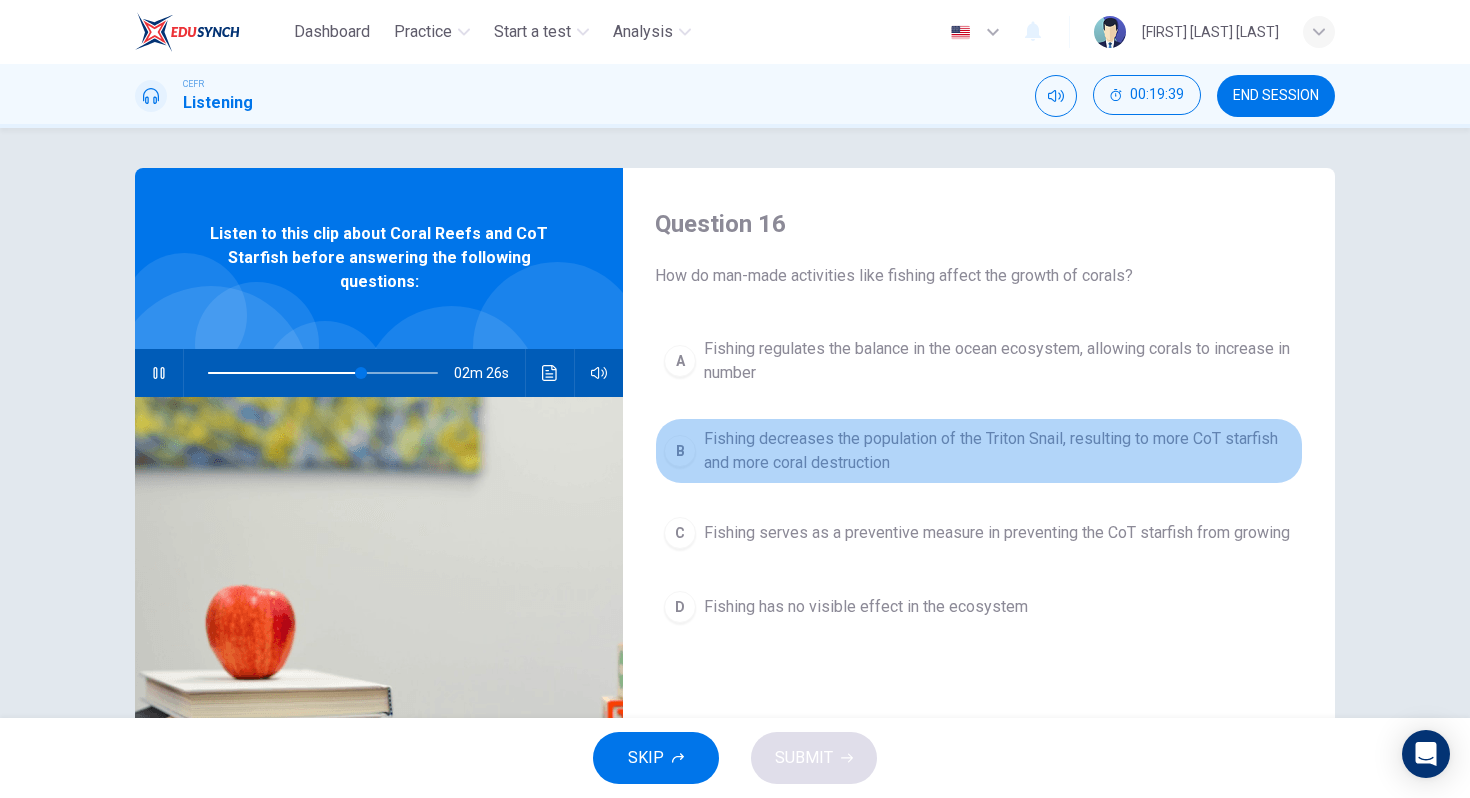 click on "B Fishing decreases the population of the Triton Snail, resulting to more CoT starfish and more coral destruction" at bounding box center [979, 451] 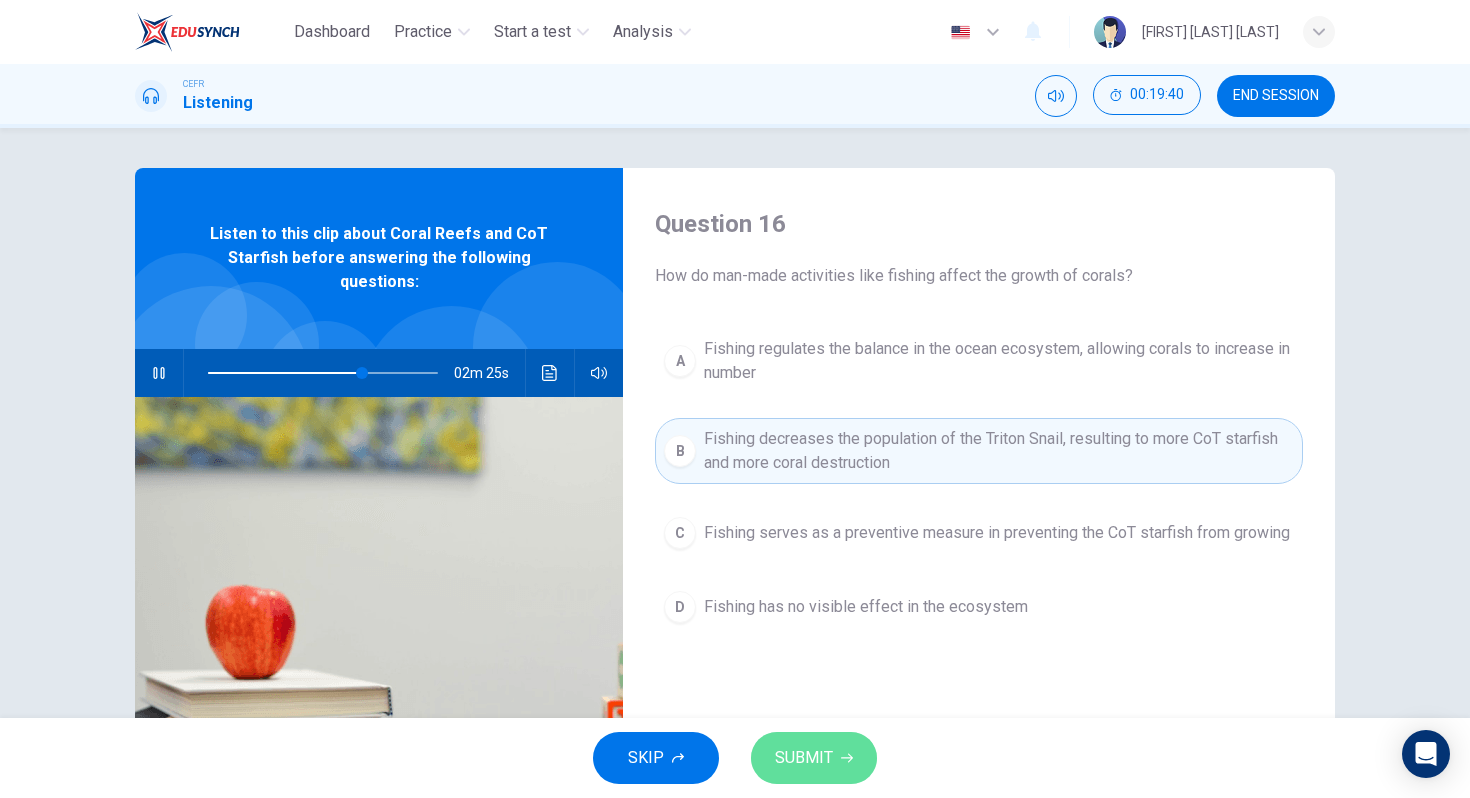 click on "SUBMIT" at bounding box center (804, 758) 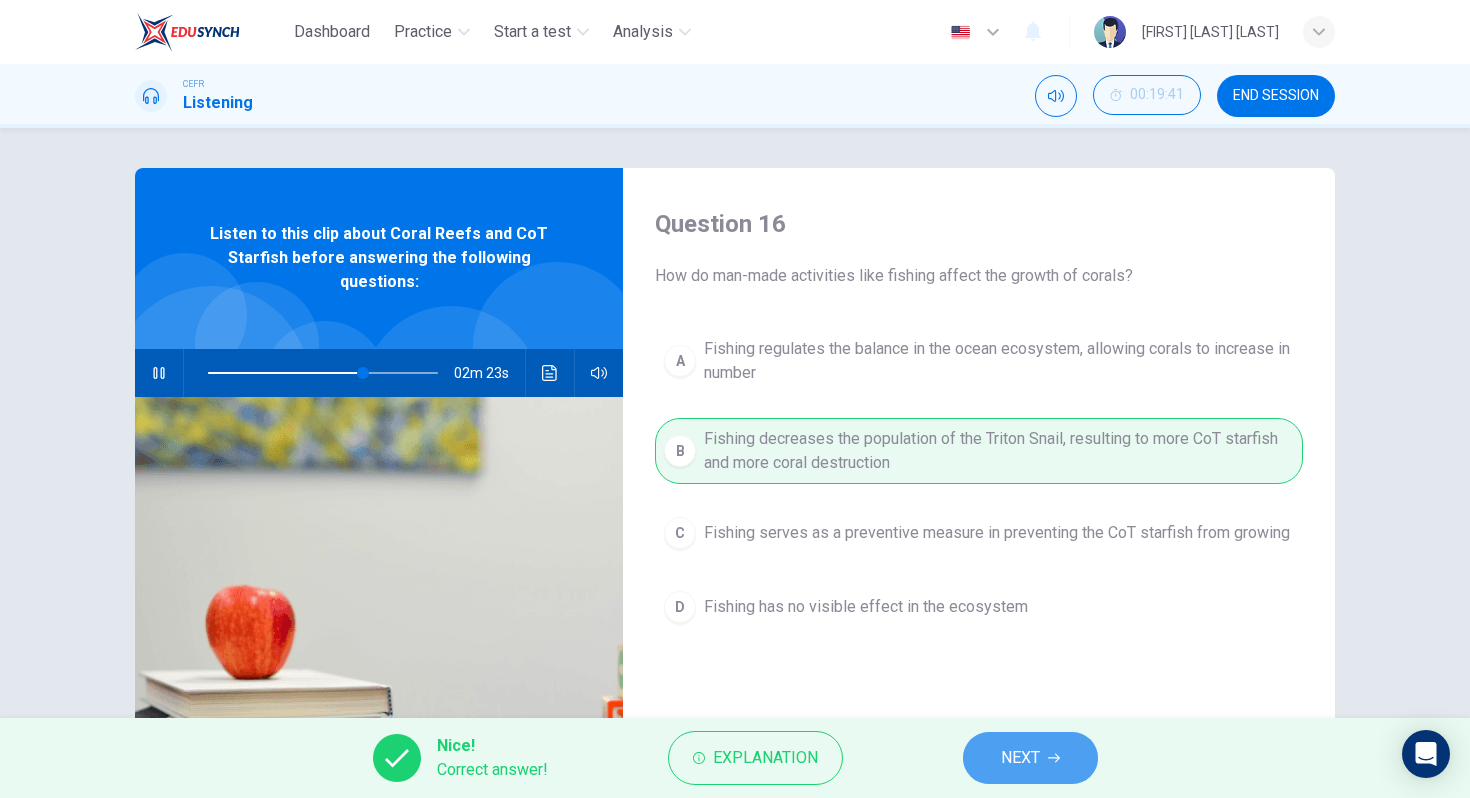 click on "NEXT" at bounding box center [1020, 758] 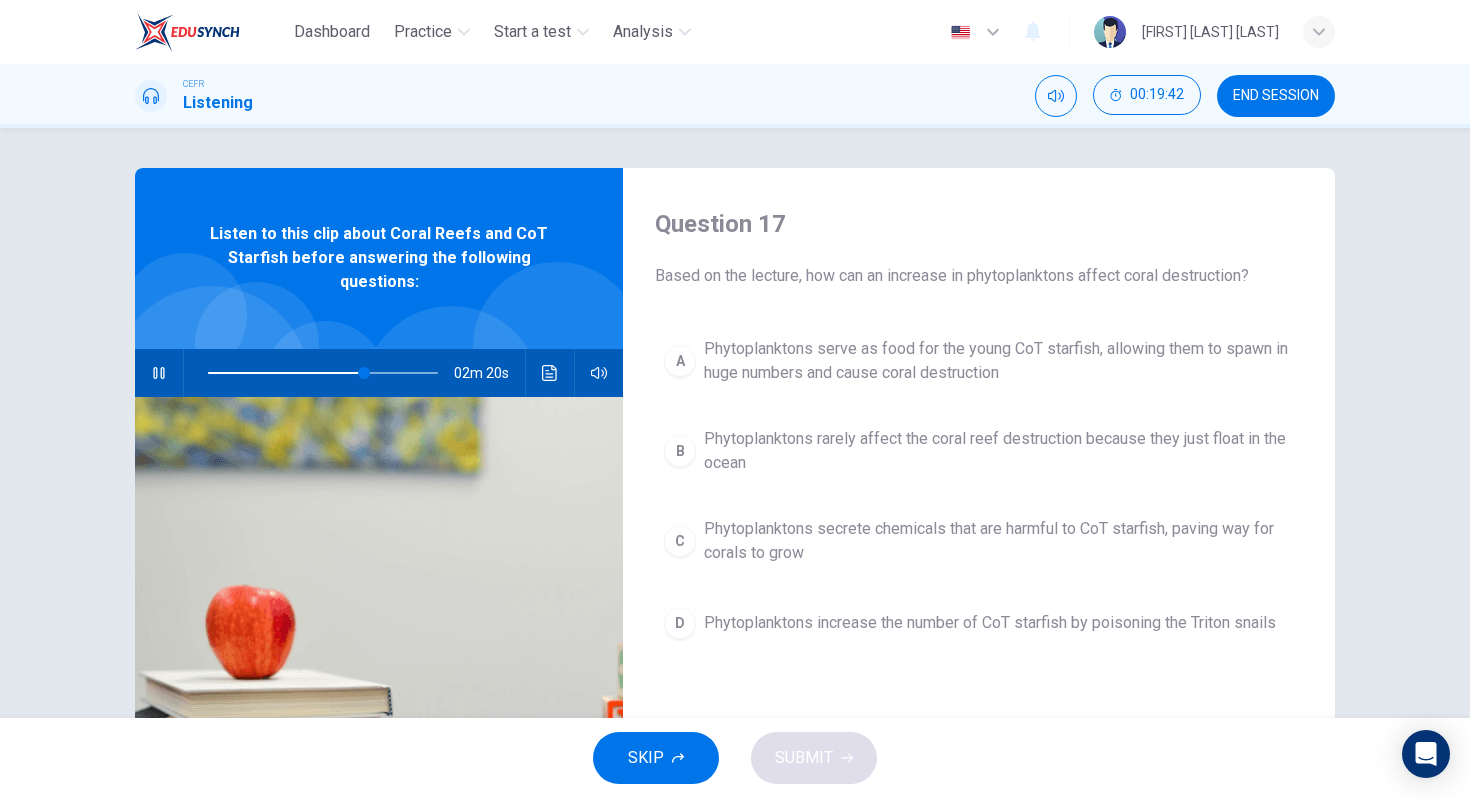 click at bounding box center [159, 373] 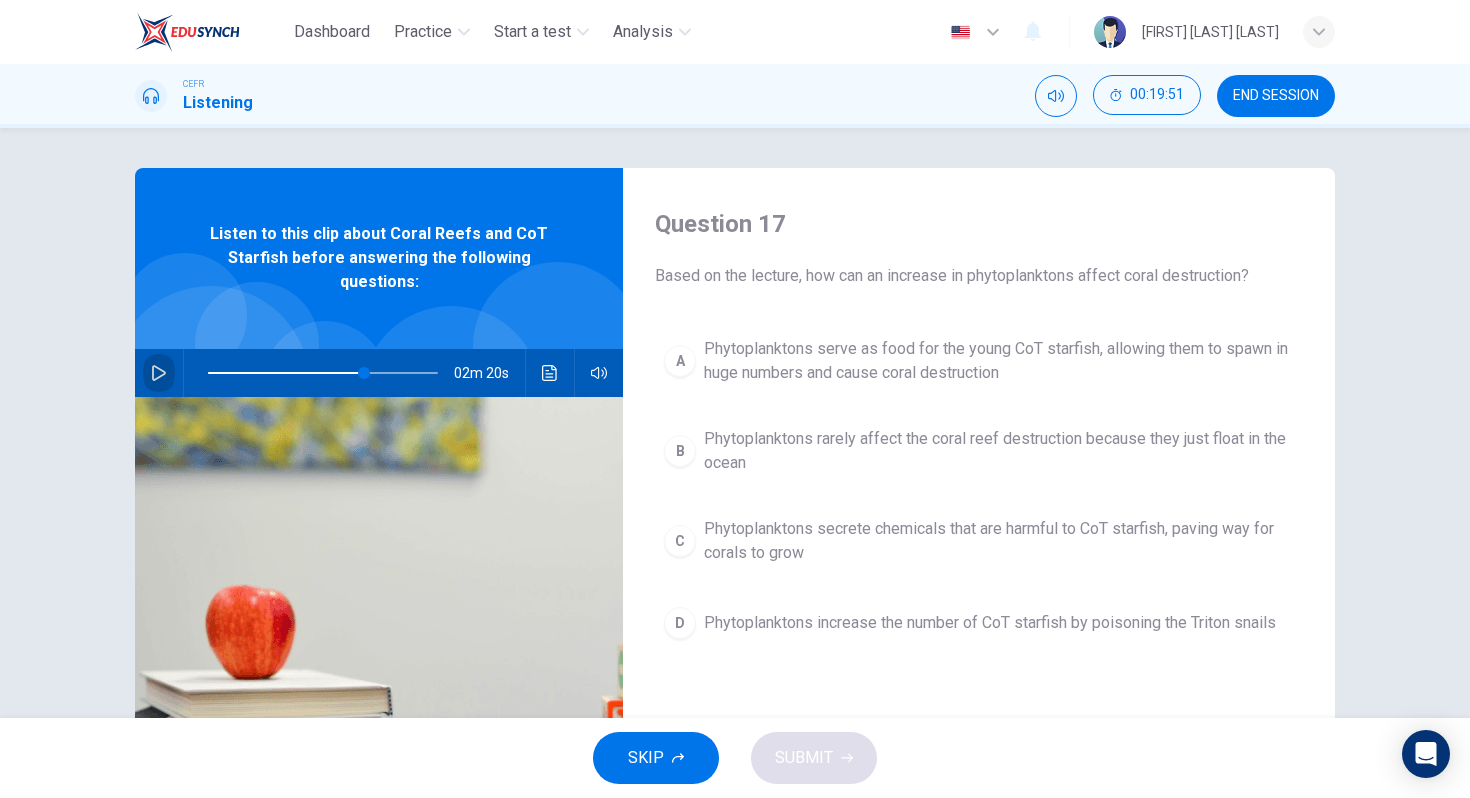 click at bounding box center [159, 373] 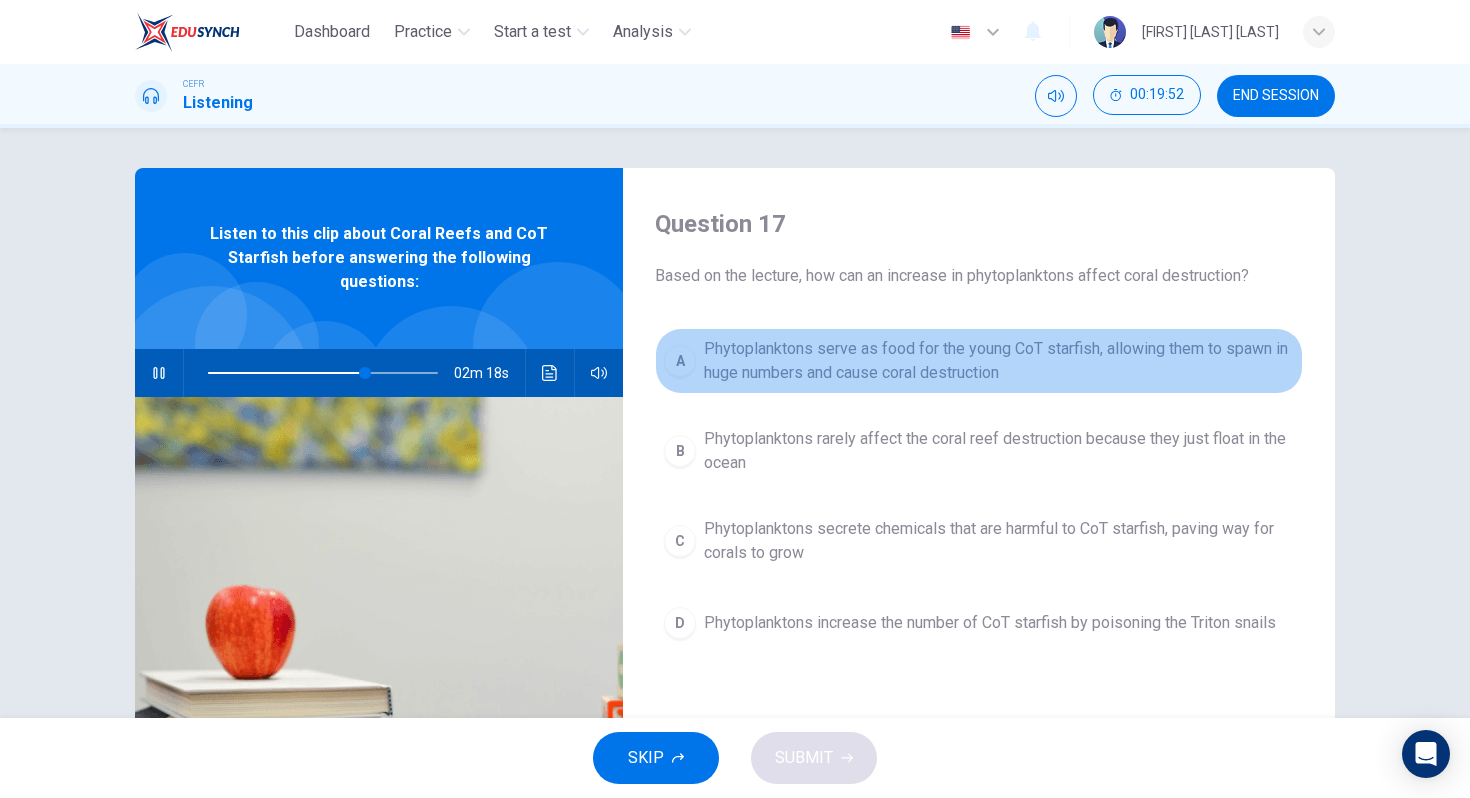 click on "Phytoplanktons serve as food for the young CoT starfish, allowing them to spawn in huge numbers and cause coral destruction" at bounding box center [999, 361] 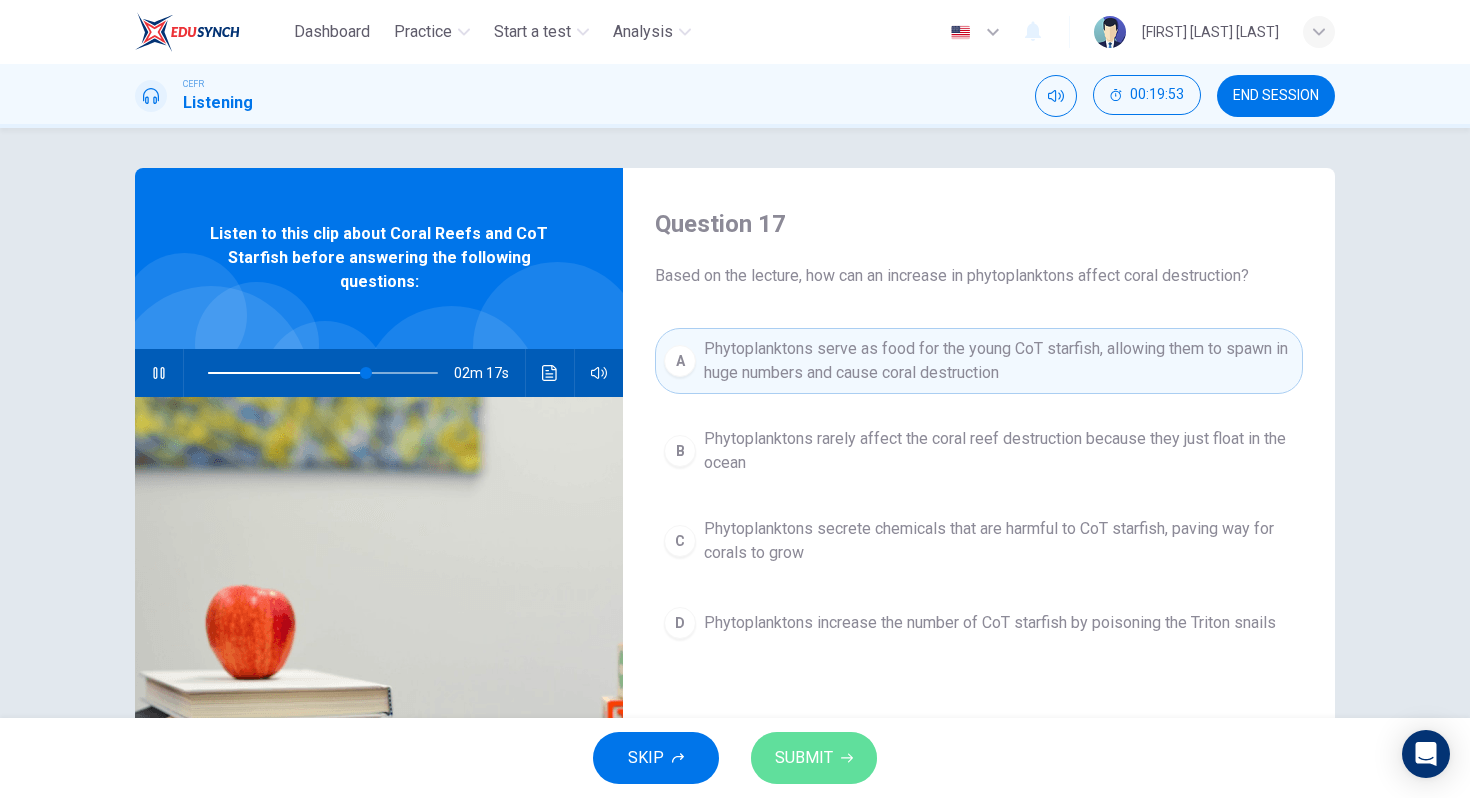 click on "SUBMIT" at bounding box center [804, 758] 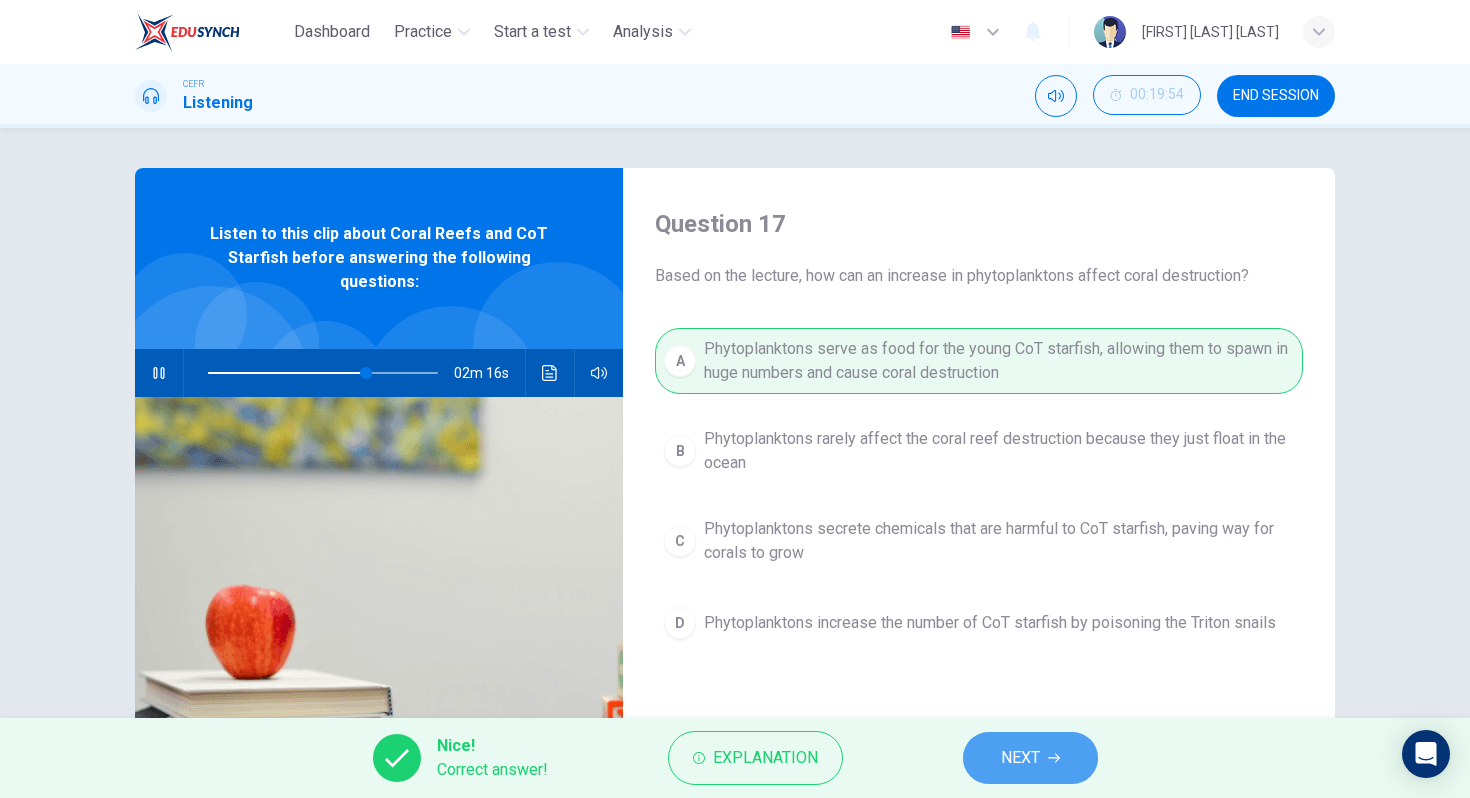 click on "NEXT" at bounding box center [1030, 758] 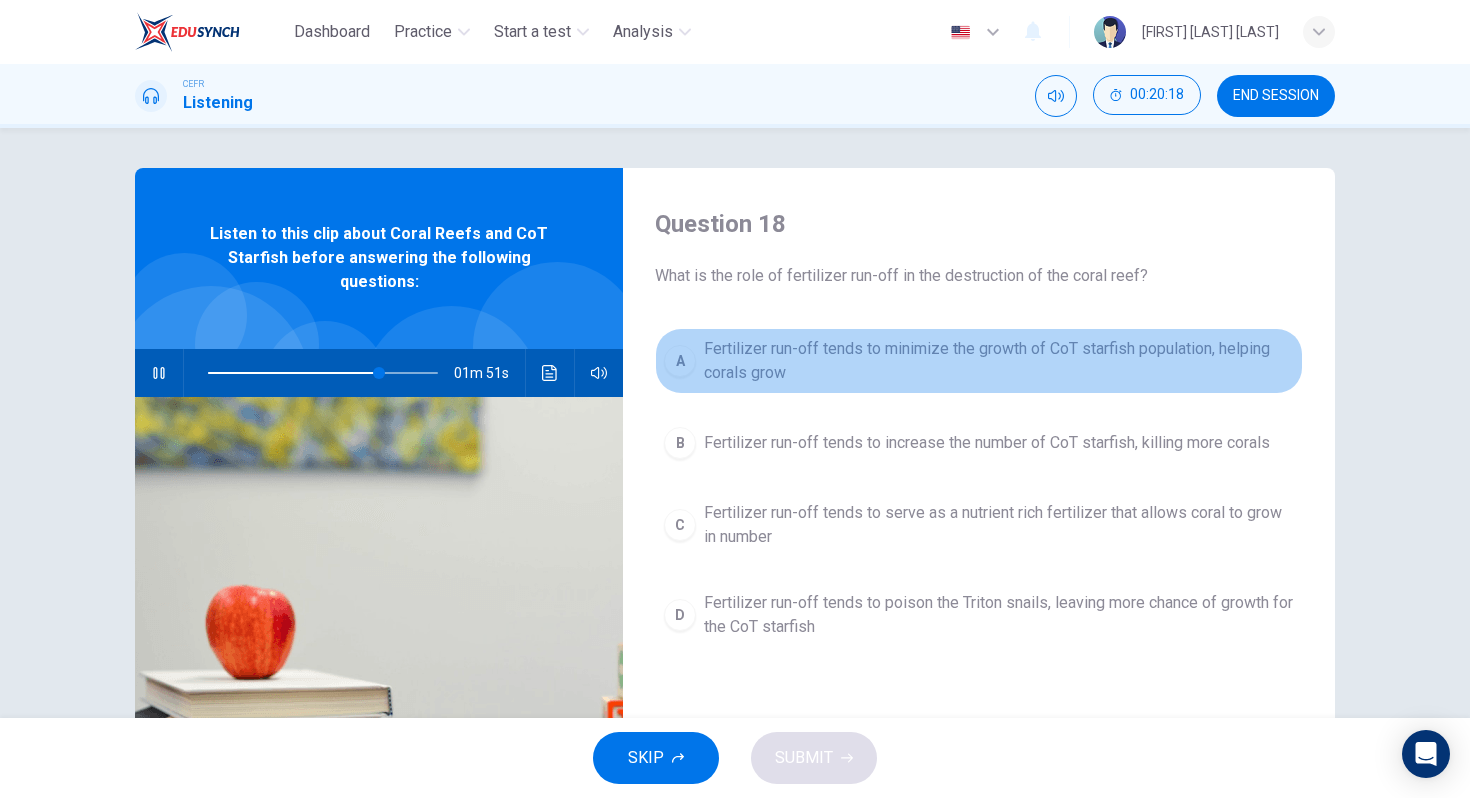 click on "Fertilizer run-off tends to minimize the growth of CoT starfish population, helping corals grow" at bounding box center [999, 361] 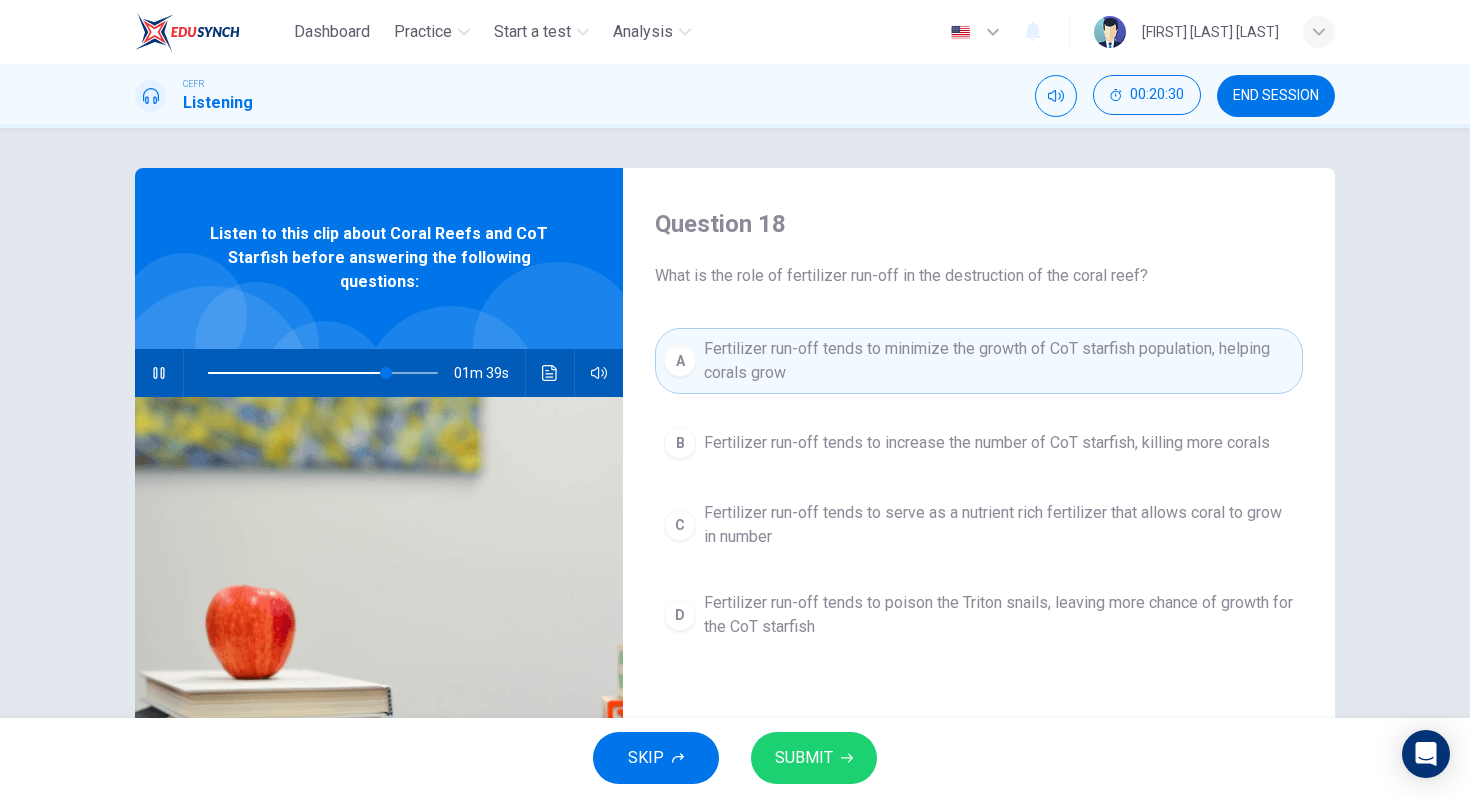 click at bounding box center [158, 373] 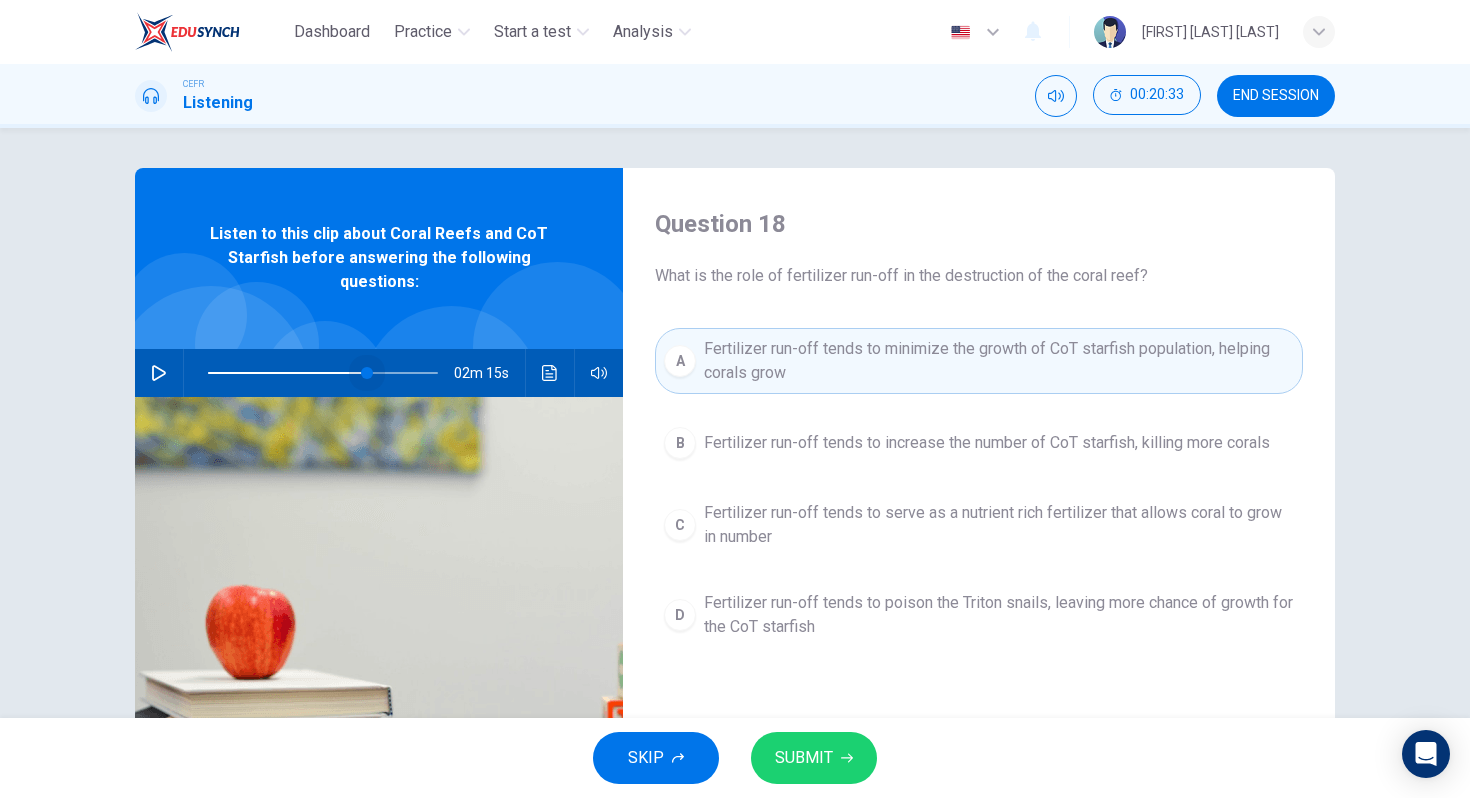 click at bounding box center (367, 373) 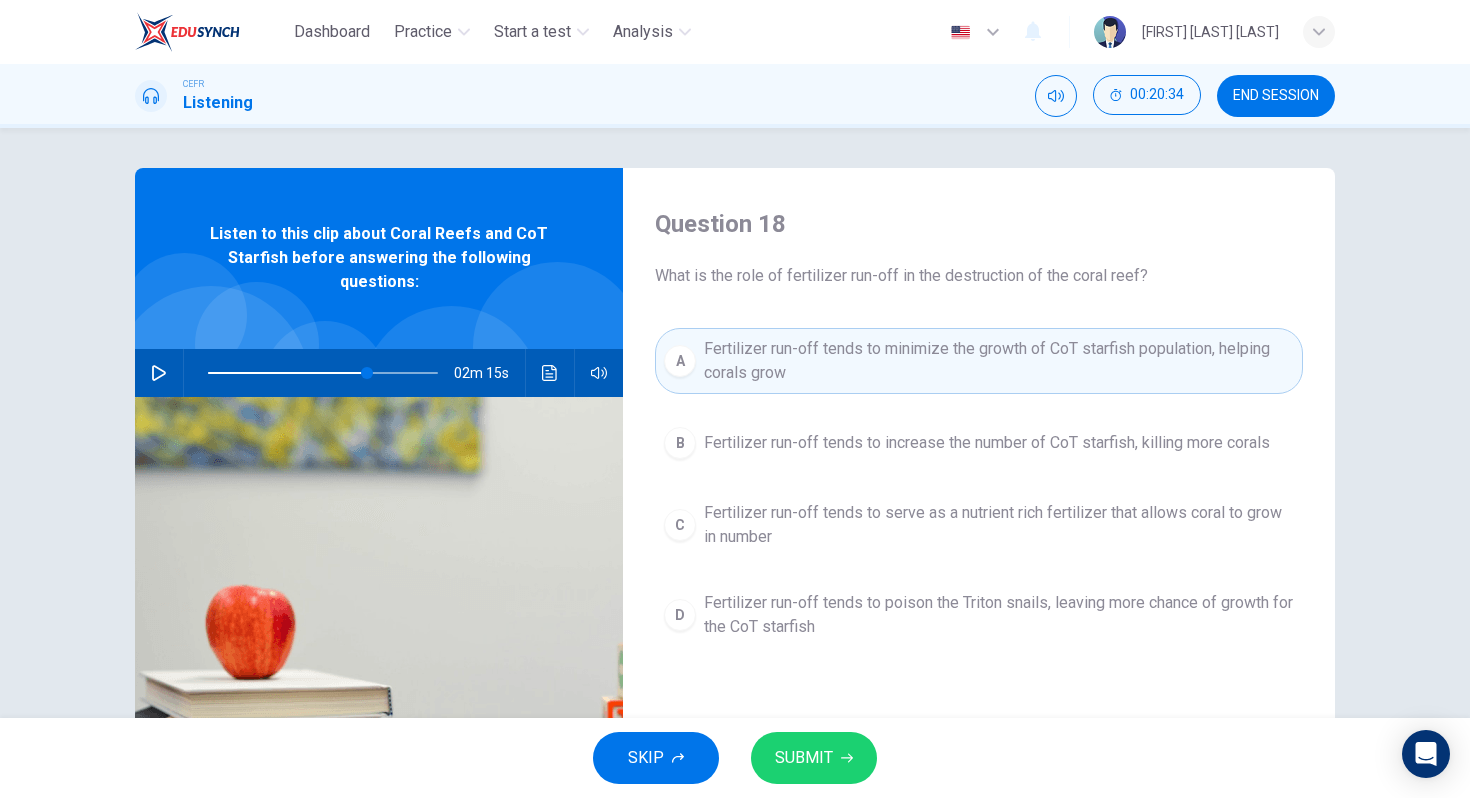 click at bounding box center (159, 373) 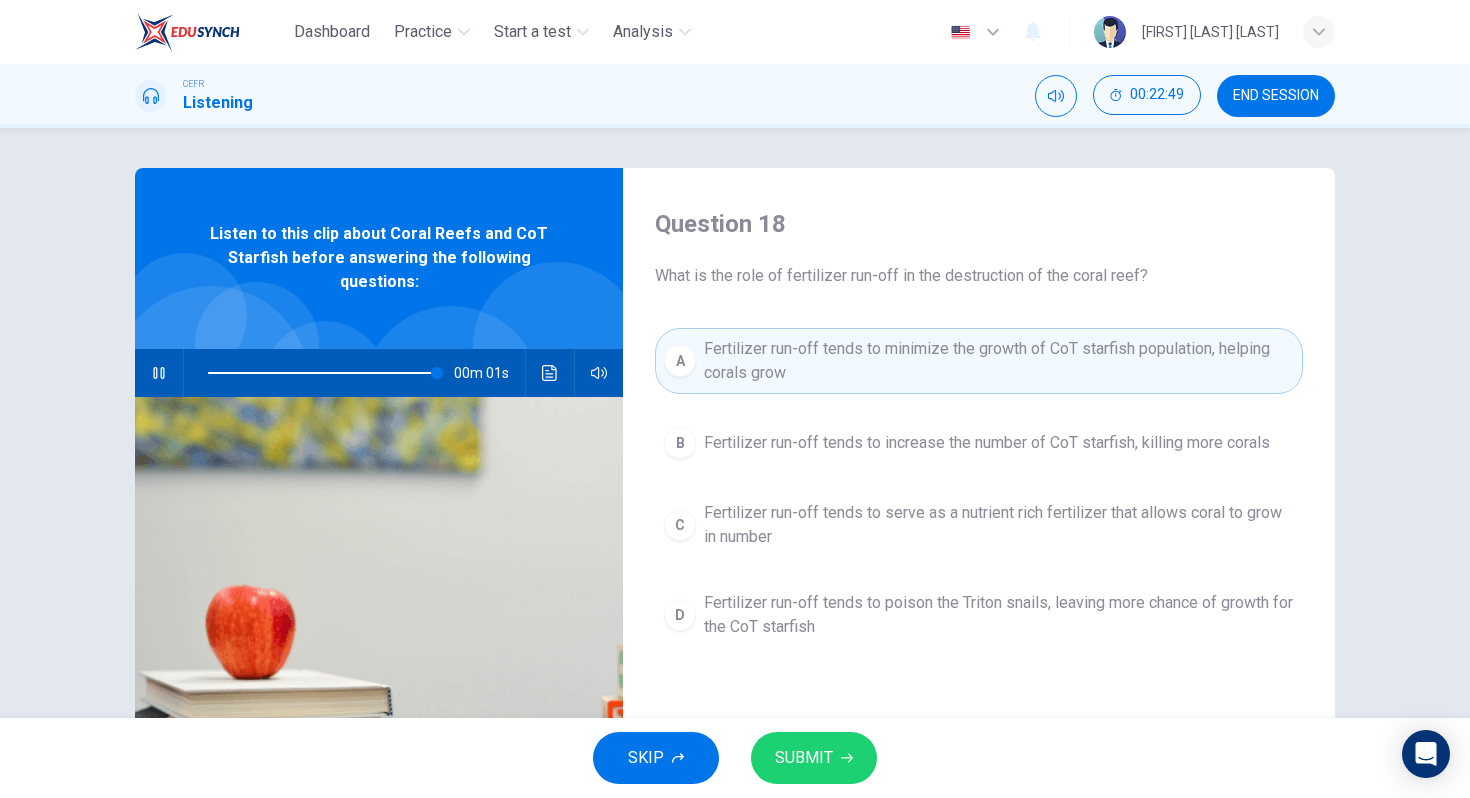 click at bounding box center [323, 373] 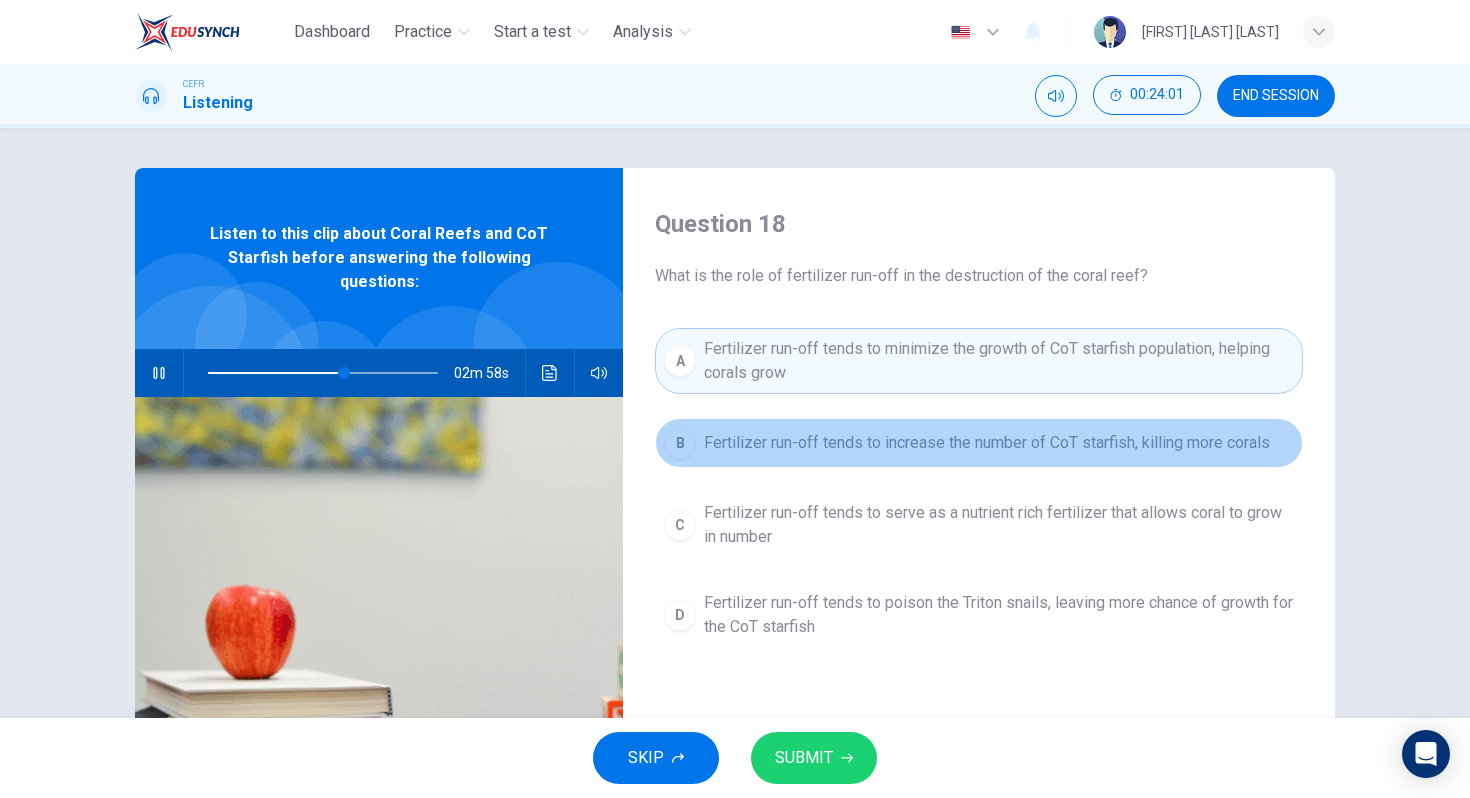 click on "Fertilizer run-off tends to increase the number of CoT starfish, killing more corals" at bounding box center [987, 443] 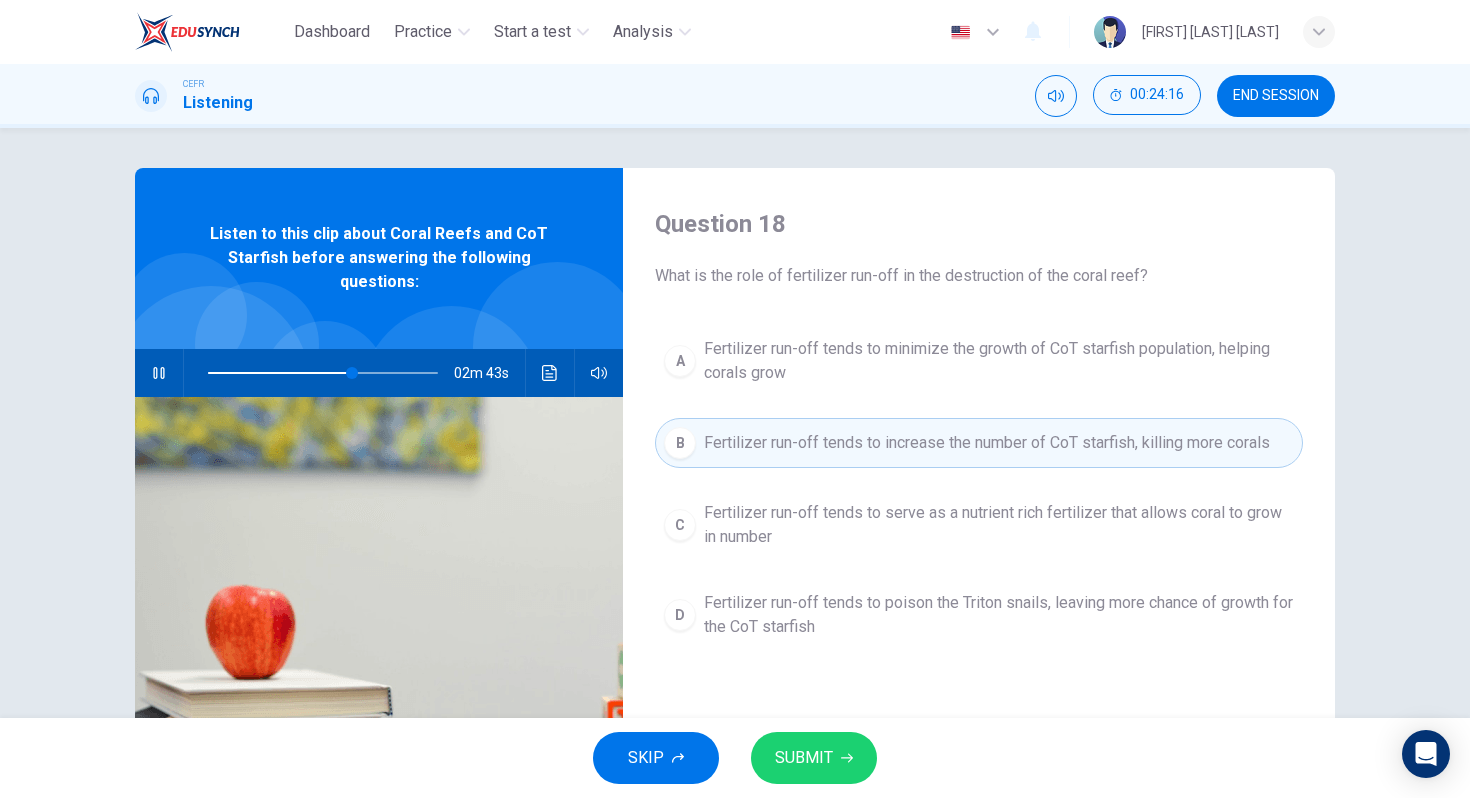 click on "SUBMIT" at bounding box center [814, 758] 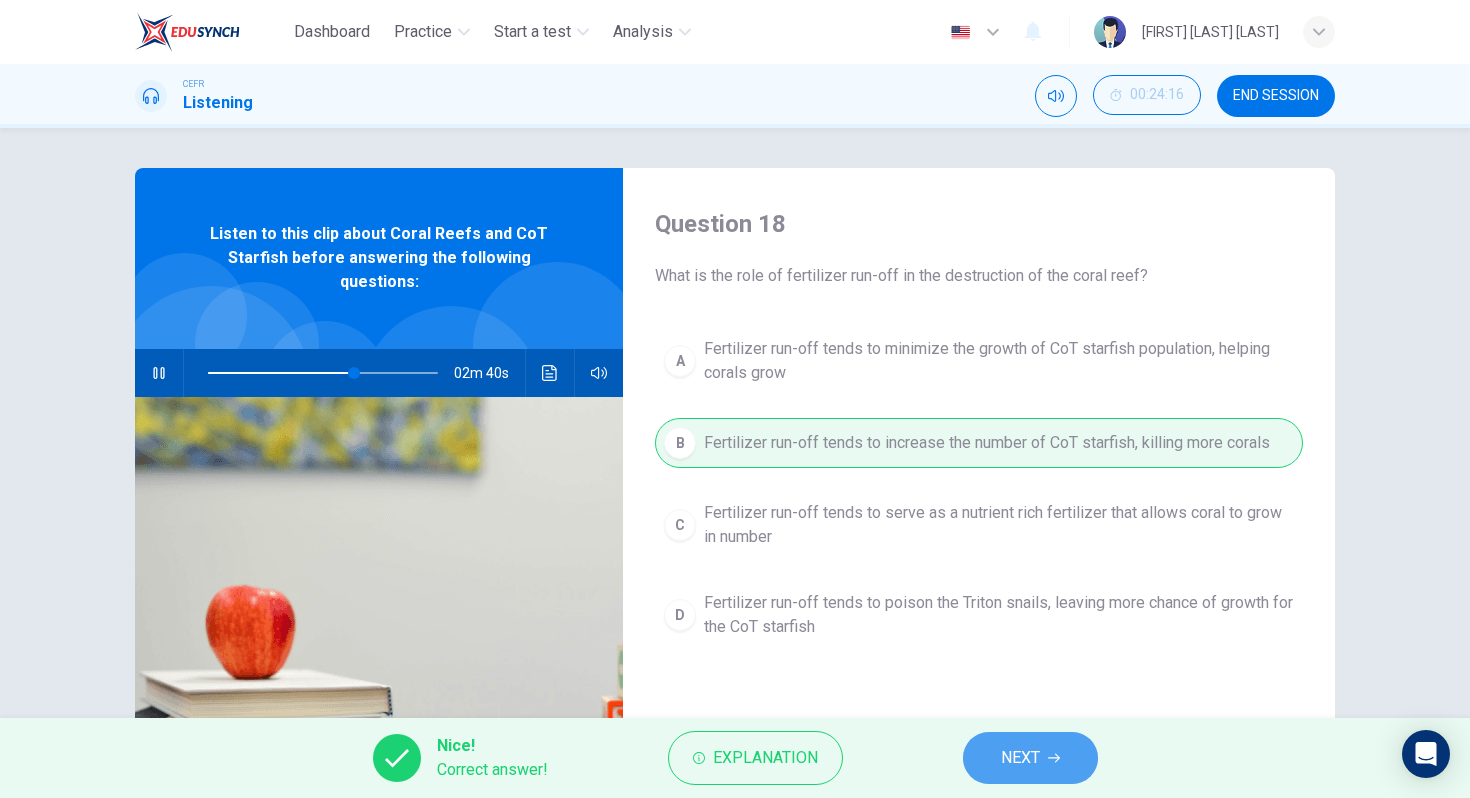 click on "NEXT" at bounding box center [1020, 758] 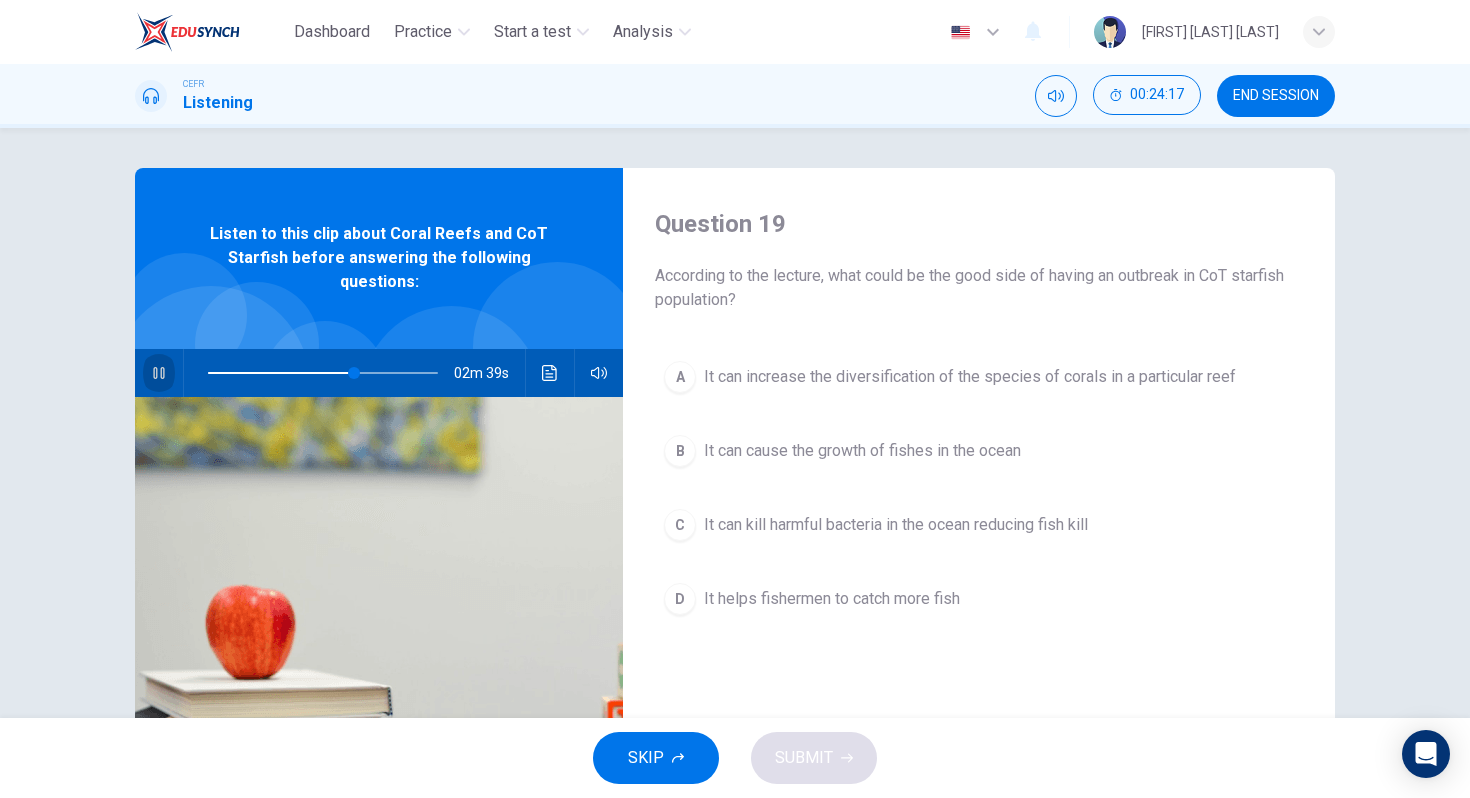 click at bounding box center [159, 373] 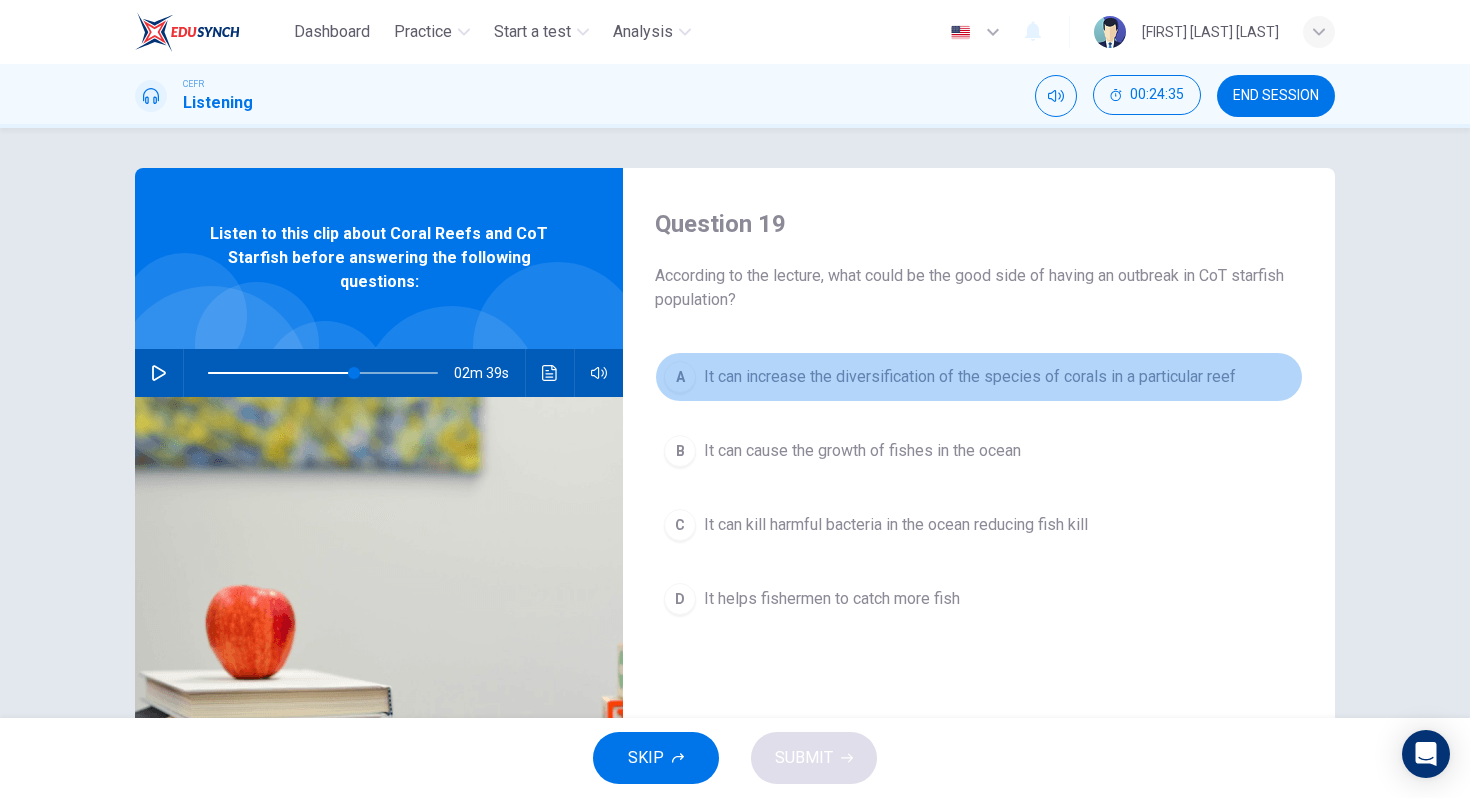click on "A It can increase the diversification of the species of corals in a particular reef" at bounding box center (979, 377) 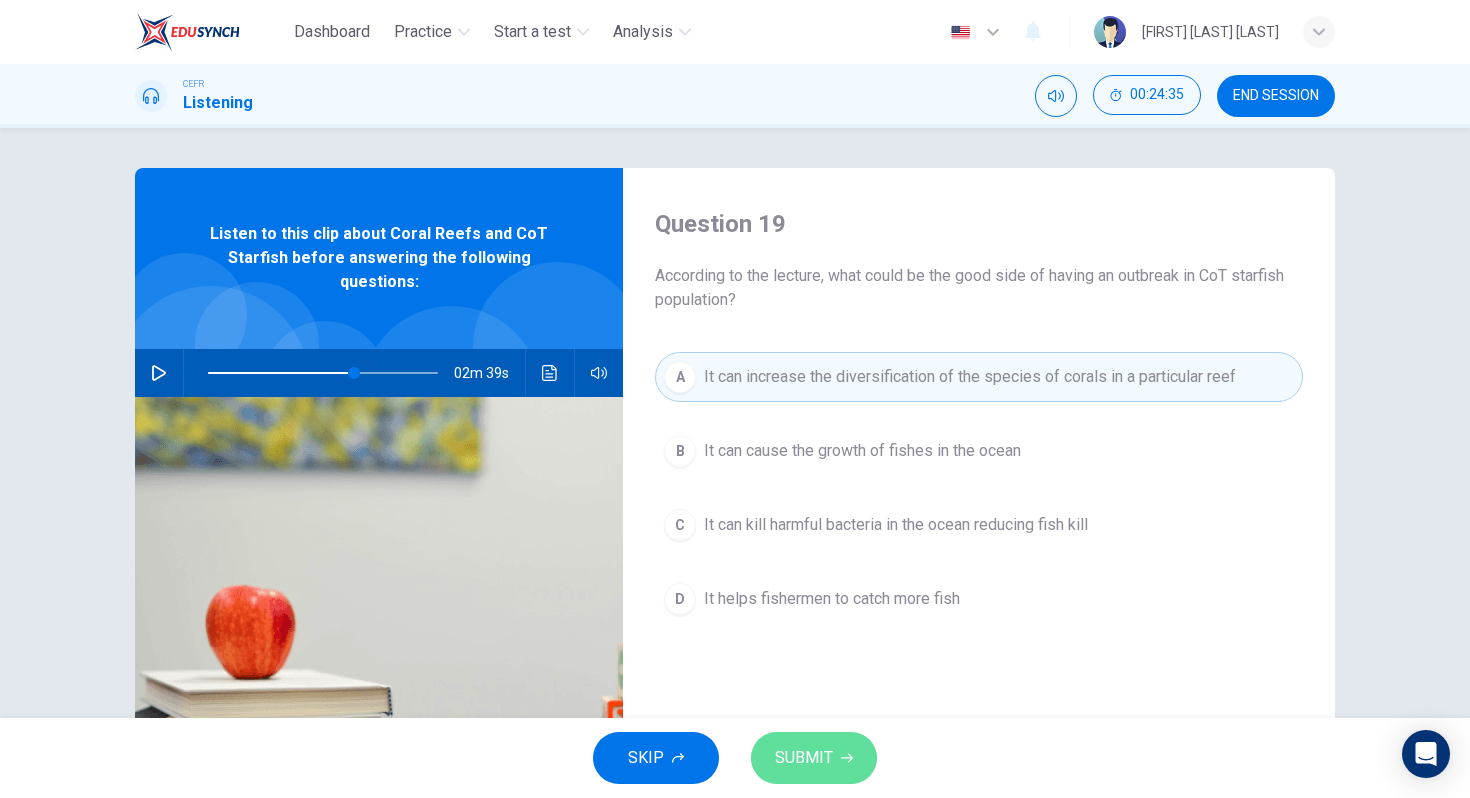 click on "SUBMIT" at bounding box center [814, 758] 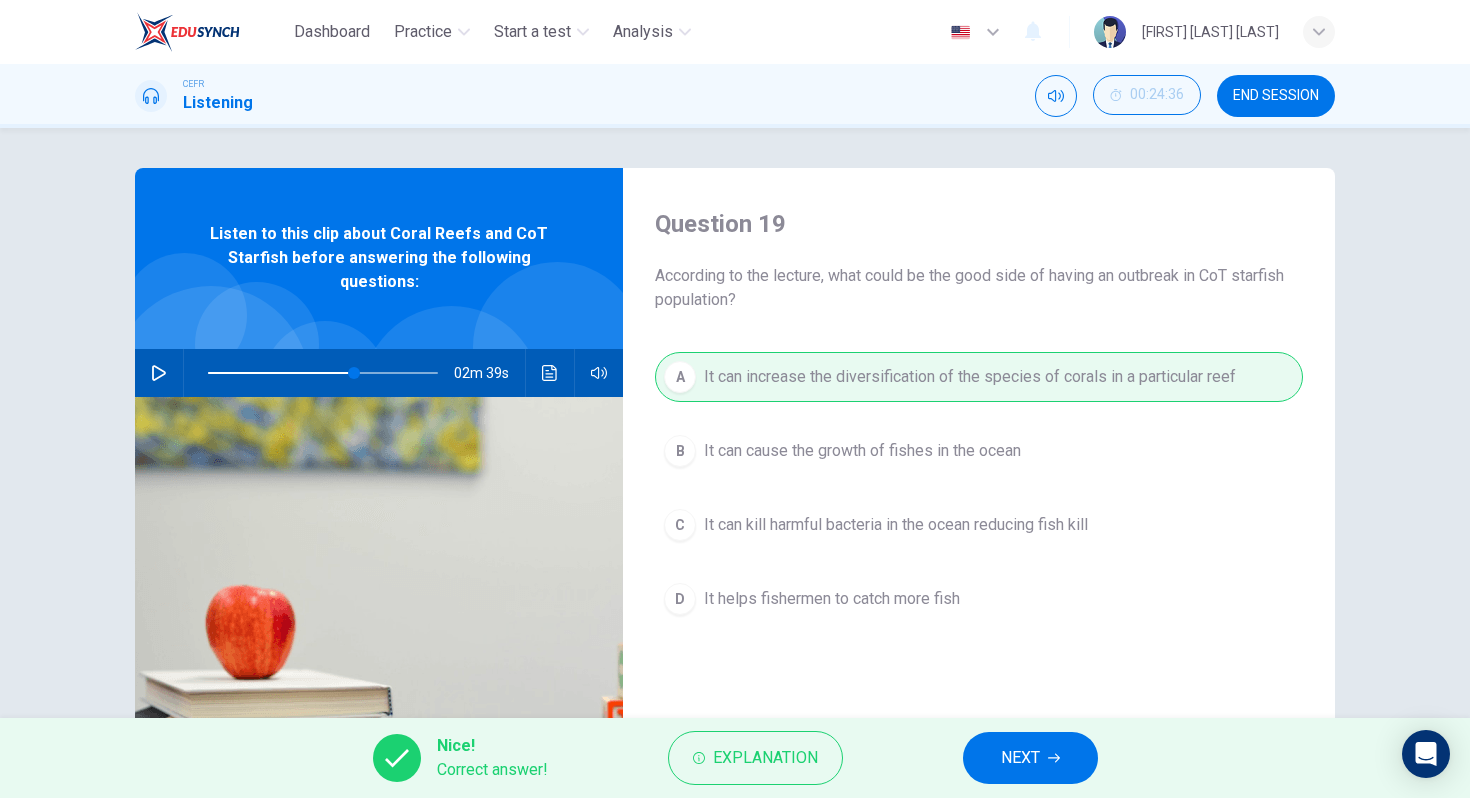 click on "NEXT" at bounding box center (1020, 758) 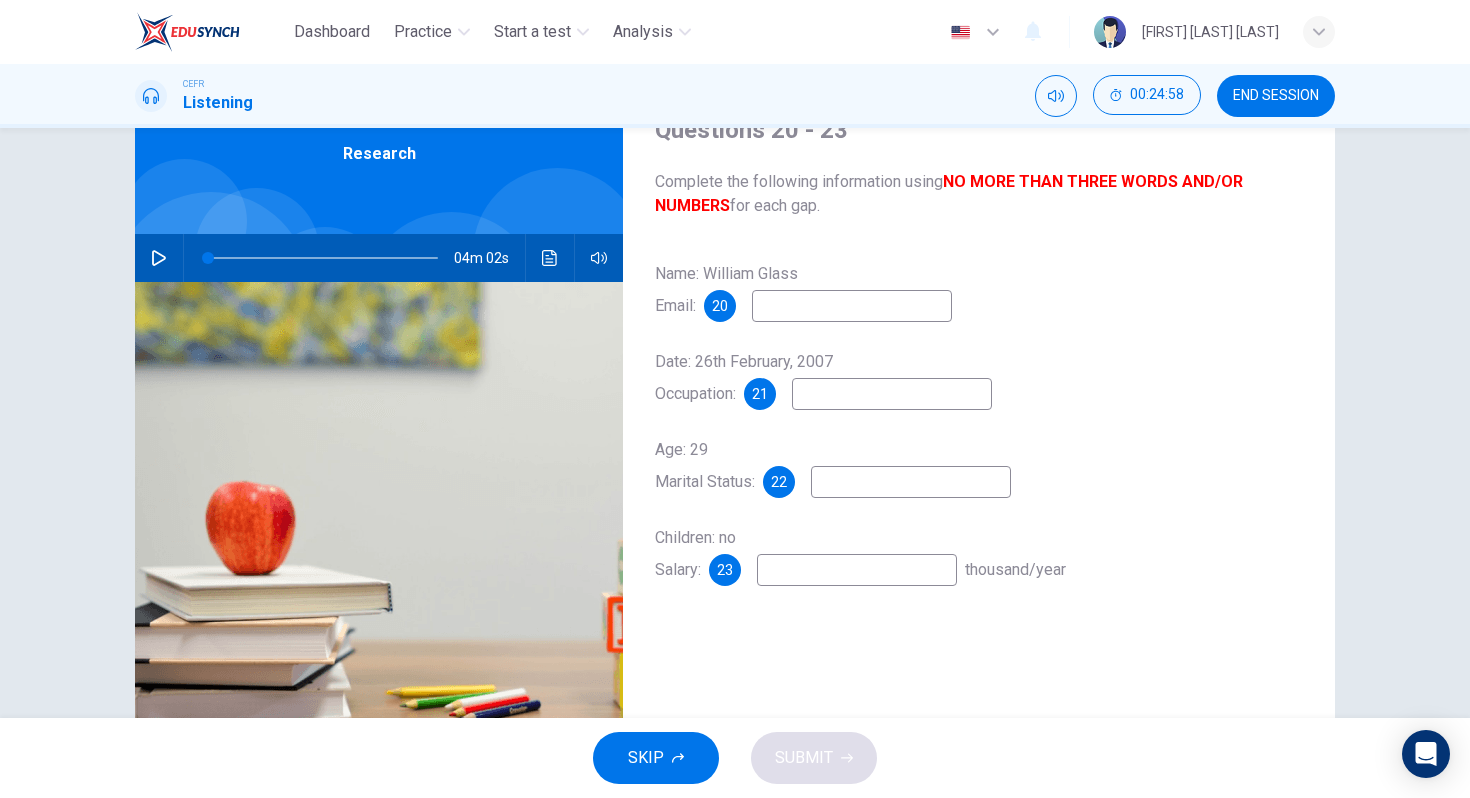 scroll, scrollTop: 56, scrollLeft: 0, axis: vertical 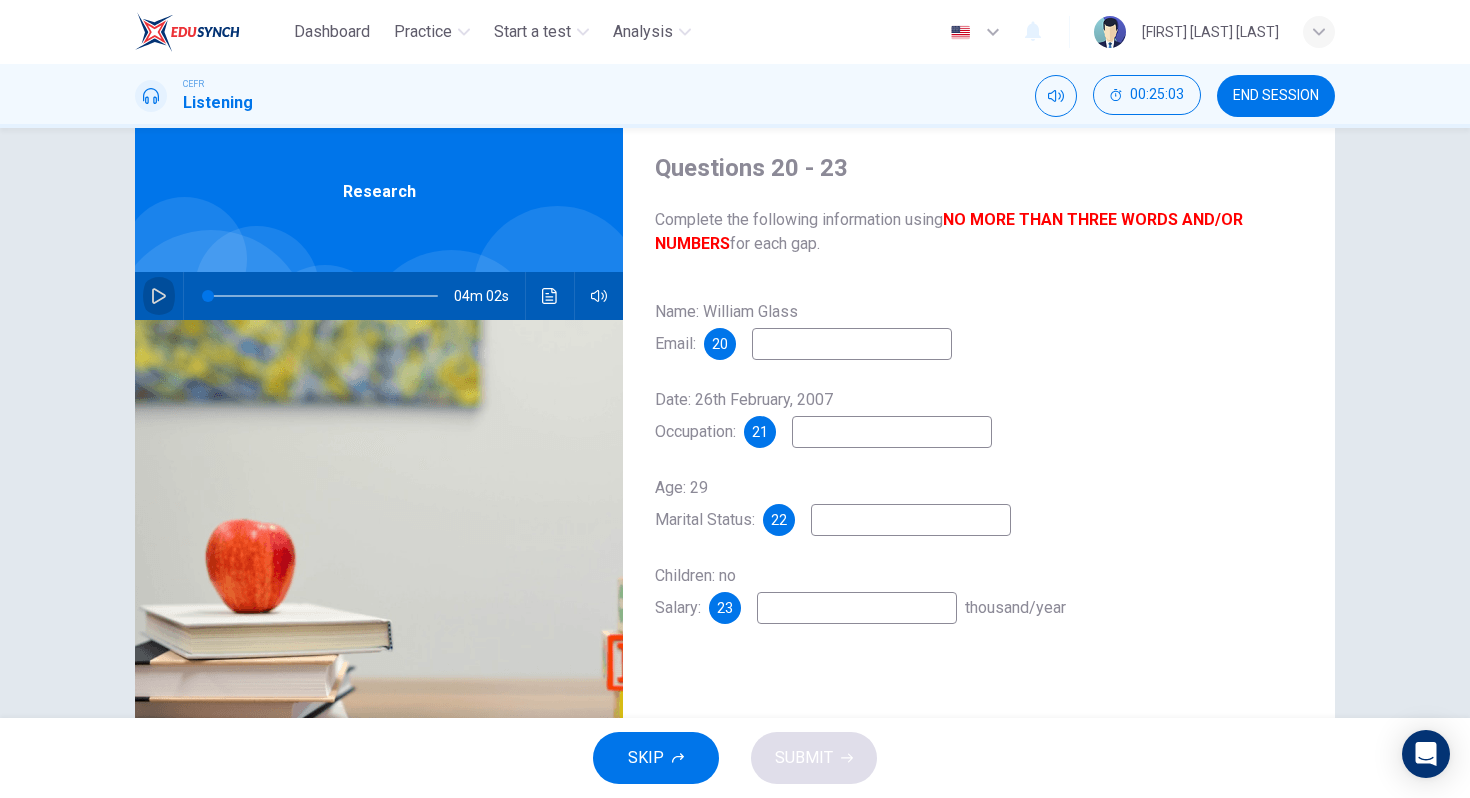 click at bounding box center (159, 296) 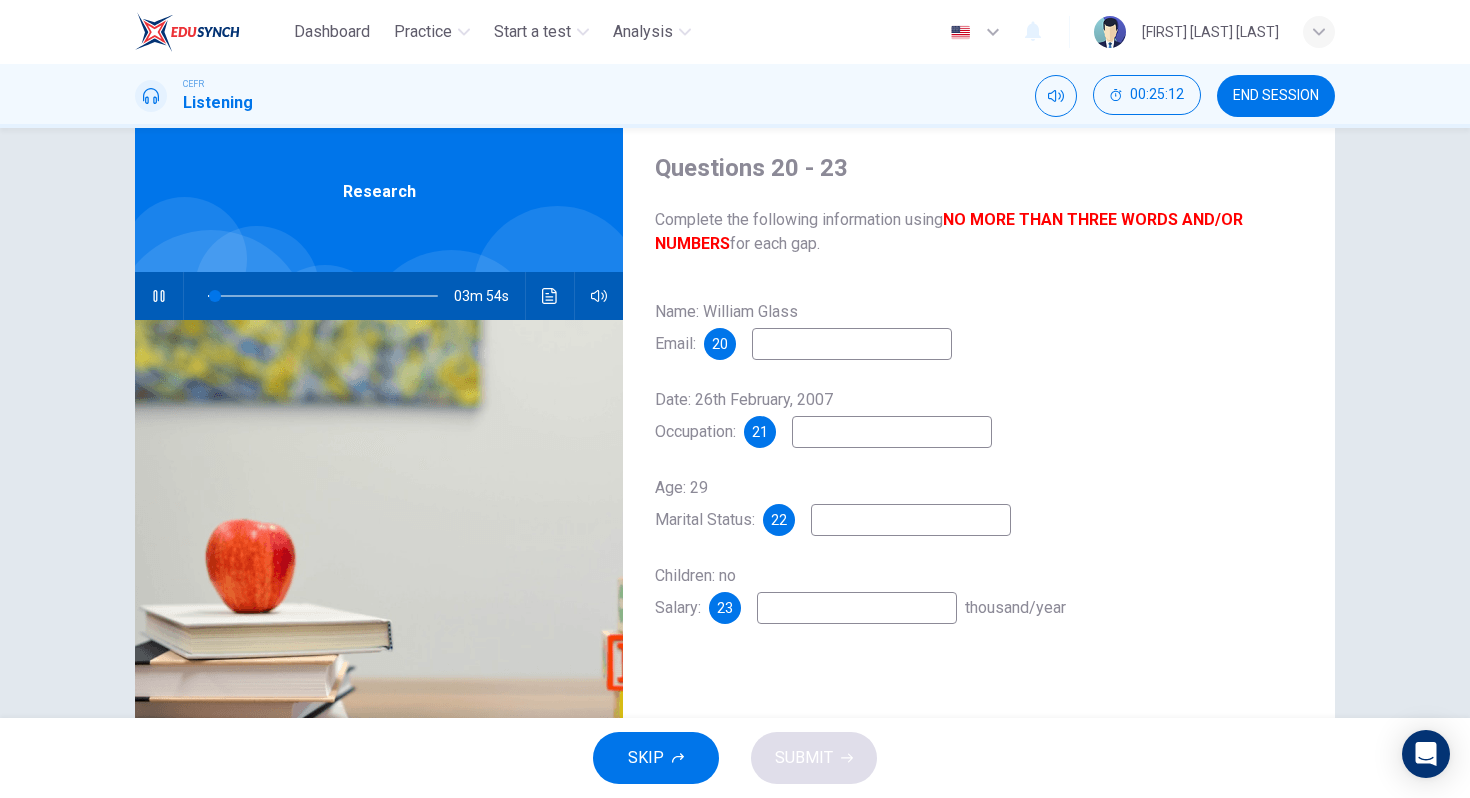 click at bounding box center (852, 344) 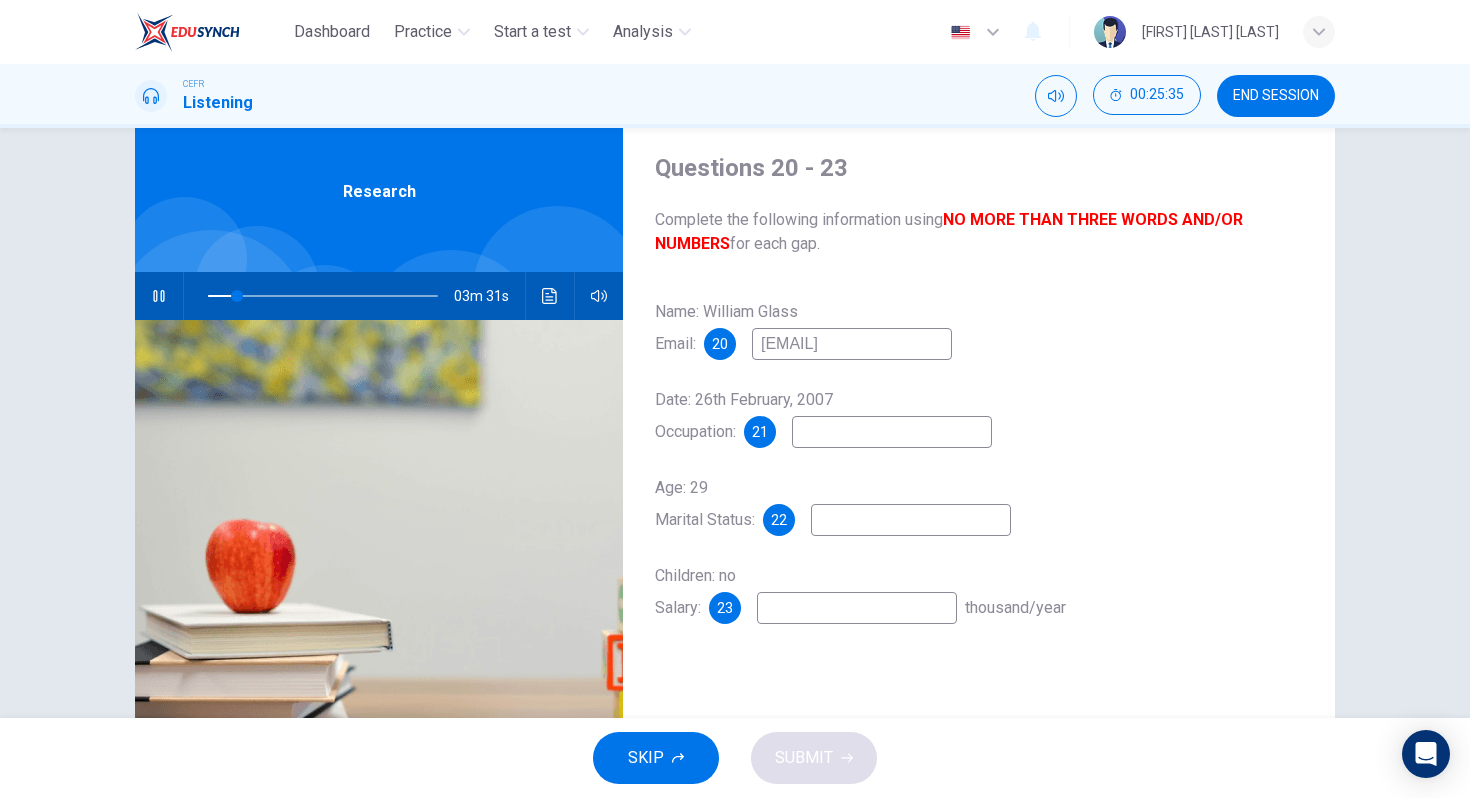 click on "[EMAIL]" at bounding box center [852, 344] 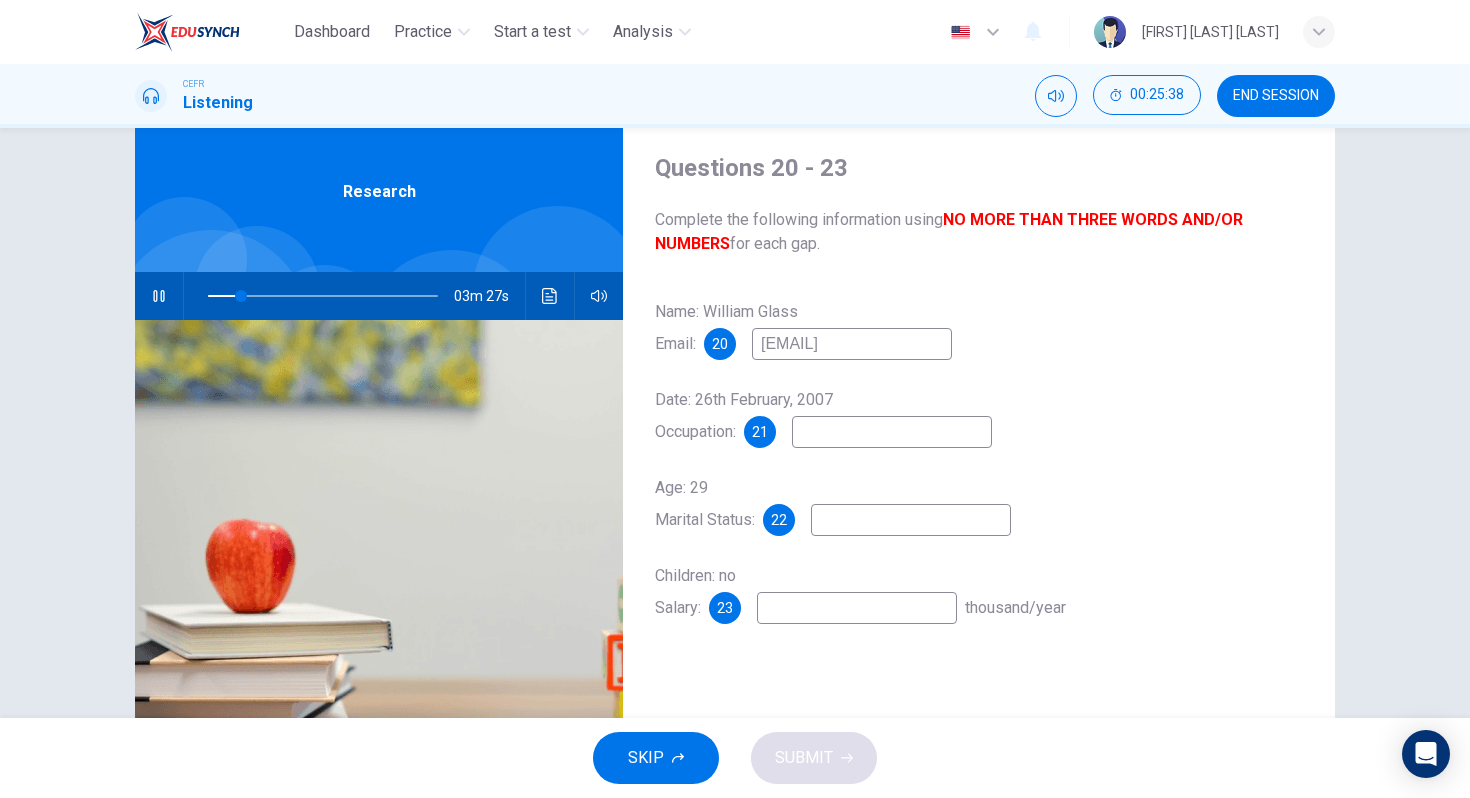 click on "[EMAIL]" at bounding box center (852, 344) 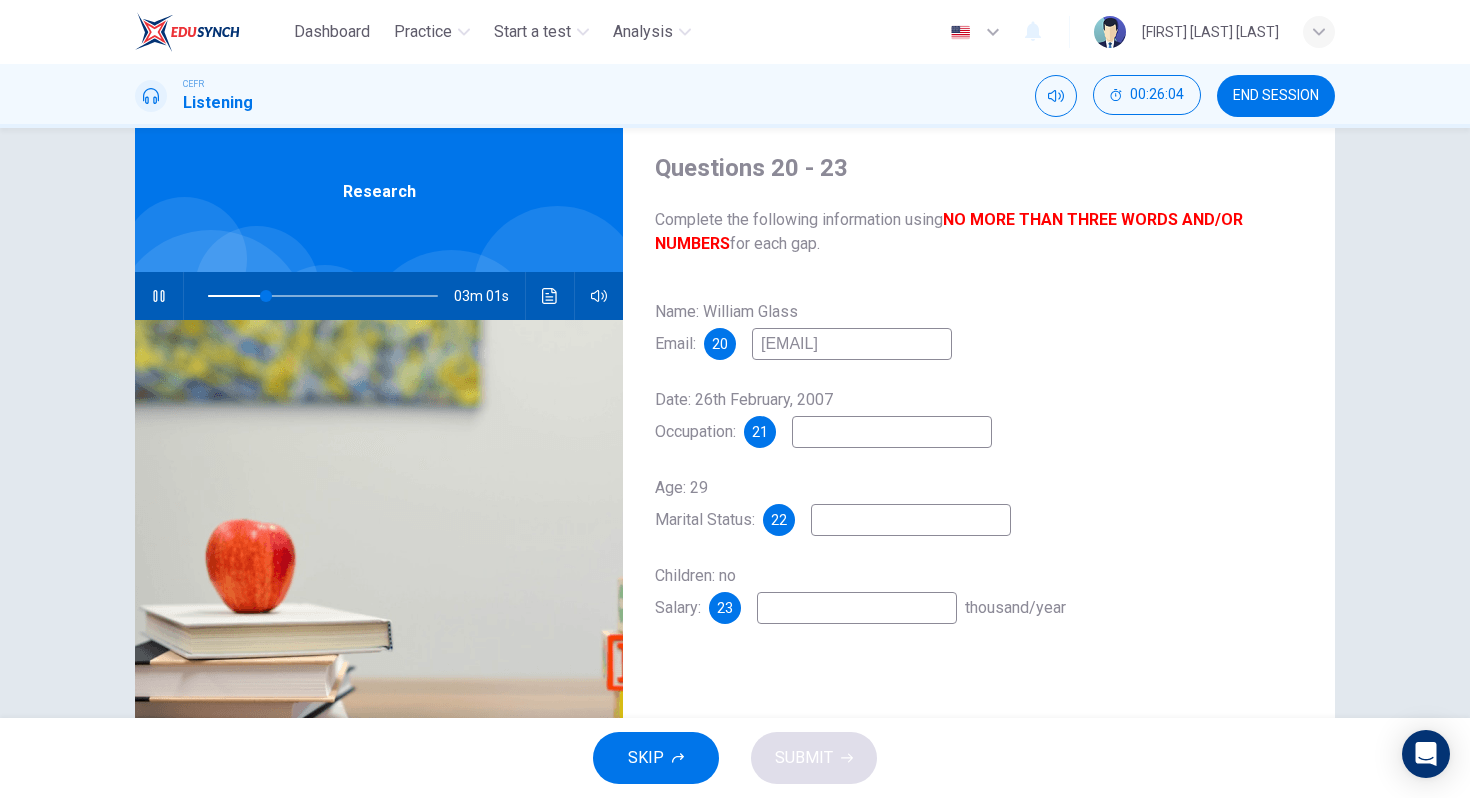 click on "[EMAIL]" at bounding box center [852, 344] 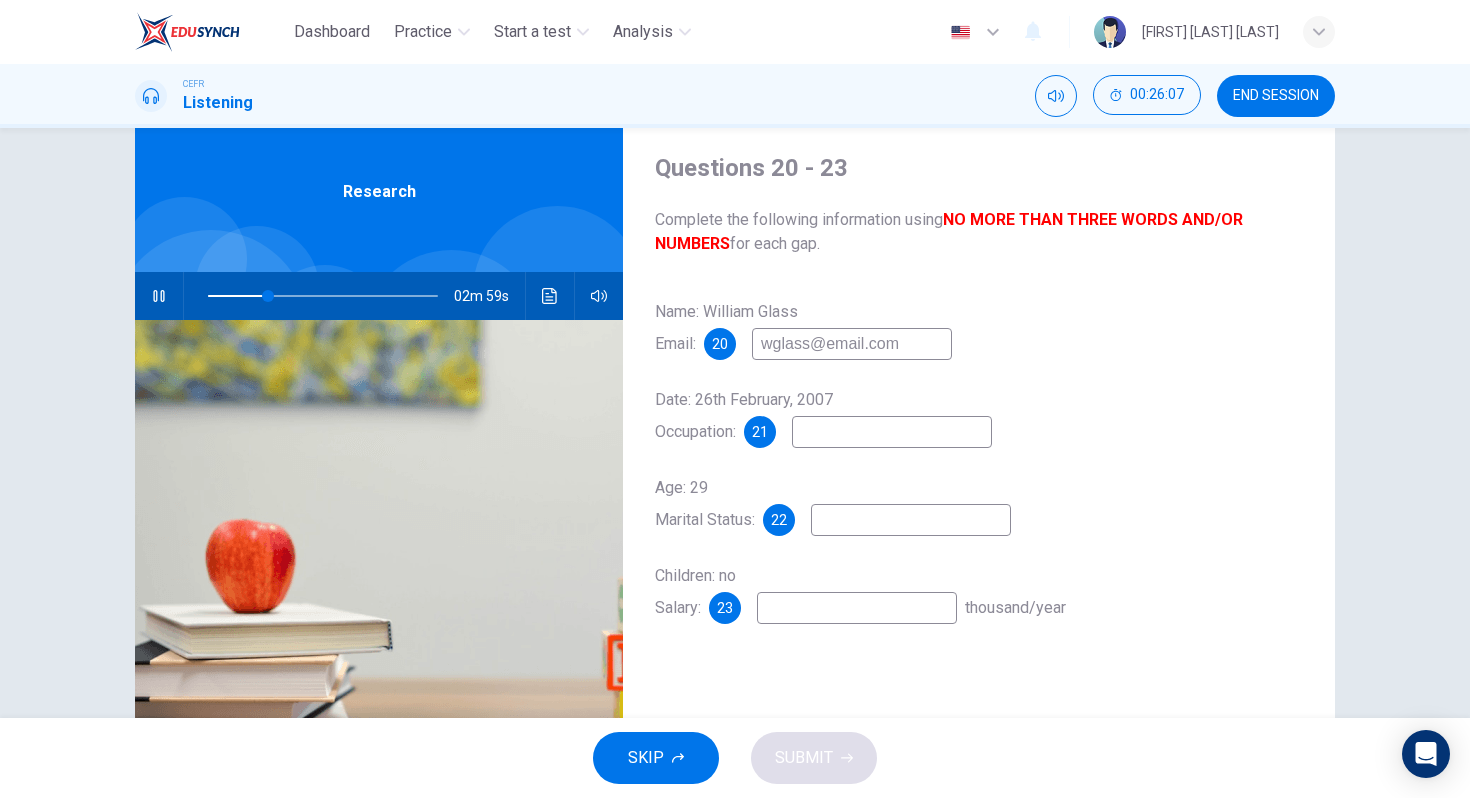 type on "wglass@email.com" 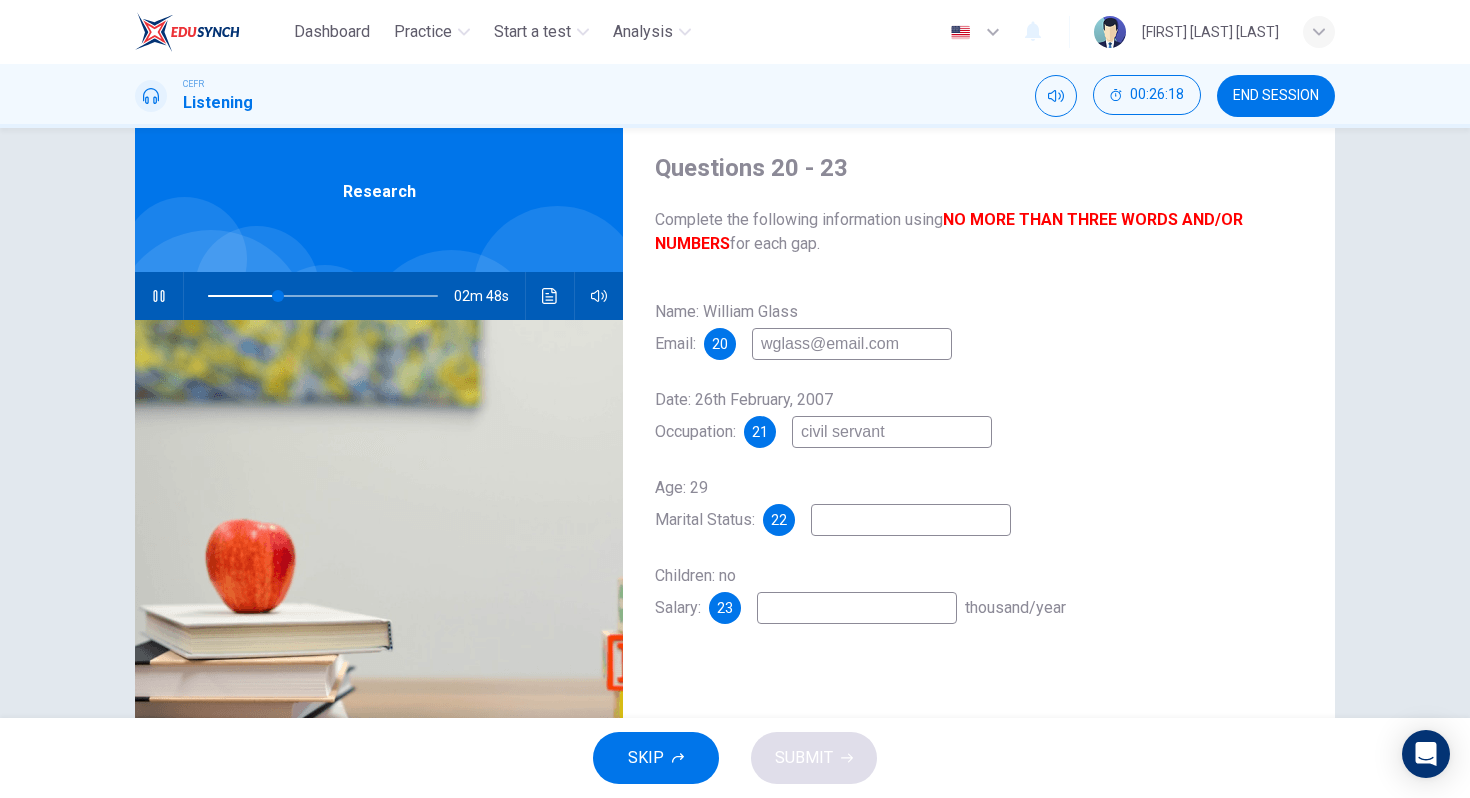 type on "civil servant" 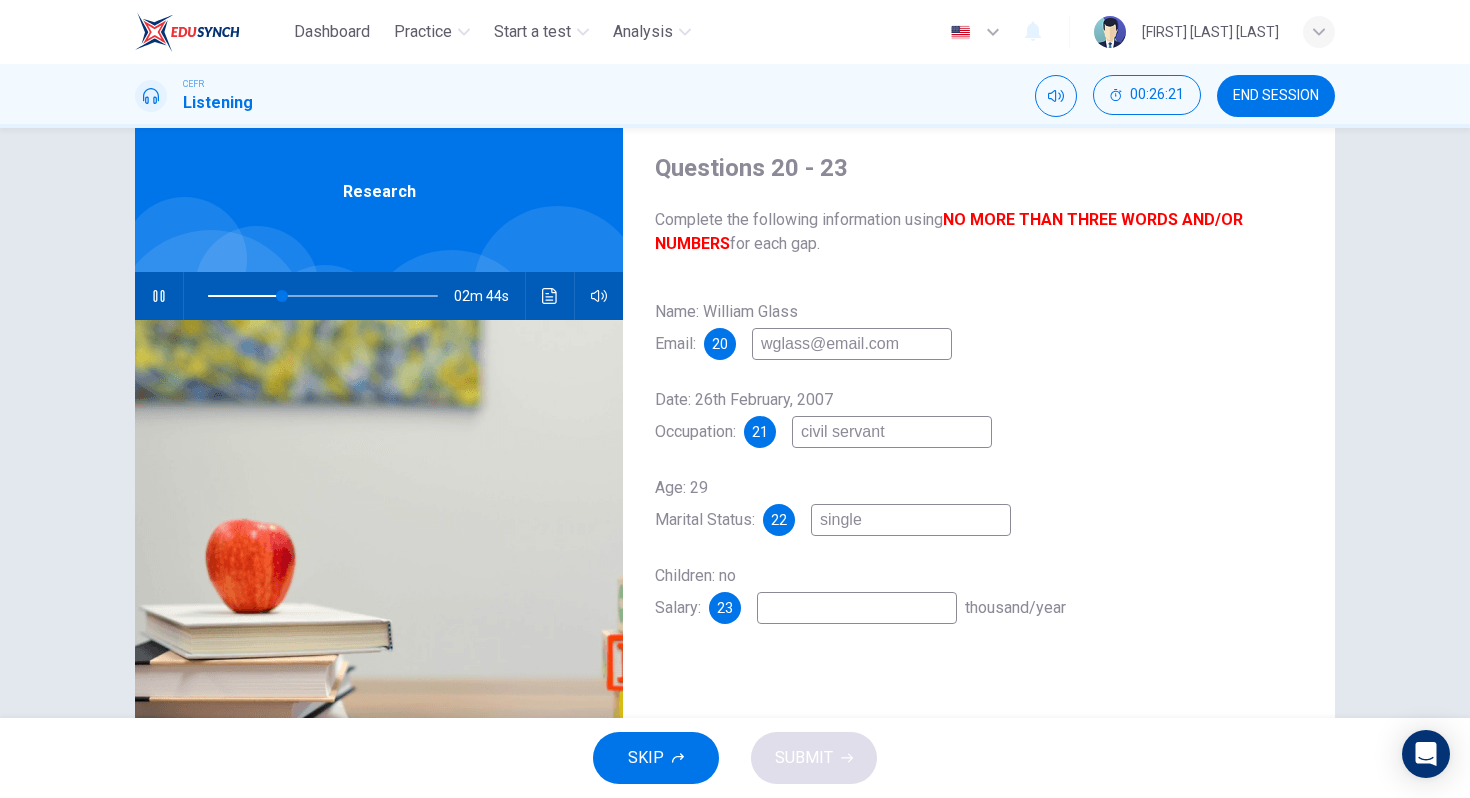 type on "single" 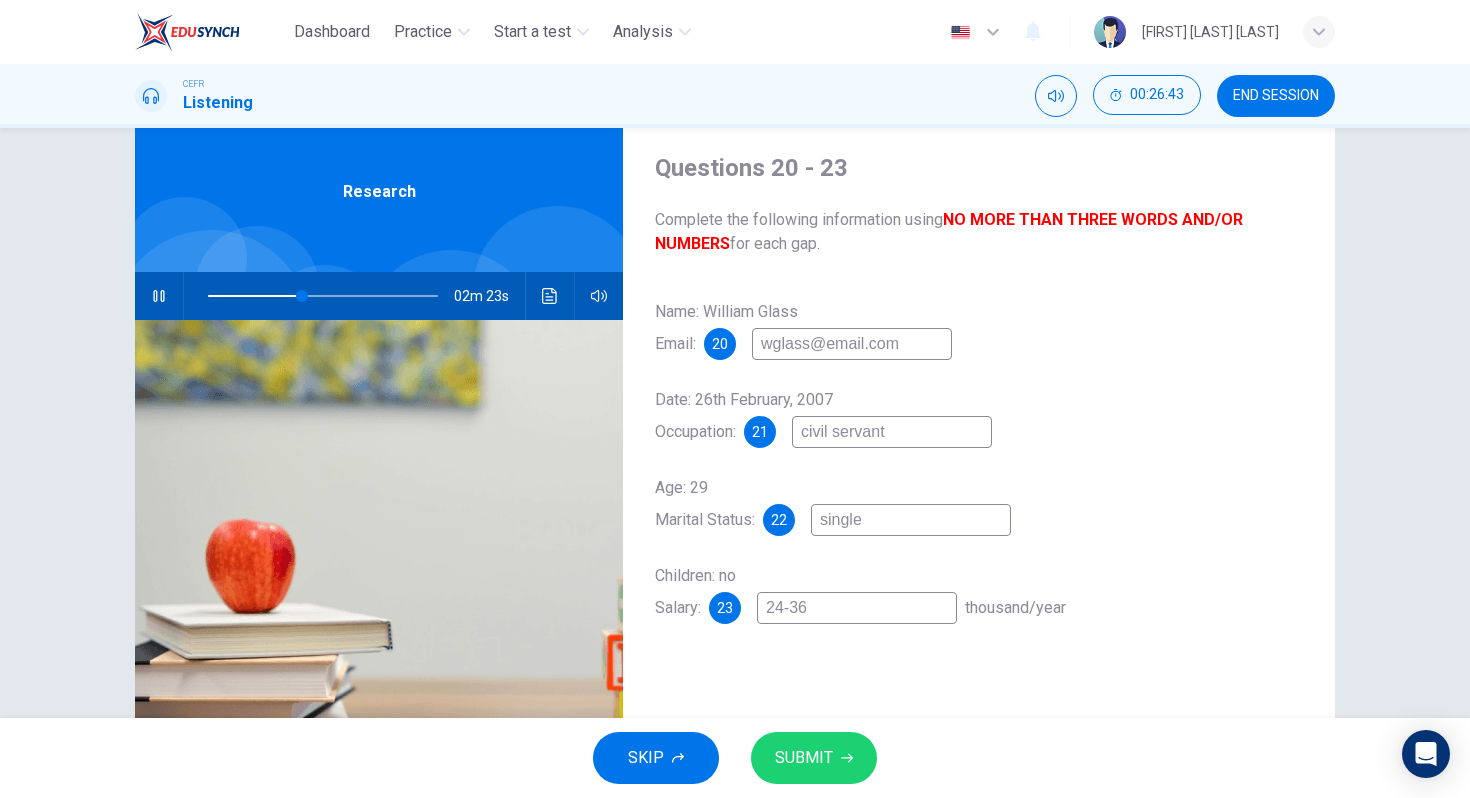 type on "24-36" 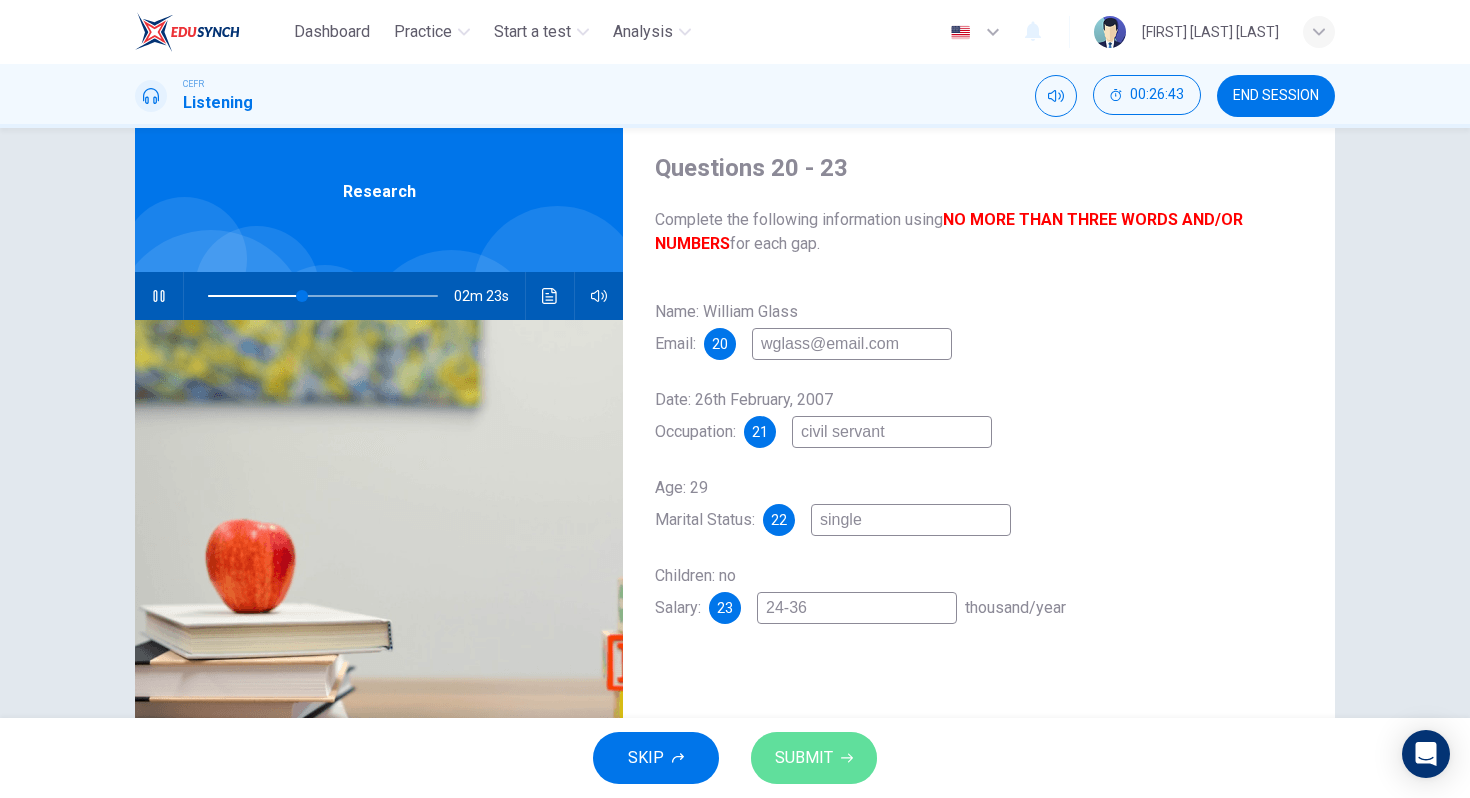 click on "SUBMIT" at bounding box center (814, 758) 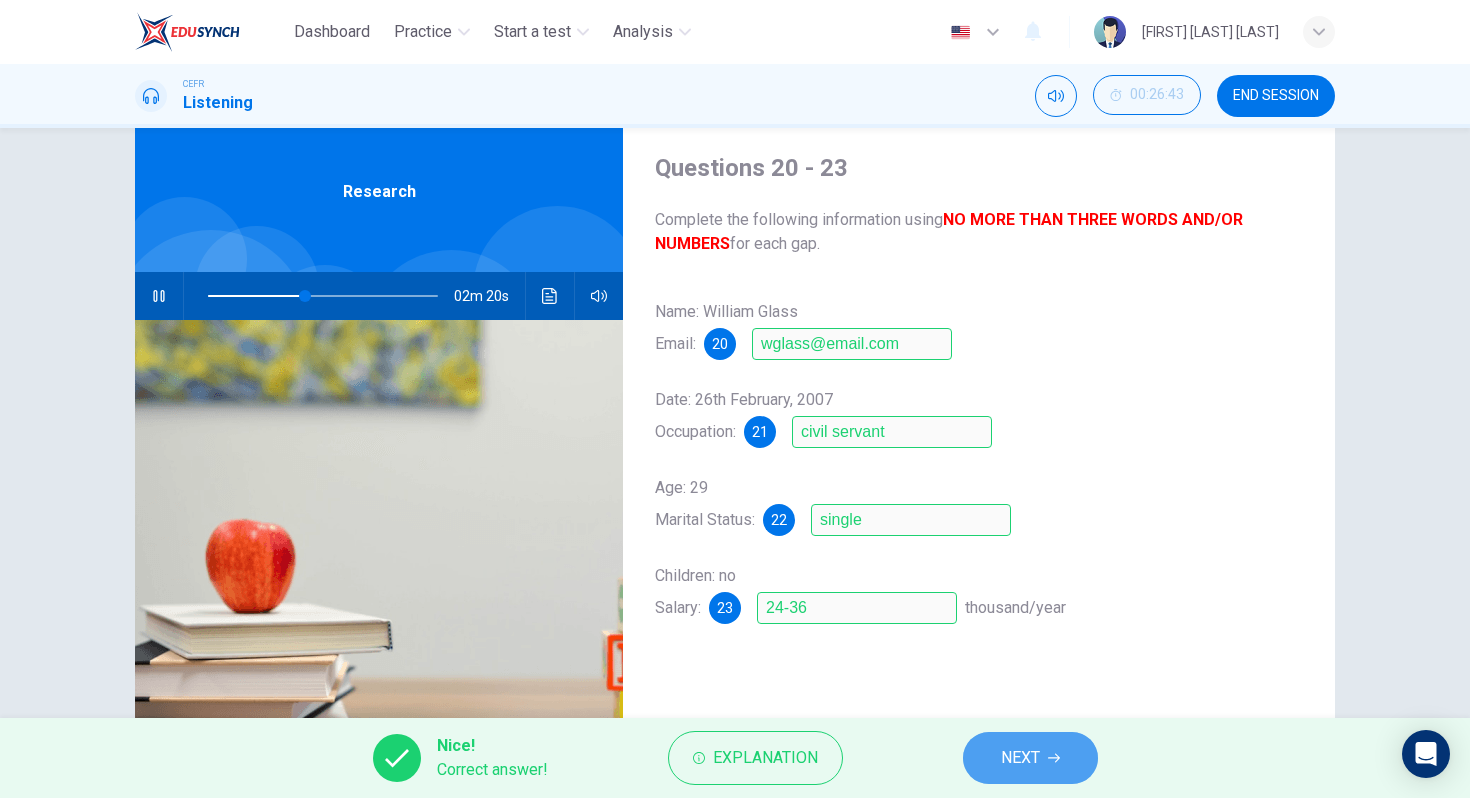 click on "NEXT" at bounding box center (1020, 758) 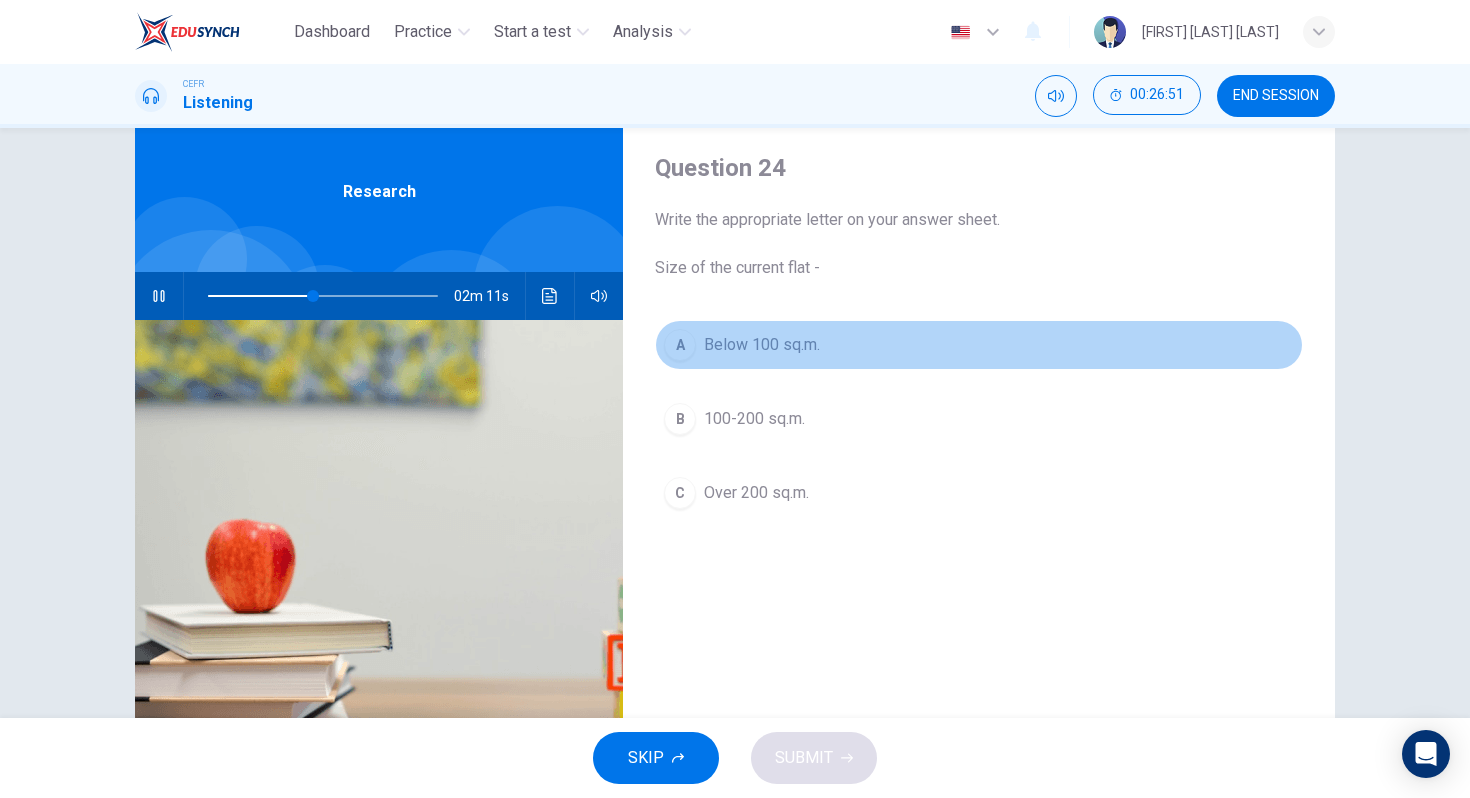click on "A Below 100 sq.m." at bounding box center [979, 345] 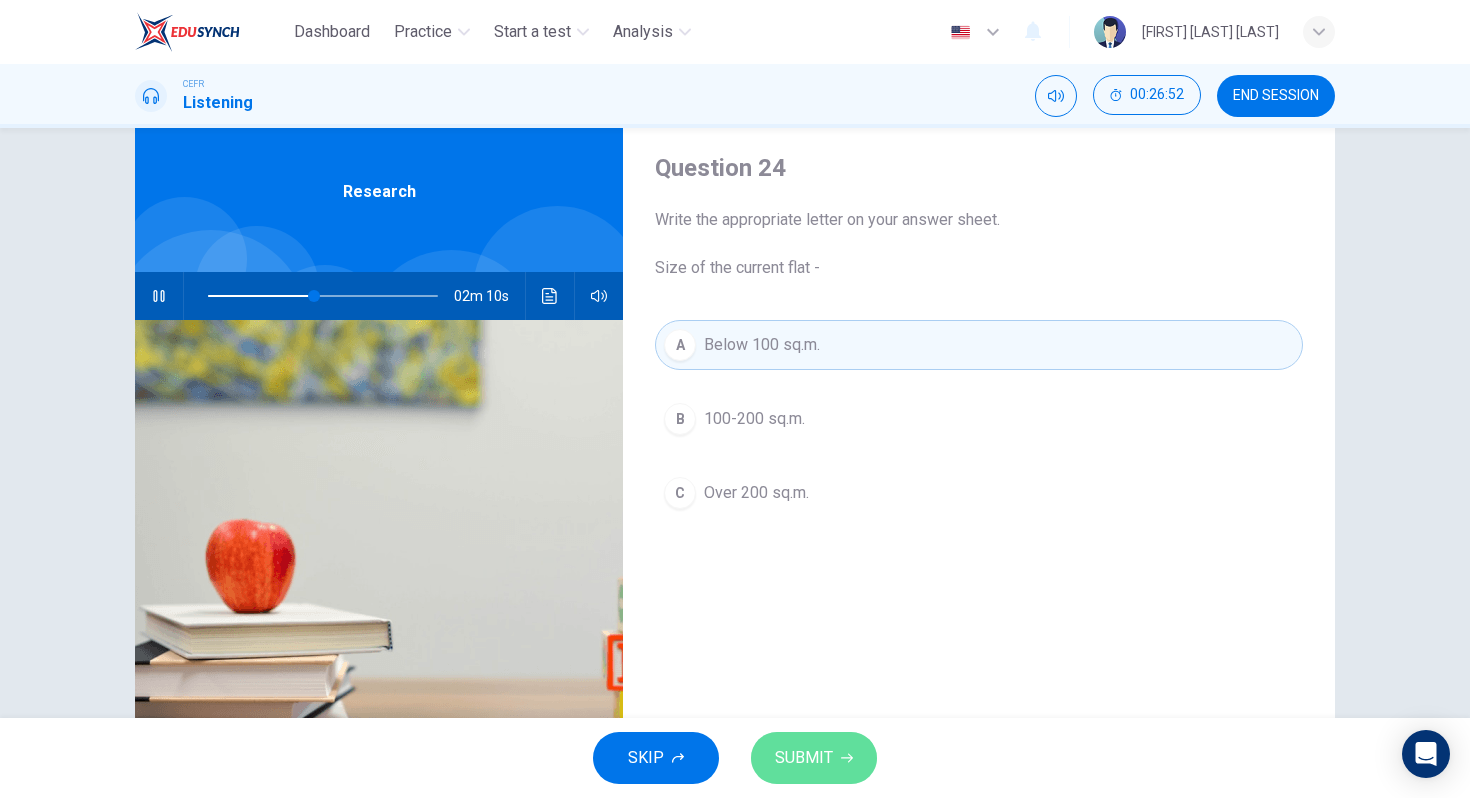 click on "SUBMIT" at bounding box center [804, 758] 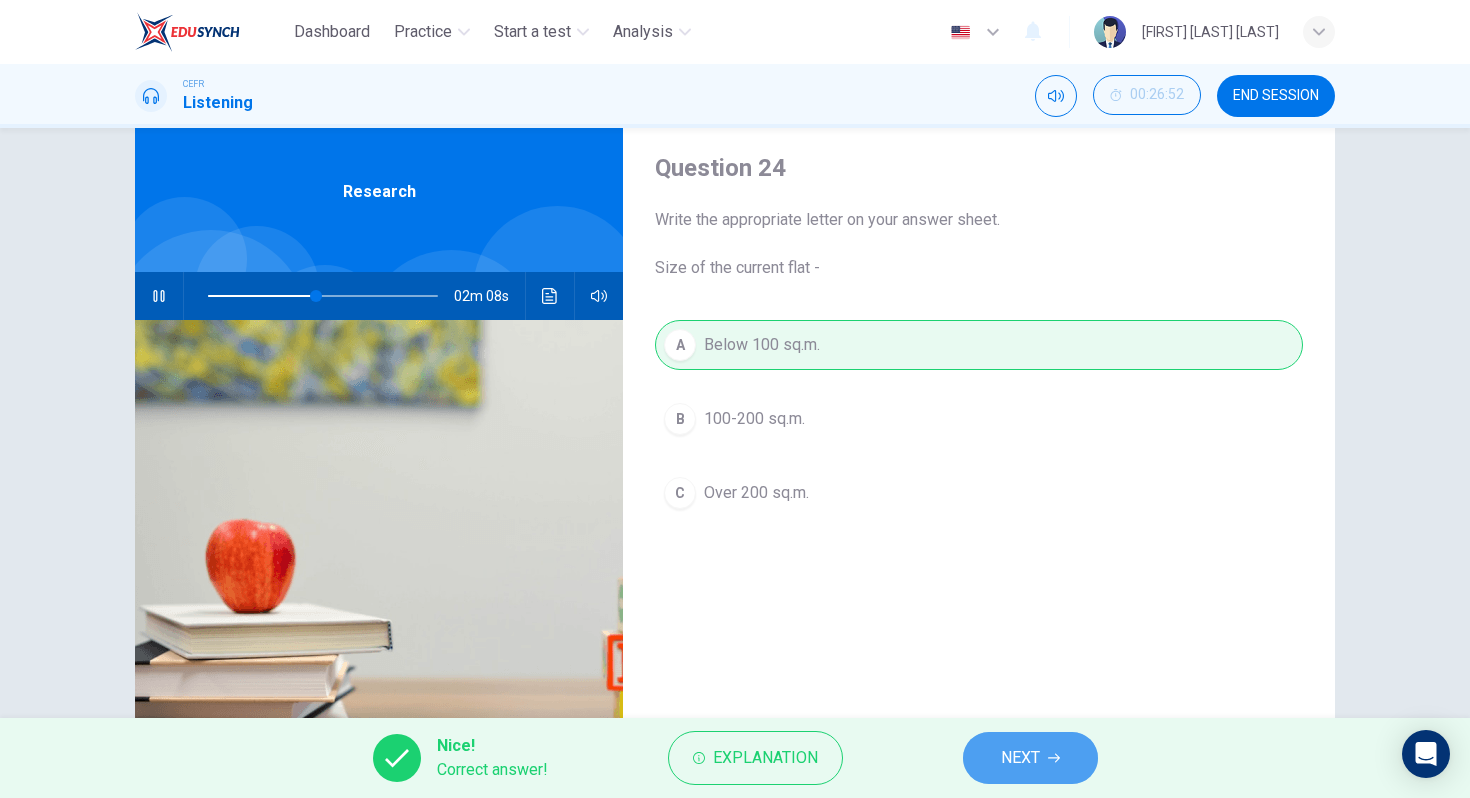 click on "NEXT" at bounding box center (1020, 758) 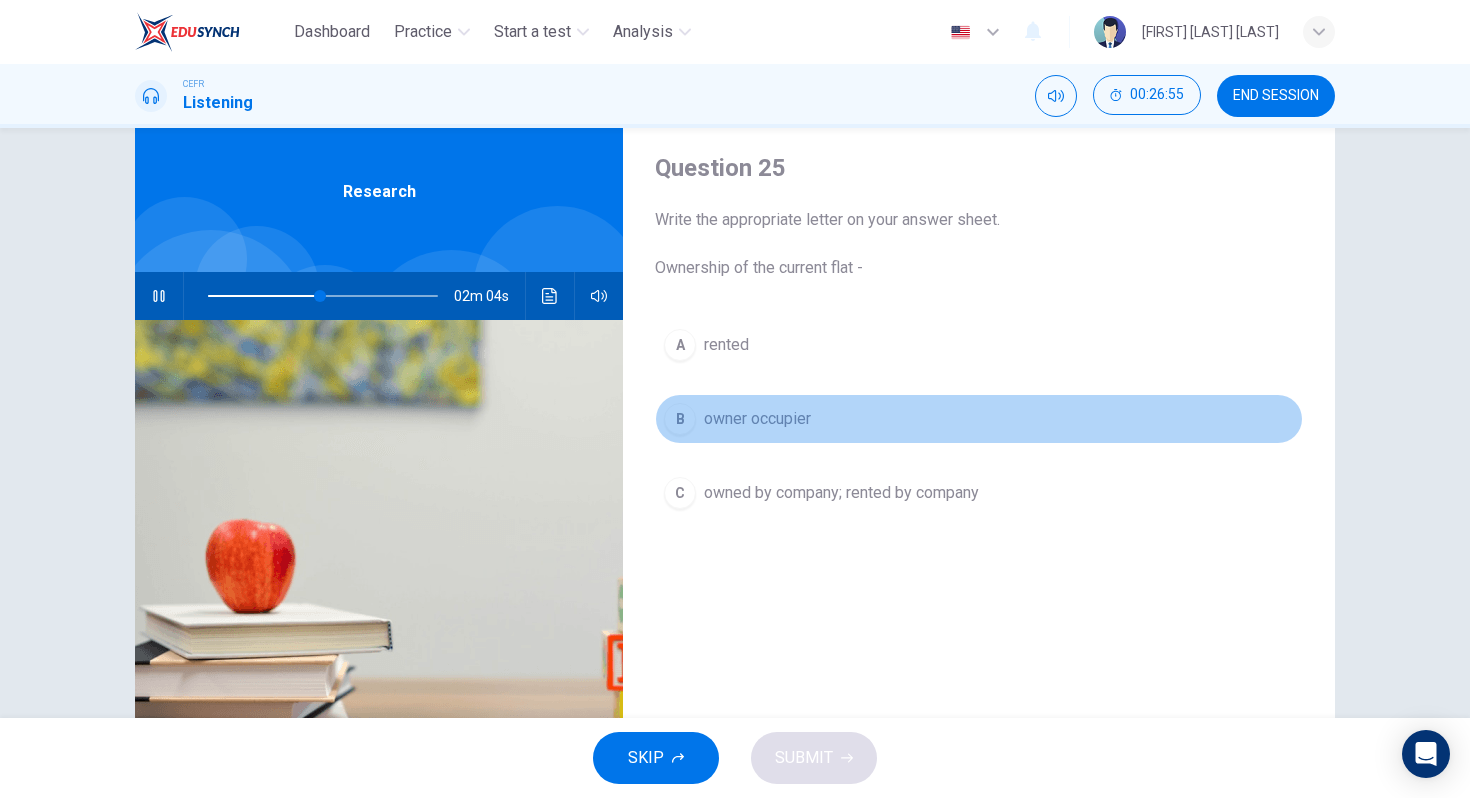 click on "B owner occupier" at bounding box center [979, 419] 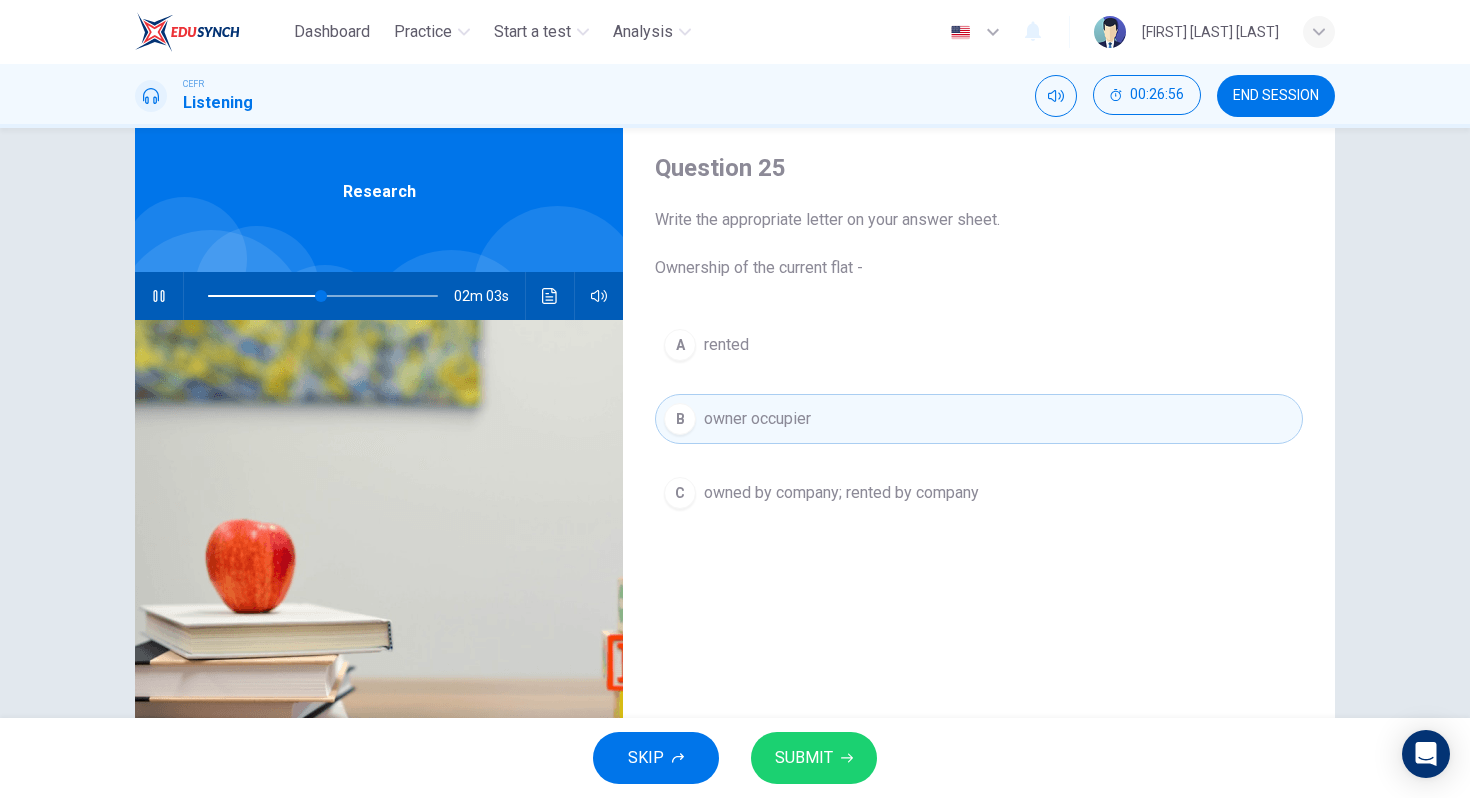 click on "SUBMIT" at bounding box center (804, 758) 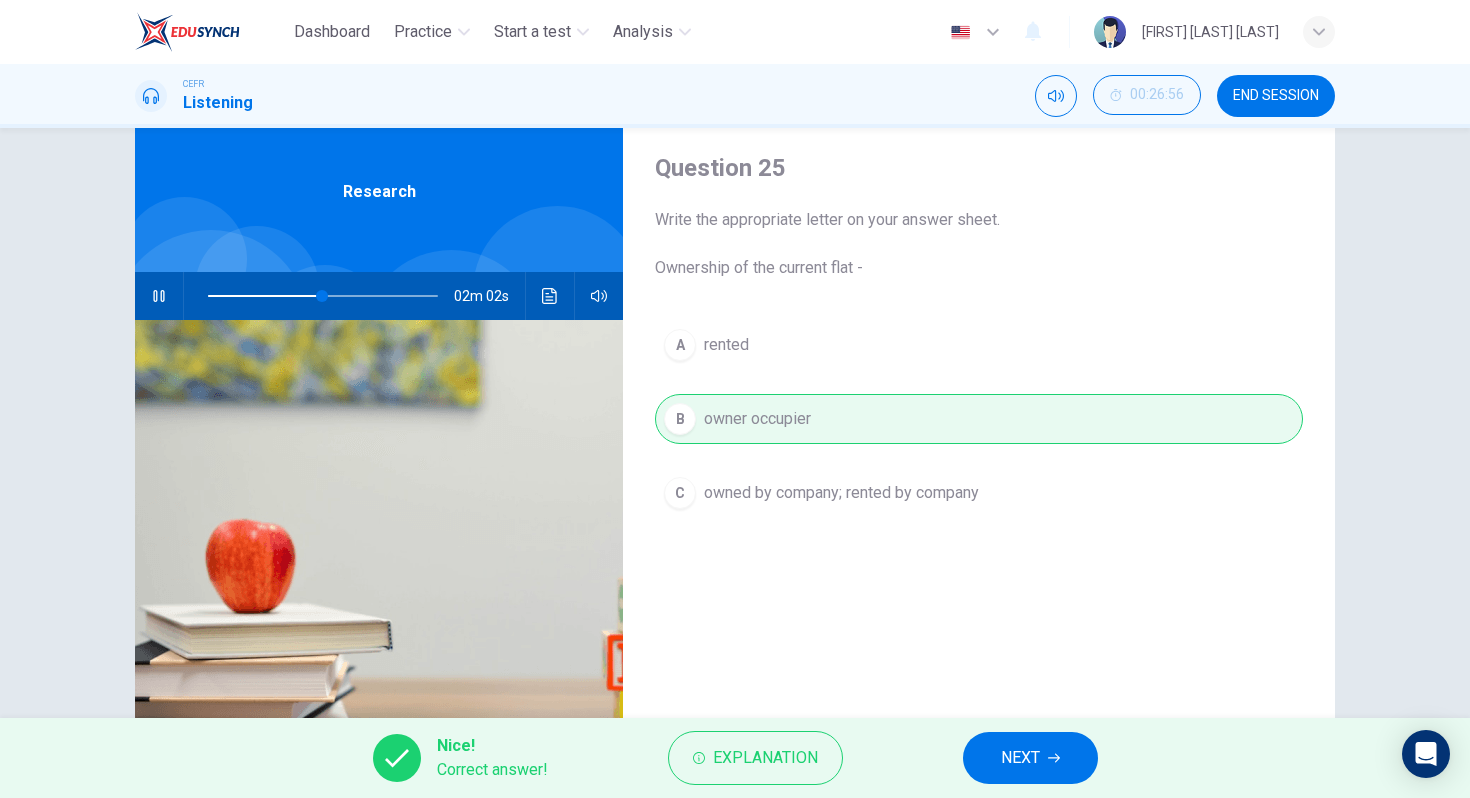 click on "NEXT" at bounding box center [1030, 758] 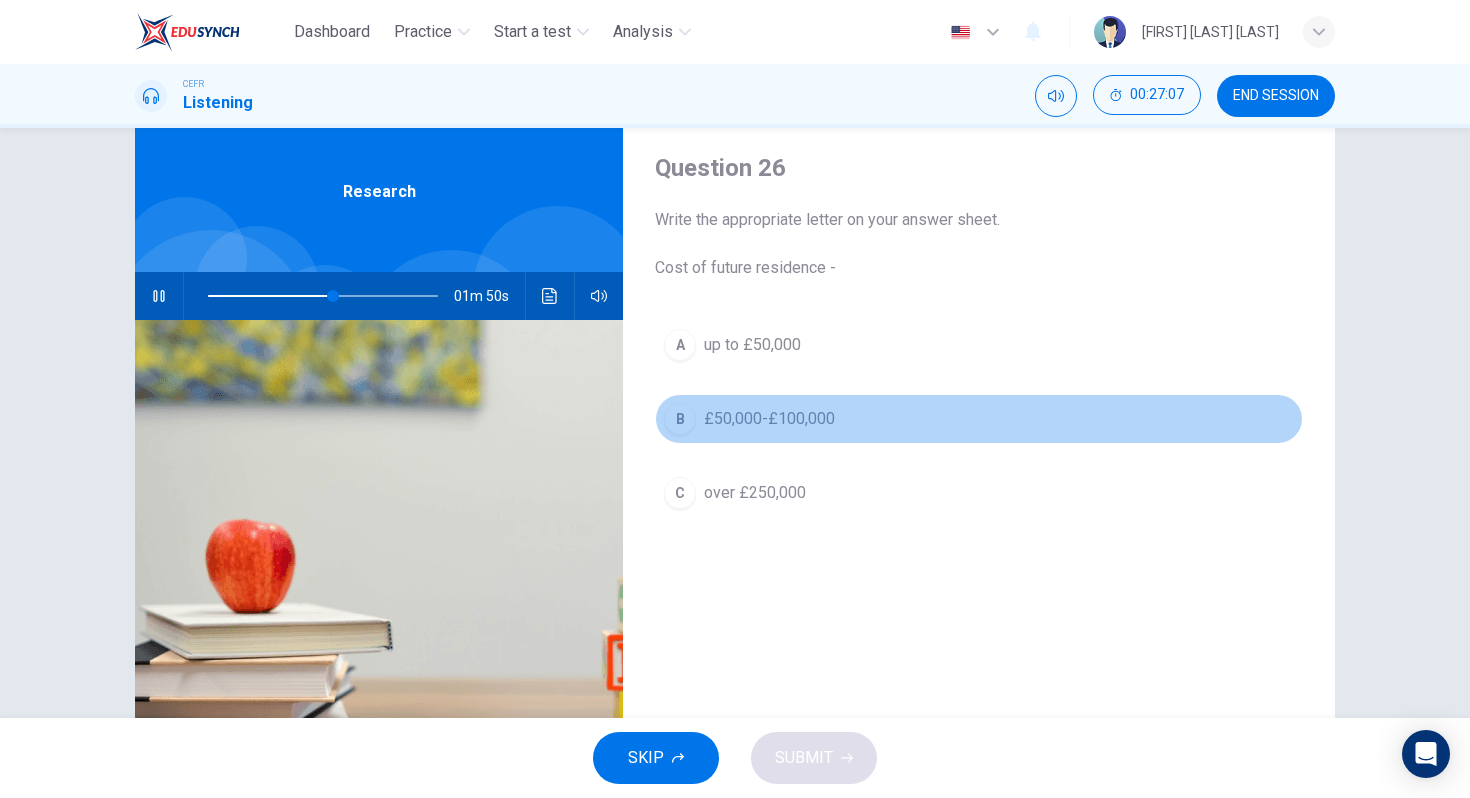 click on "B £50,000-£100,000" at bounding box center (979, 419) 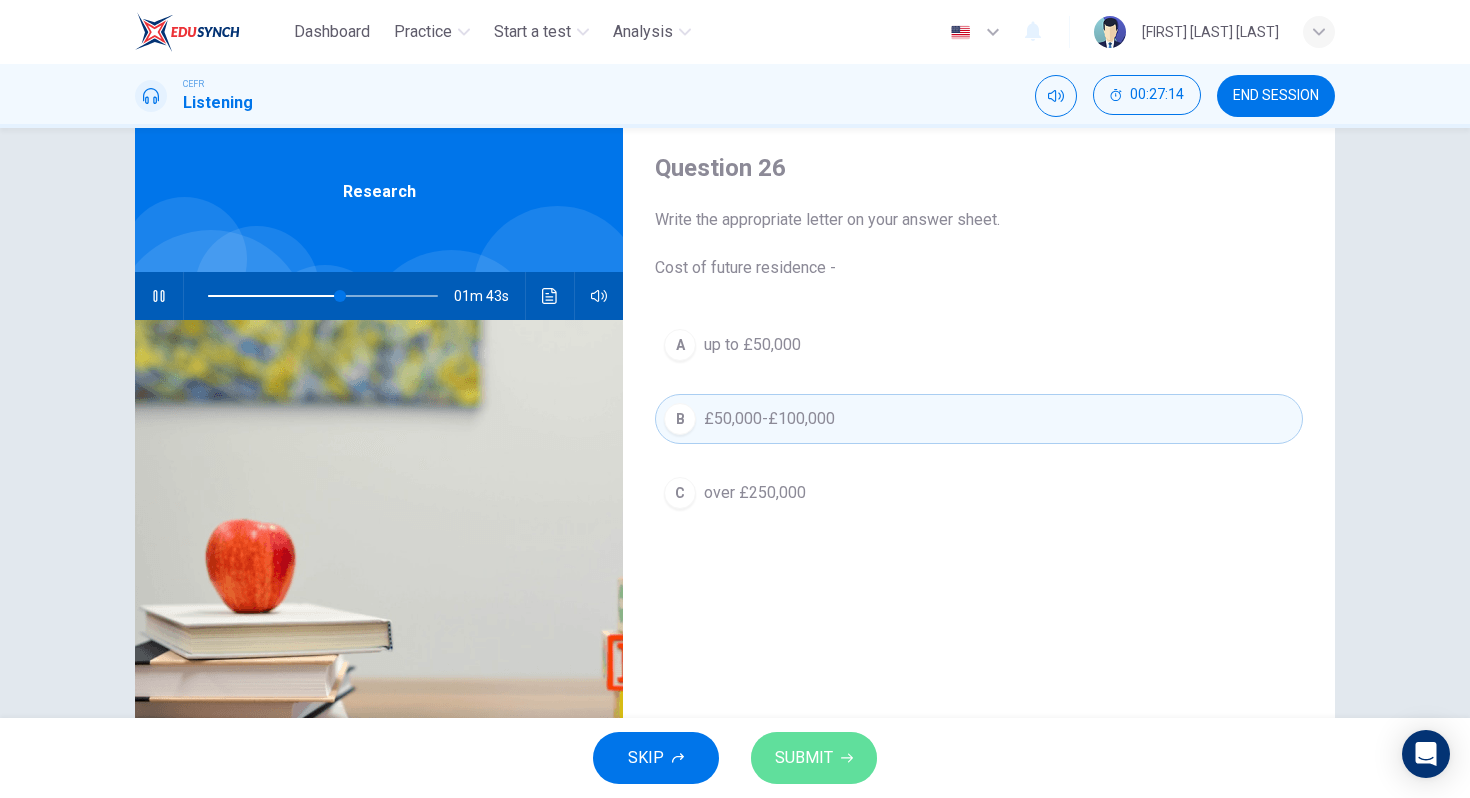 click on "SUBMIT" at bounding box center (804, 758) 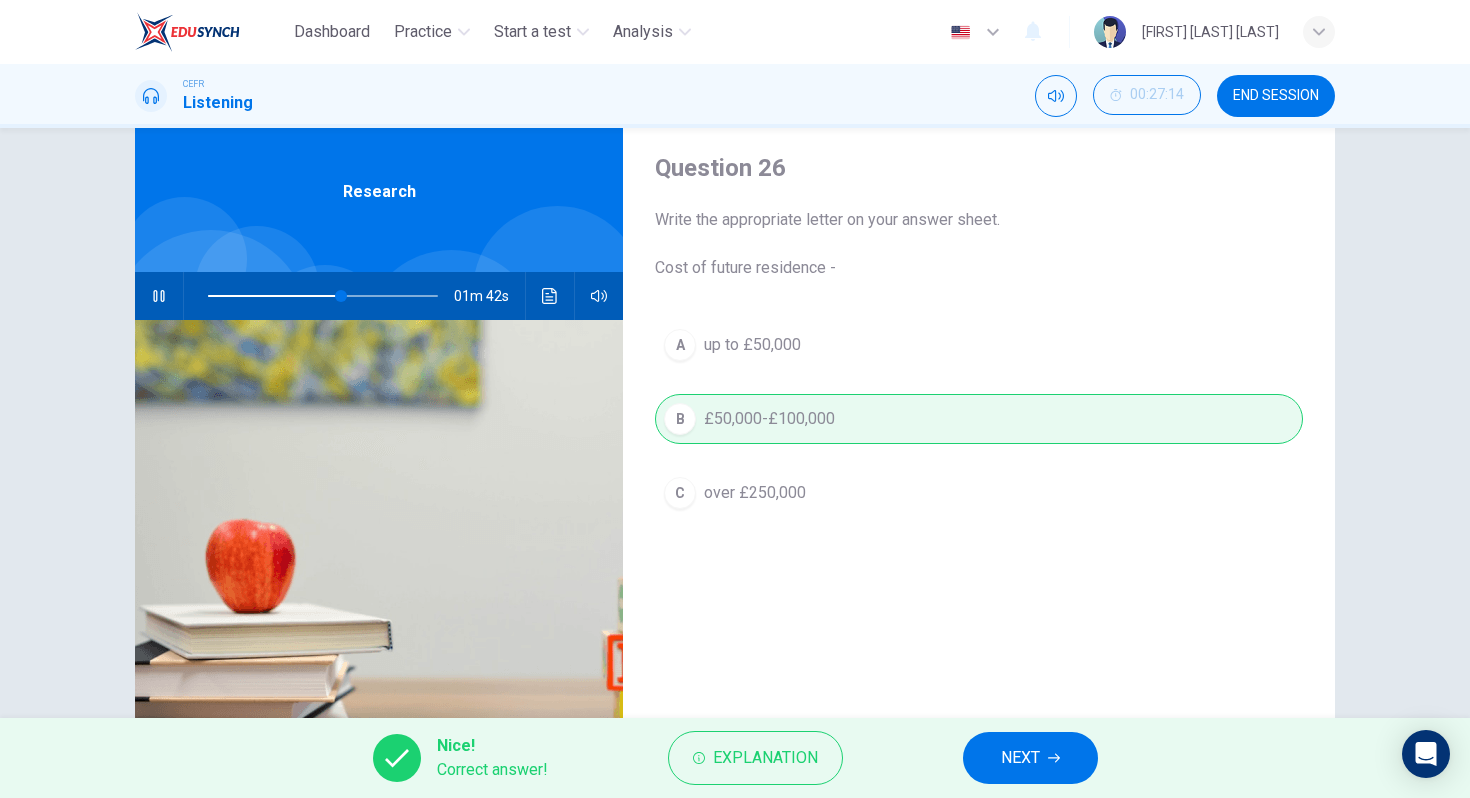click on "NEXT" at bounding box center [1030, 758] 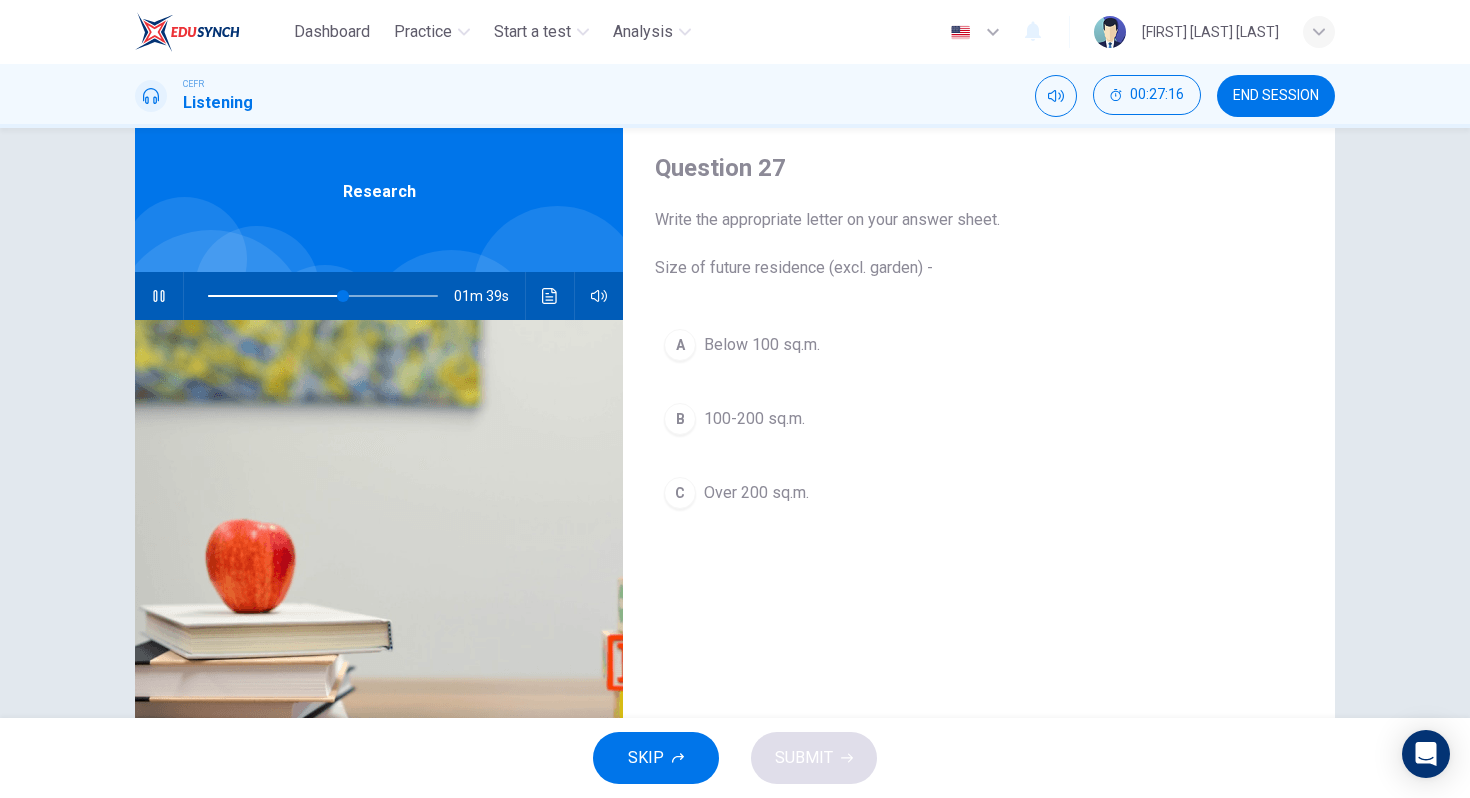 click on "100-200 sq.m." at bounding box center (762, 345) 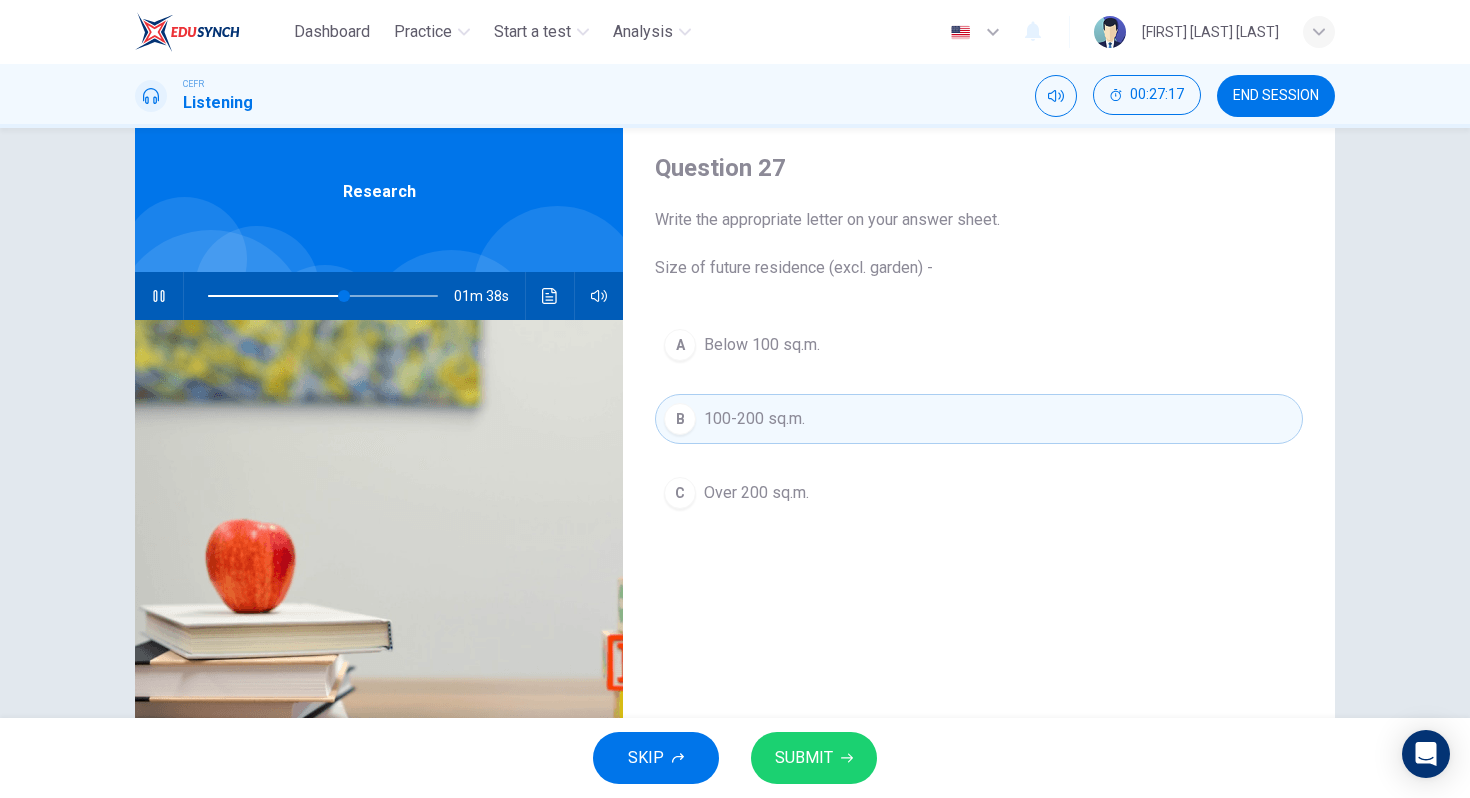 click on "SUBMIT" at bounding box center [814, 758] 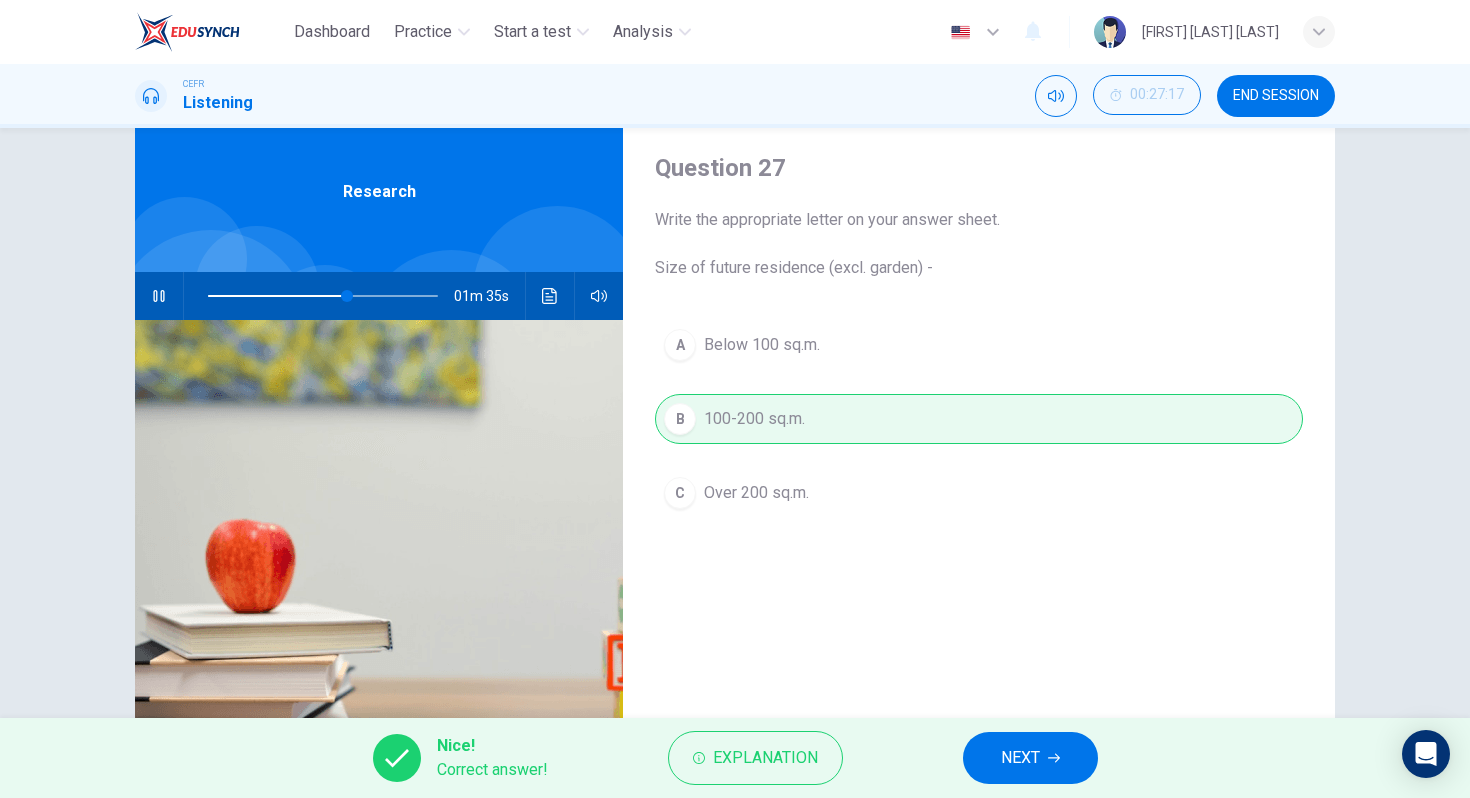 click on "NEXT" at bounding box center (1020, 758) 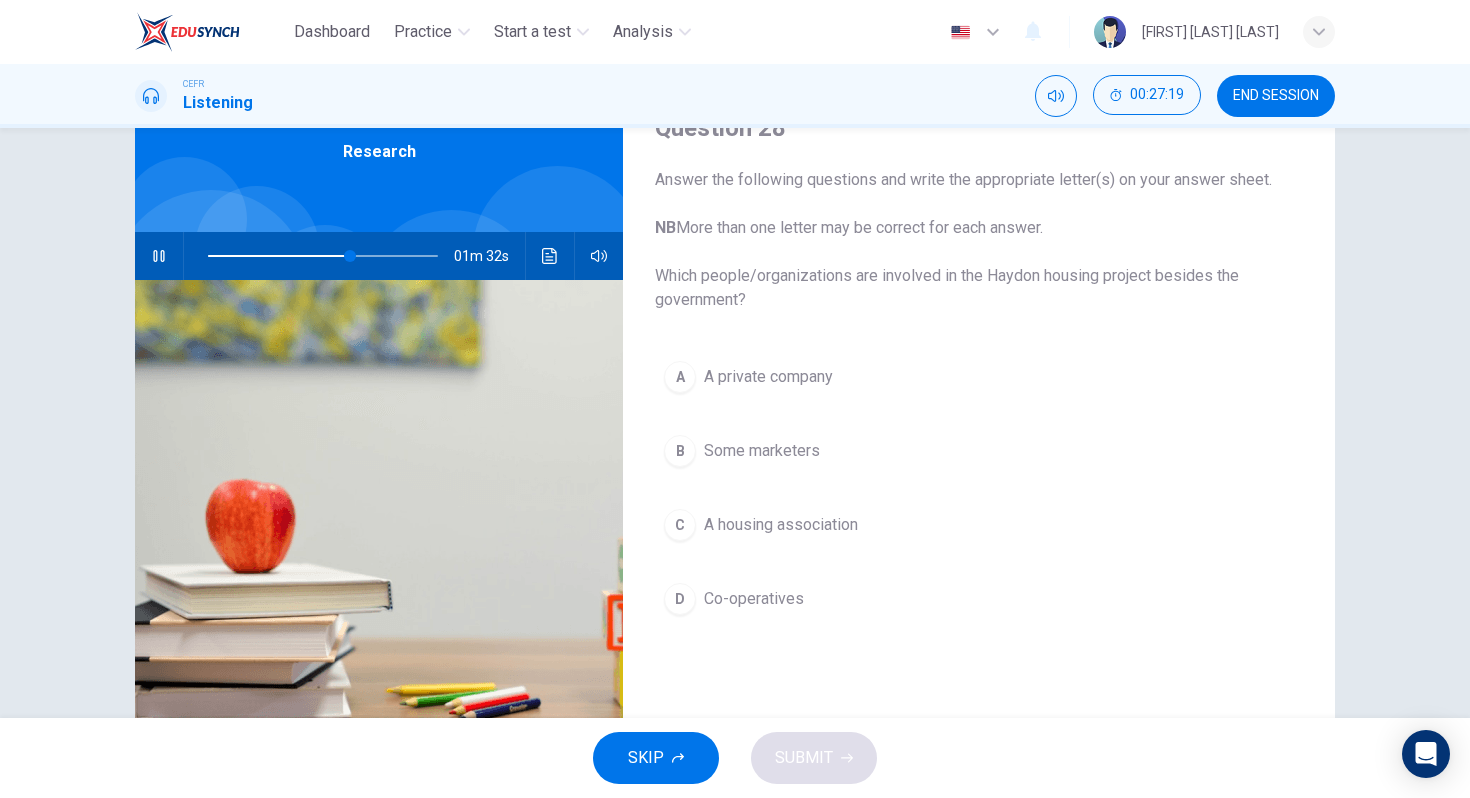 scroll, scrollTop: 95, scrollLeft: 0, axis: vertical 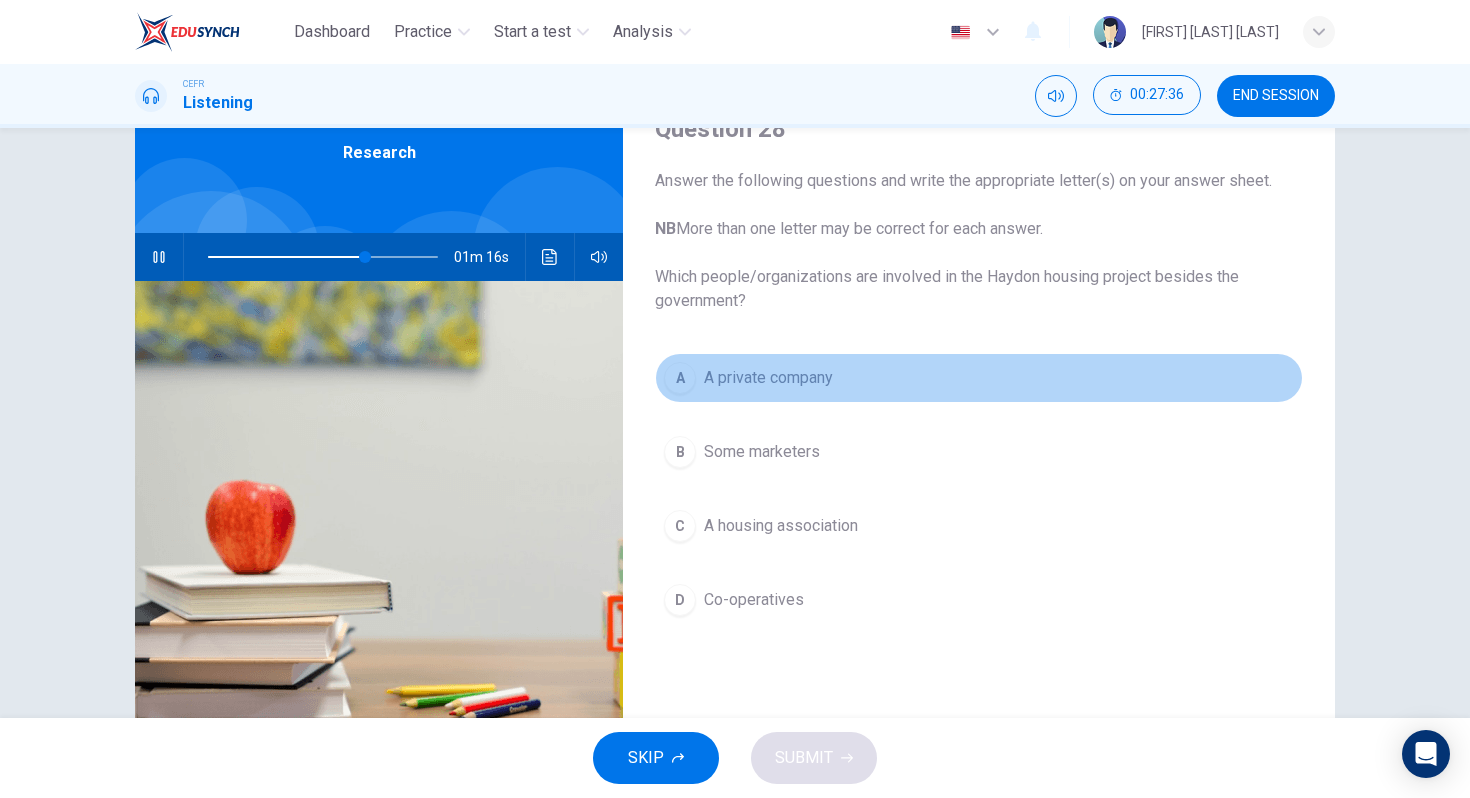 click on "A A private company" at bounding box center (979, 378) 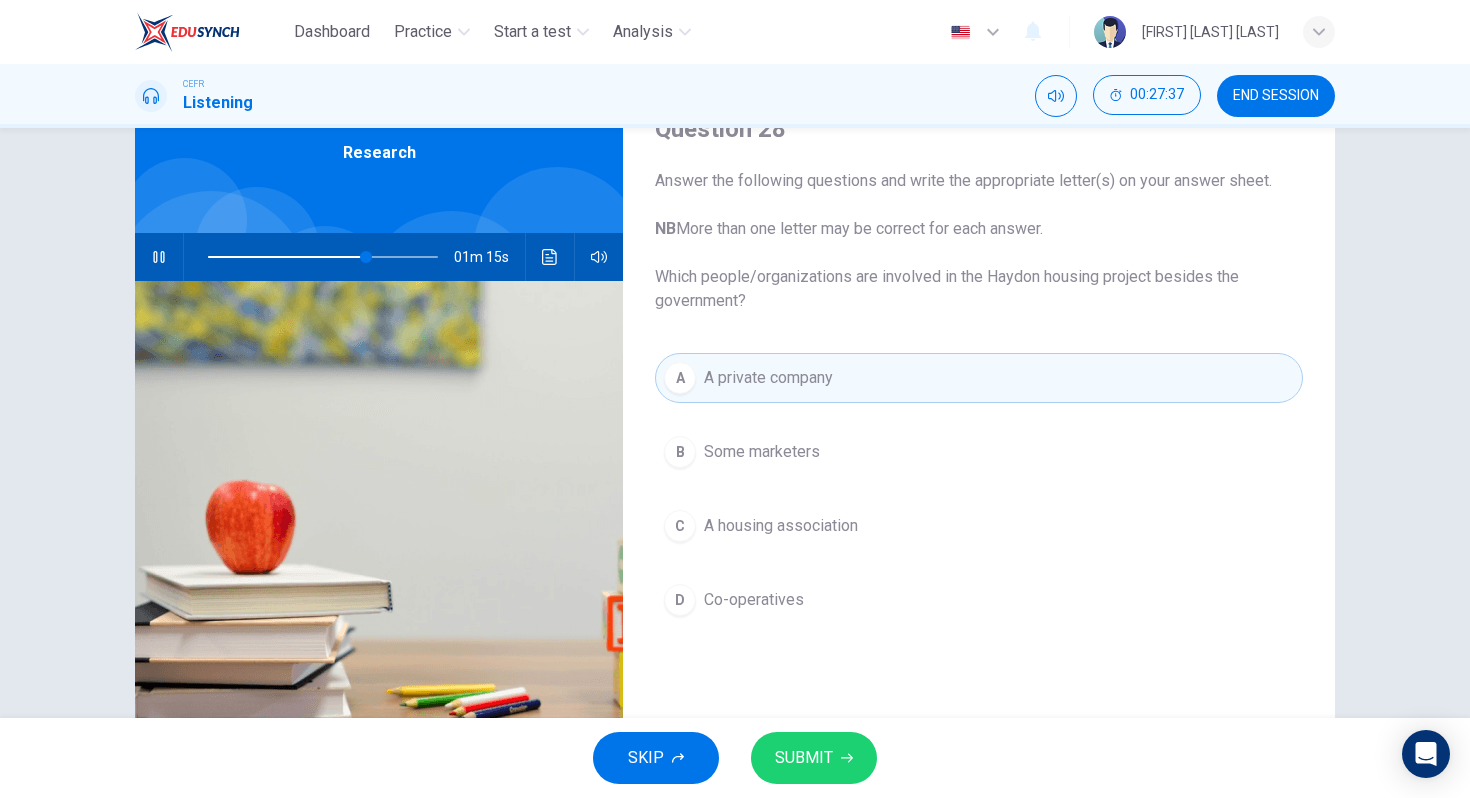 click on "SUBMIT" at bounding box center [814, 758] 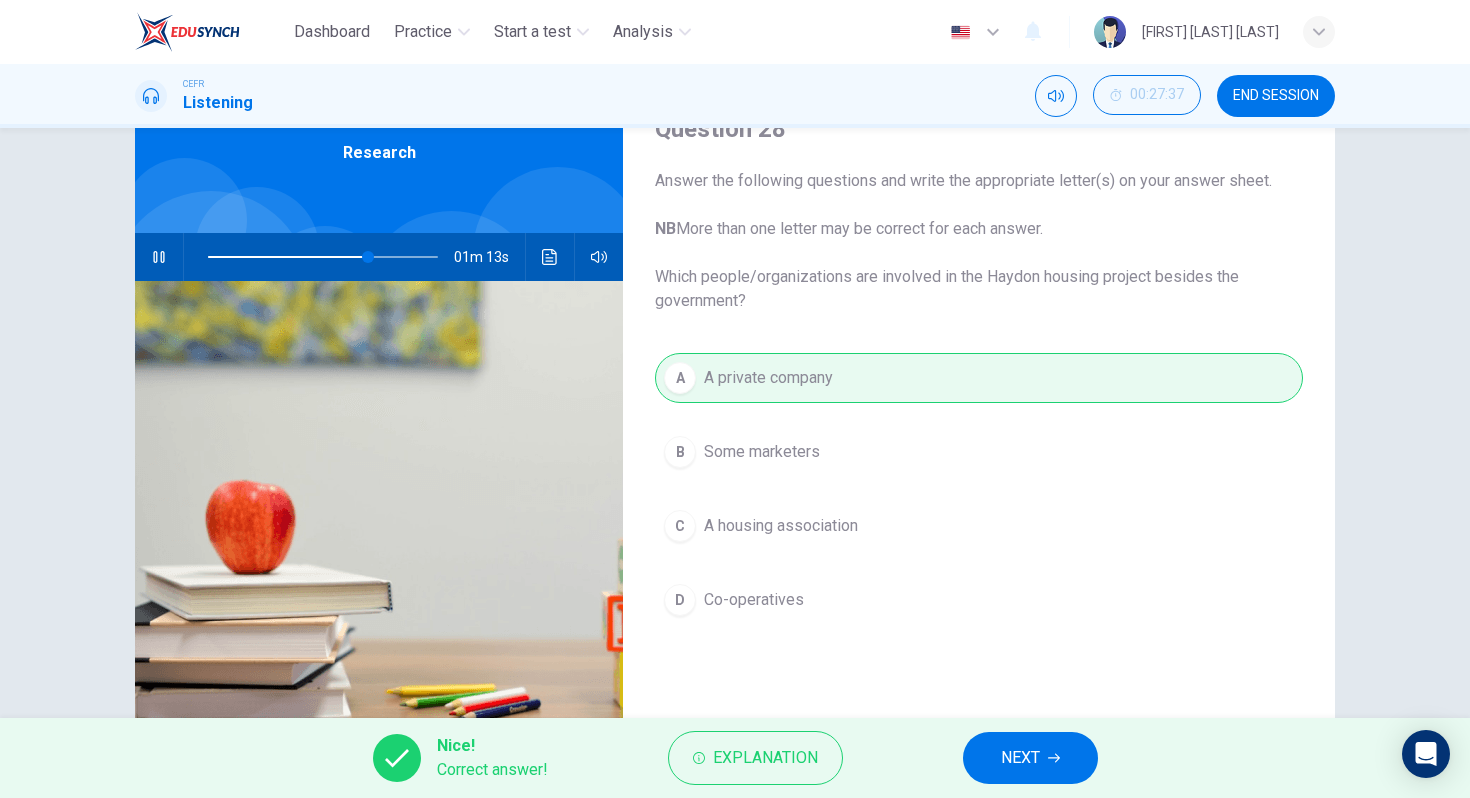 click on "NEXT" at bounding box center [1030, 758] 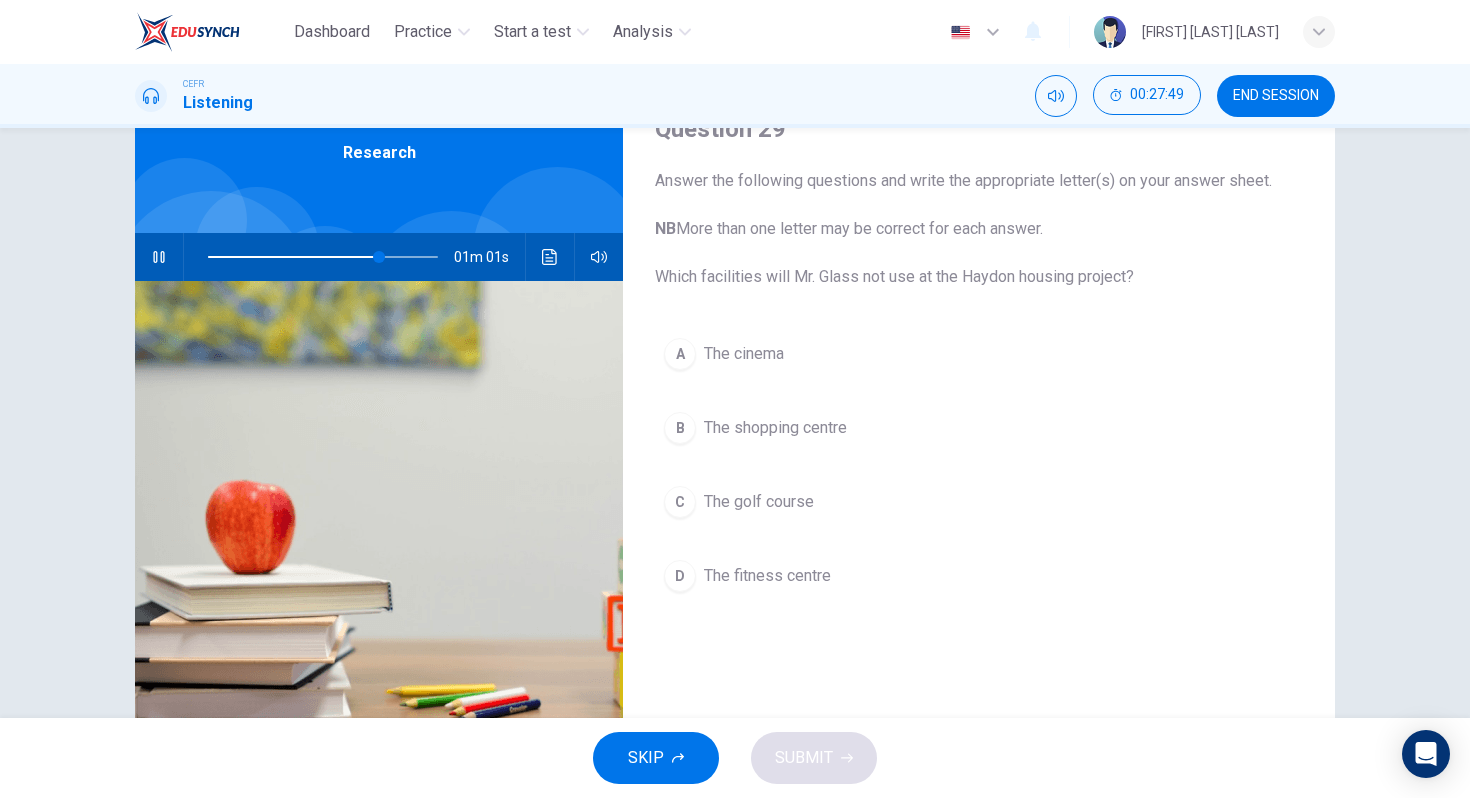 click on "B The shopping centre" at bounding box center (979, 428) 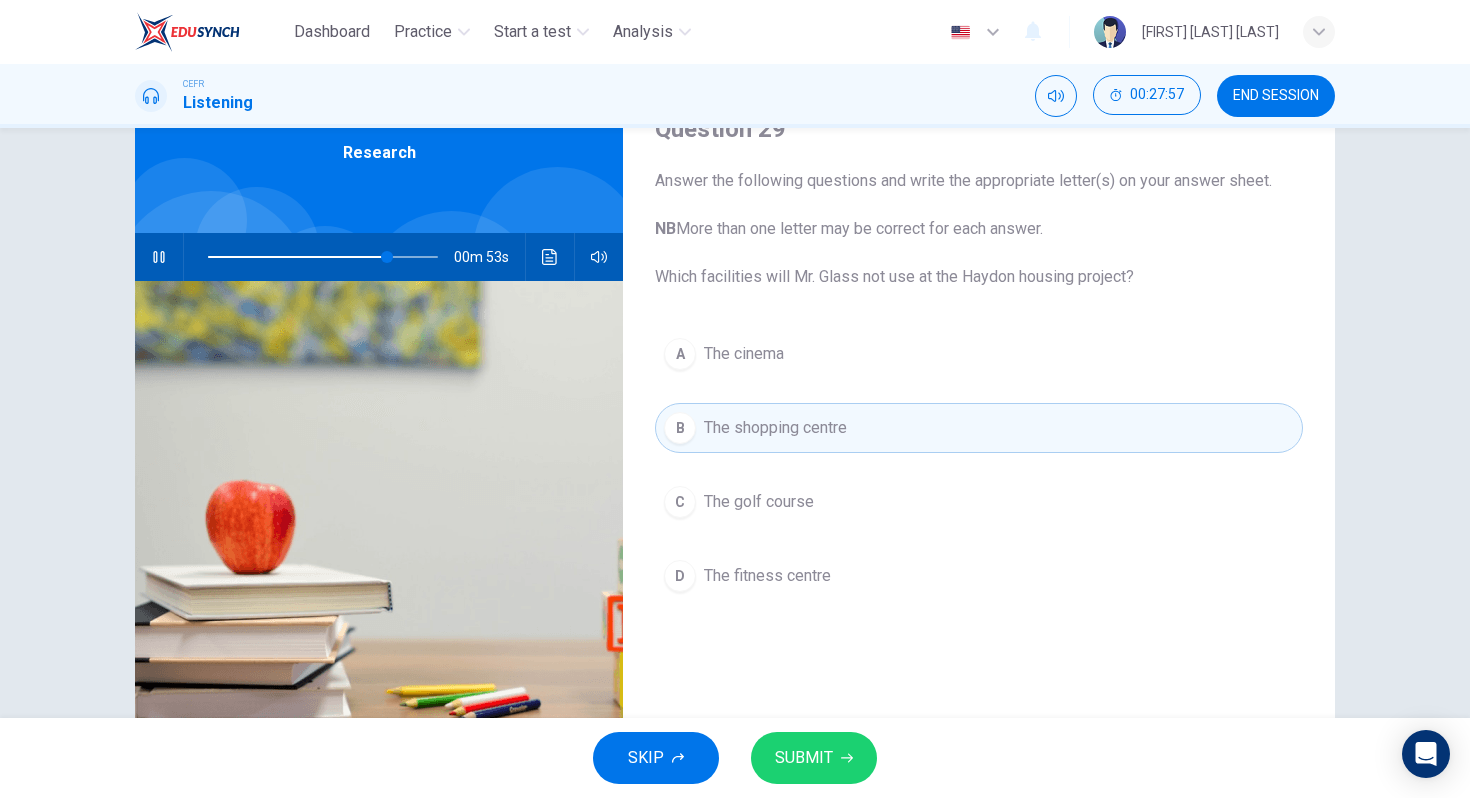 click on "C The golf course" at bounding box center (979, 502) 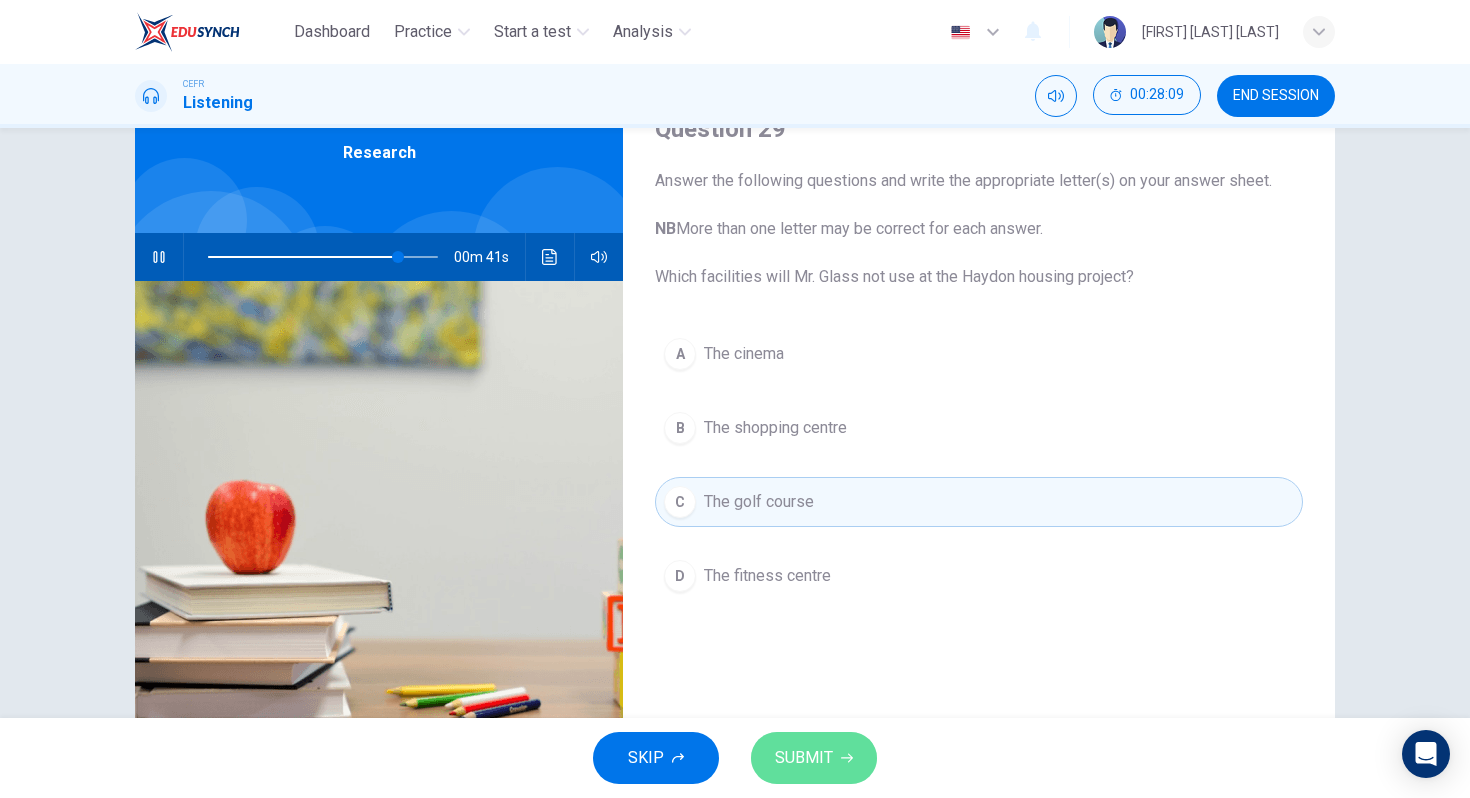 click on "SUBMIT" at bounding box center [804, 758] 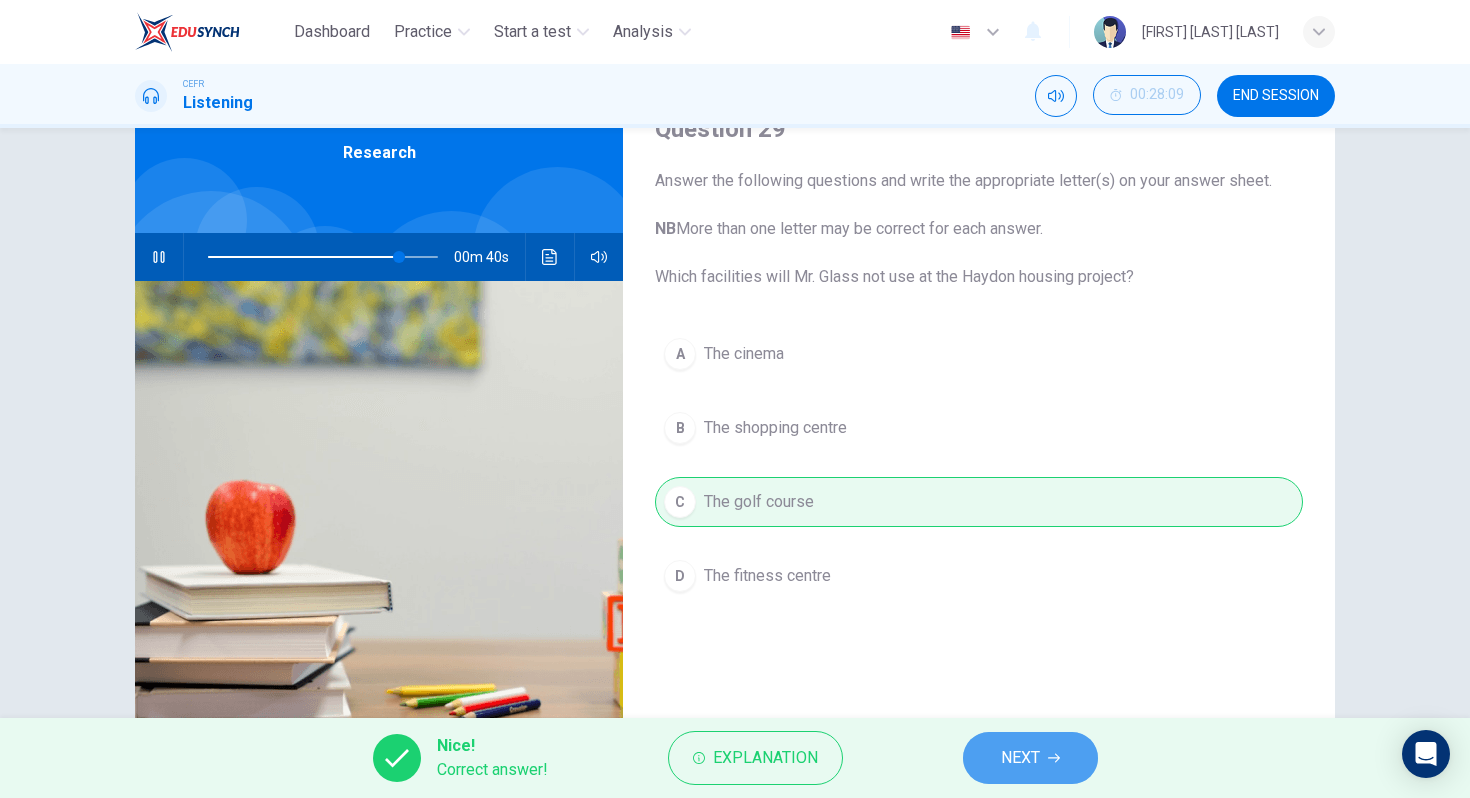 click on "NEXT" at bounding box center (1030, 758) 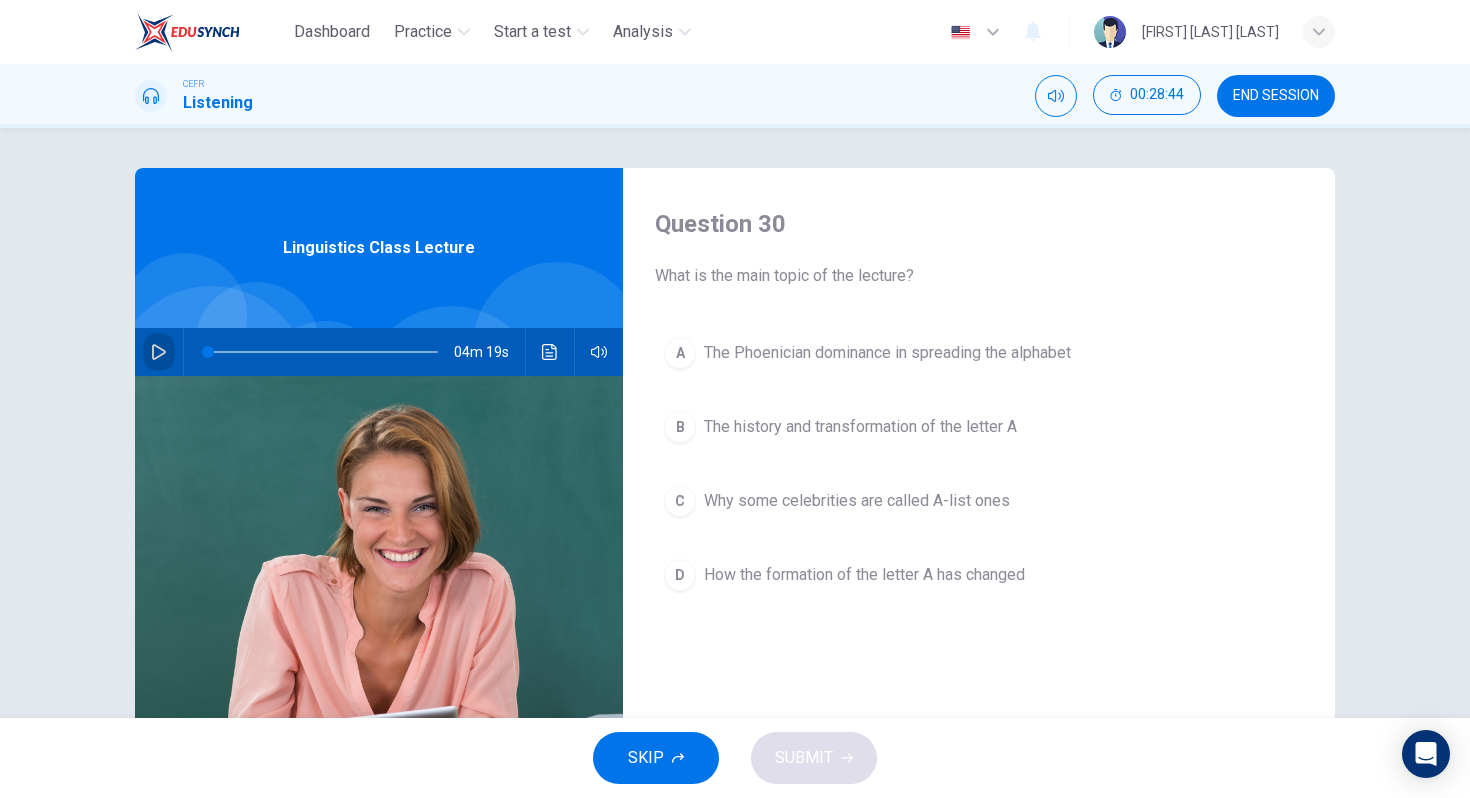 click at bounding box center (159, 352) 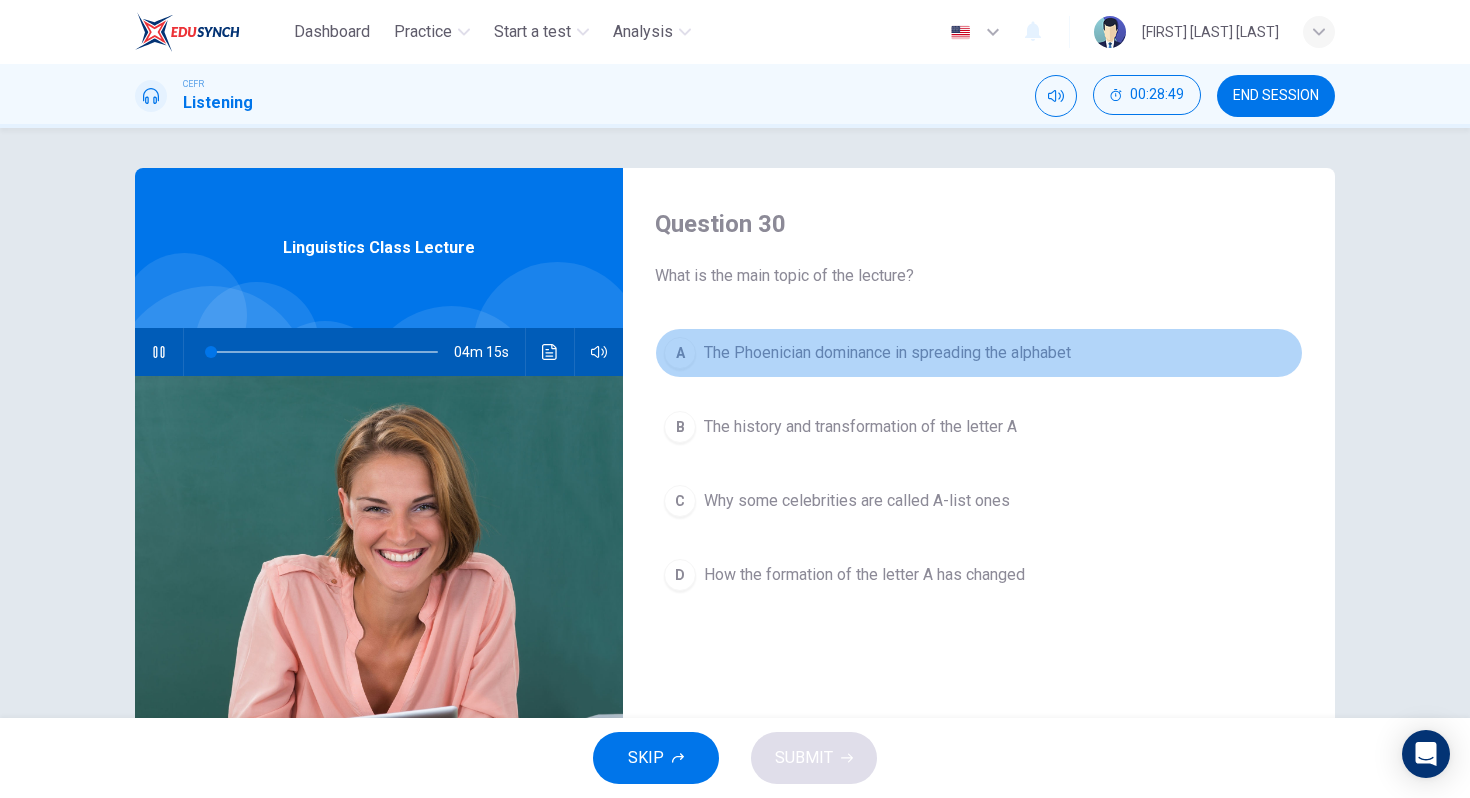 click on "The Phoenician dominance in spreading the alphabet" at bounding box center (887, 353) 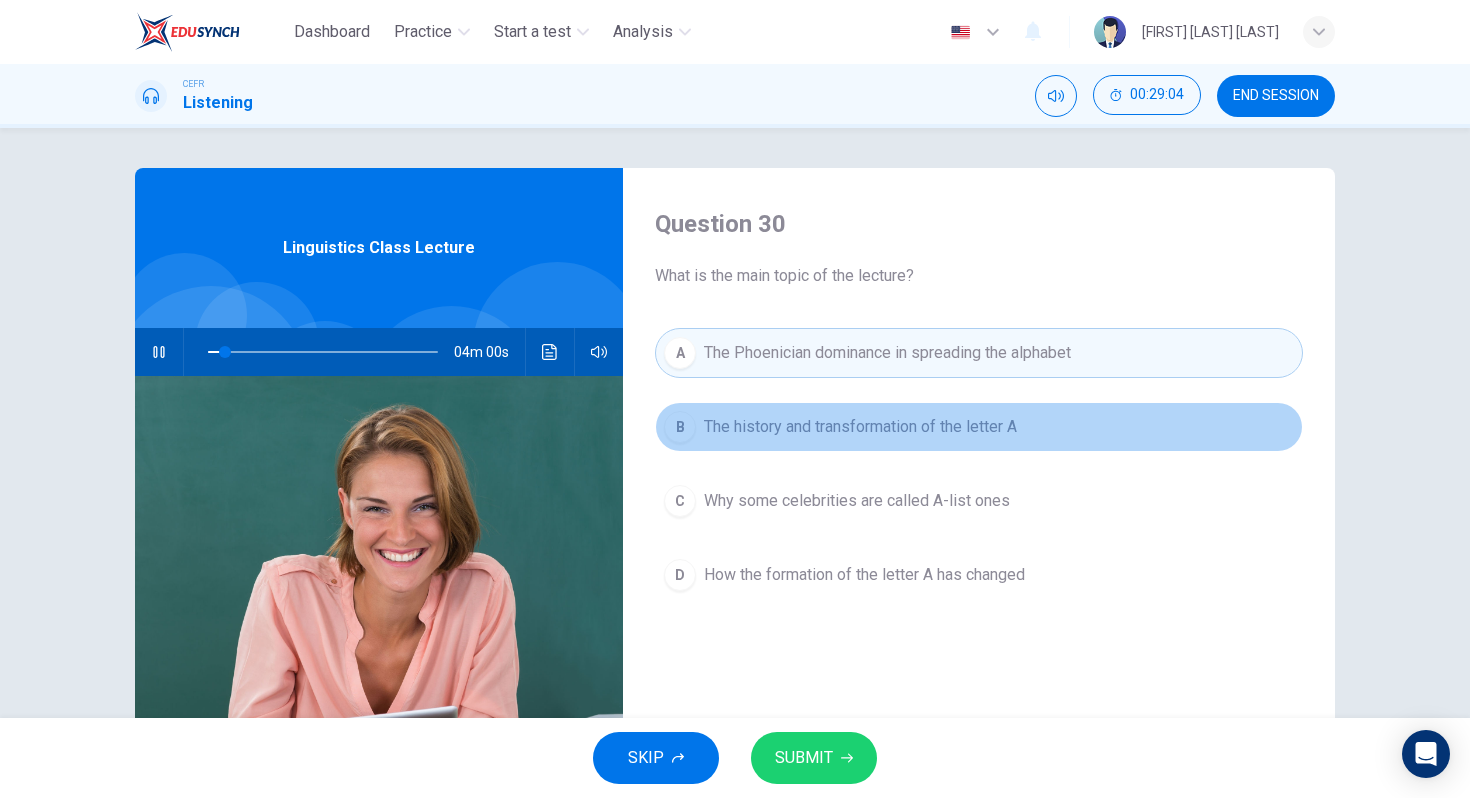 click on "B The history and transformation of the letter A" at bounding box center [979, 427] 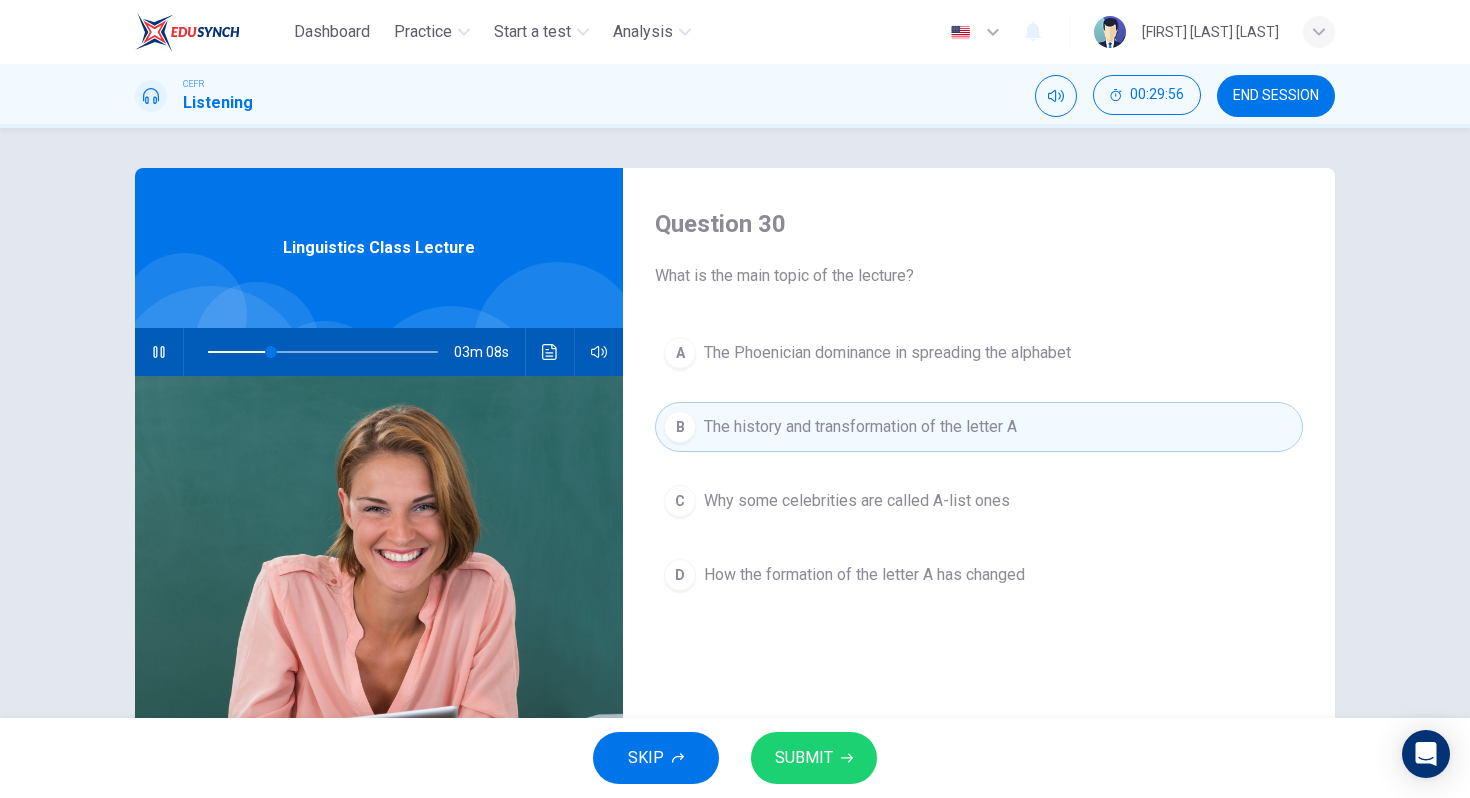 click on "SUBMIT" at bounding box center (804, 758) 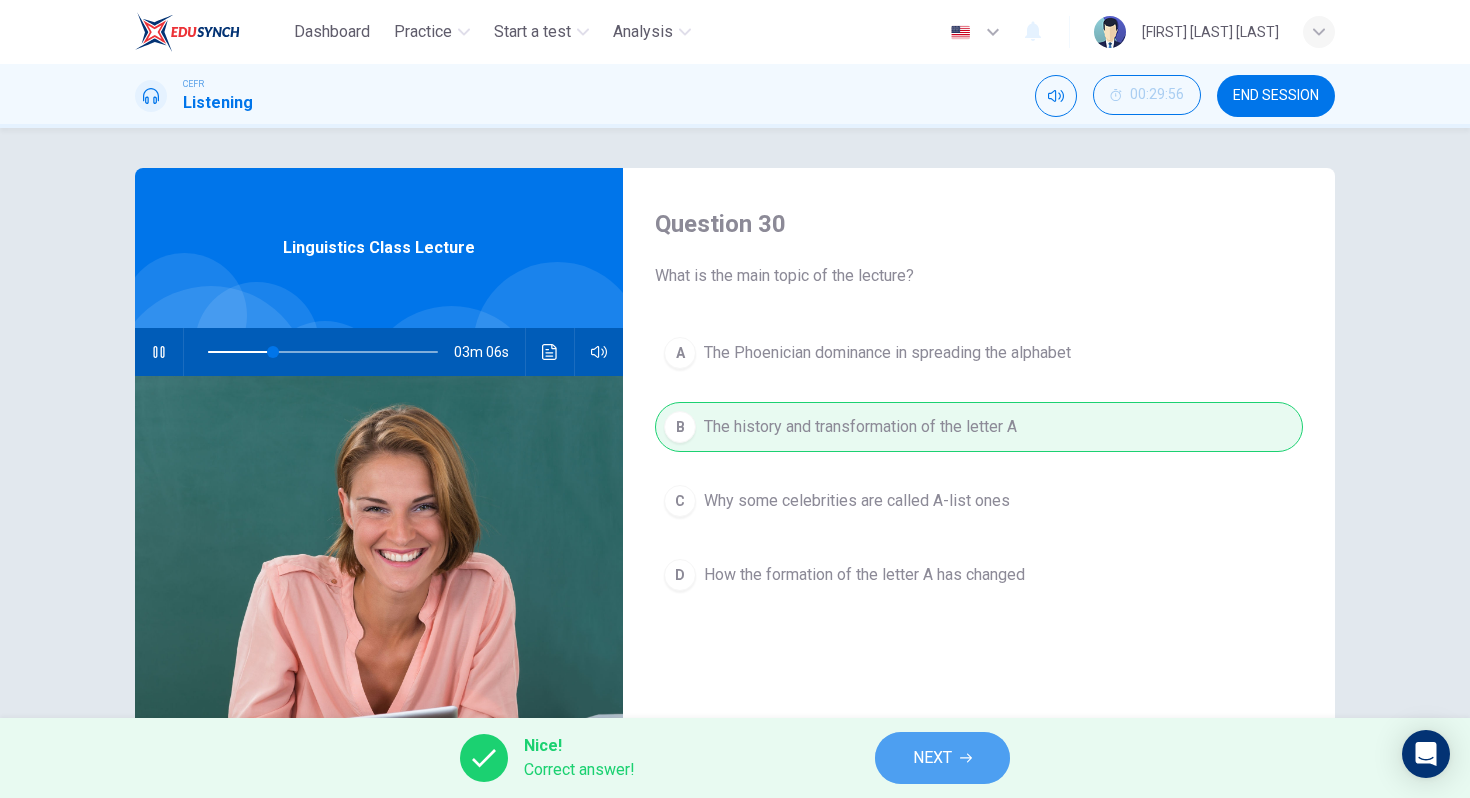 click on "NEXT" at bounding box center [942, 758] 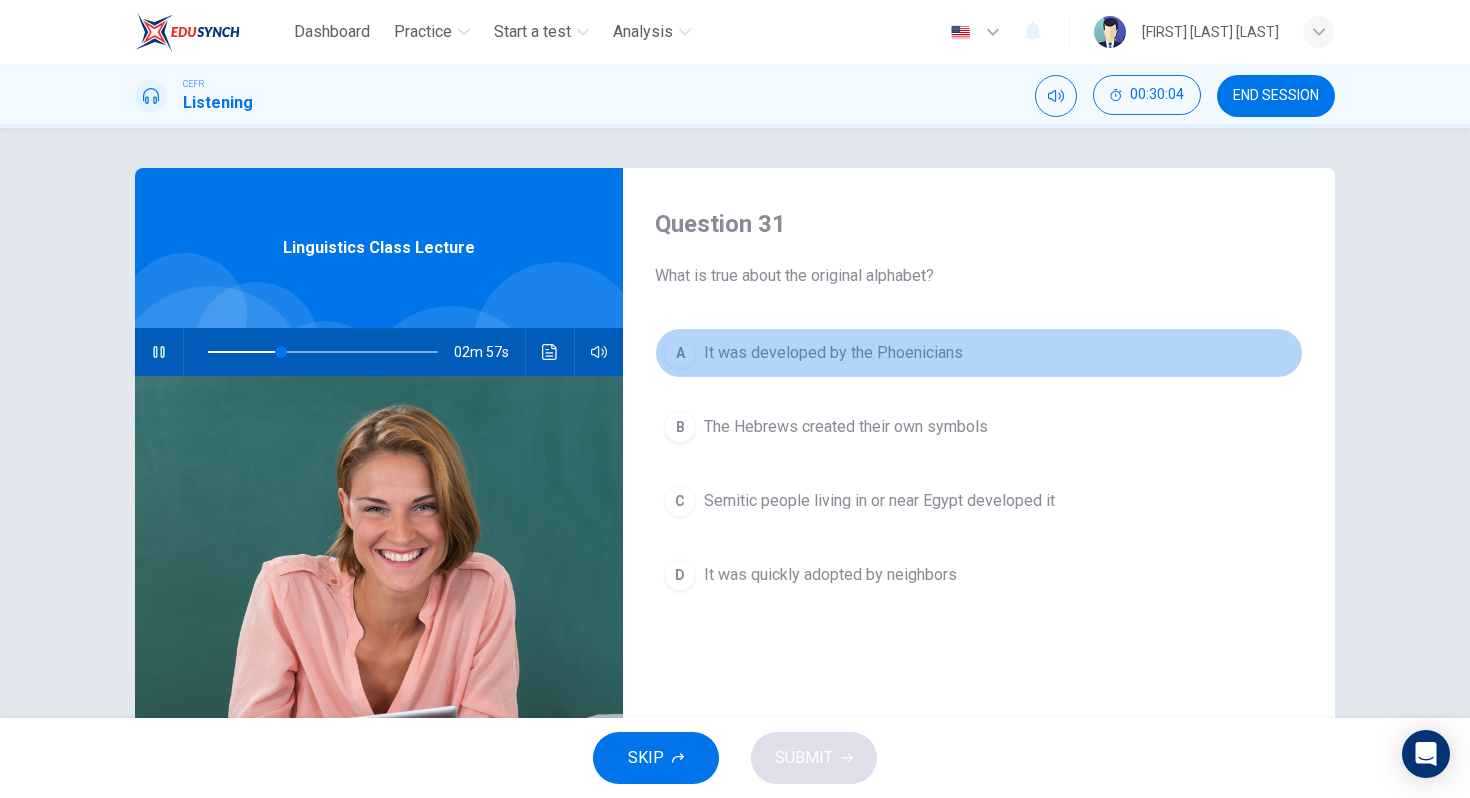 click on "It was developed by the Phoenicians" at bounding box center [833, 353] 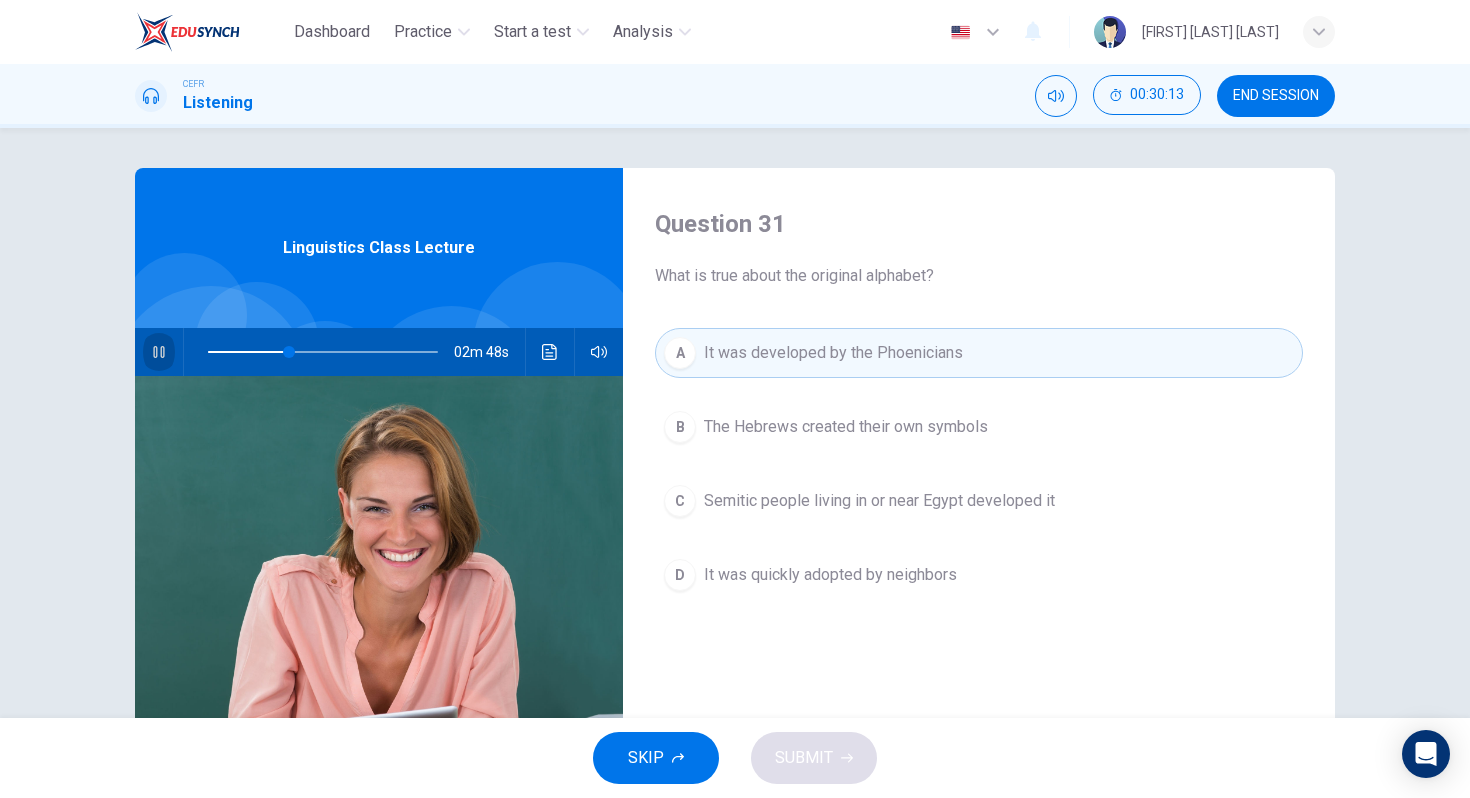 click at bounding box center (158, 352) 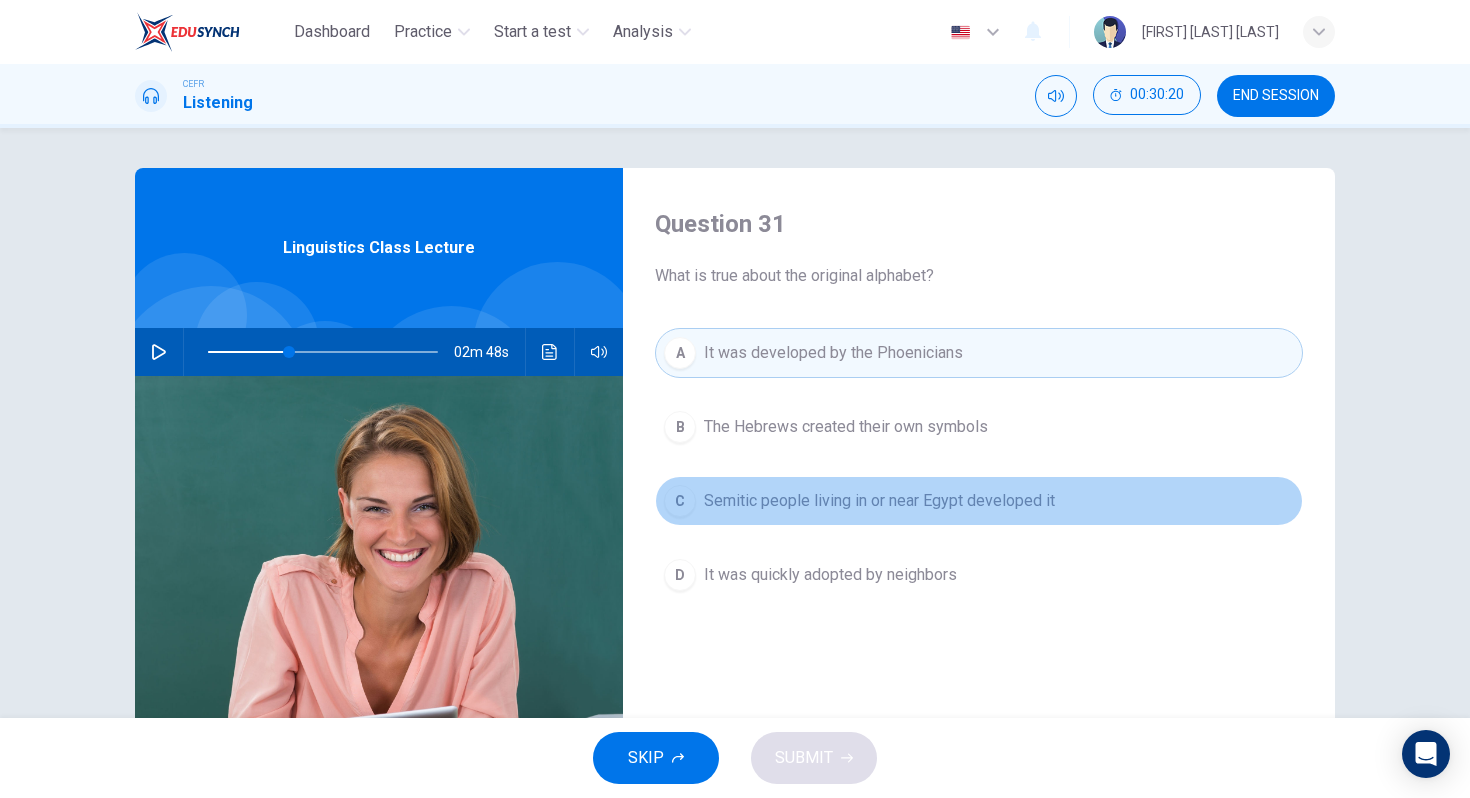 click on "C Semitic people living in or near Egypt developed it" at bounding box center [979, 501] 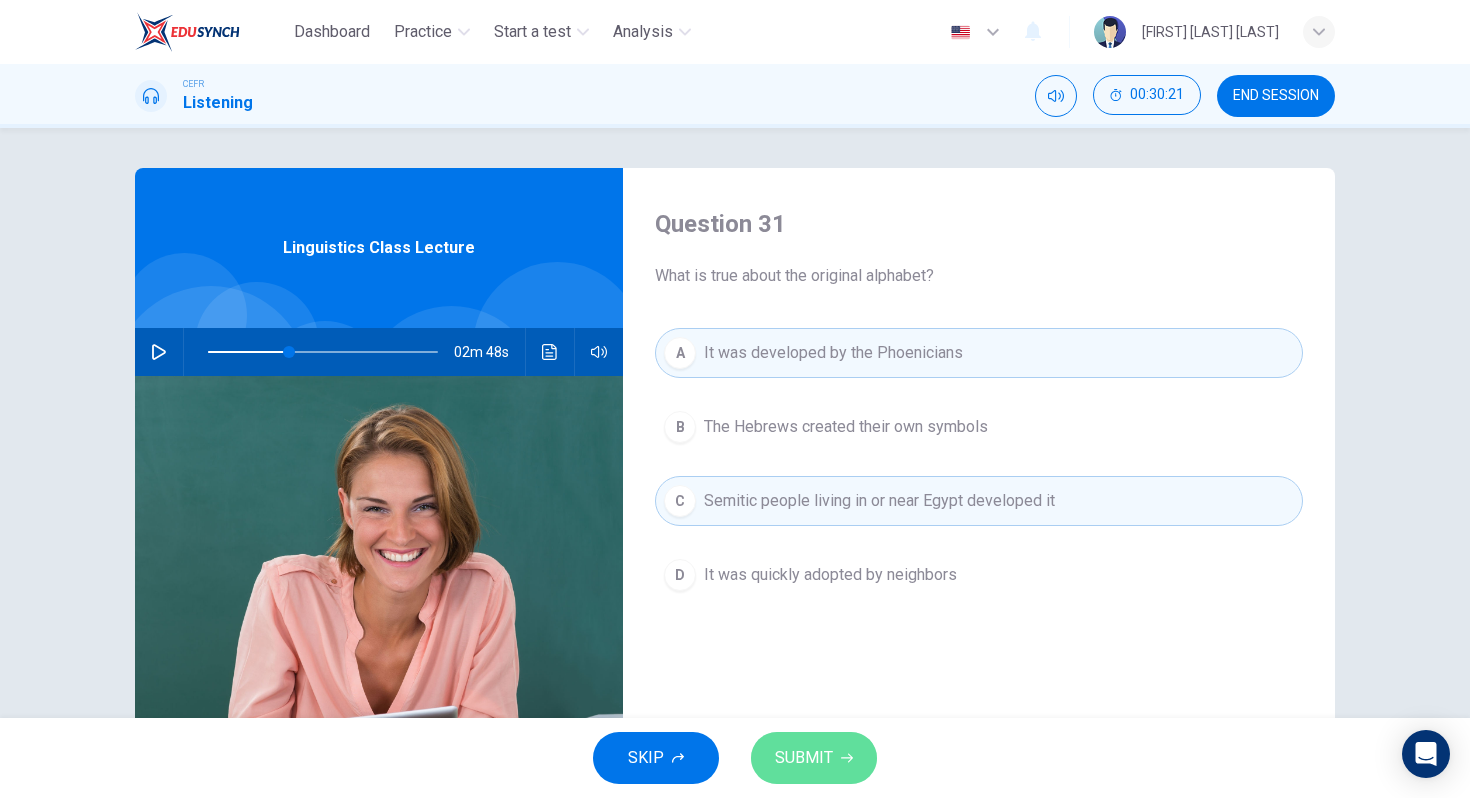 click on "SUBMIT" at bounding box center [804, 758] 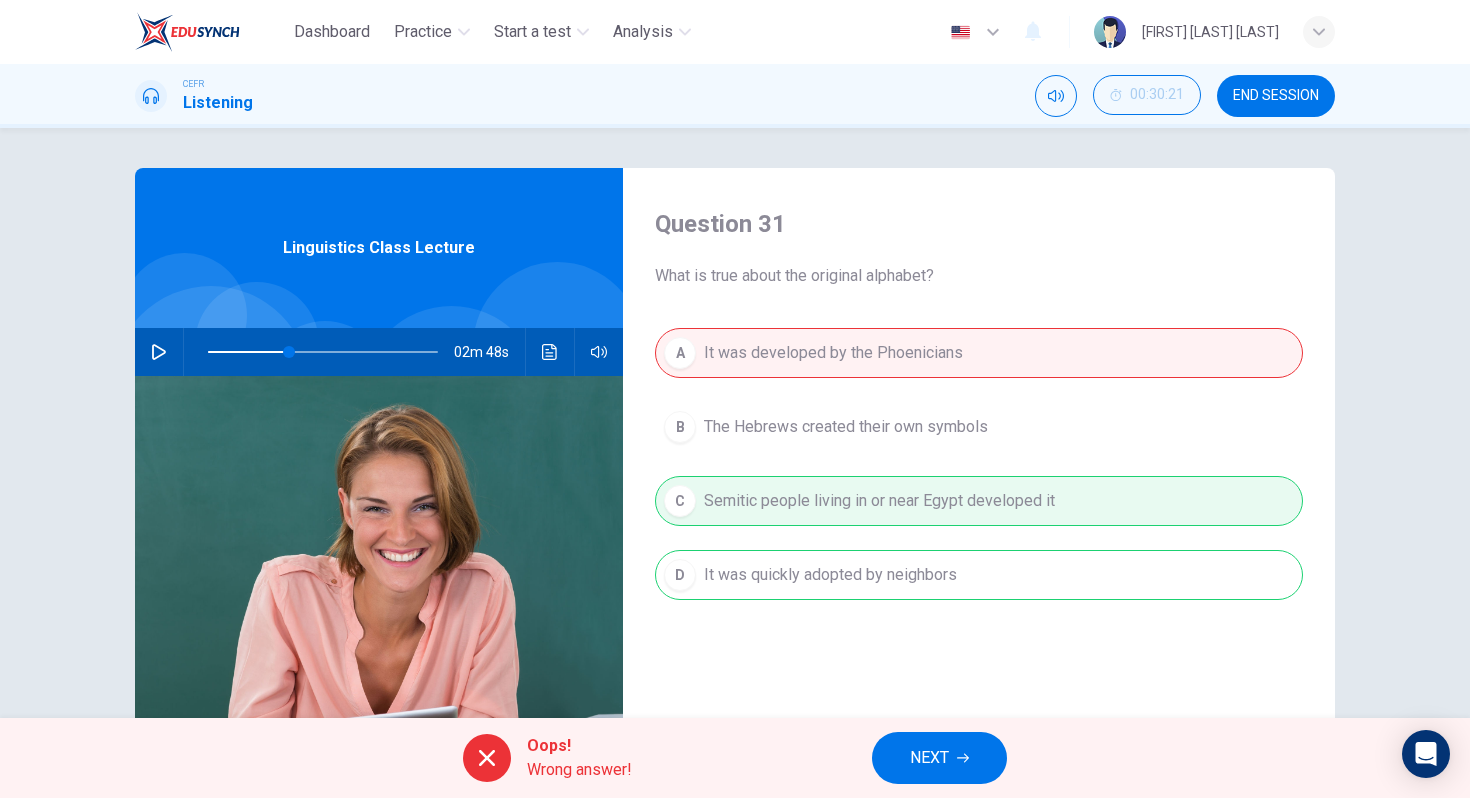 click on "A It was developed by the Phoenicians B The Hebrews created their own symbols C Semitic people living in or near Egypt developed it D It was quickly adopted by neighbors" at bounding box center [979, 484] 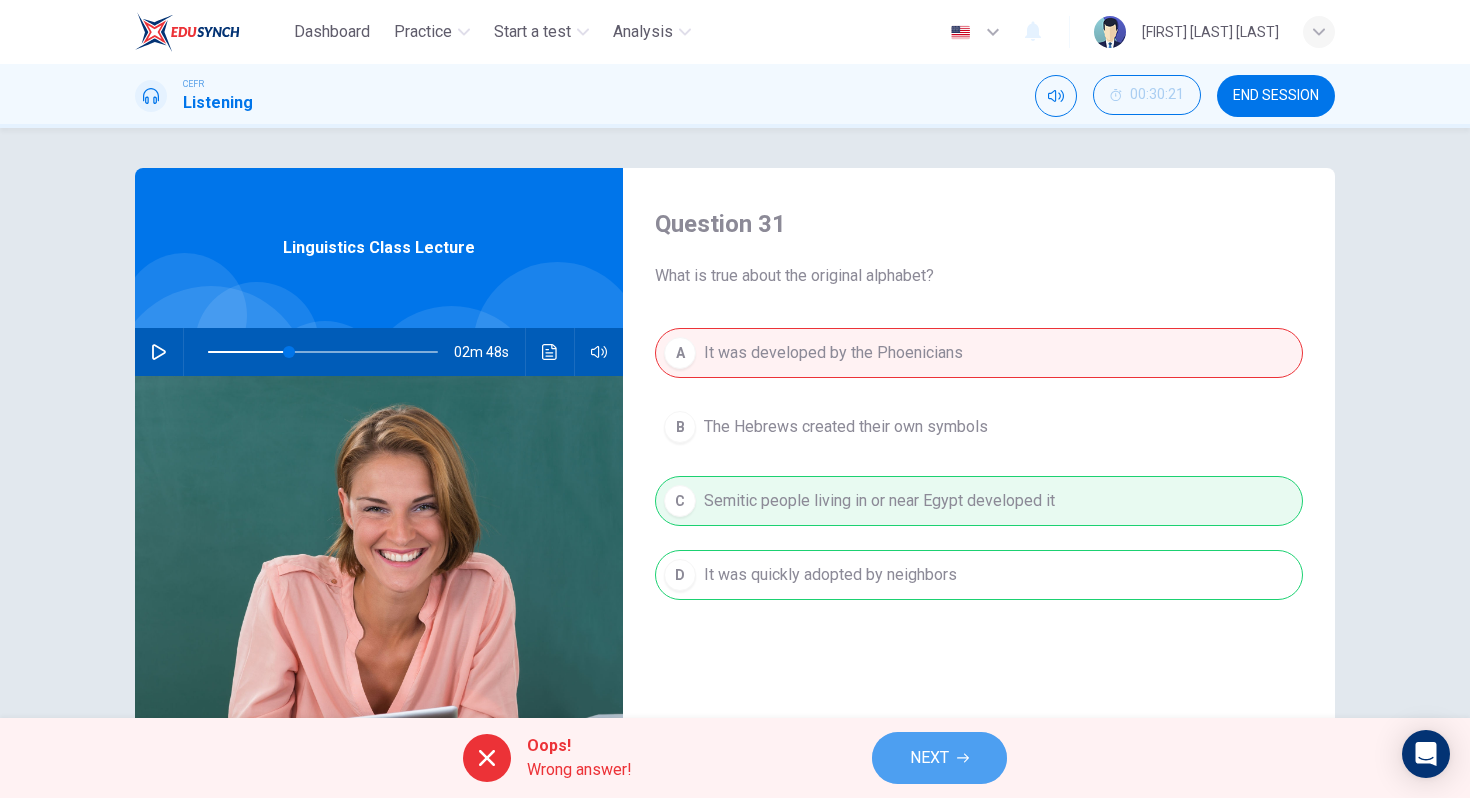 click on "NEXT" at bounding box center (929, 758) 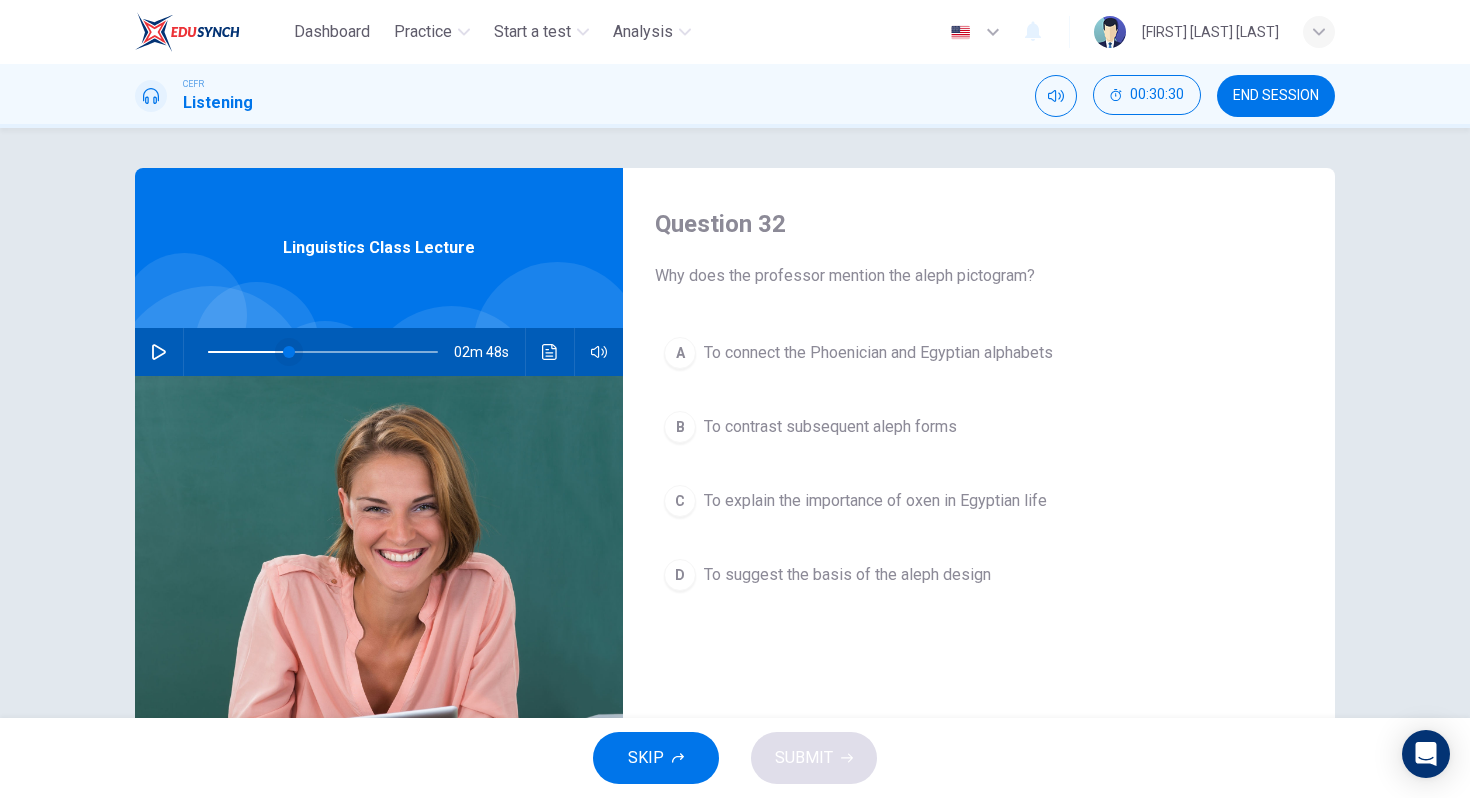click at bounding box center (289, 352) 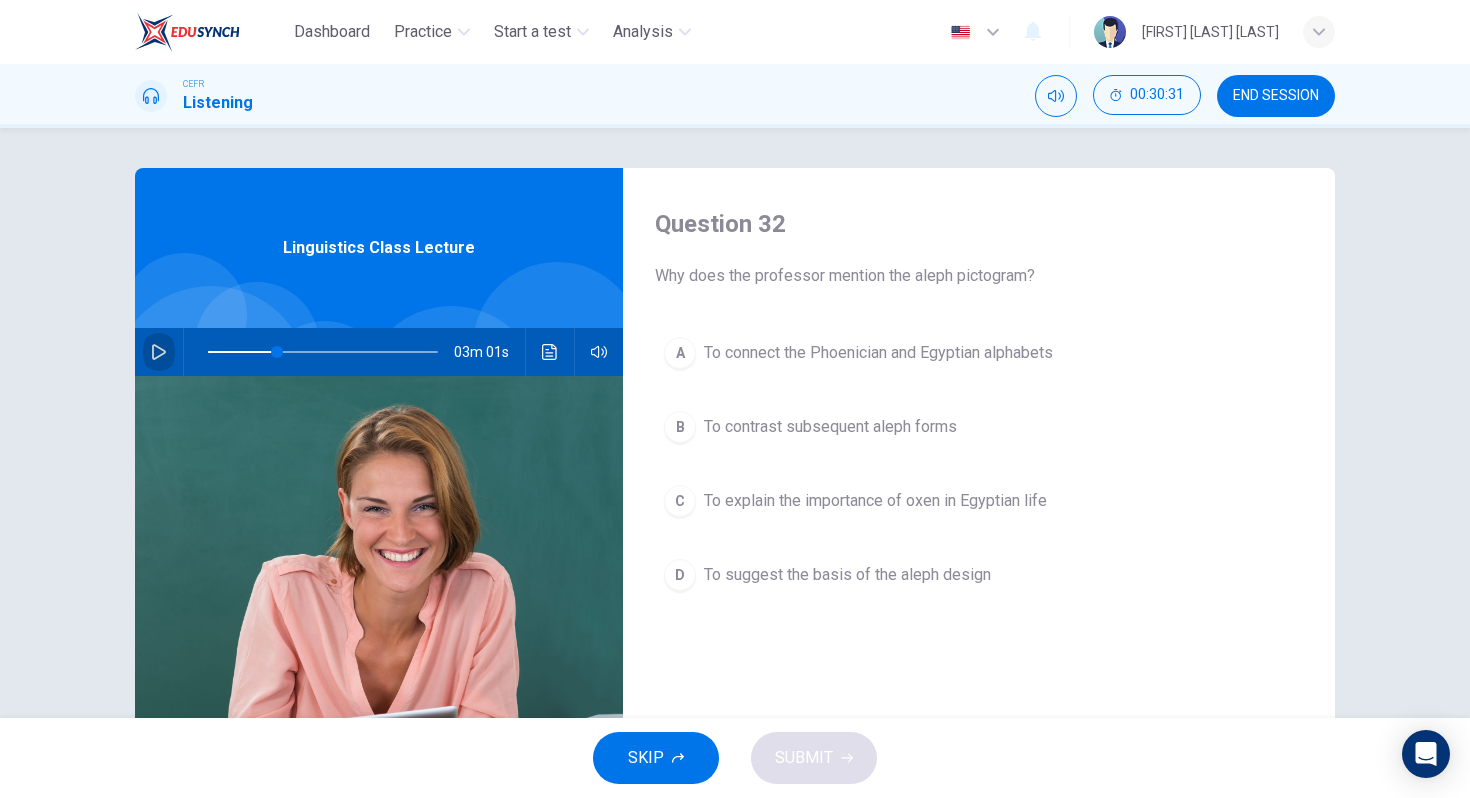 click at bounding box center [159, 352] 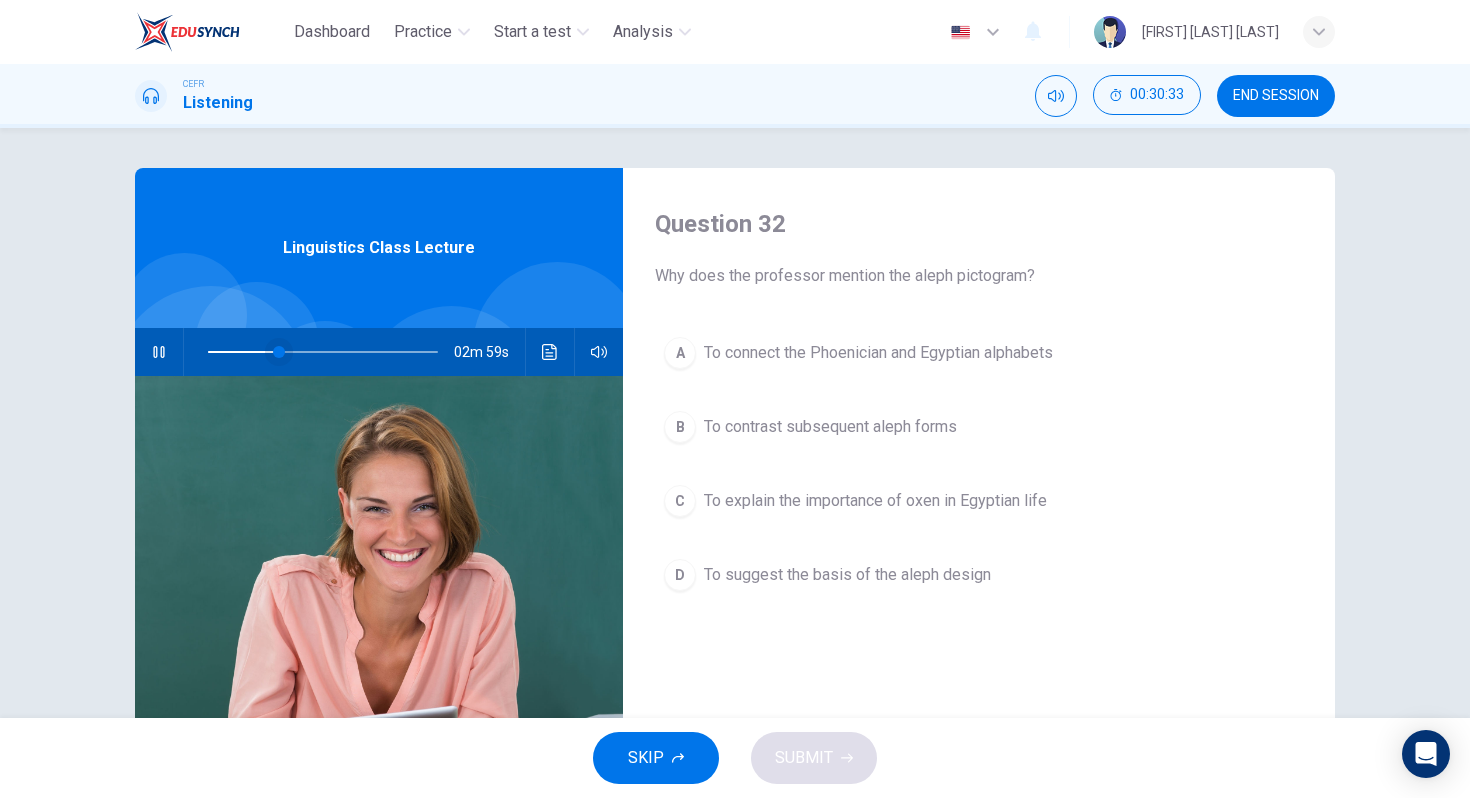 click at bounding box center [279, 352] 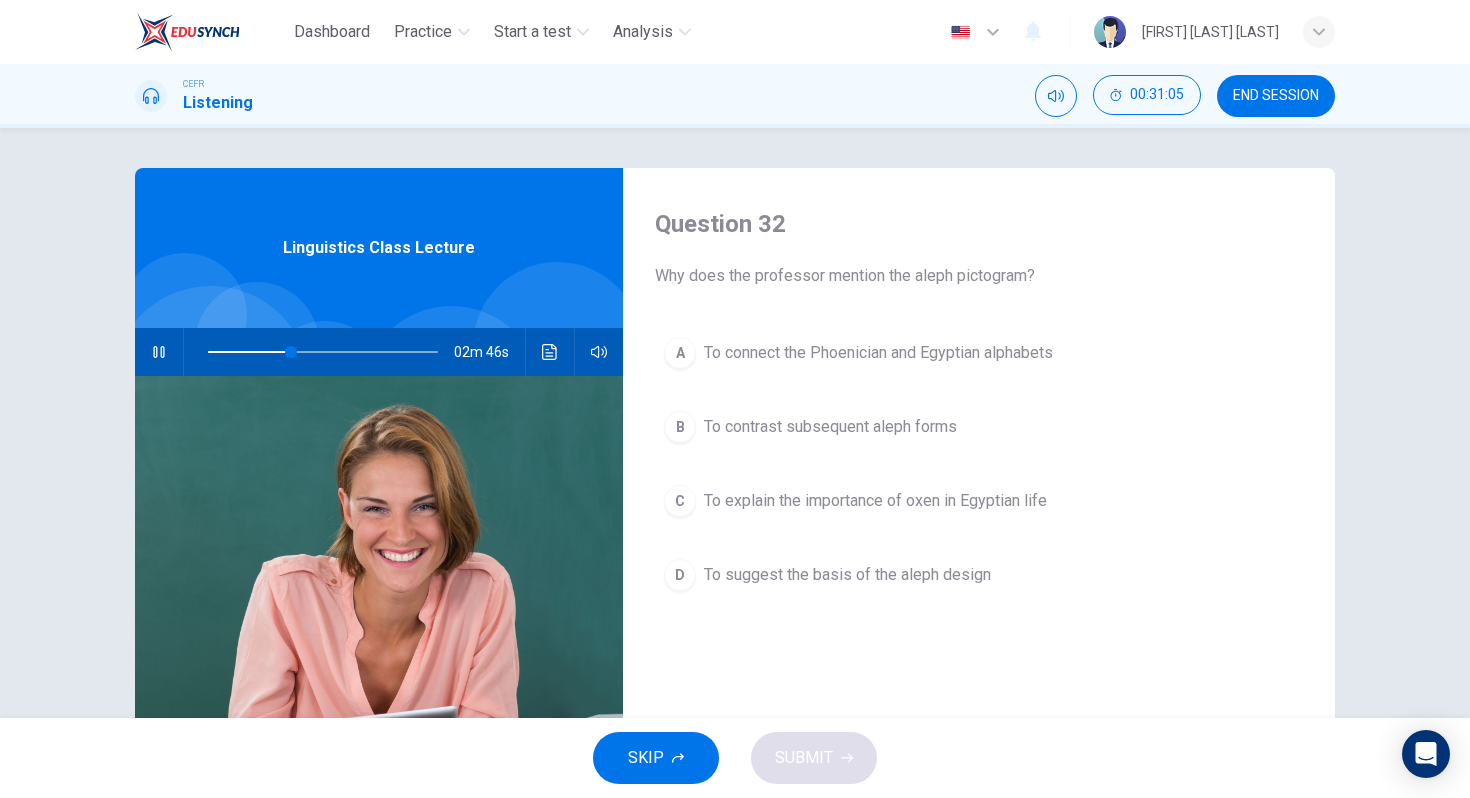 click on "A To connect the Phoenician and Egyptian alphabets B To contrast subsequent aleph forms C To explain the importance of oxen in Egyptian life D To suggest the basis of the aleph design" at bounding box center [979, 484] 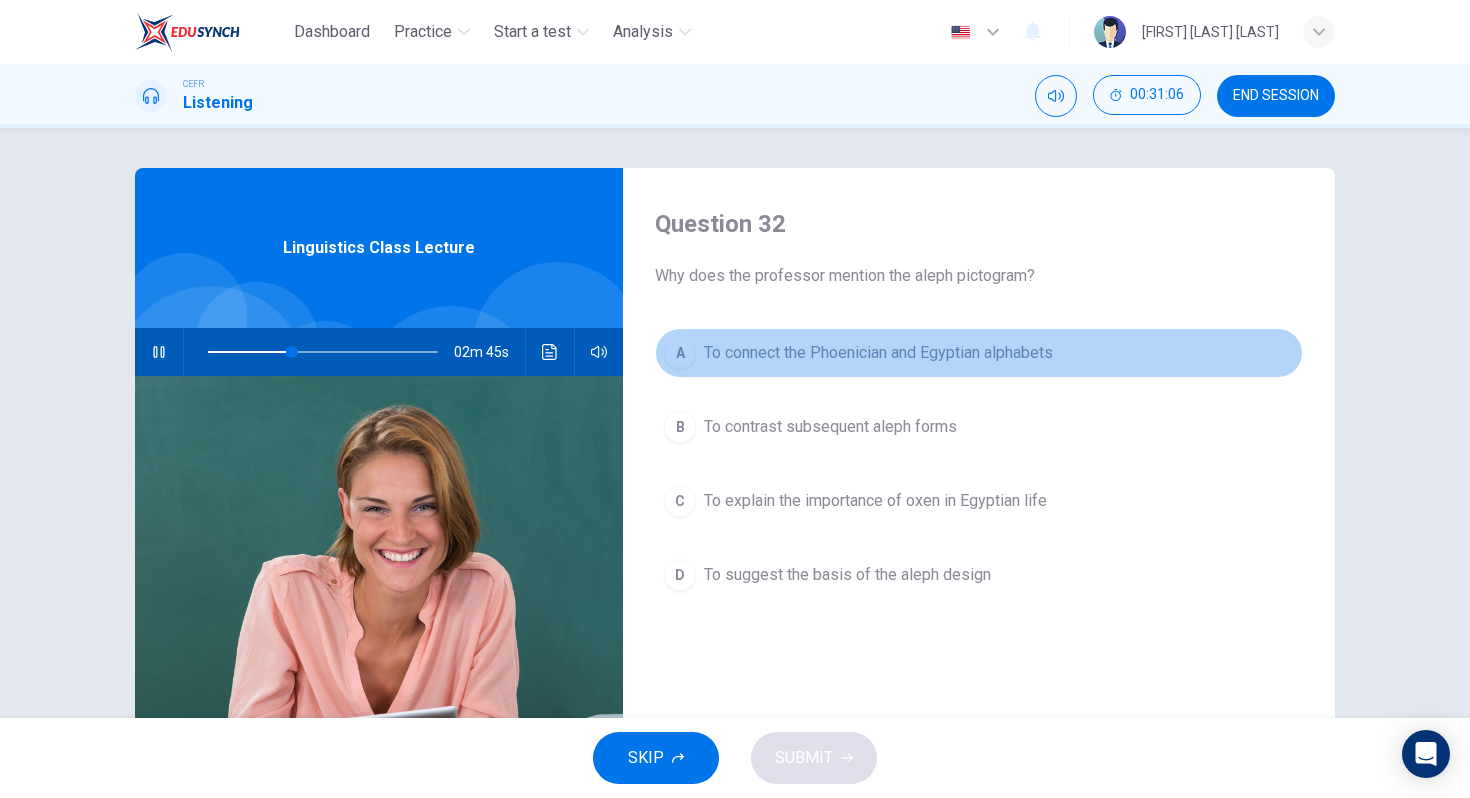 click on "To connect the Phoenician and Egyptian alphabets" at bounding box center (878, 353) 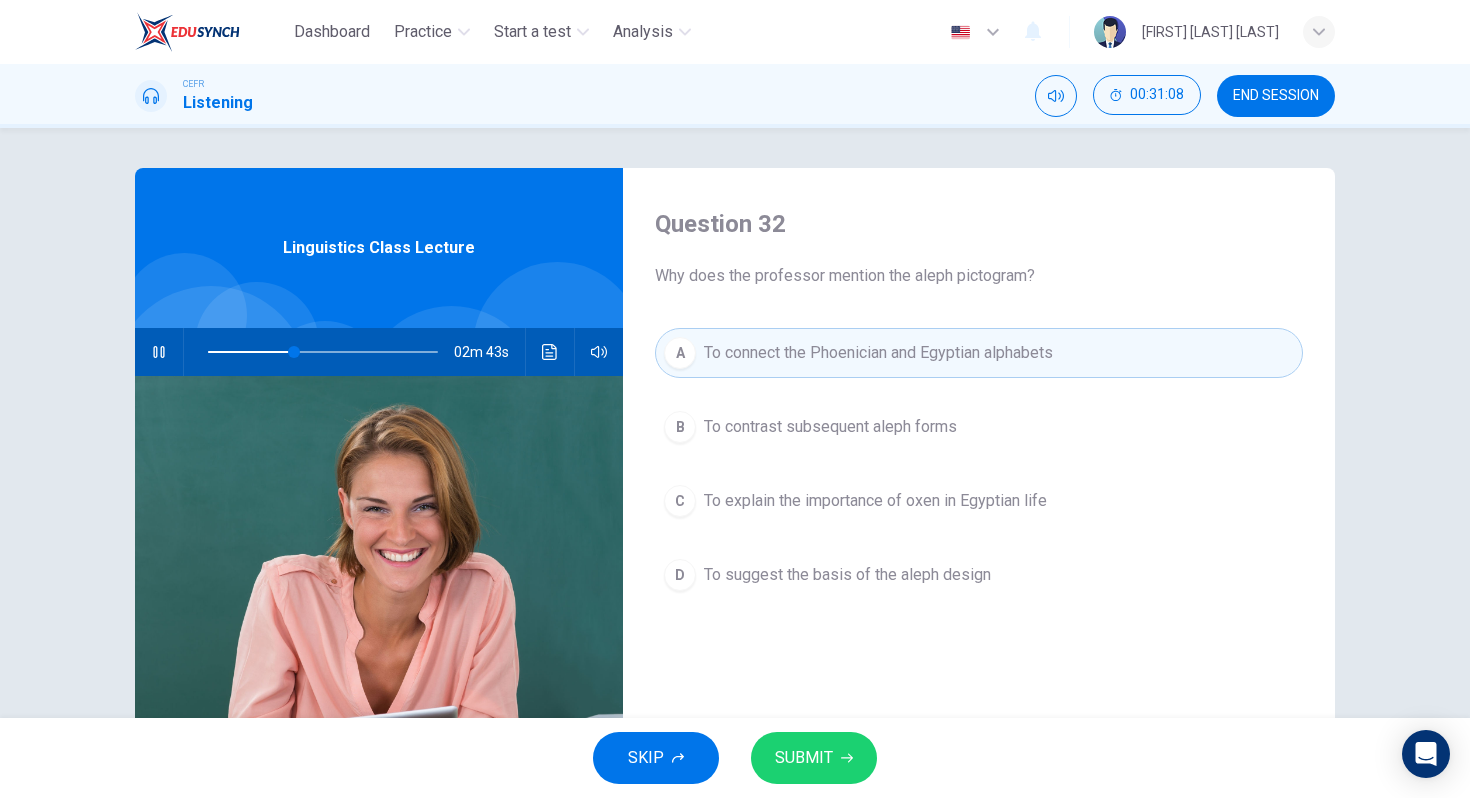 click on "SUBMIT" at bounding box center [804, 758] 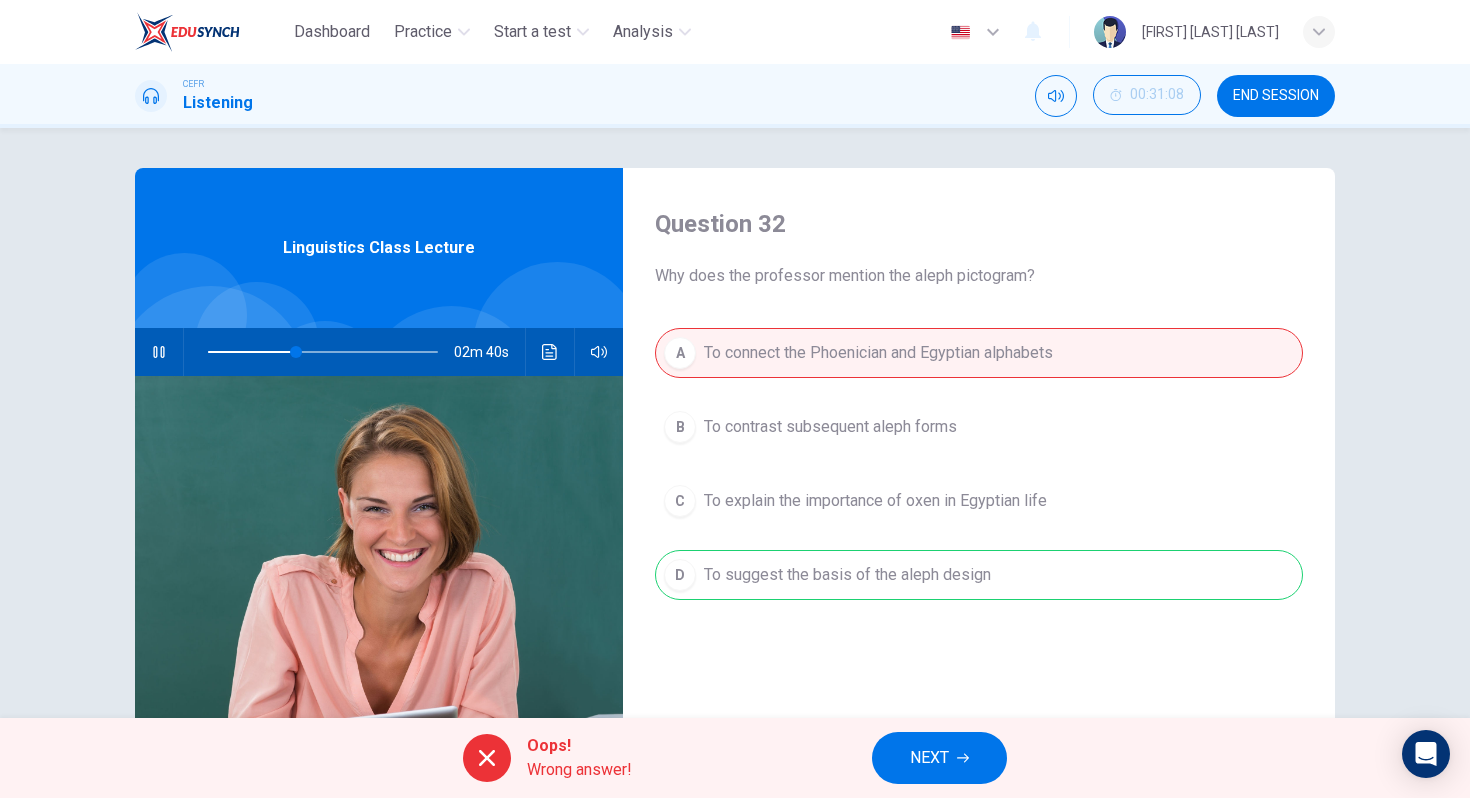 click on "NEXT" at bounding box center (929, 758) 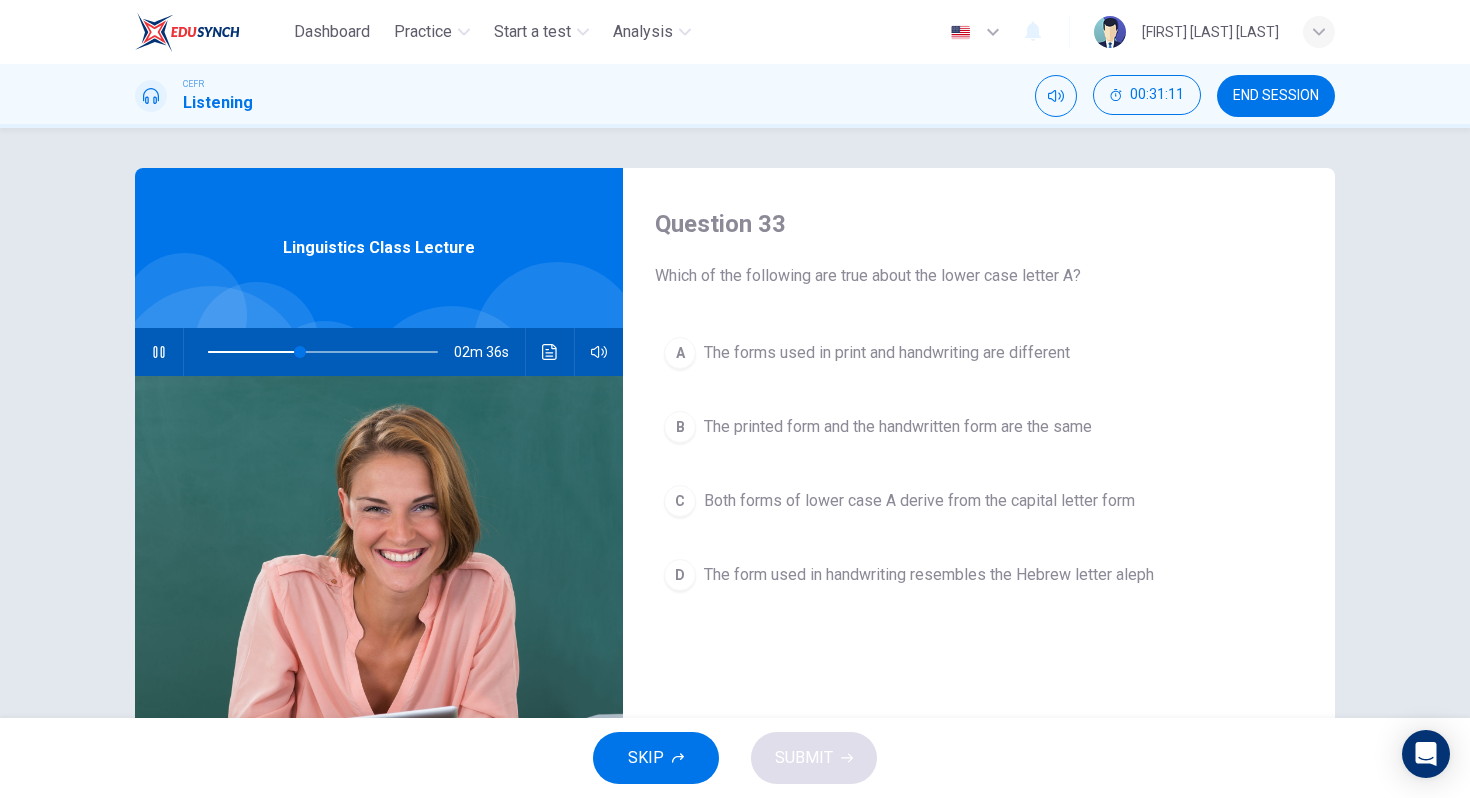 click at bounding box center [159, 352] 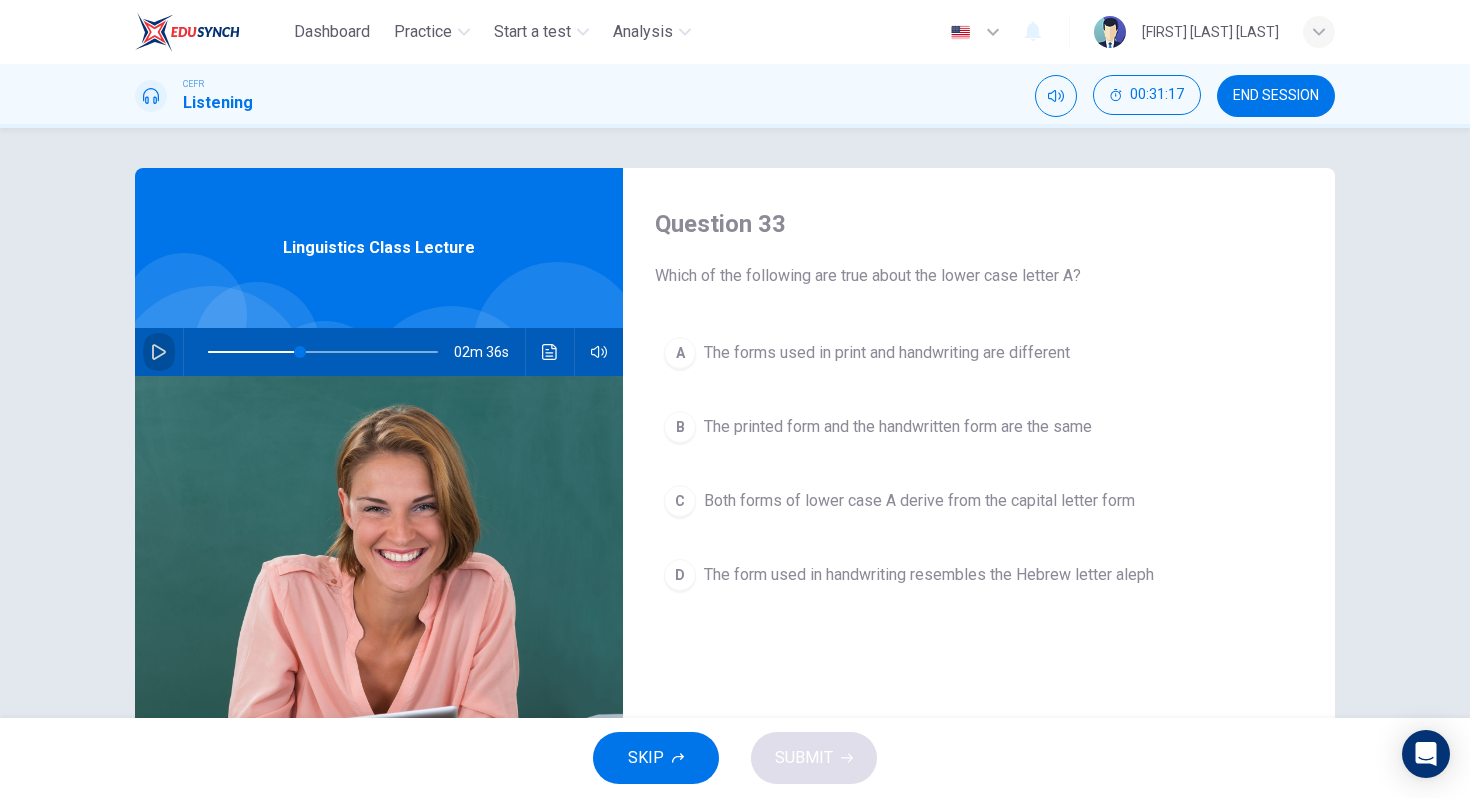 click at bounding box center (159, 352) 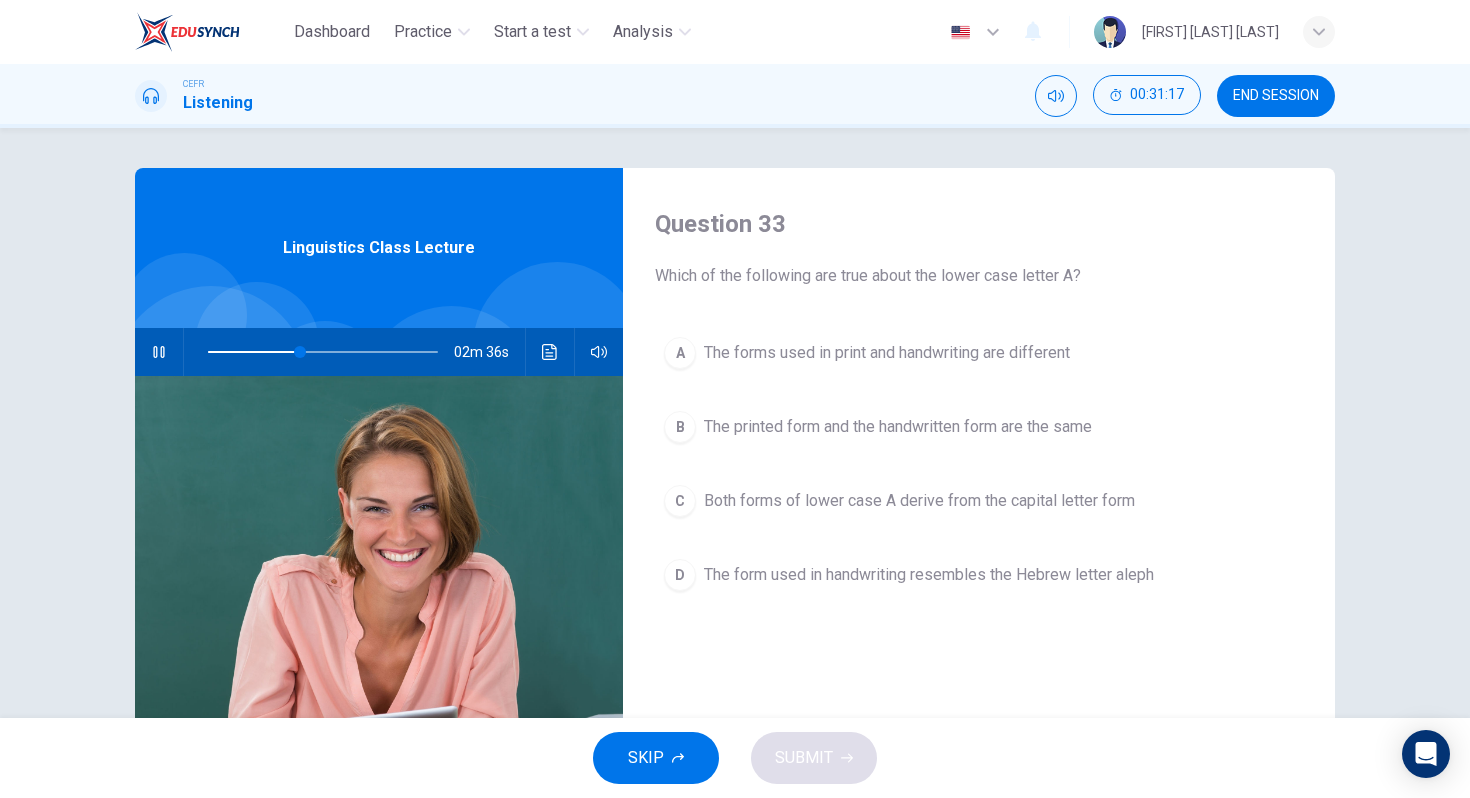 click at bounding box center (159, 352) 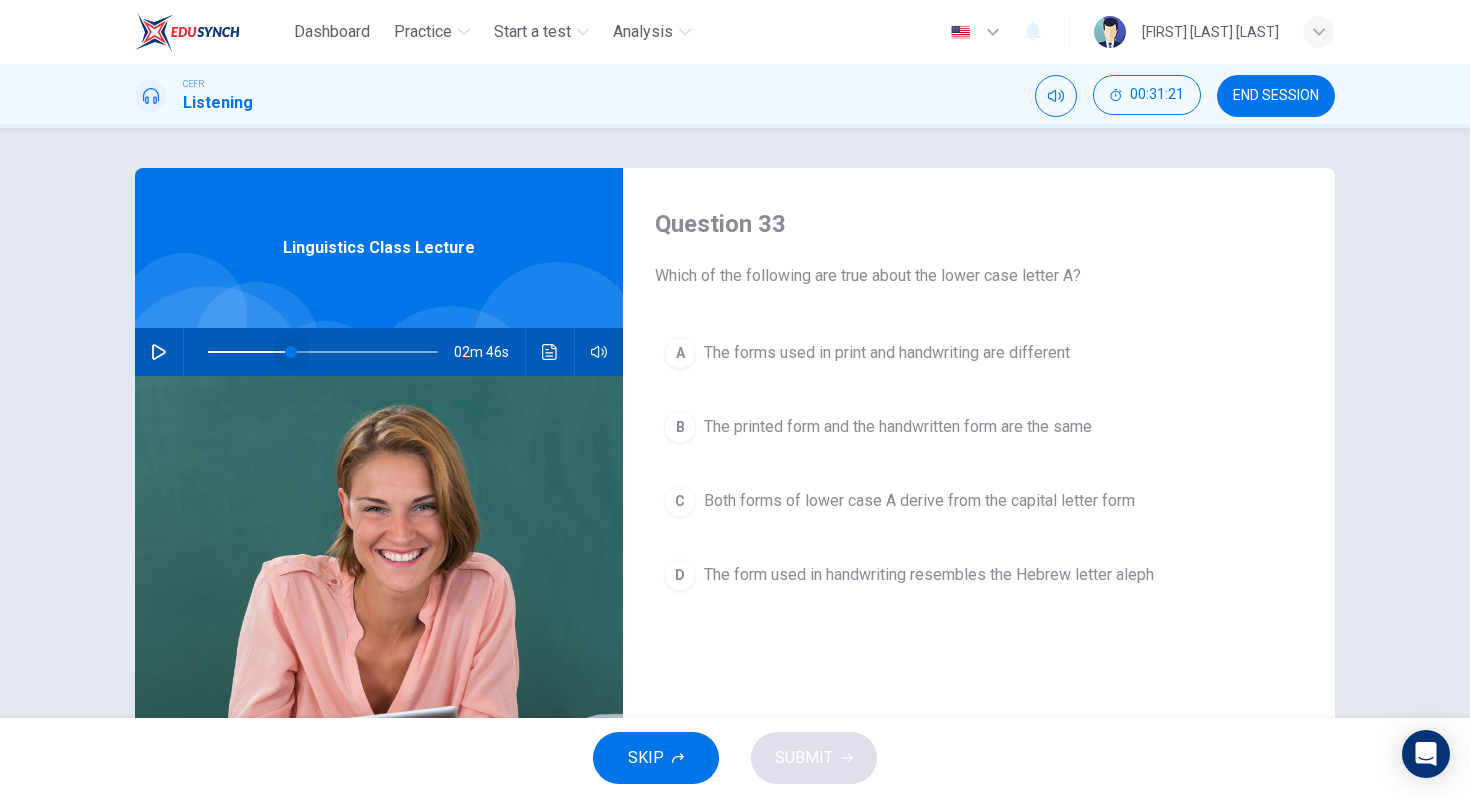 click at bounding box center [291, 352] 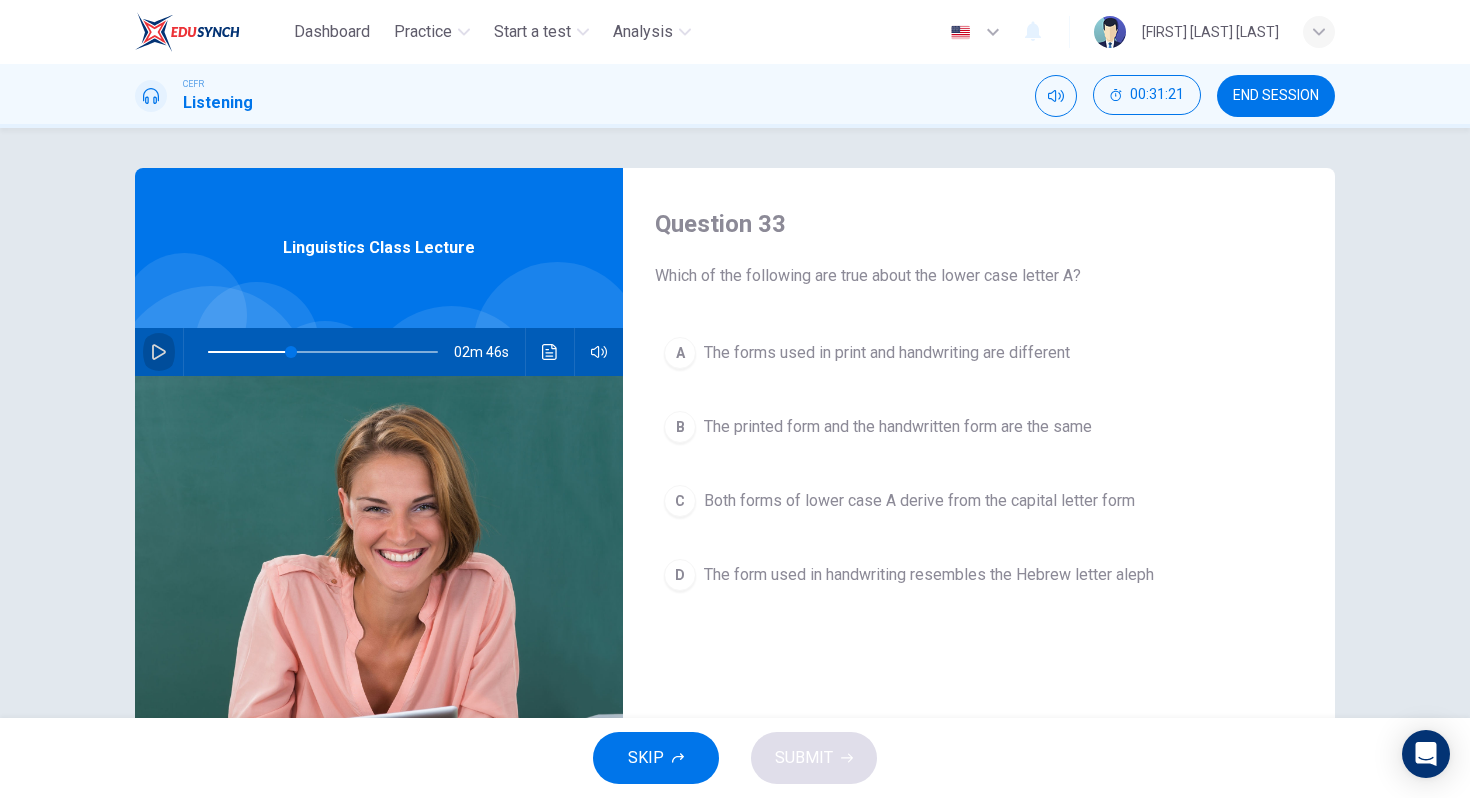 click at bounding box center [159, 352] 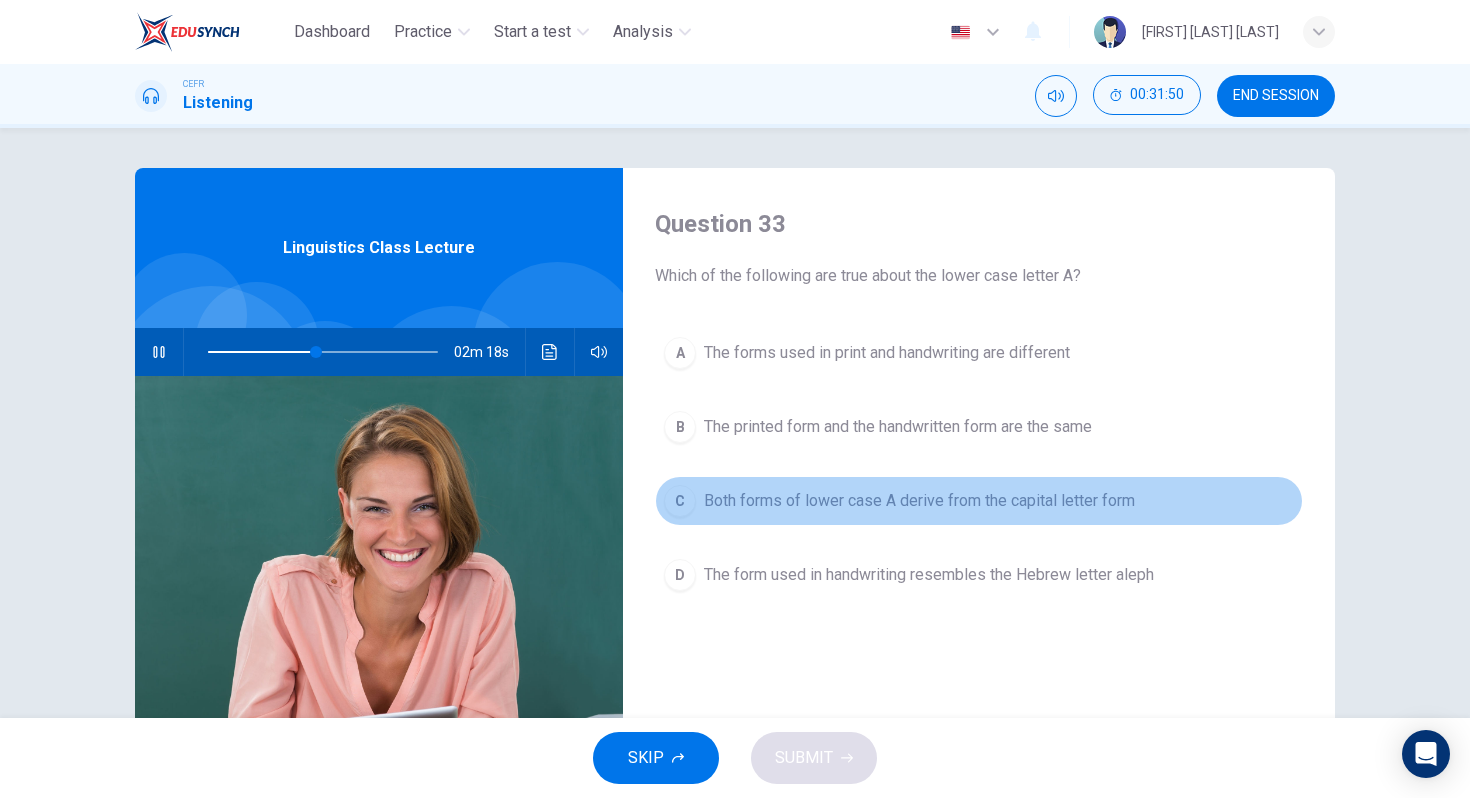 click on "Both forms of lower case A derive from the capital letter form" at bounding box center (887, 353) 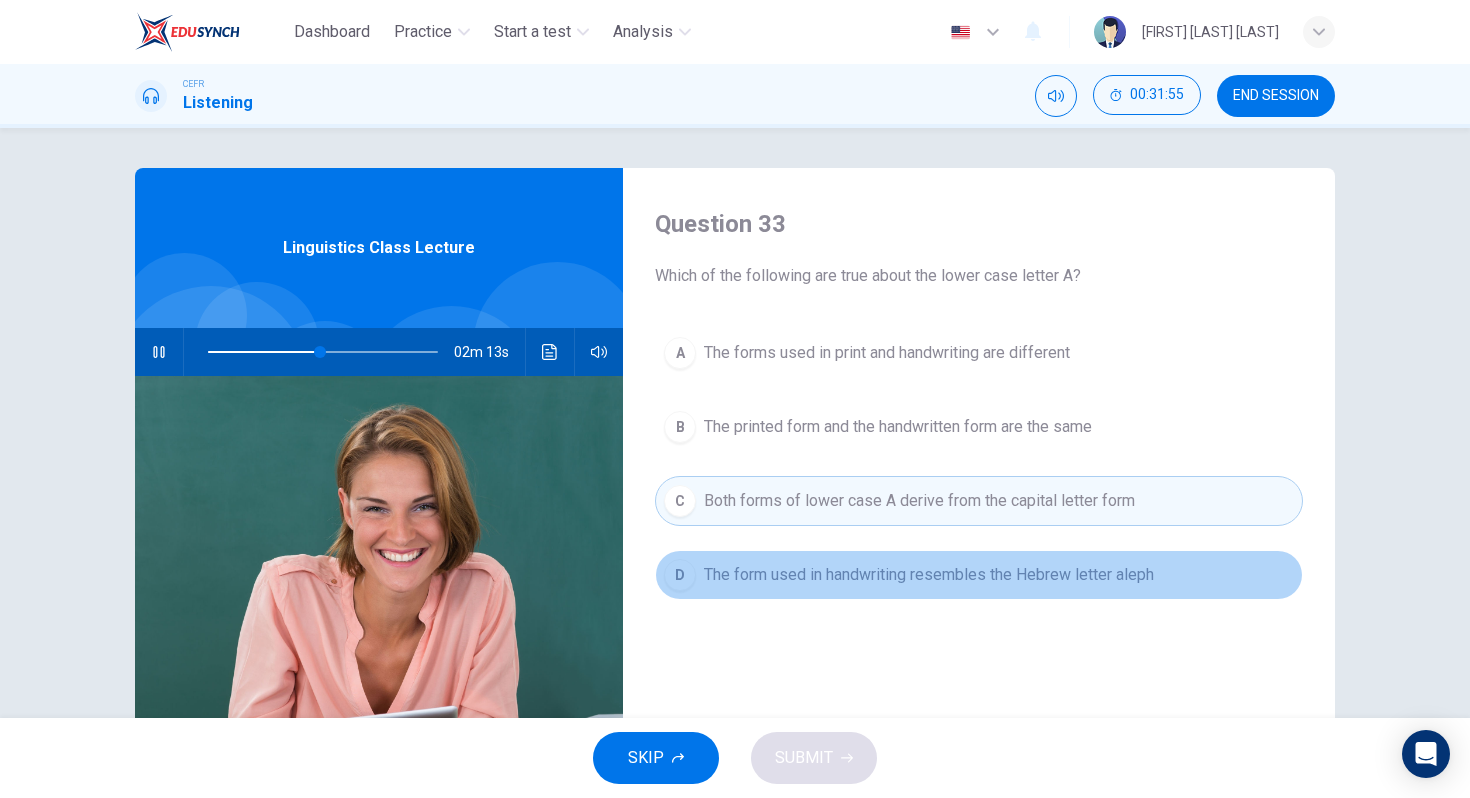 click on "The form used in handwriting resembles the Hebrew letter aleph" at bounding box center (887, 353) 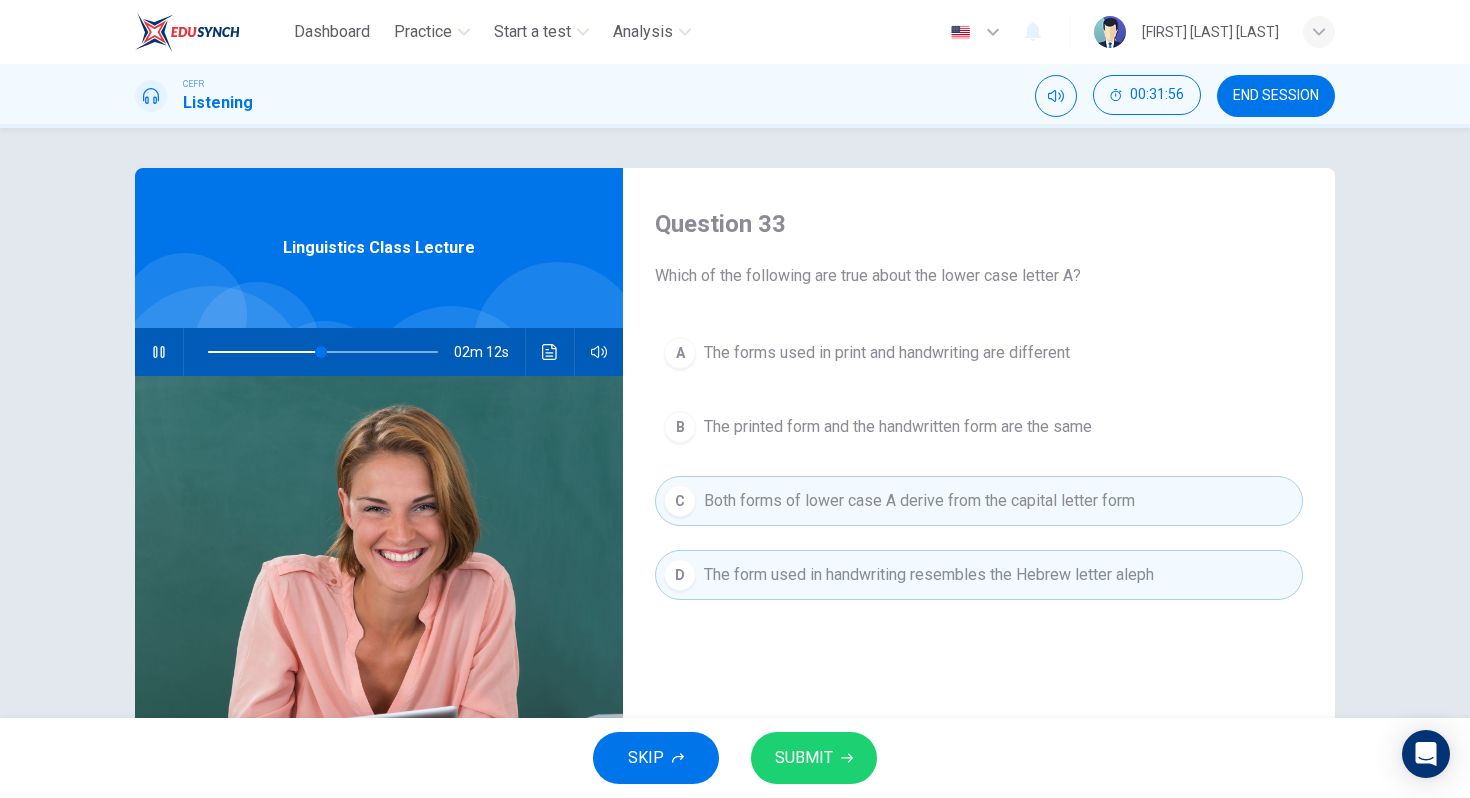 click on "A In English the letter A has four different vowel sounds" at bounding box center [979, 575] 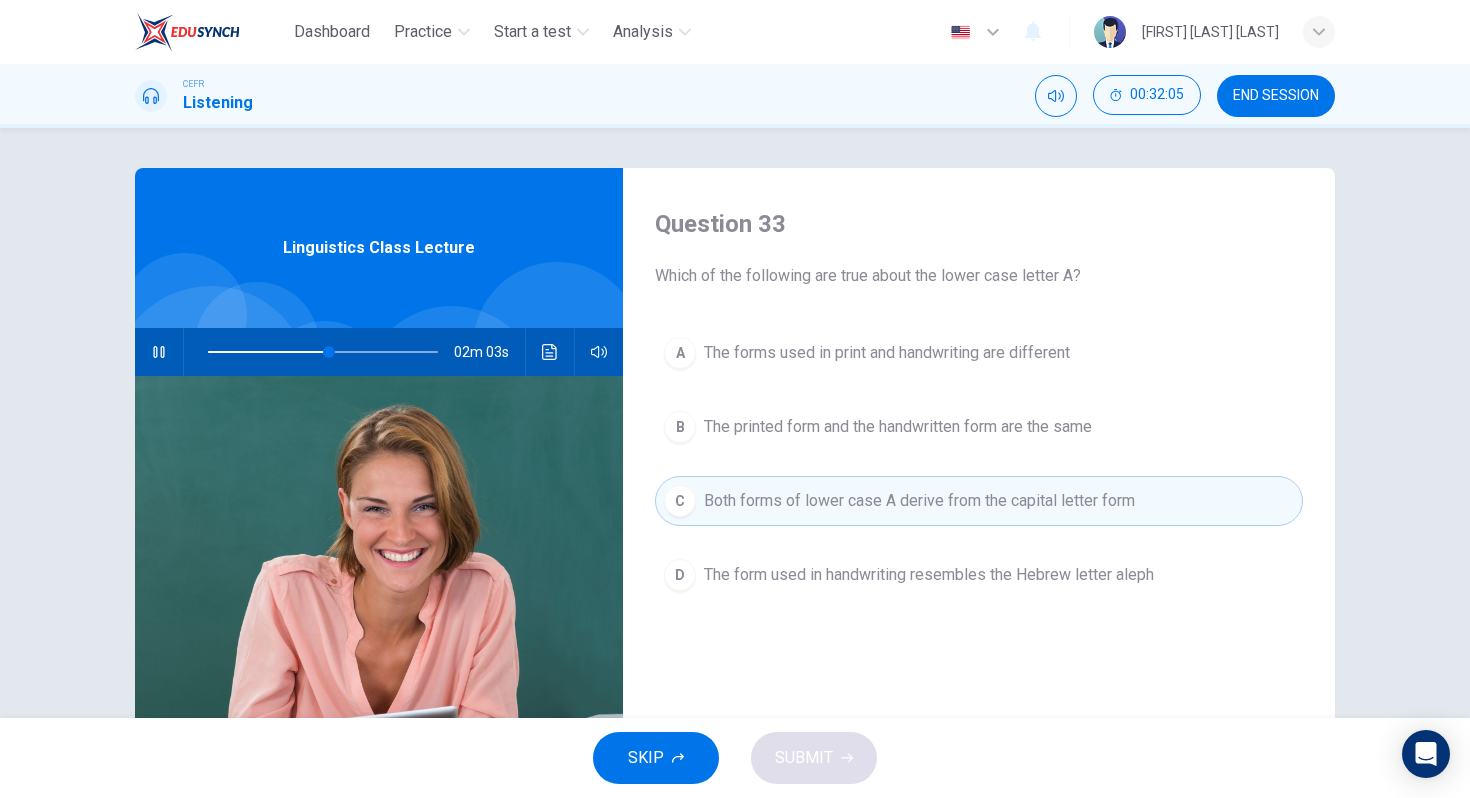 click on "The printed form and the handwritten form are the same" at bounding box center (887, 353) 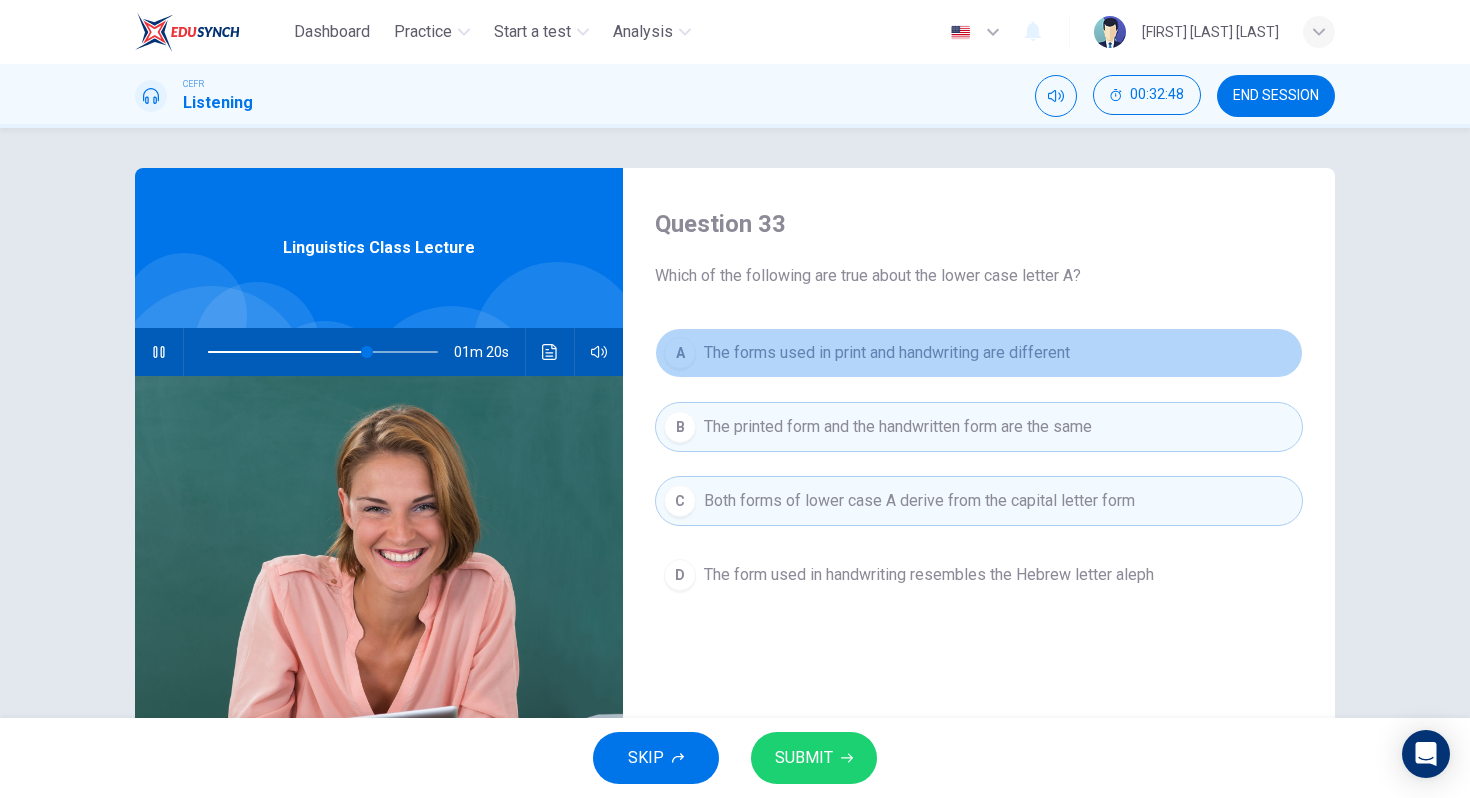 click on "The forms used in print and handwriting are different" at bounding box center (887, 353) 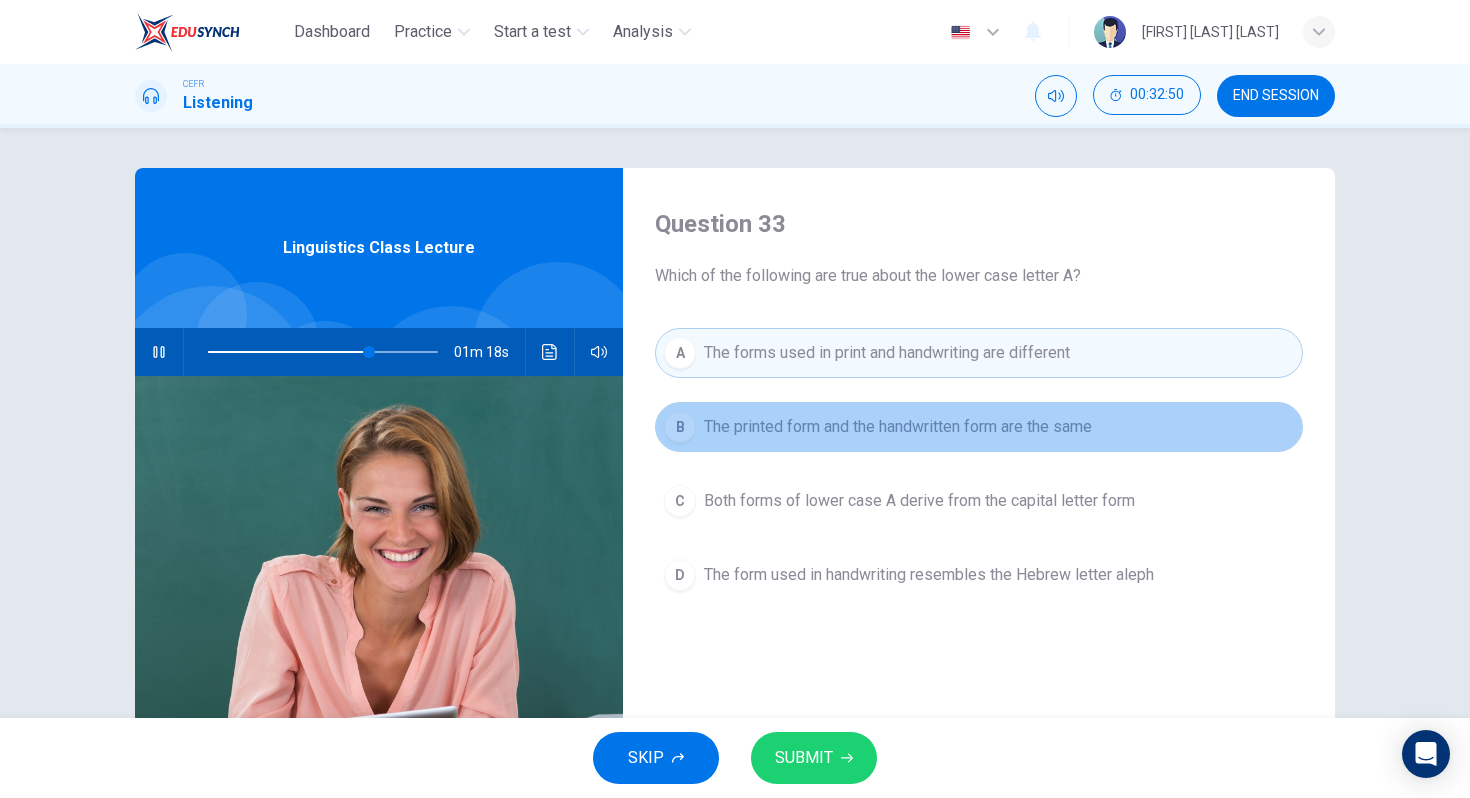 click on "The printed form and the handwritten form are the same" at bounding box center [887, 353] 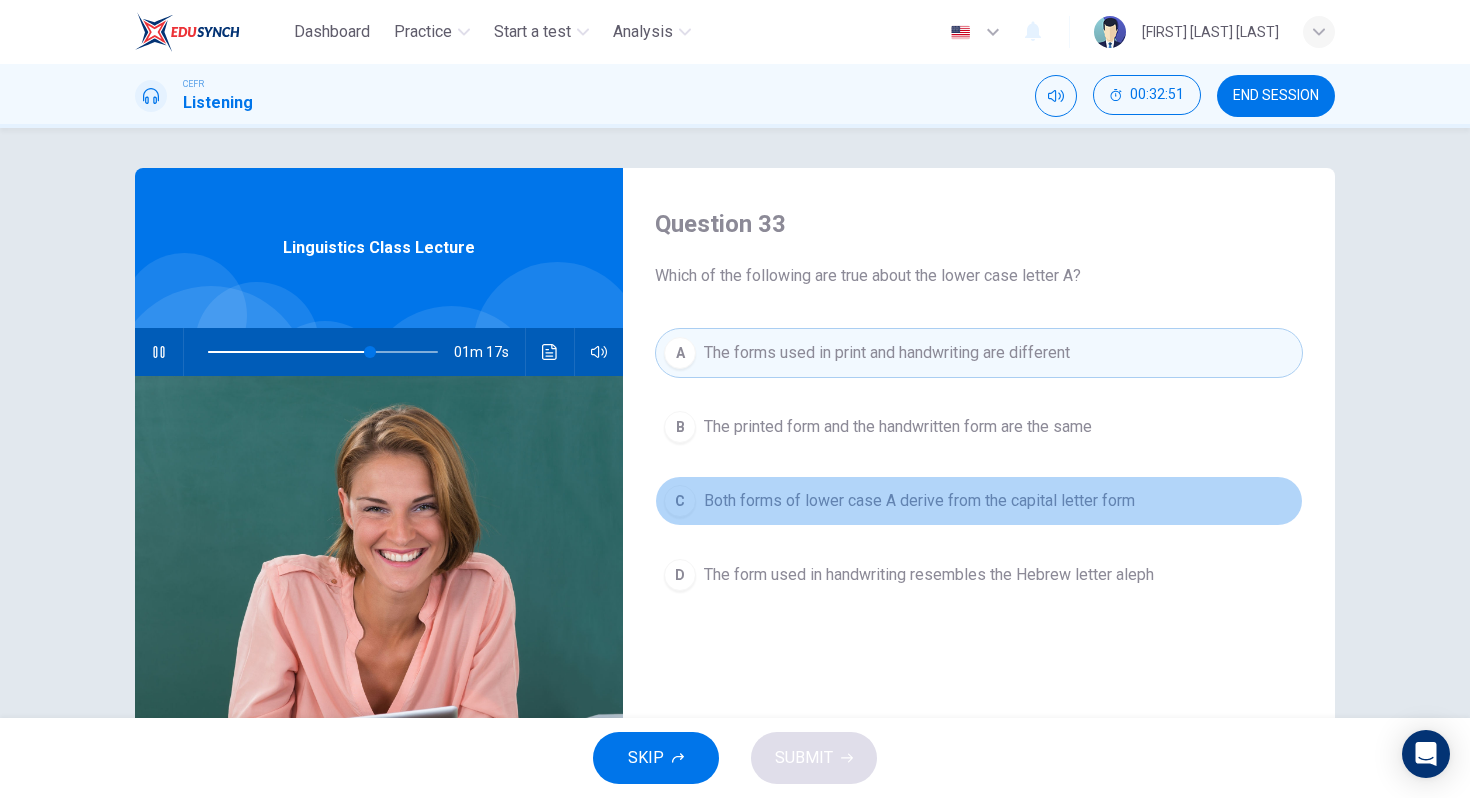 click on "Both forms of lower case A derive from the capital letter form" at bounding box center (898, 427) 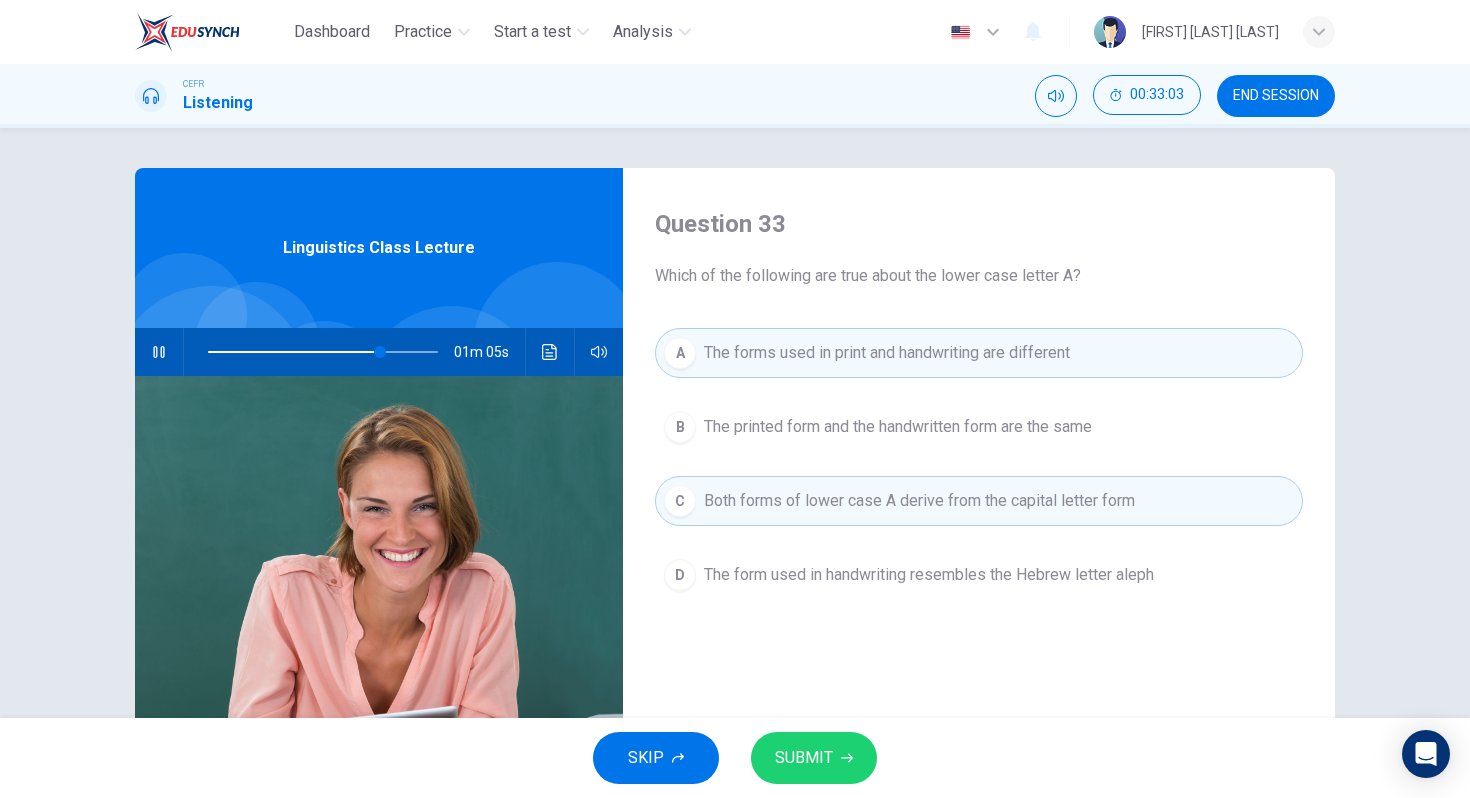 click on "SUBMIT" at bounding box center (814, 758) 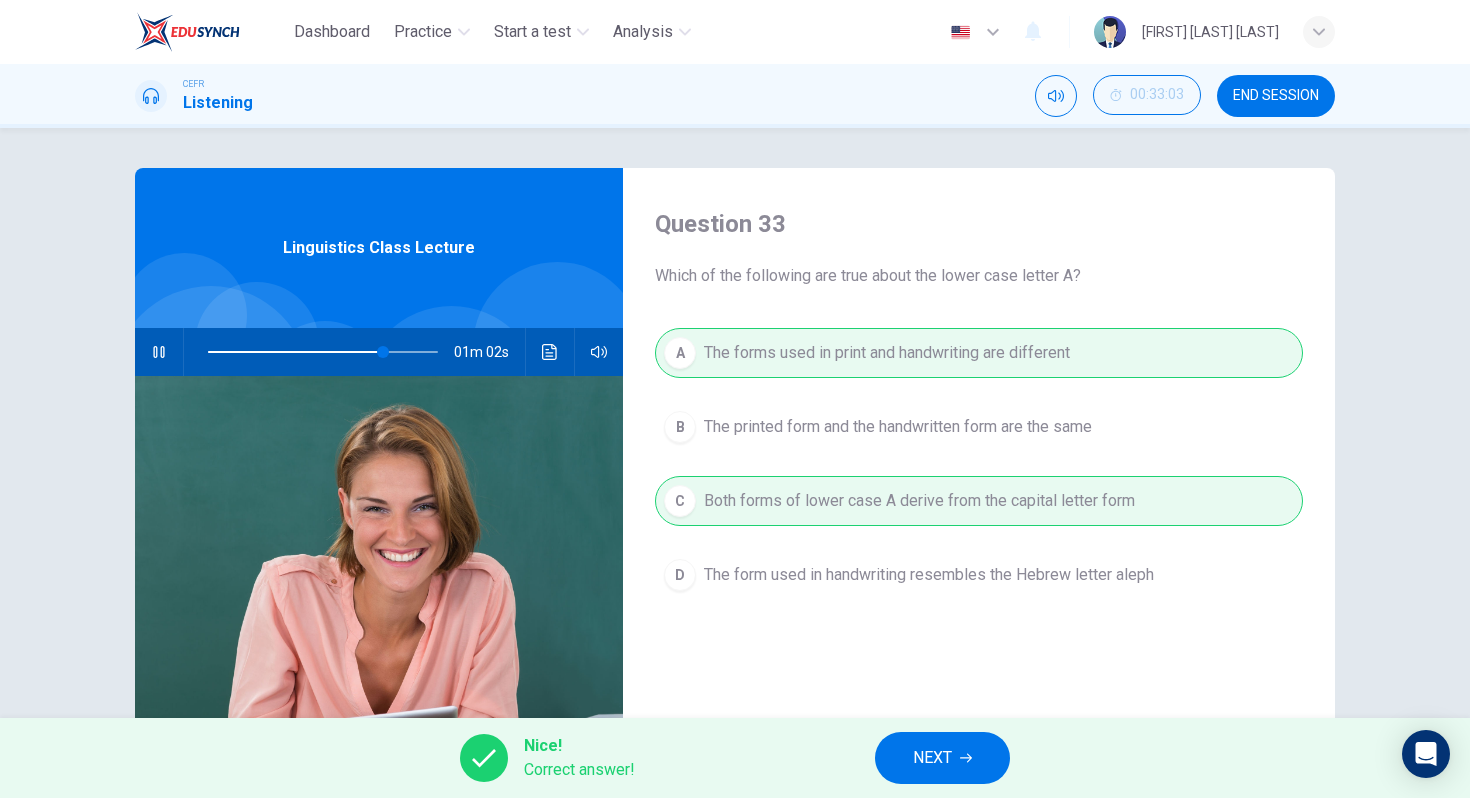 click on "NEXT" at bounding box center (942, 758) 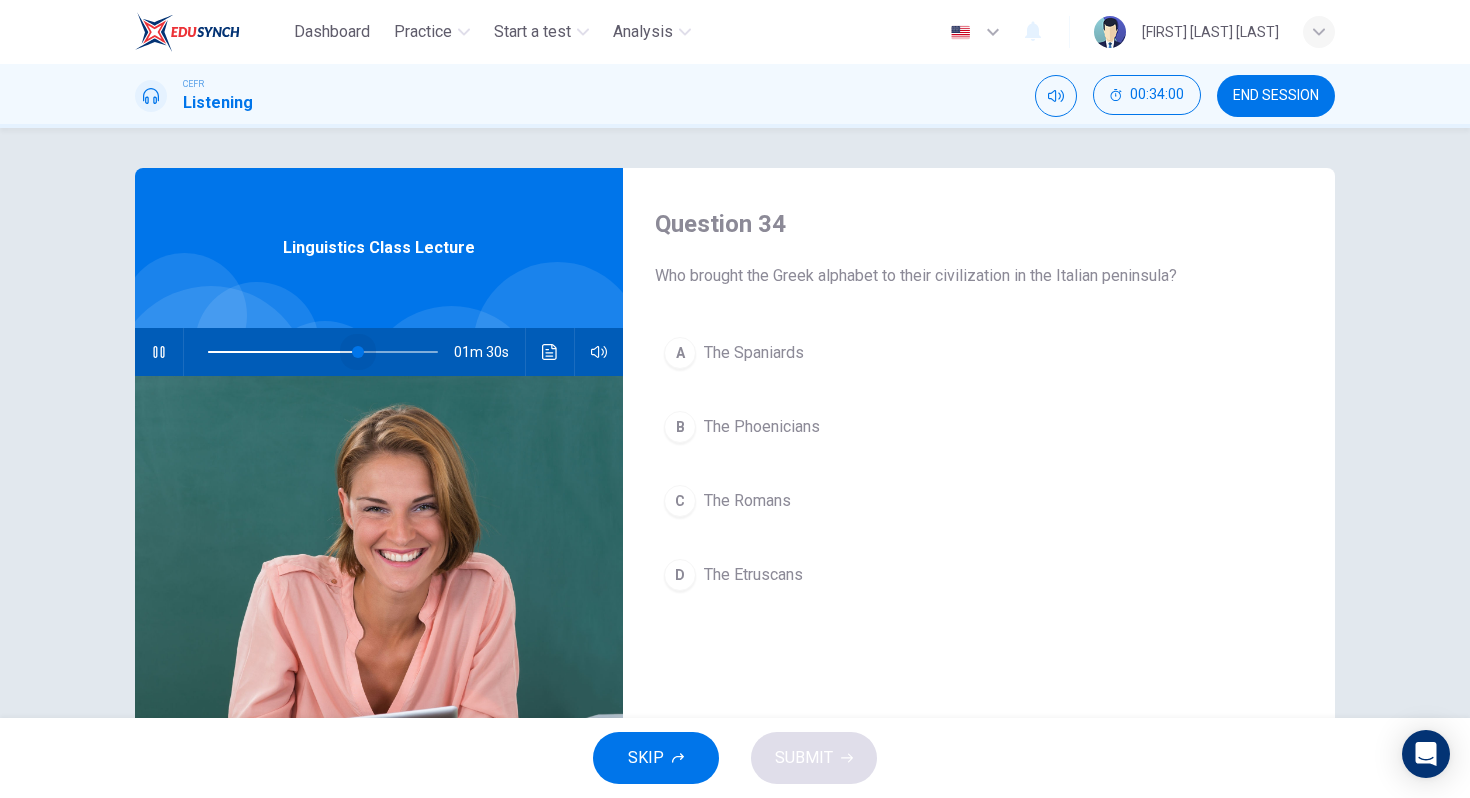 click at bounding box center (323, 352) 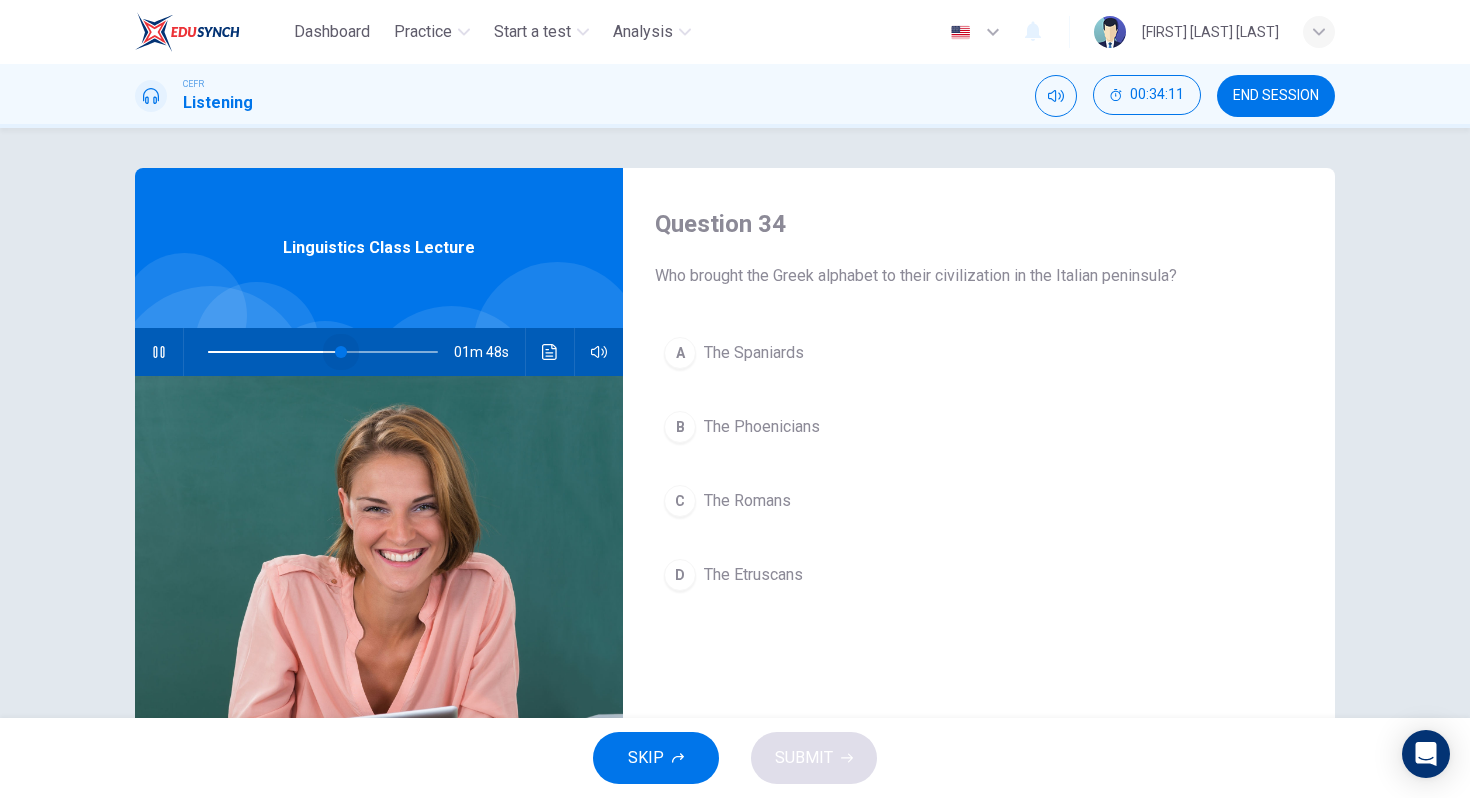 click at bounding box center (323, 352) 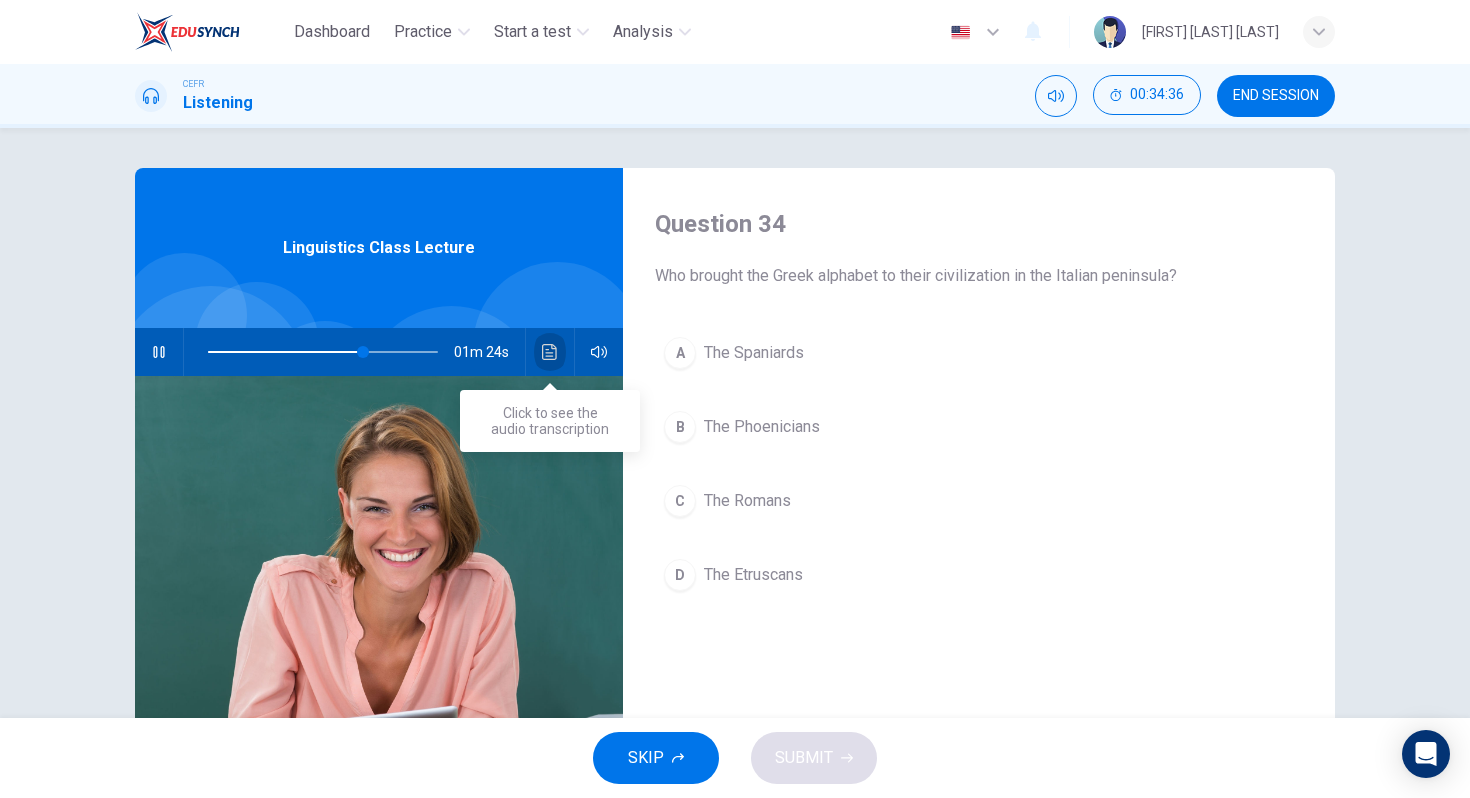 click at bounding box center (550, 352) 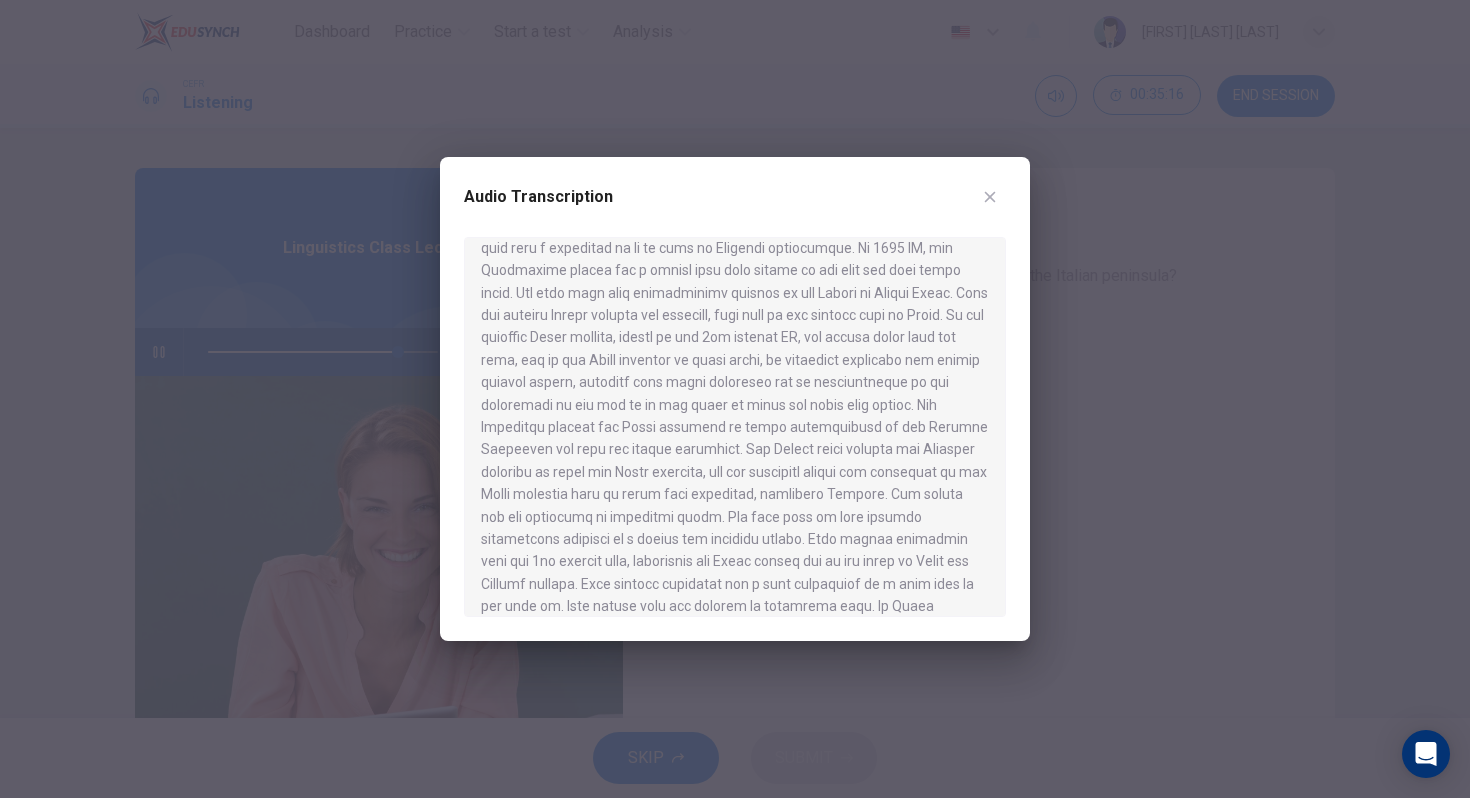 scroll, scrollTop: 238, scrollLeft: 0, axis: vertical 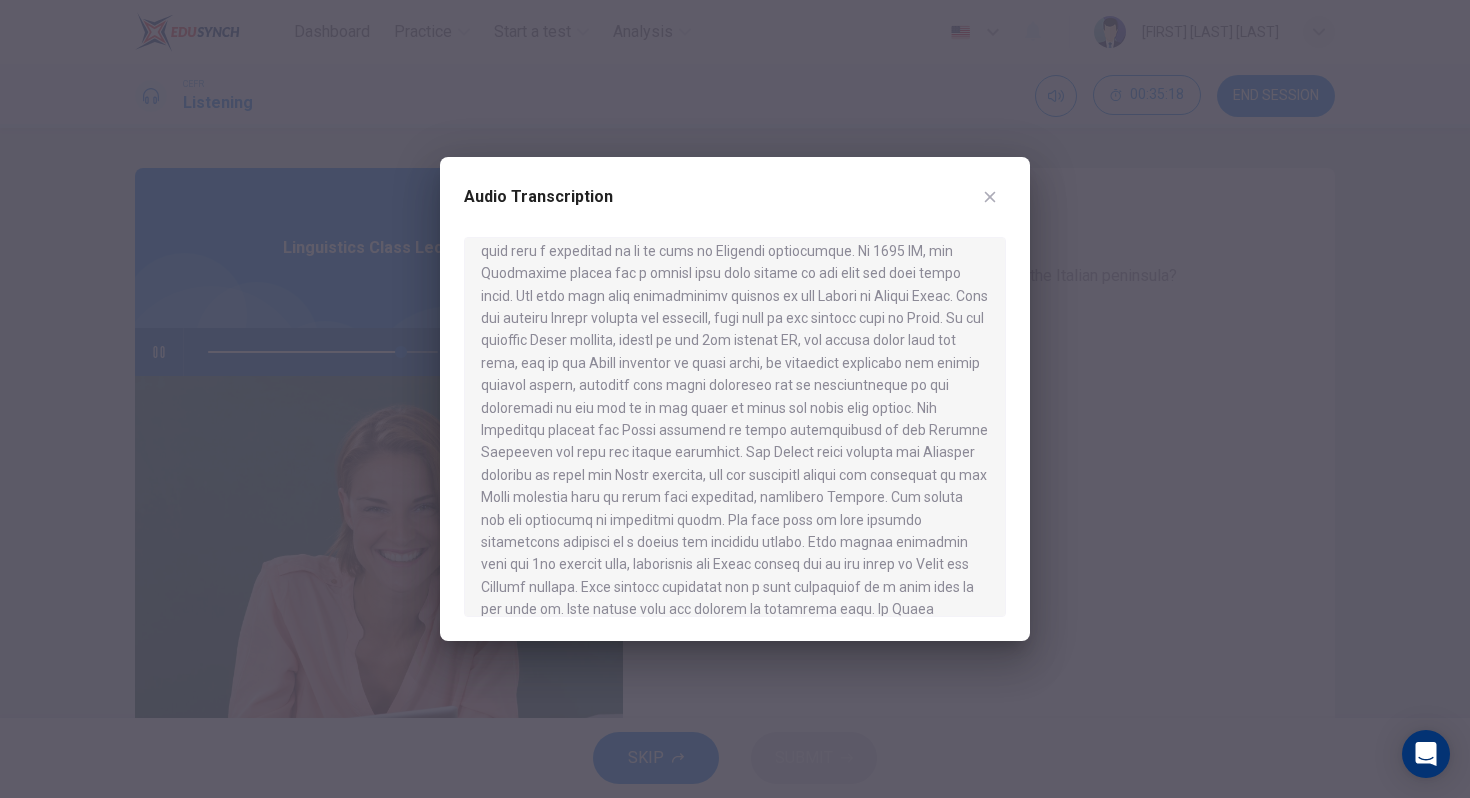click at bounding box center [735, 399] 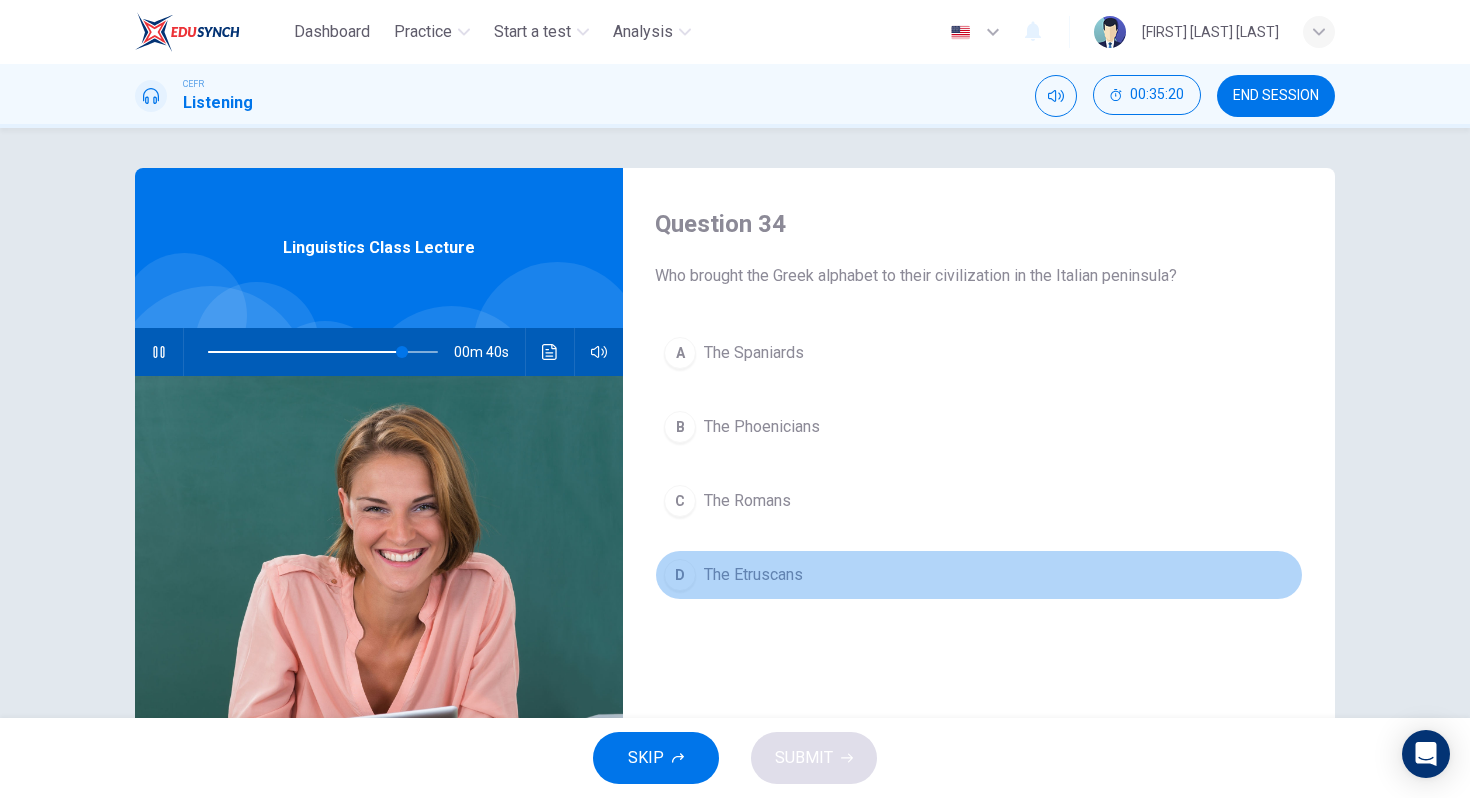 click on "The Etruscans" at bounding box center [754, 353] 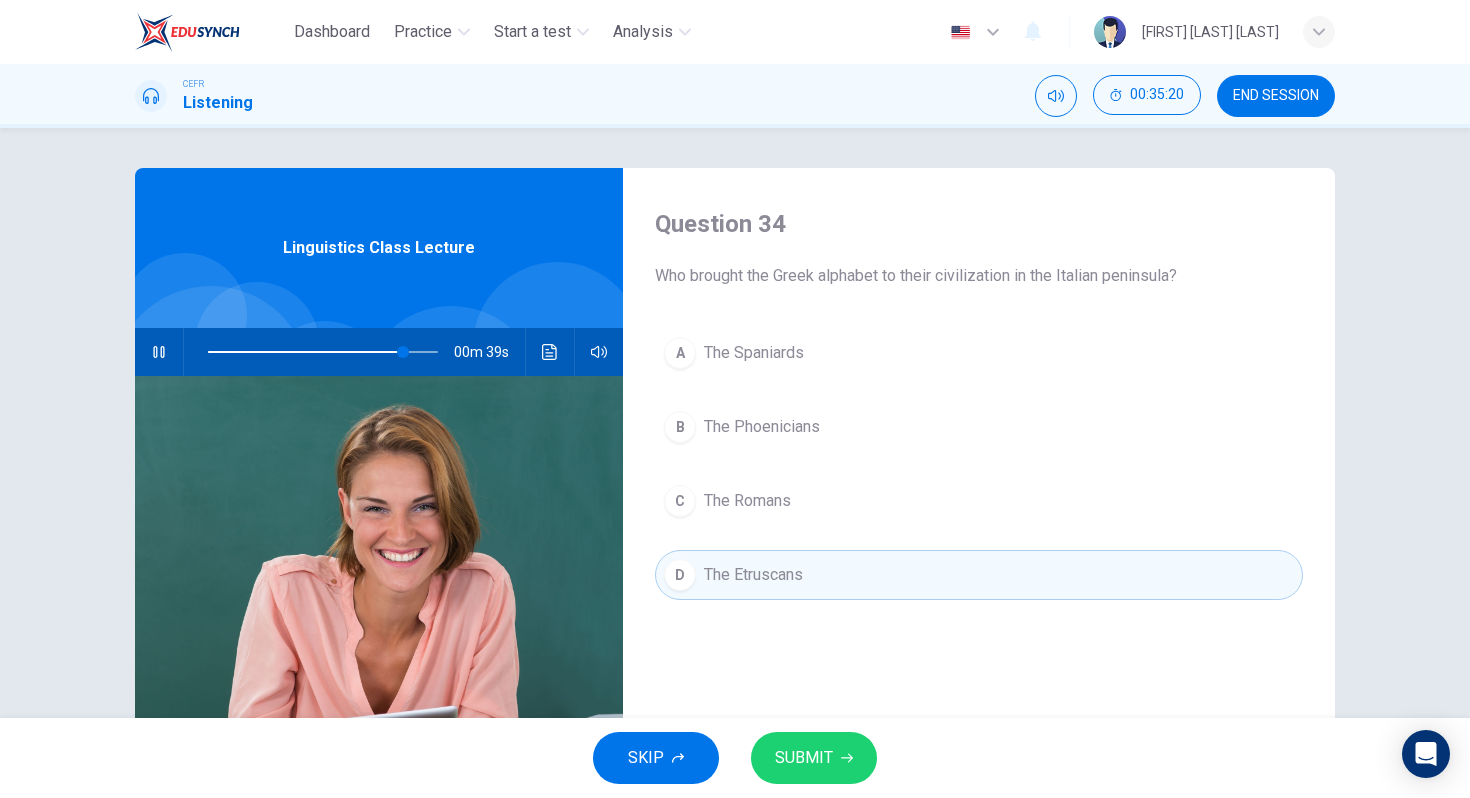 click on "SUBMIT" at bounding box center (804, 758) 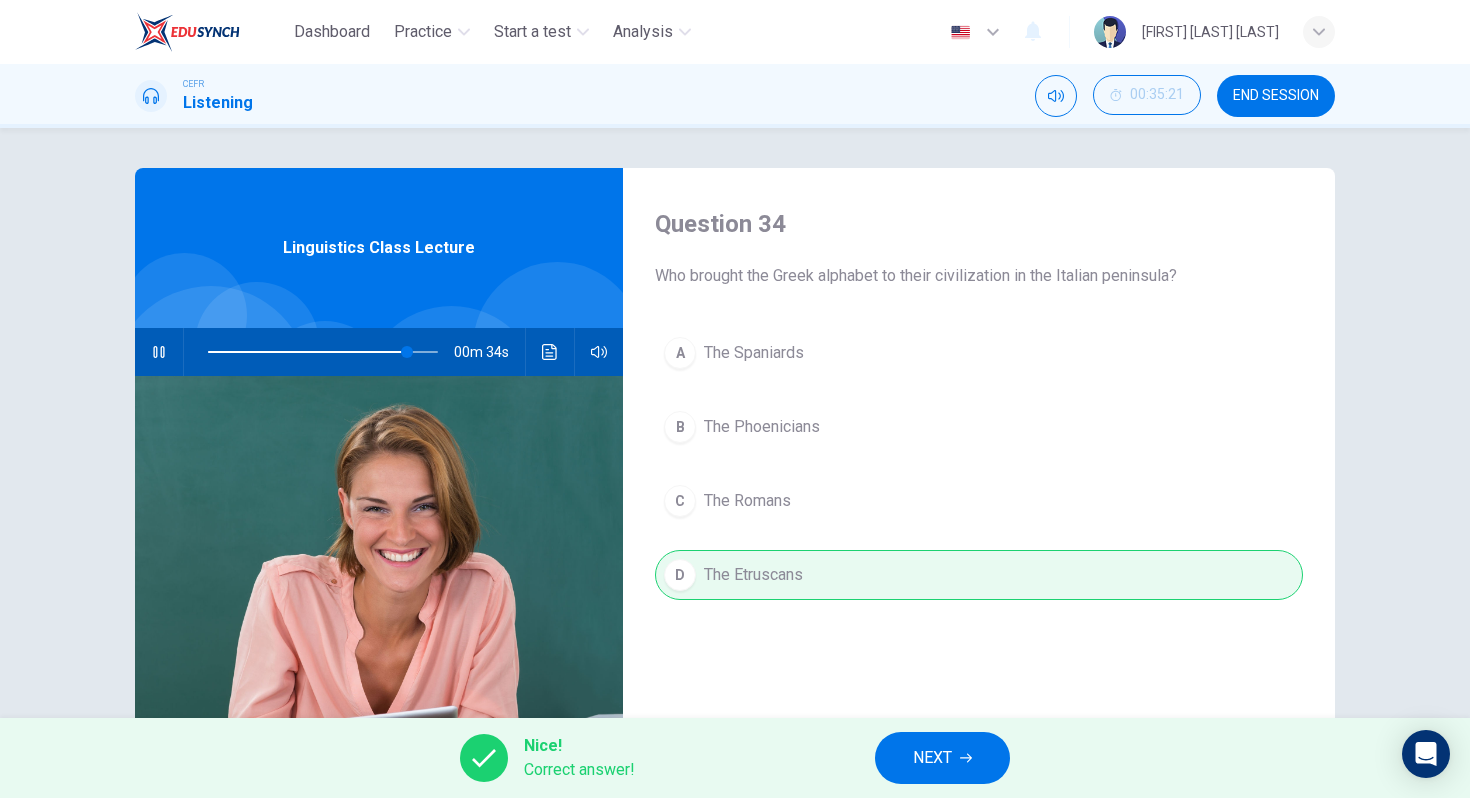 click on "NEXT" at bounding box center (932, 758) 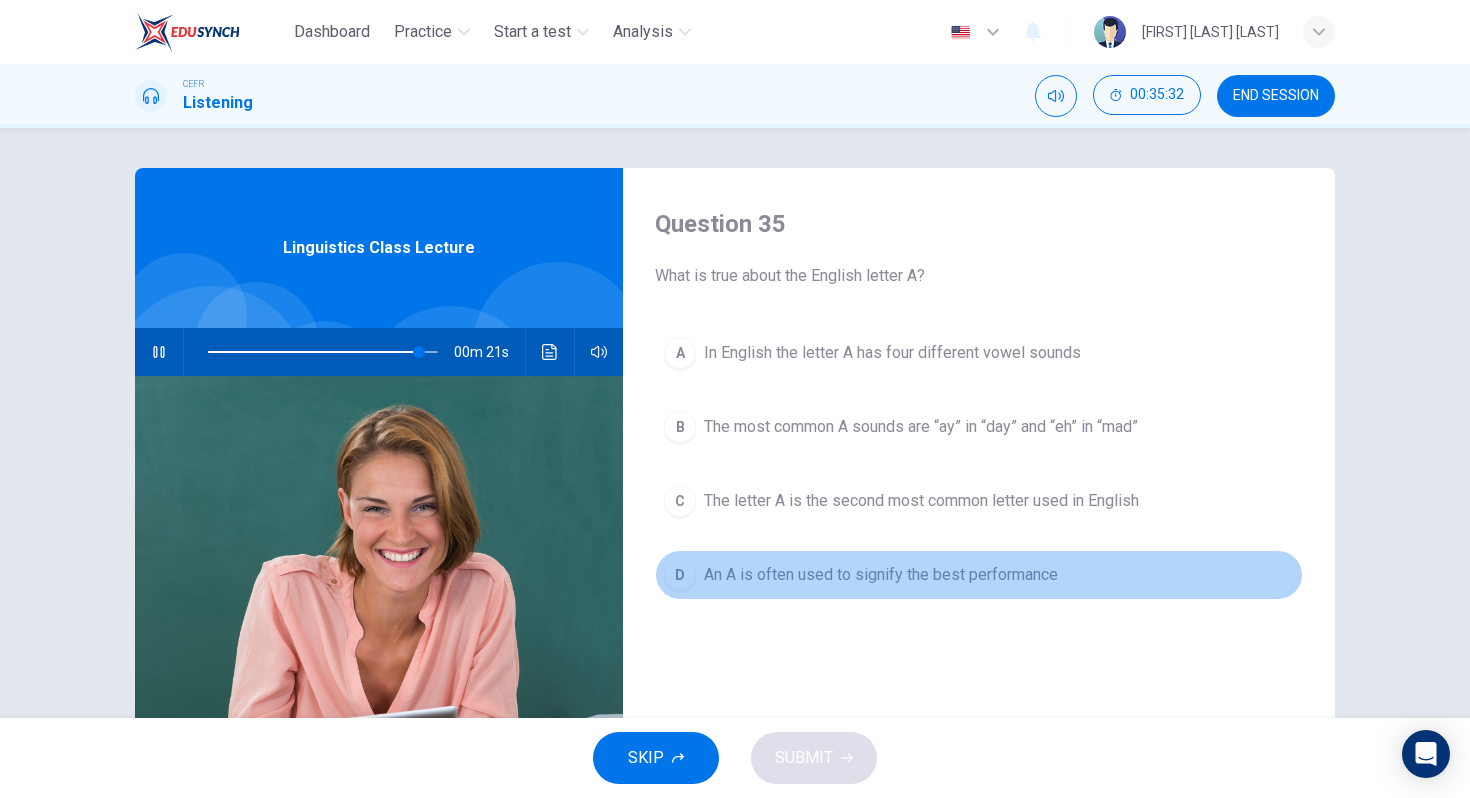 click on "An A is often used to signify the best performance" at bounding box center [892, 353] 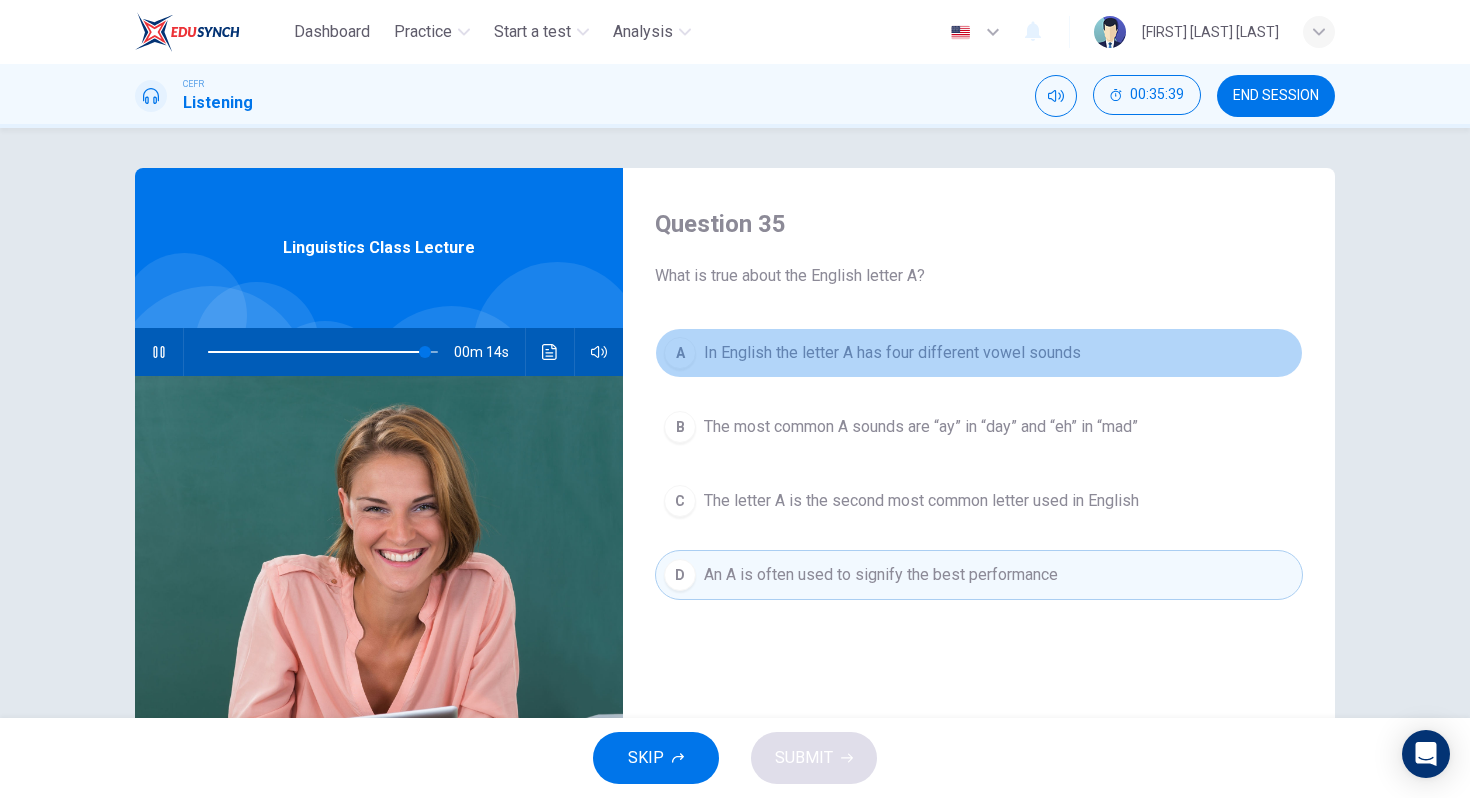 click on "In English the letter A has four different vowel sounds" at bounding box center [892, 353] 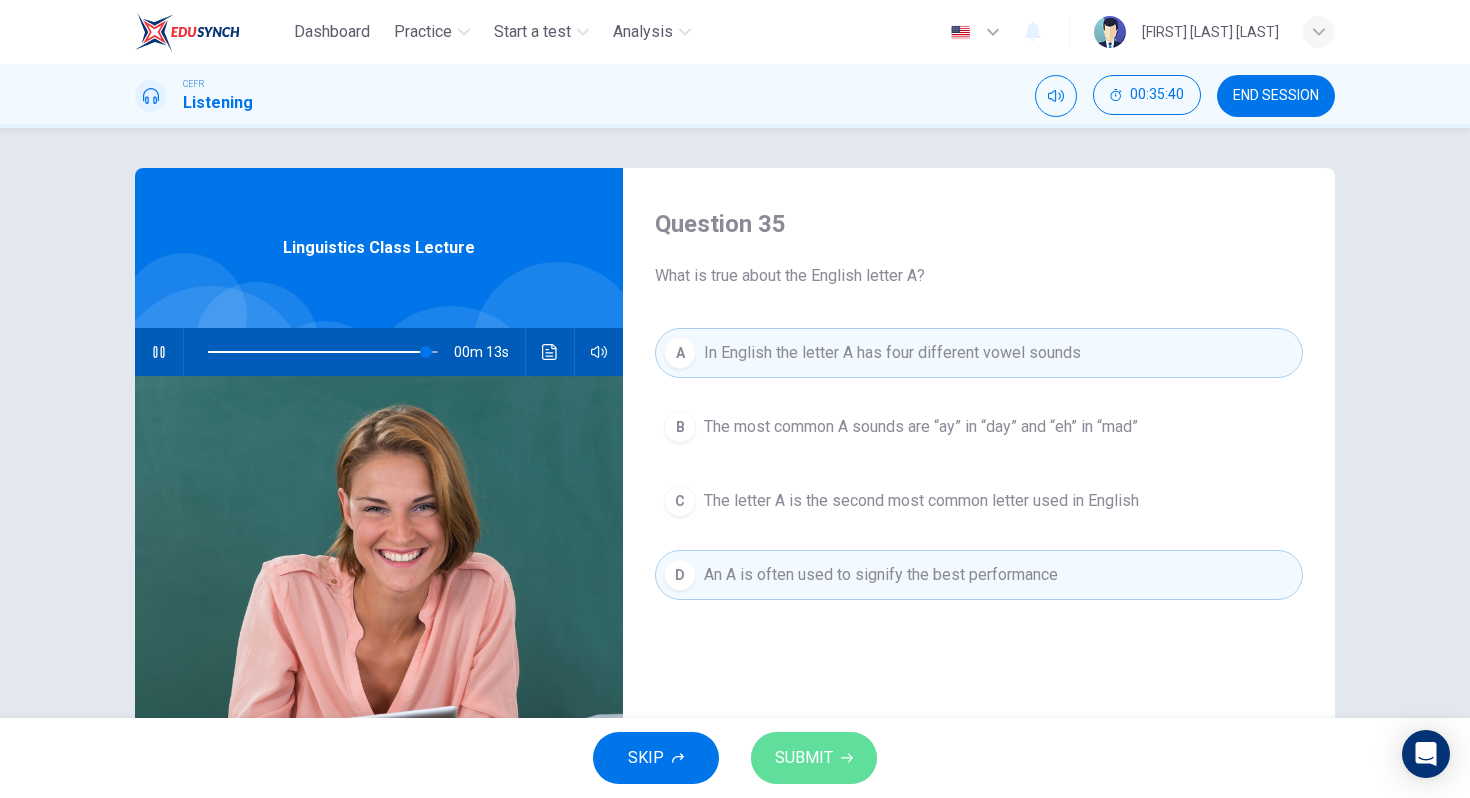 click at bounding box center (847, 758) 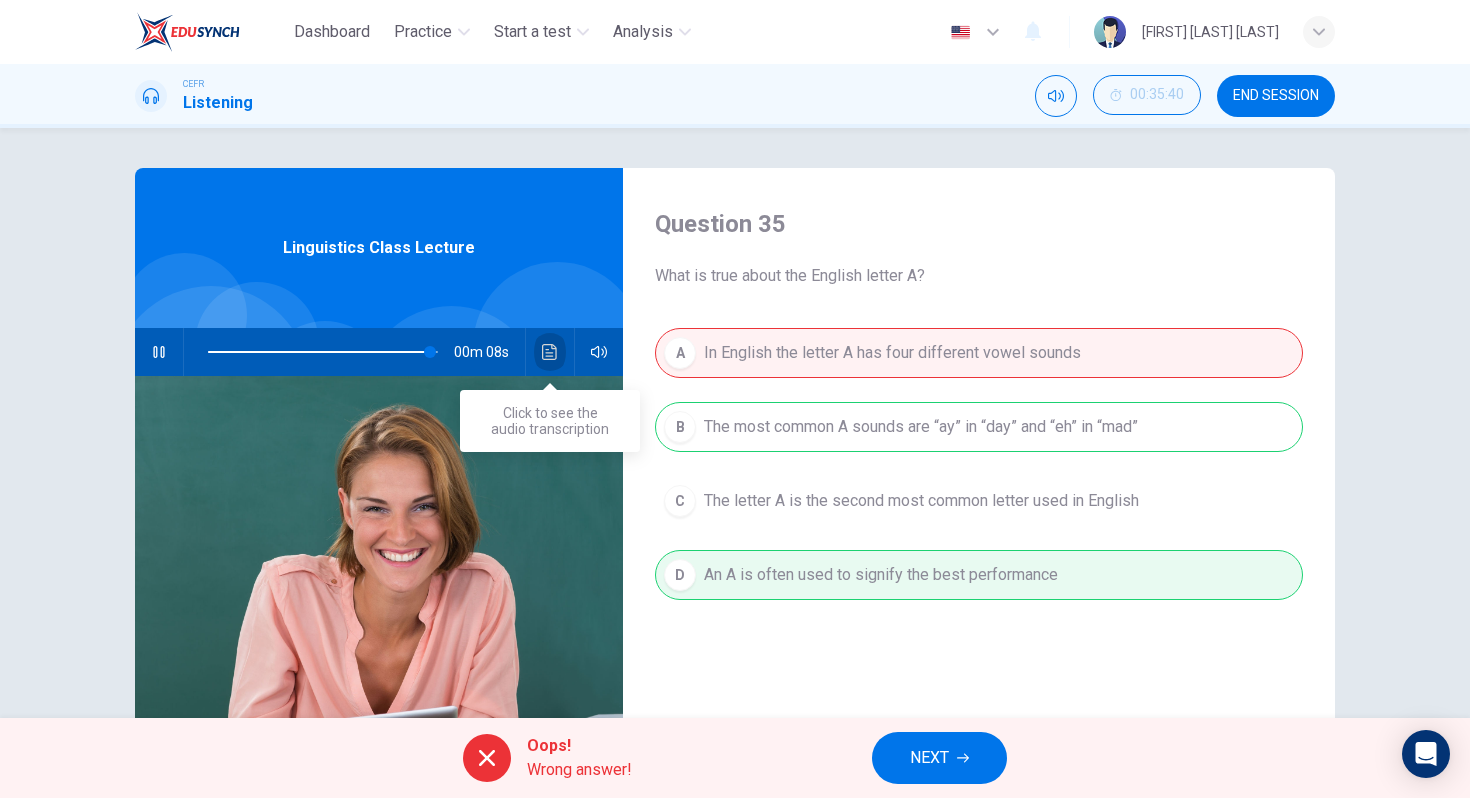 click at bounding box center [550, 352] 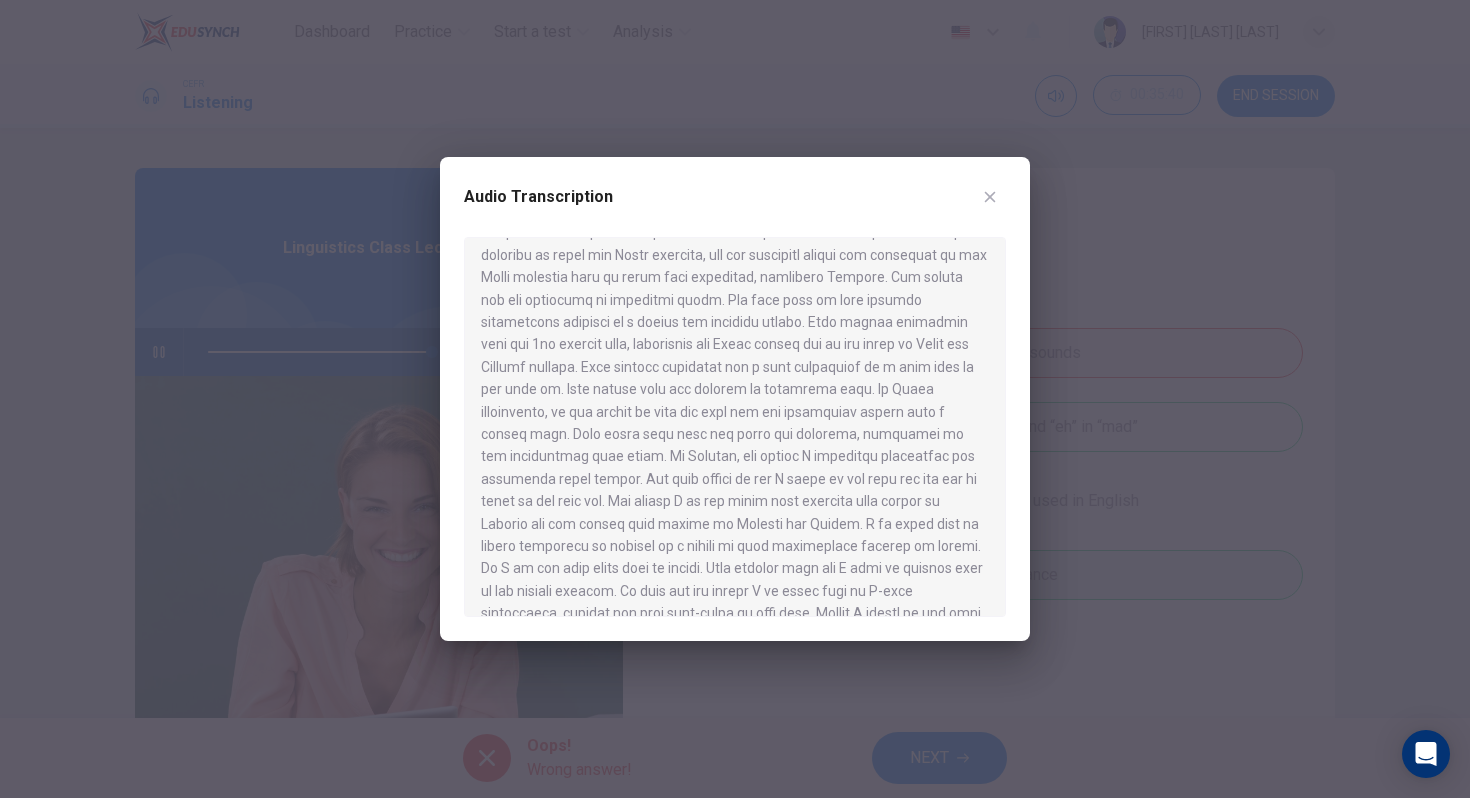 scroll, scrollTop: 527, scrollLeft: 0, axis: vertical 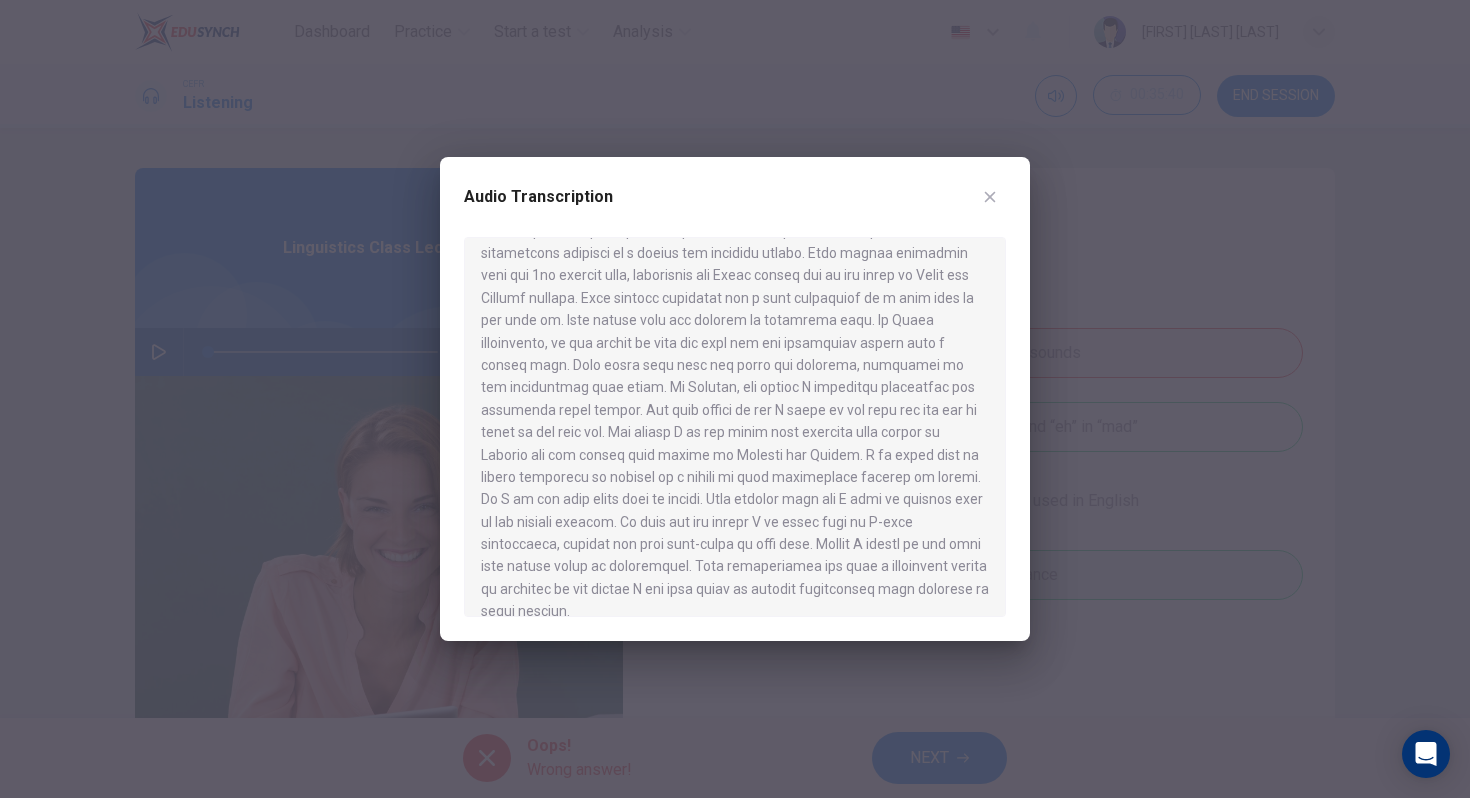click at bounding box center (735, 399) 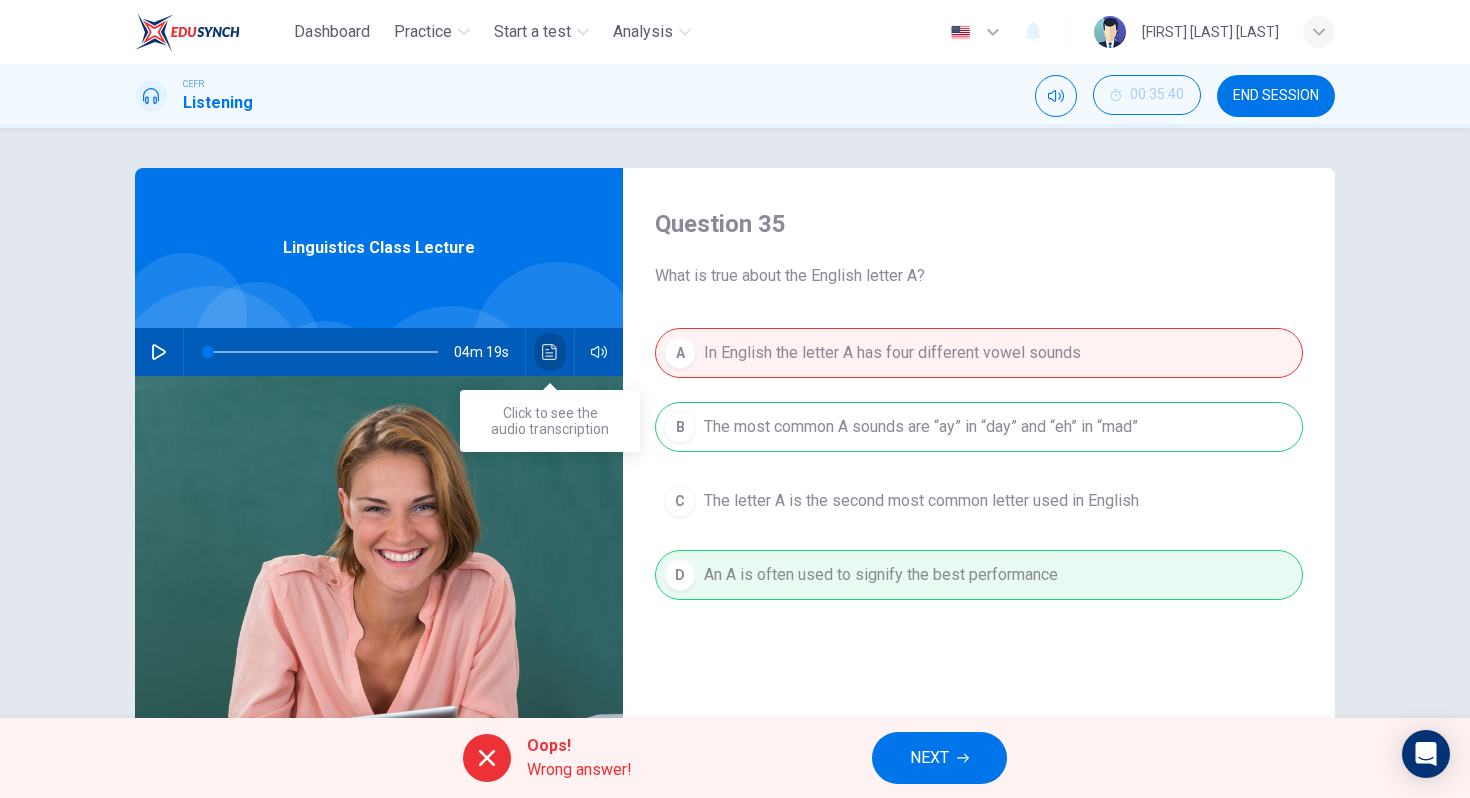 click at bounding box center (550, 352) 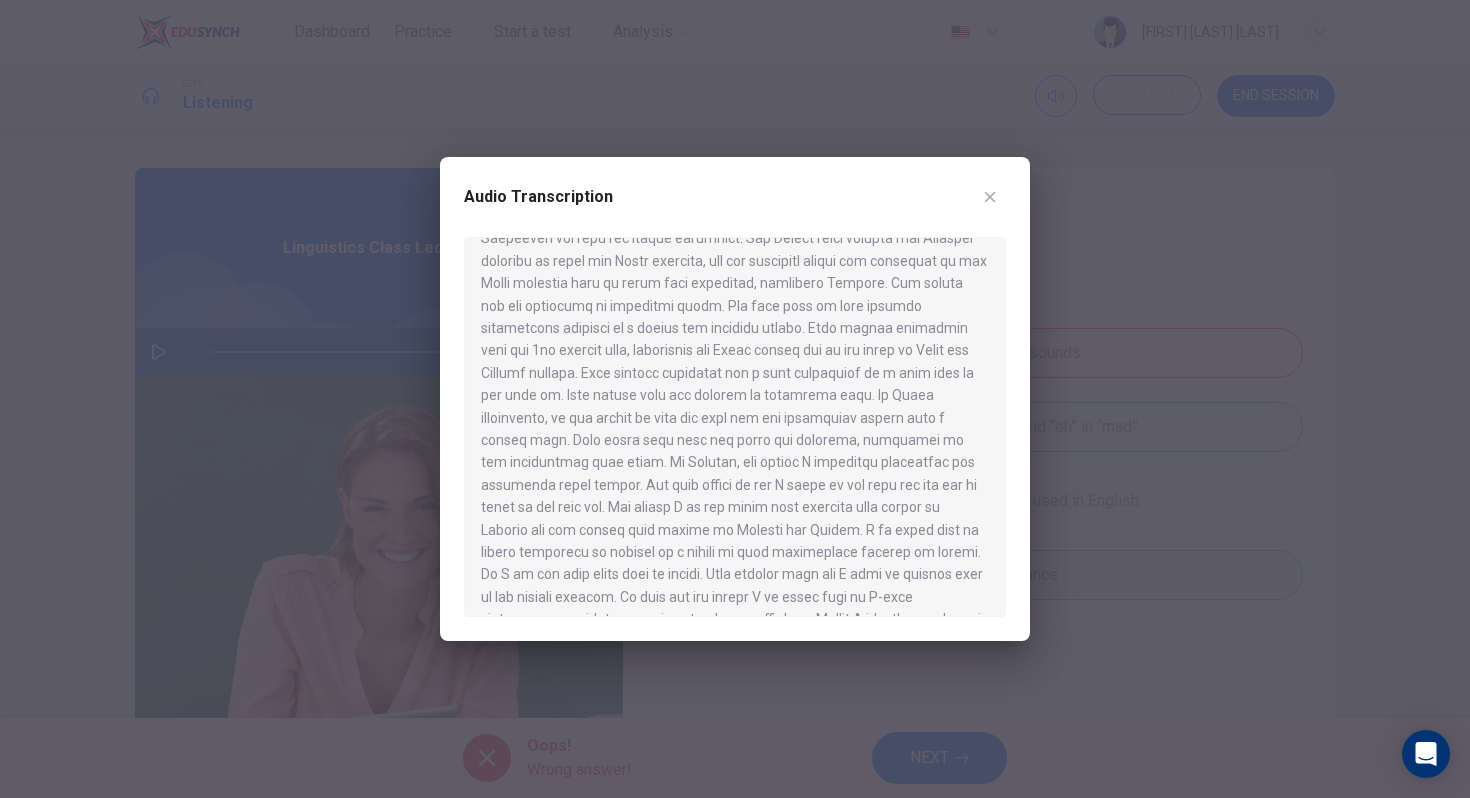 scroll, scrollTop: 449, scrollLeft: 0, axis: vertical 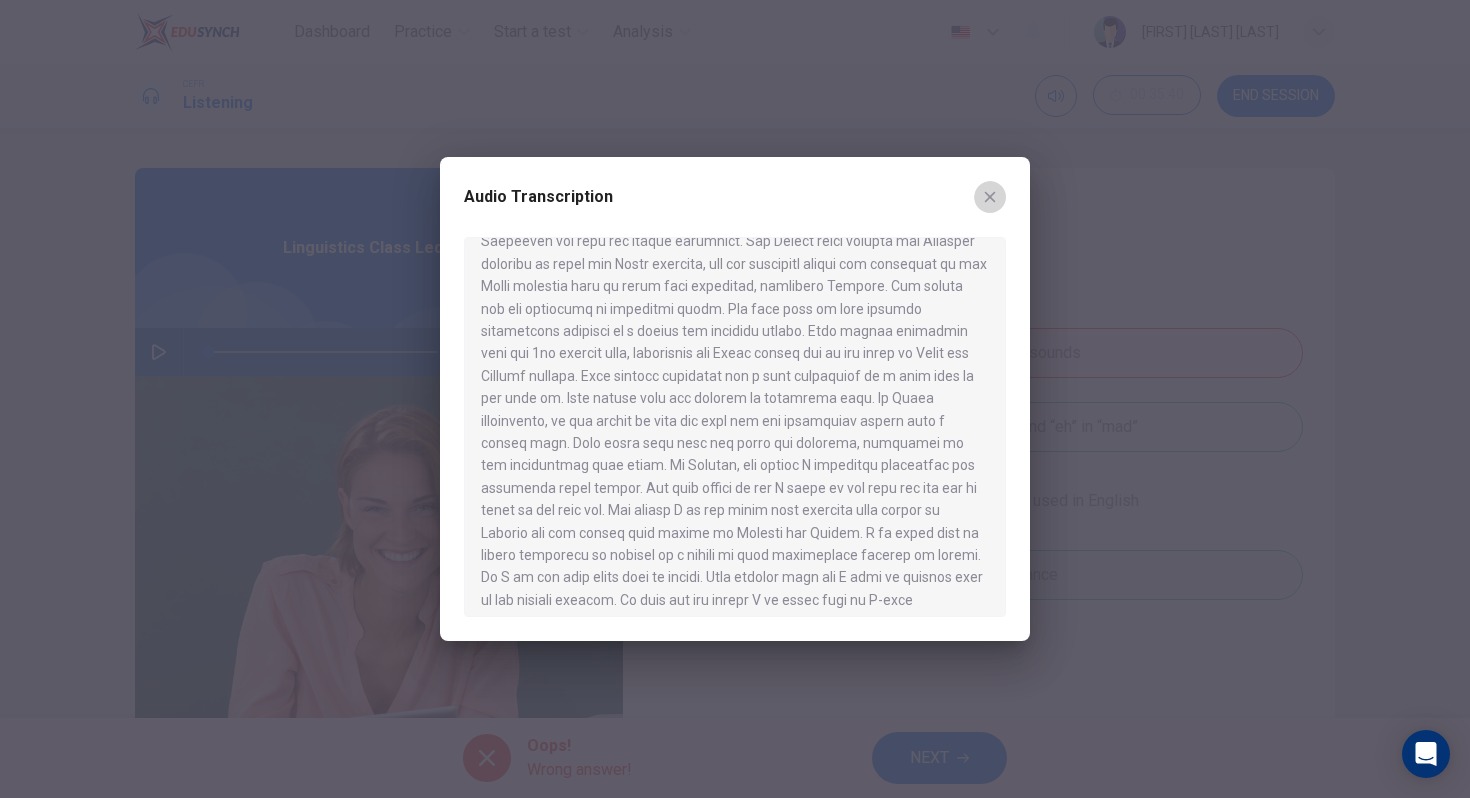 click at bounding box center (990, 197) 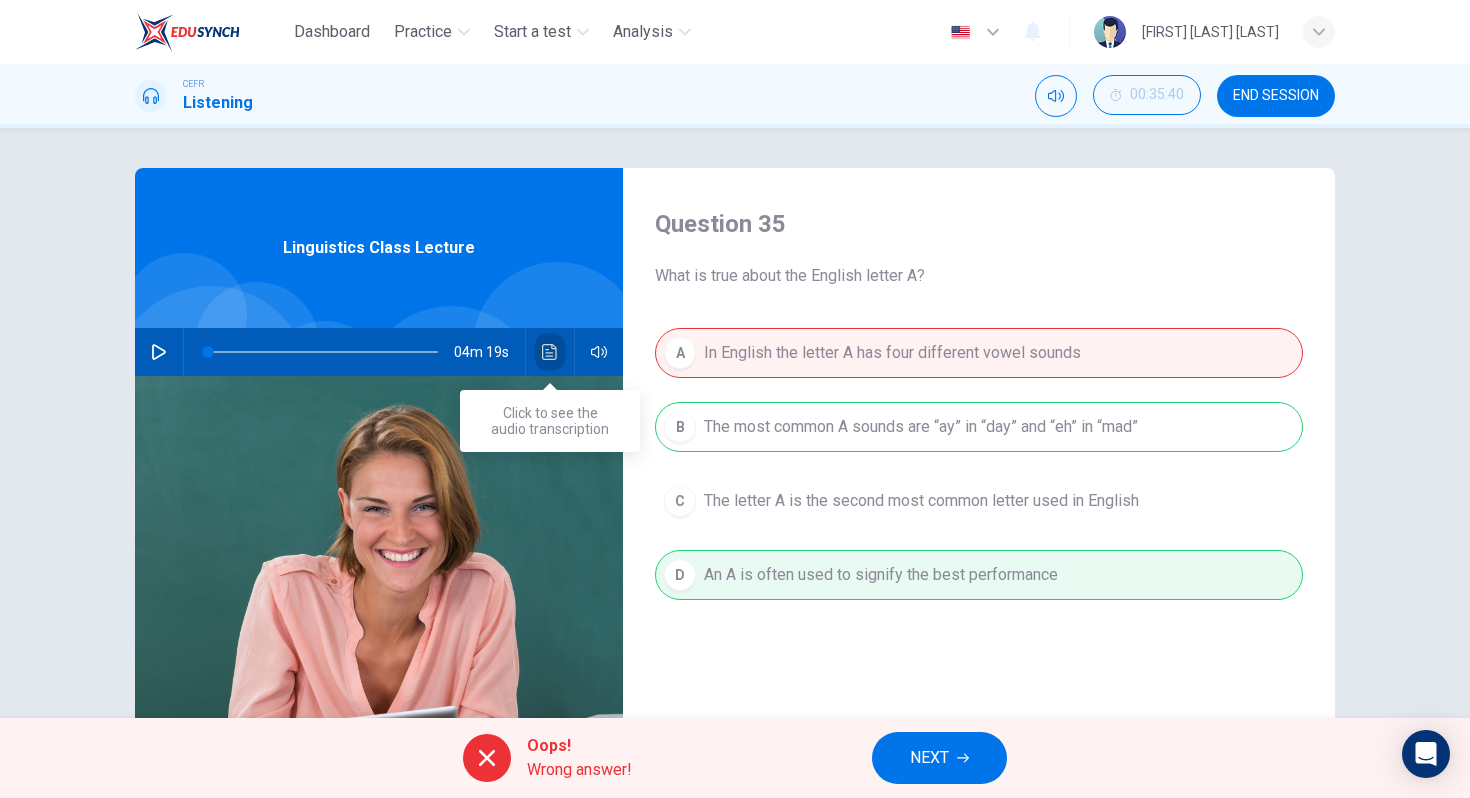 click at bounding box center [550, 352] 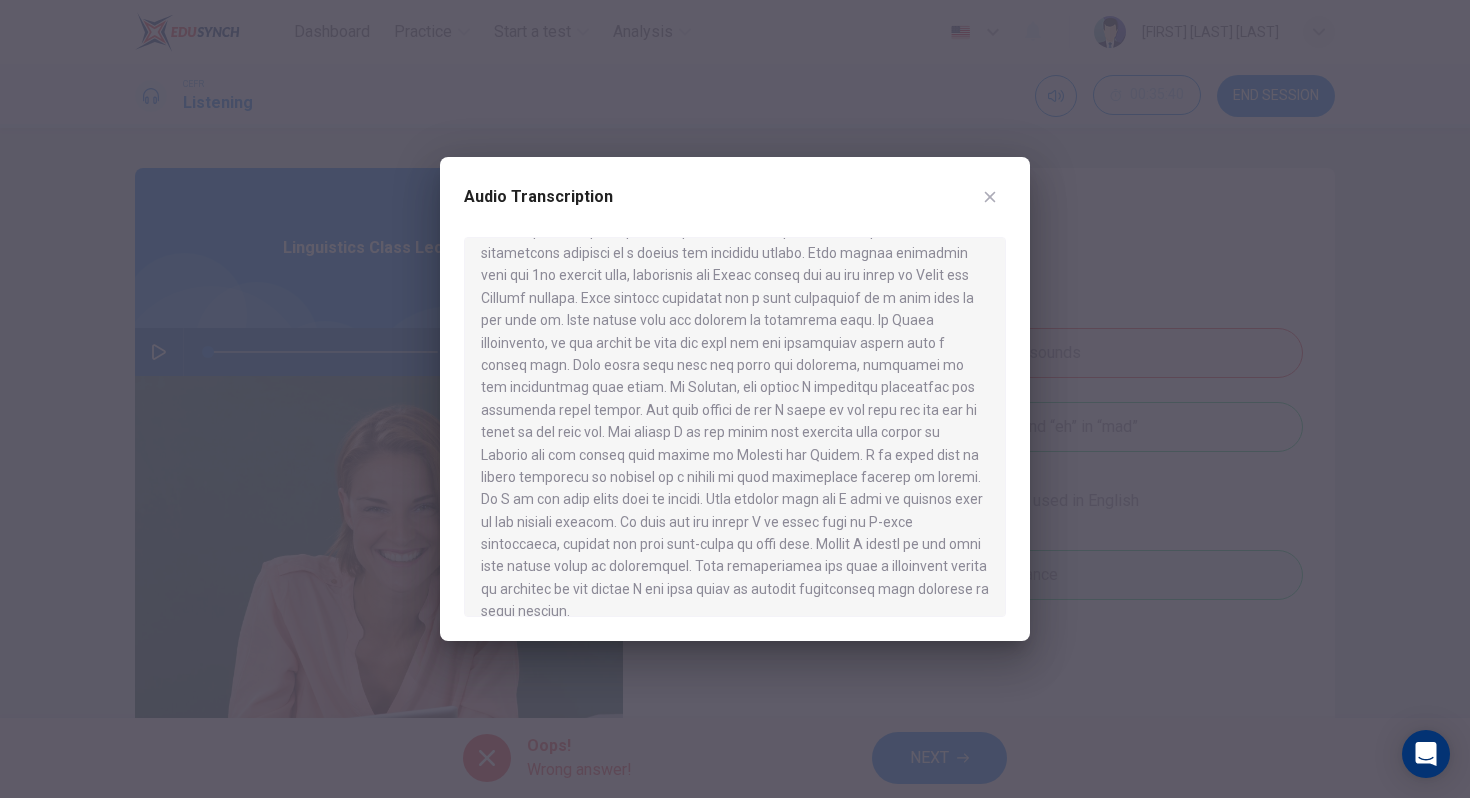 scroll, scrollTop: 518, scrollLeft: 0, axis: vertical 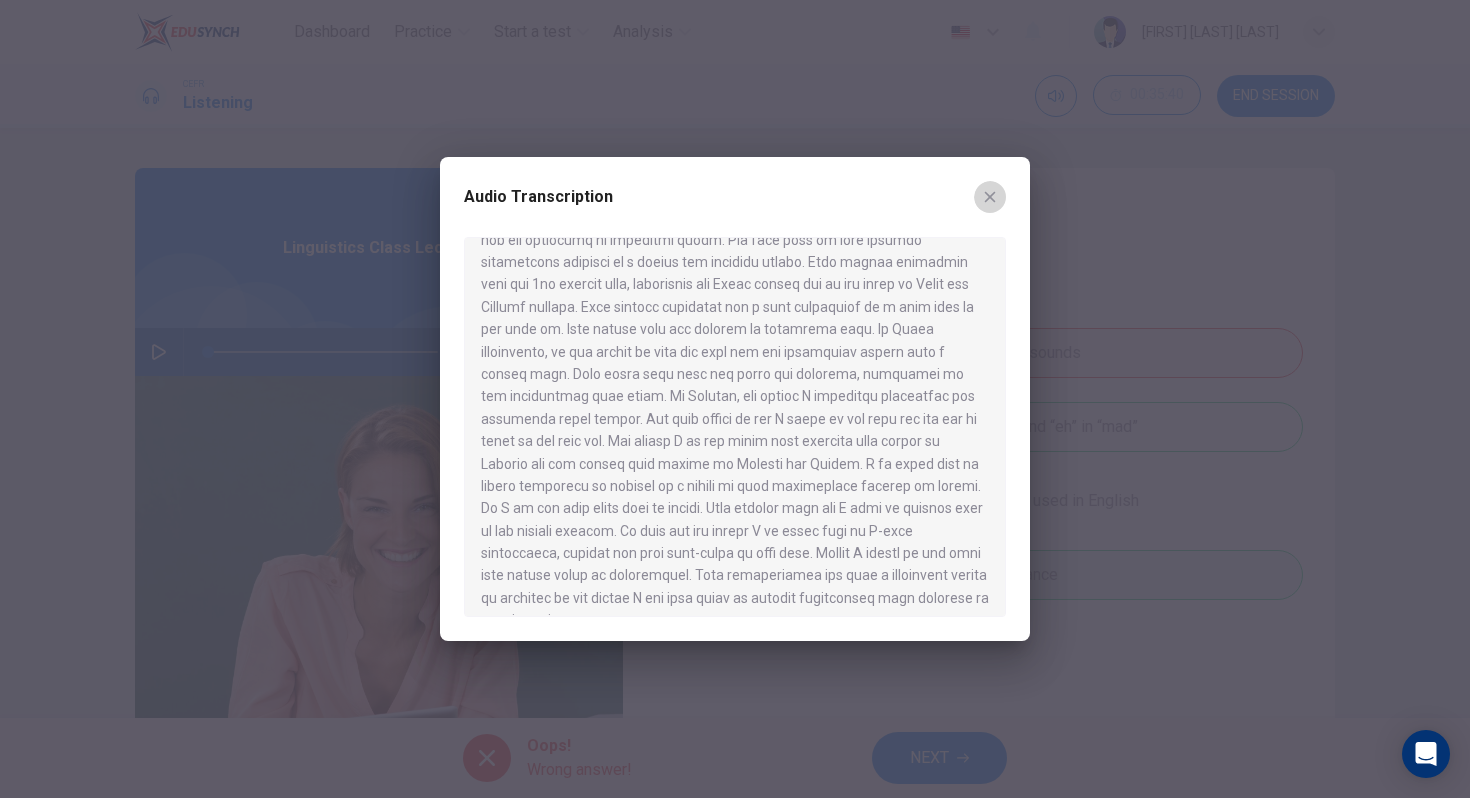 click at bounding box center (990, 197) 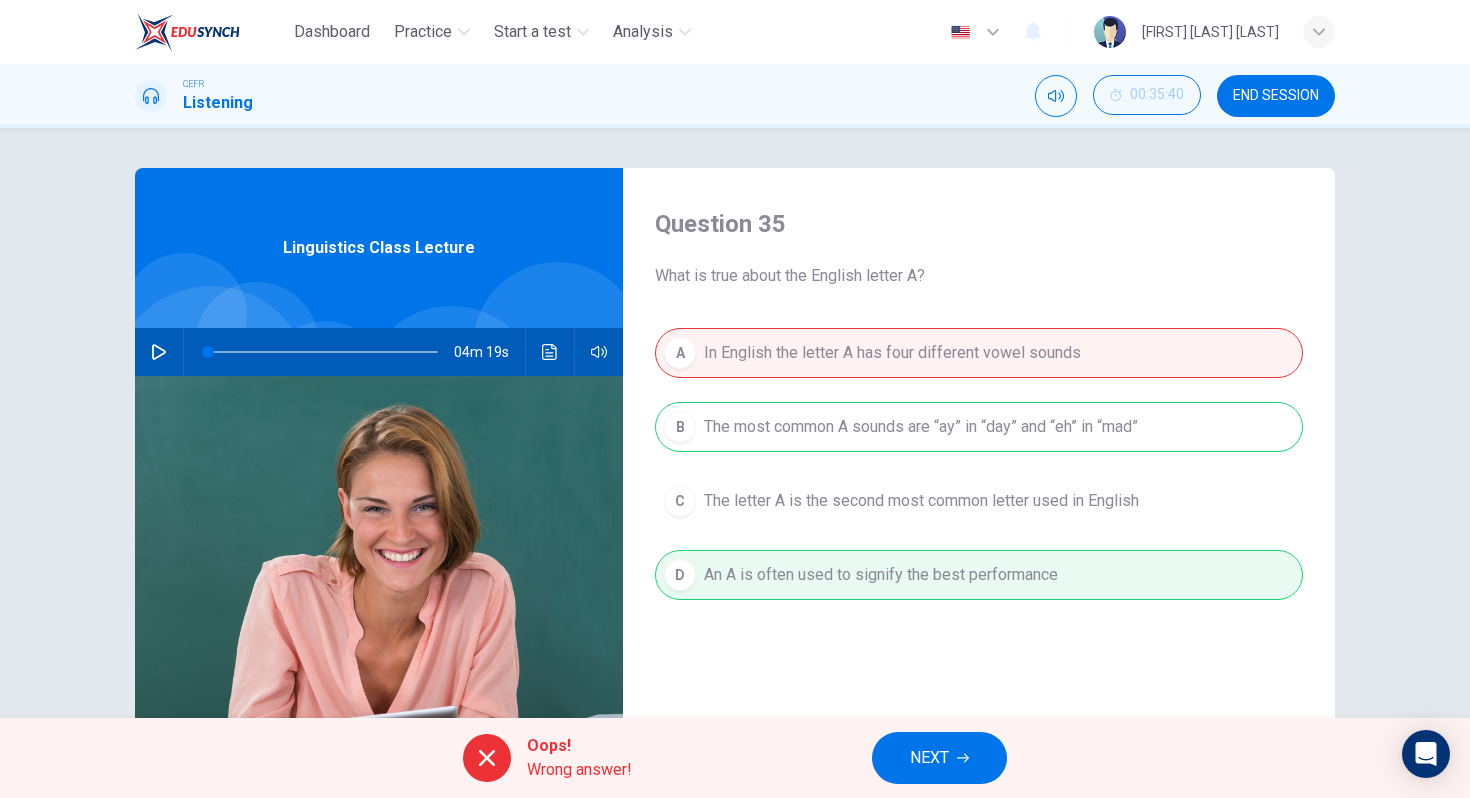 click on "NEXT" at bounding box center [939, 758] 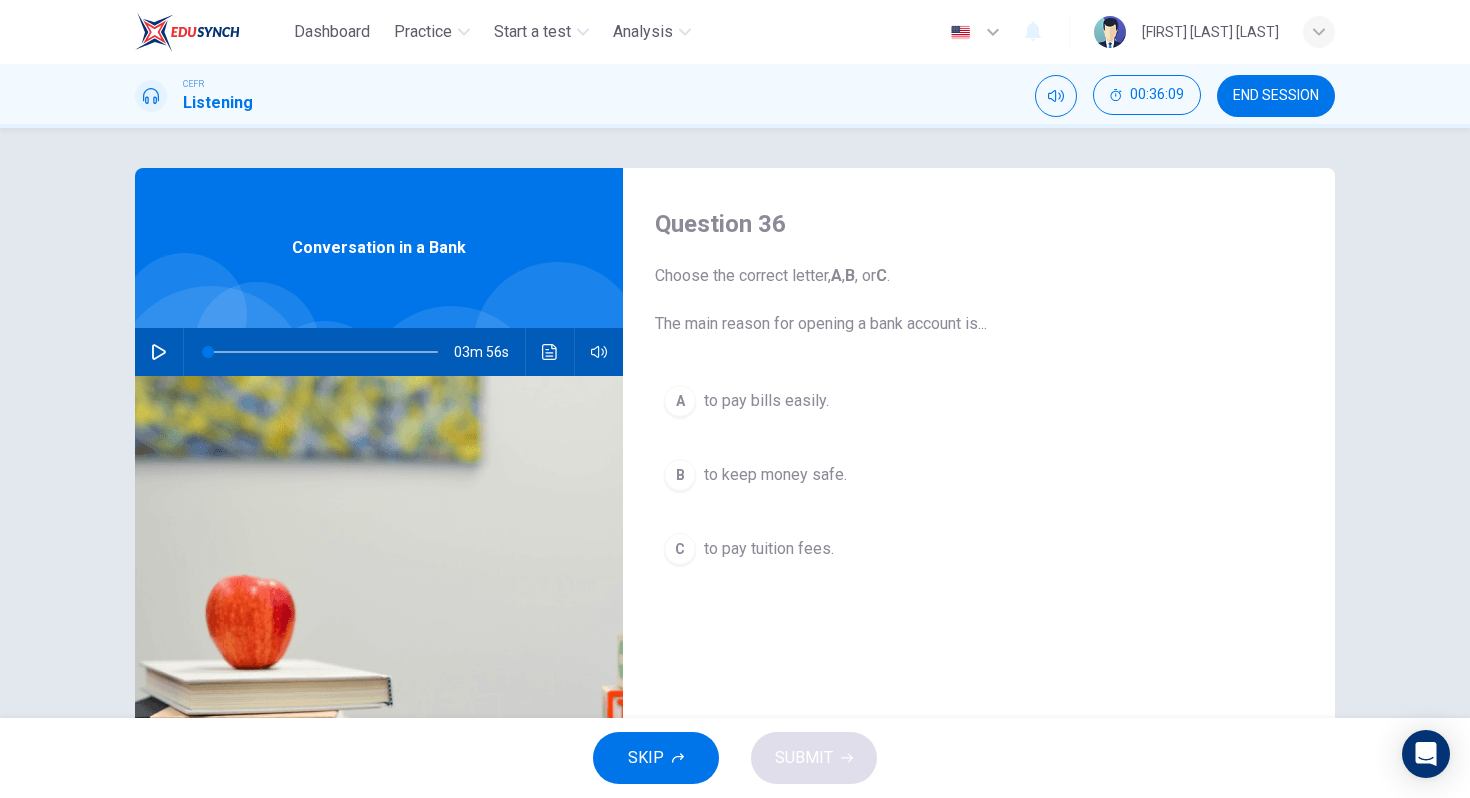 click at bounding box center [159, 352] 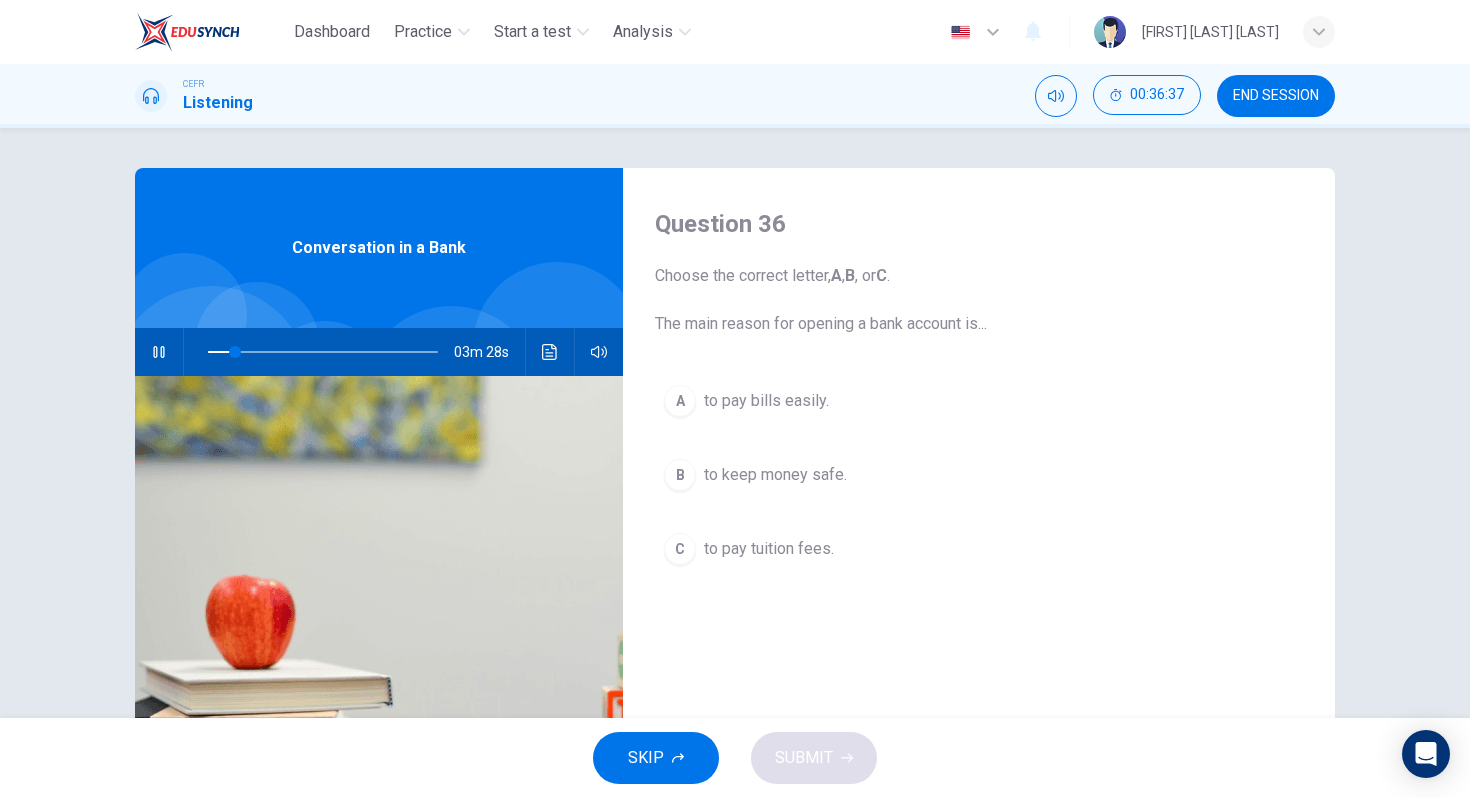 click on "to pay bills easily." at bounding box center [766, 401] 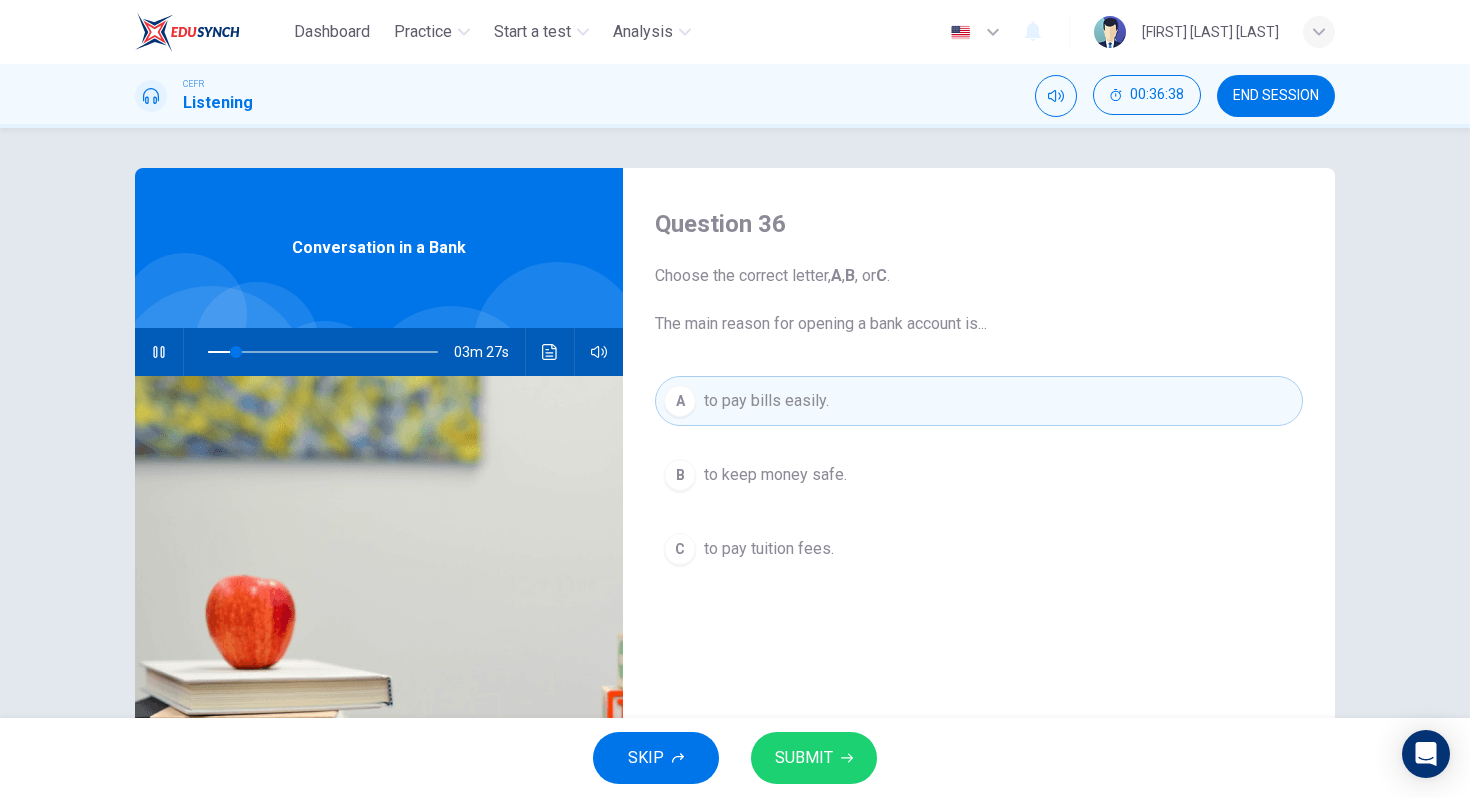 click on "SUBMIT" at bounding box center (814, 758) 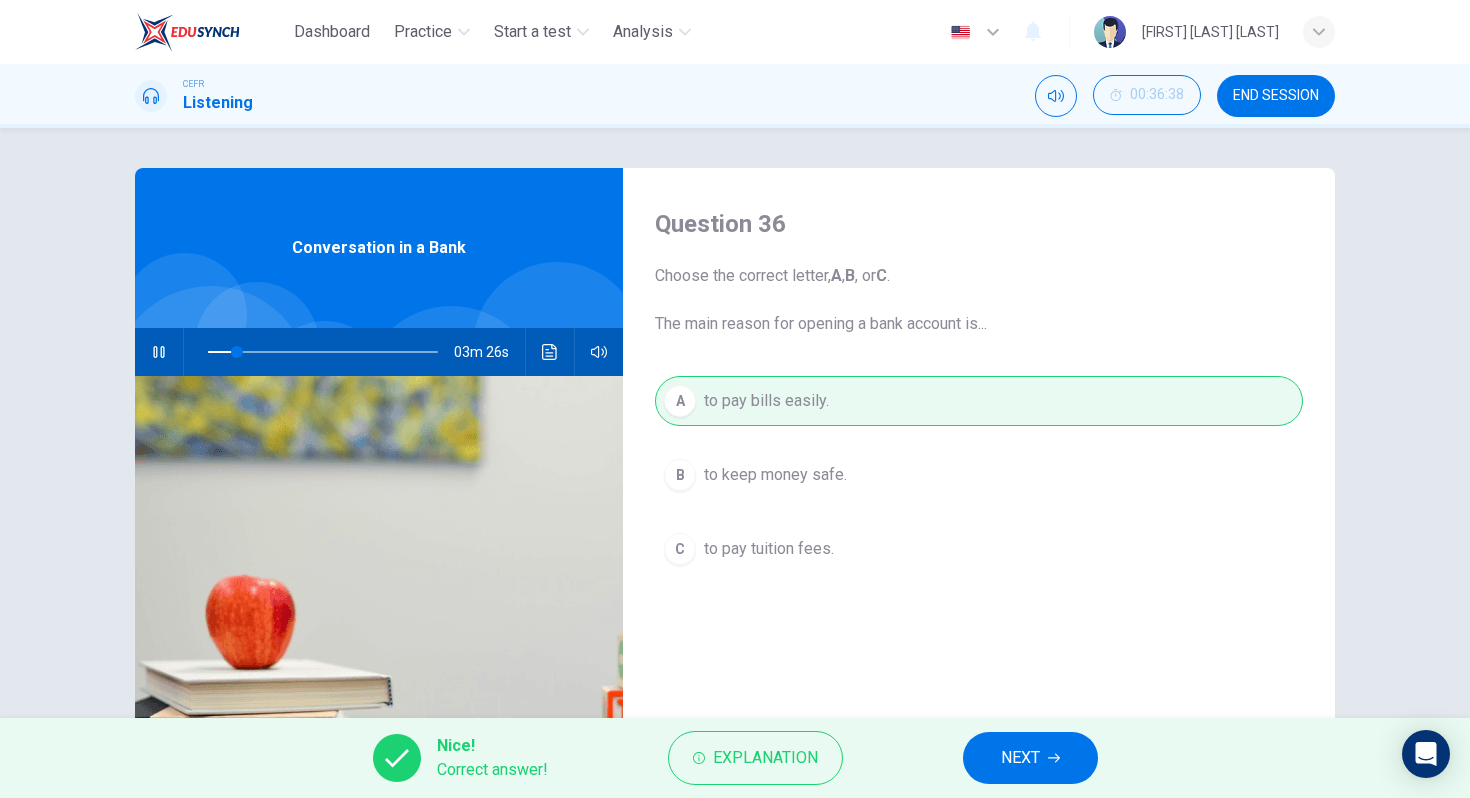 click on "NEXT" at bounding box center [1020, 758] 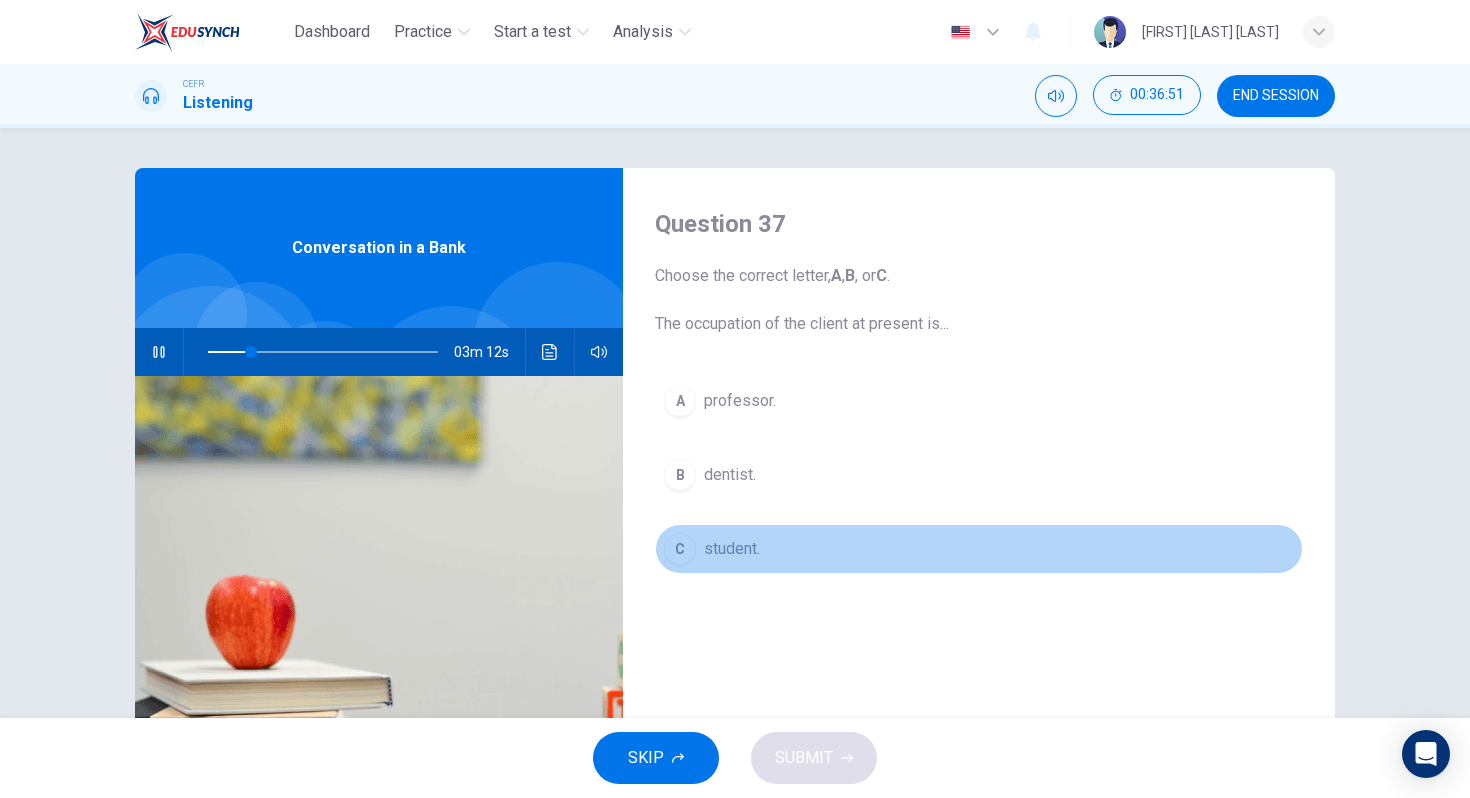 click on "student." at bounding box center (740, 401) 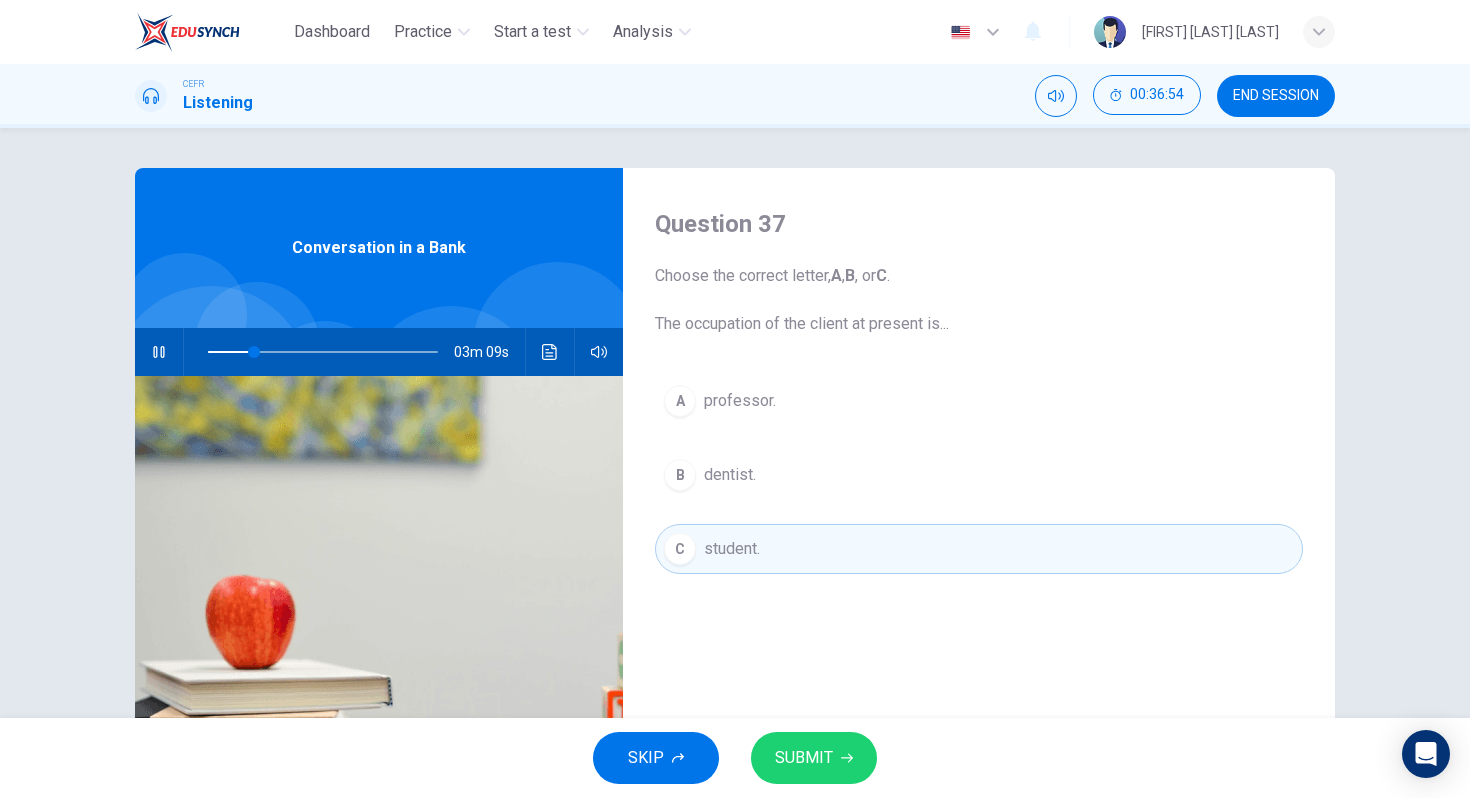 click on "SUBMIT" at bounding box center (804, 758) 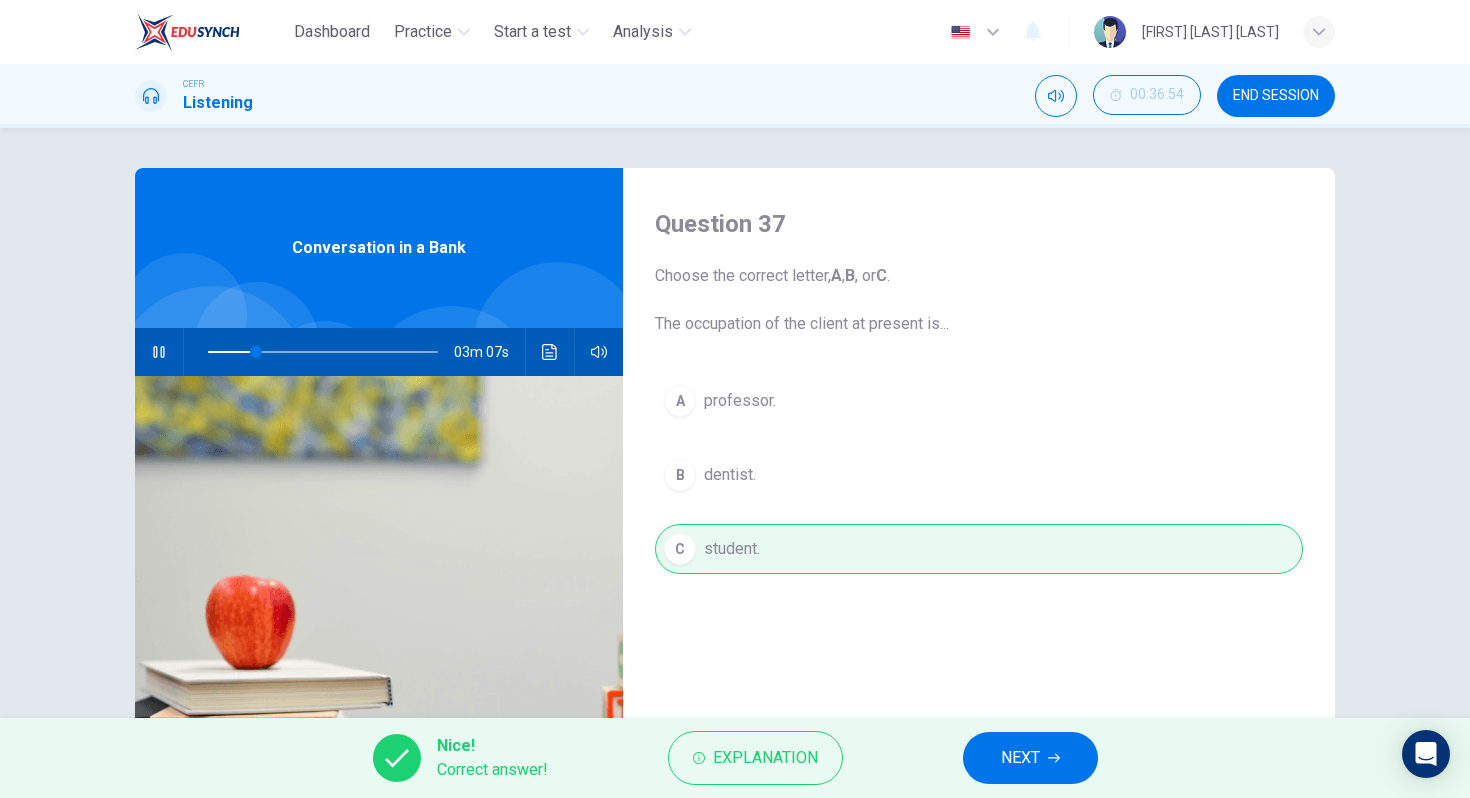 click on "NEXT" at bounding box center (1020, 758) 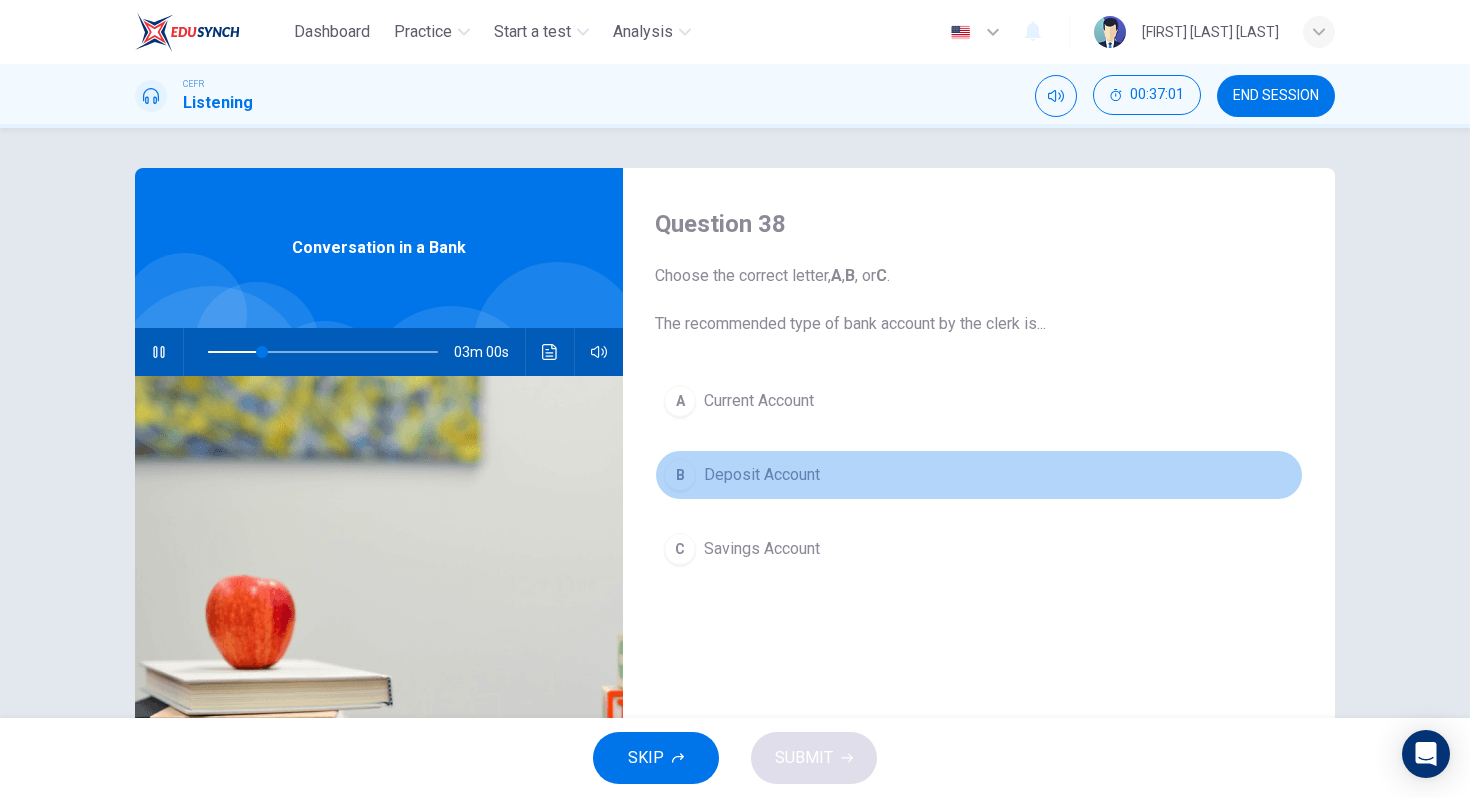 click on "B Deposit Account" at bounding box center [979, 475] 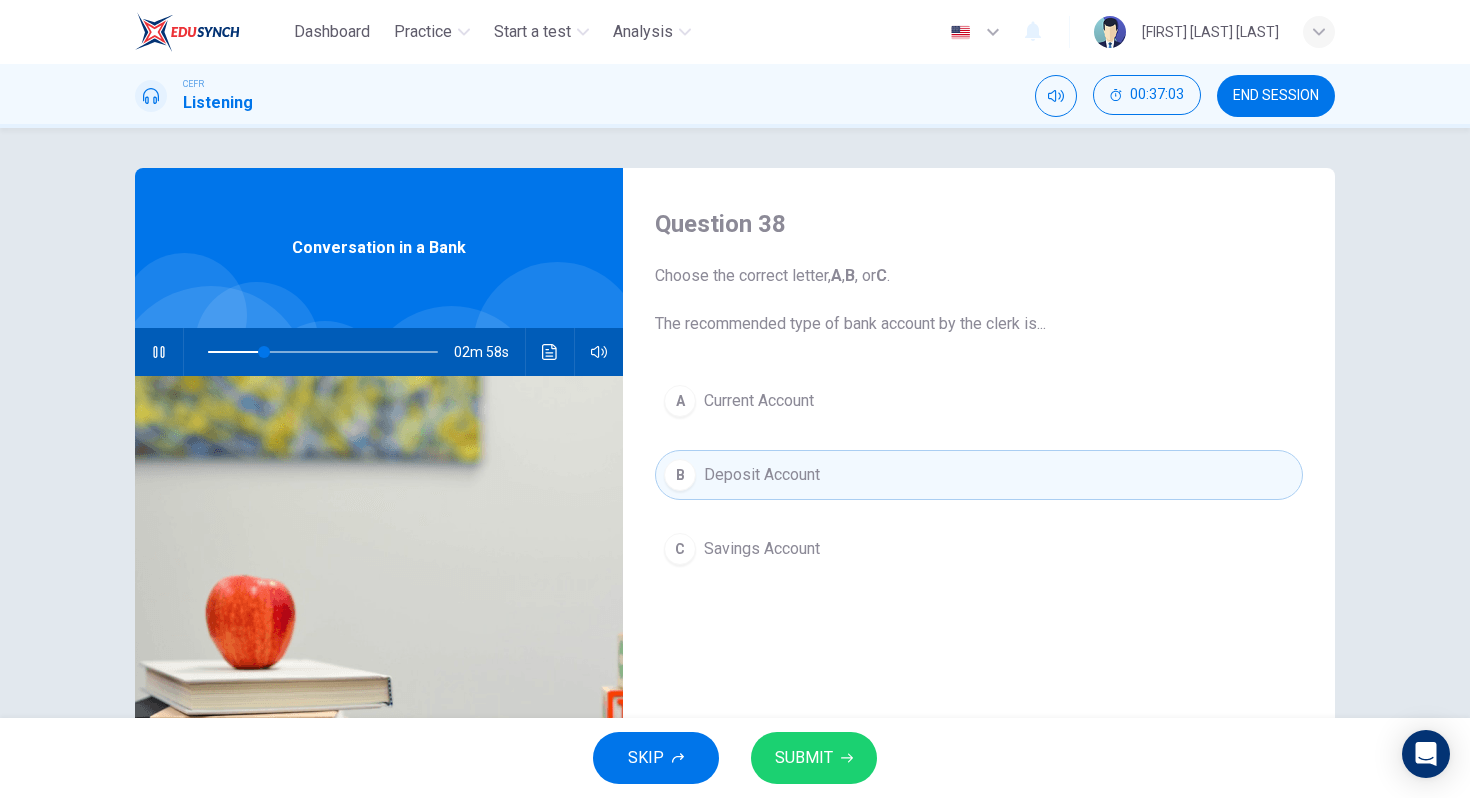 click on "SUBMIT" at bounding box center [814, 758] 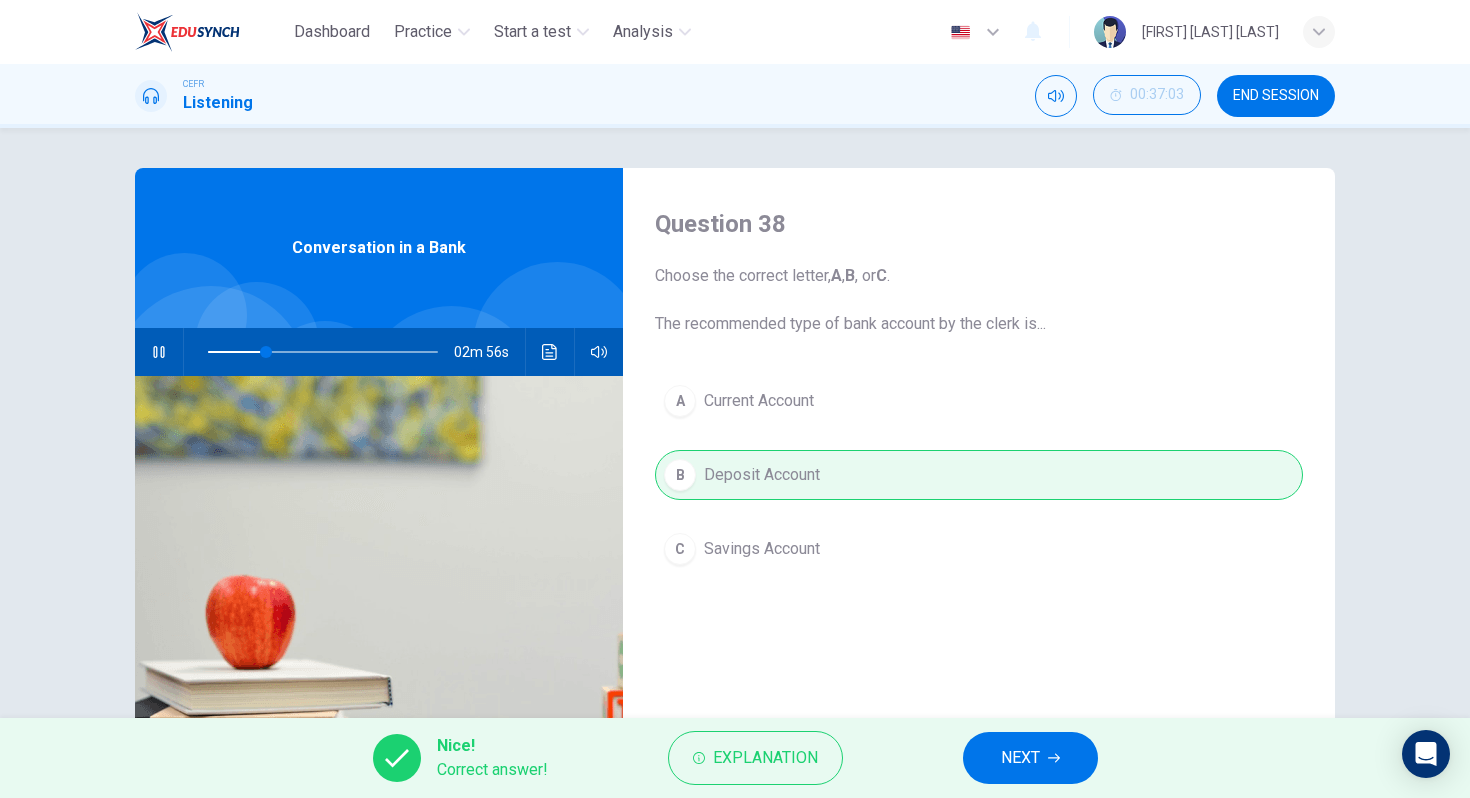 click on "Nice! Correct answer! Explanation NEXT" at bounding box center (735, 758) 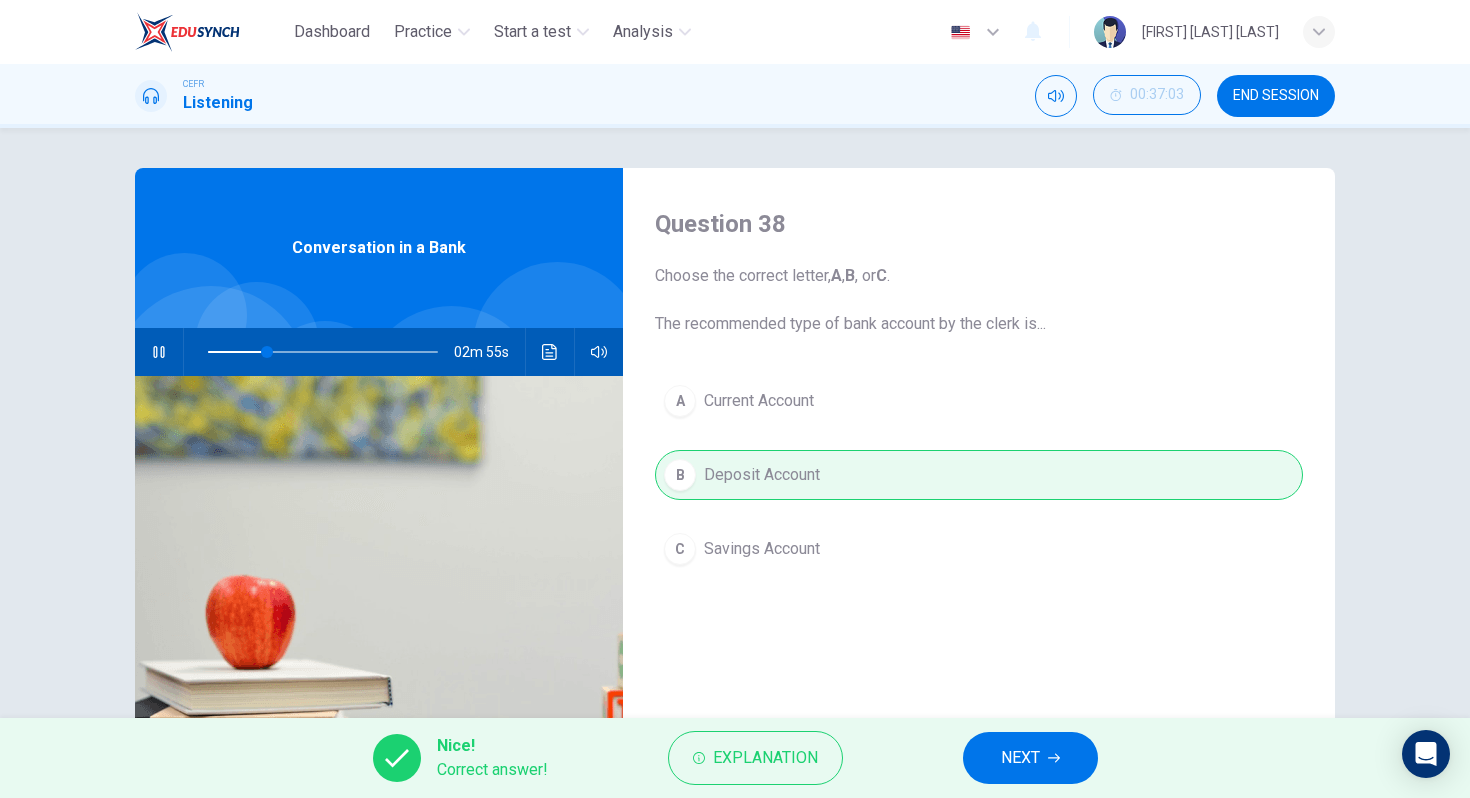 click on "NEXT" at bounding box center (1020, 758) 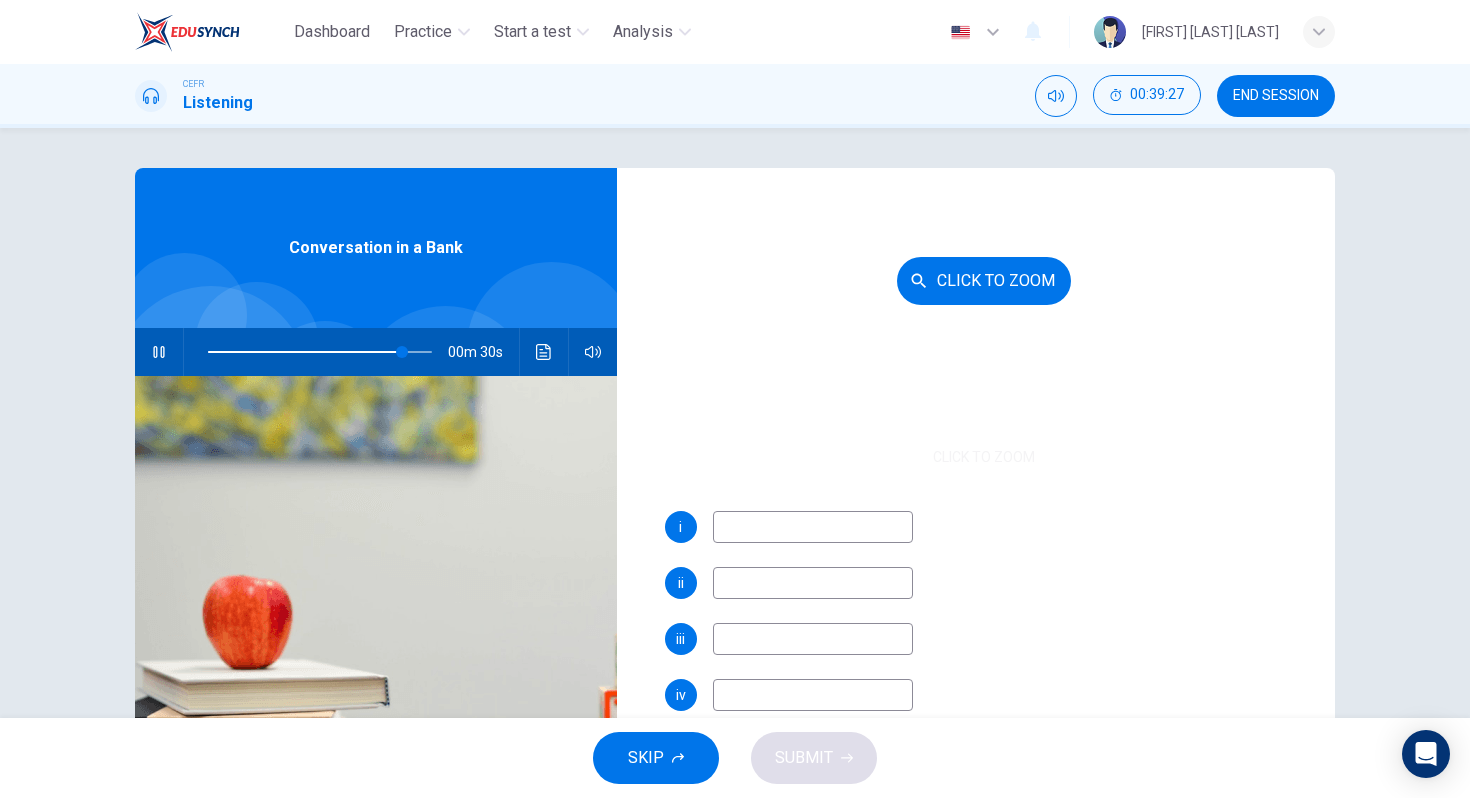 scroll, scrollTop: 256, scrollLeft: 0, axis: vertical 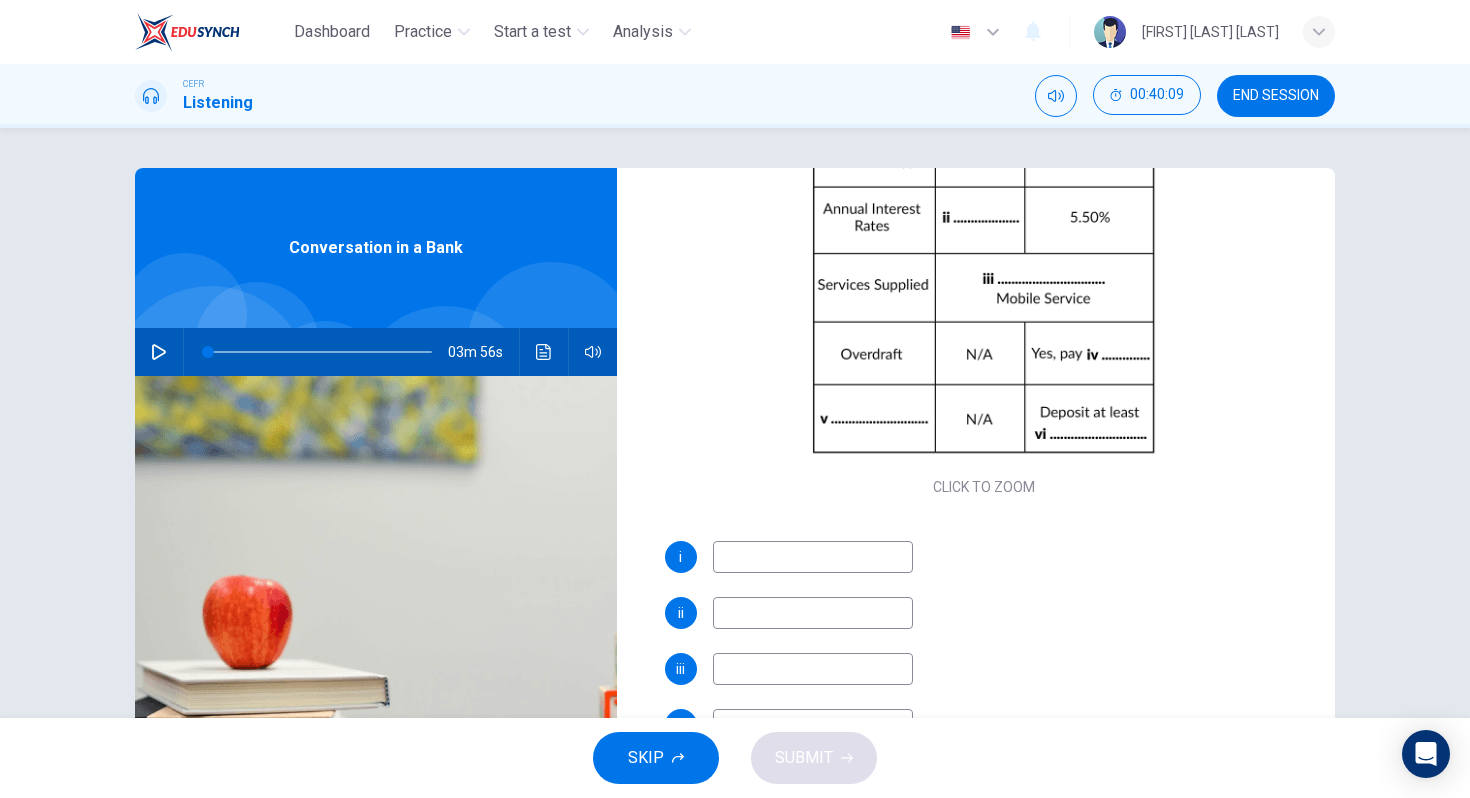 click at bounding box center (813, 557) 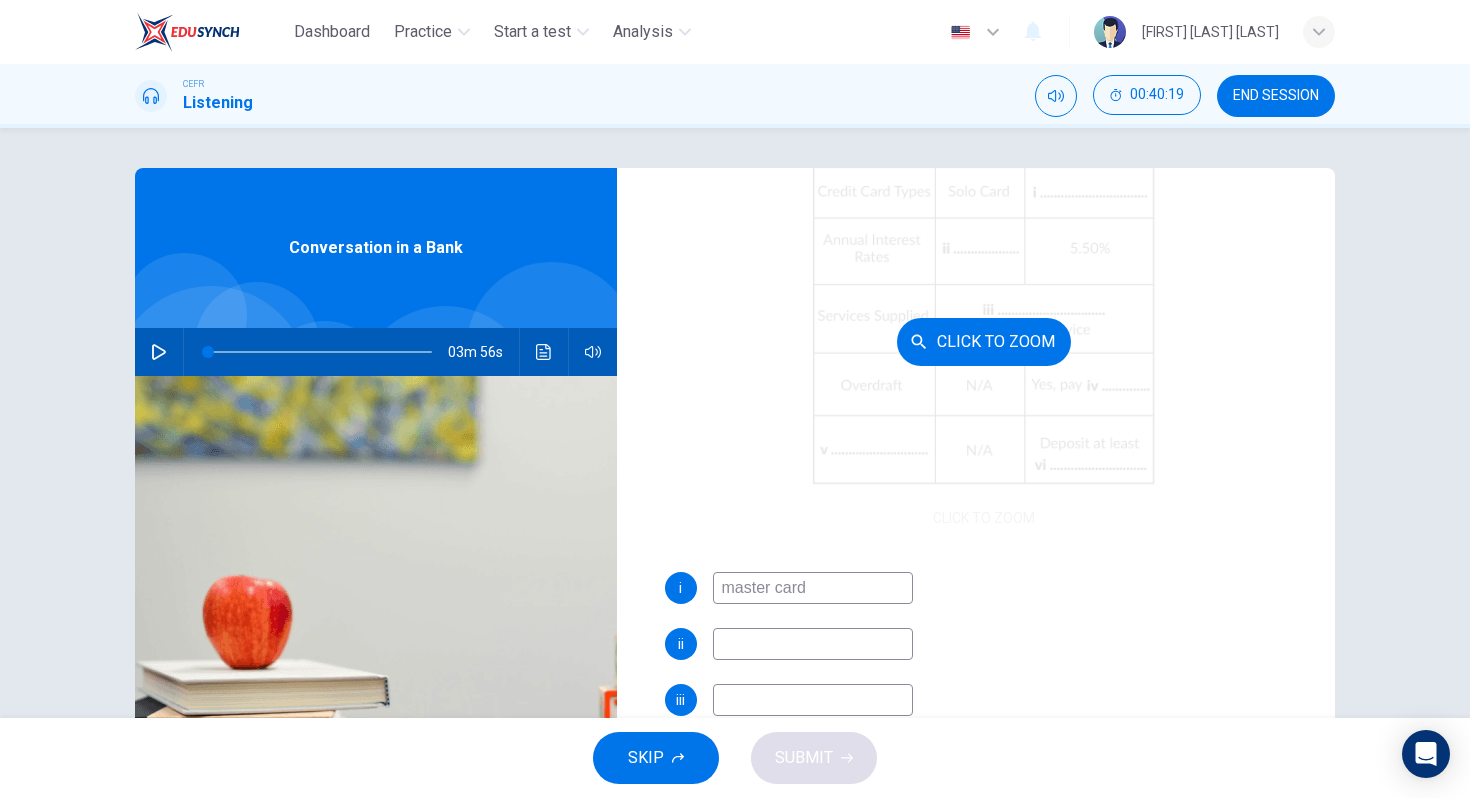 scroll, scrollTop: 230, scrollLeft: 0, axis: vertical 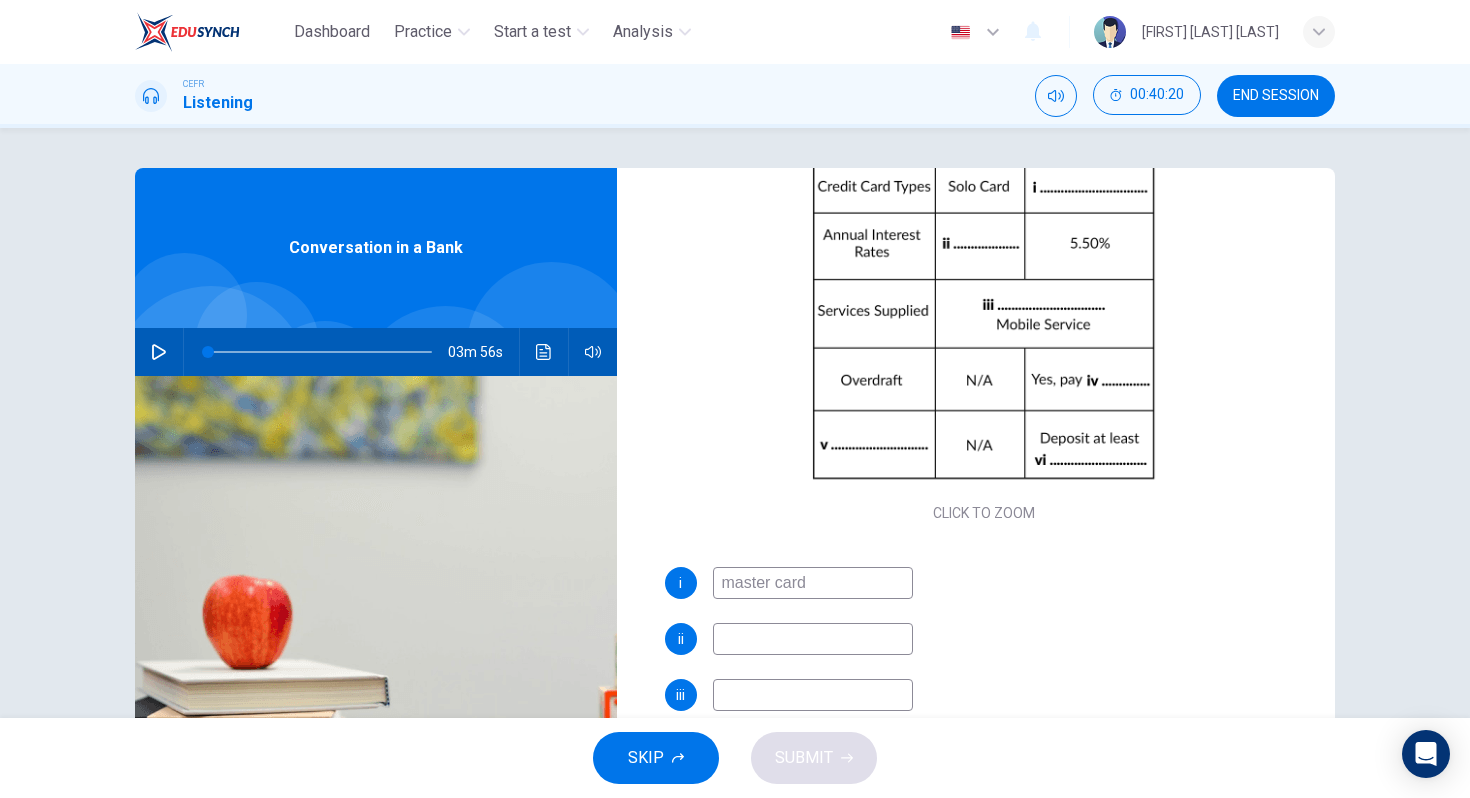 click on "master card" at bounding box center (813, 583) 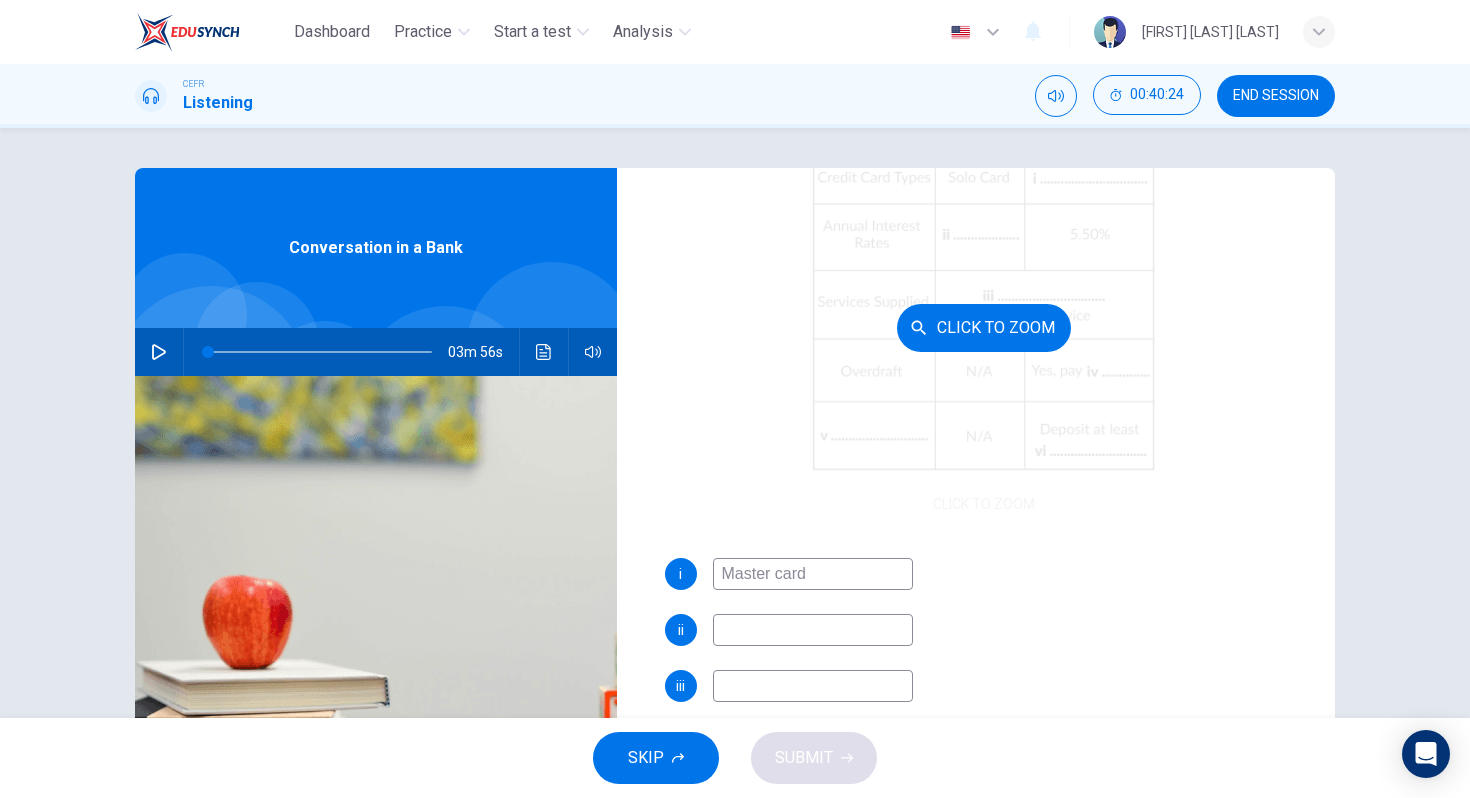 scroll, scrollTop: 240, scrollLeft: 0, axis: vertical 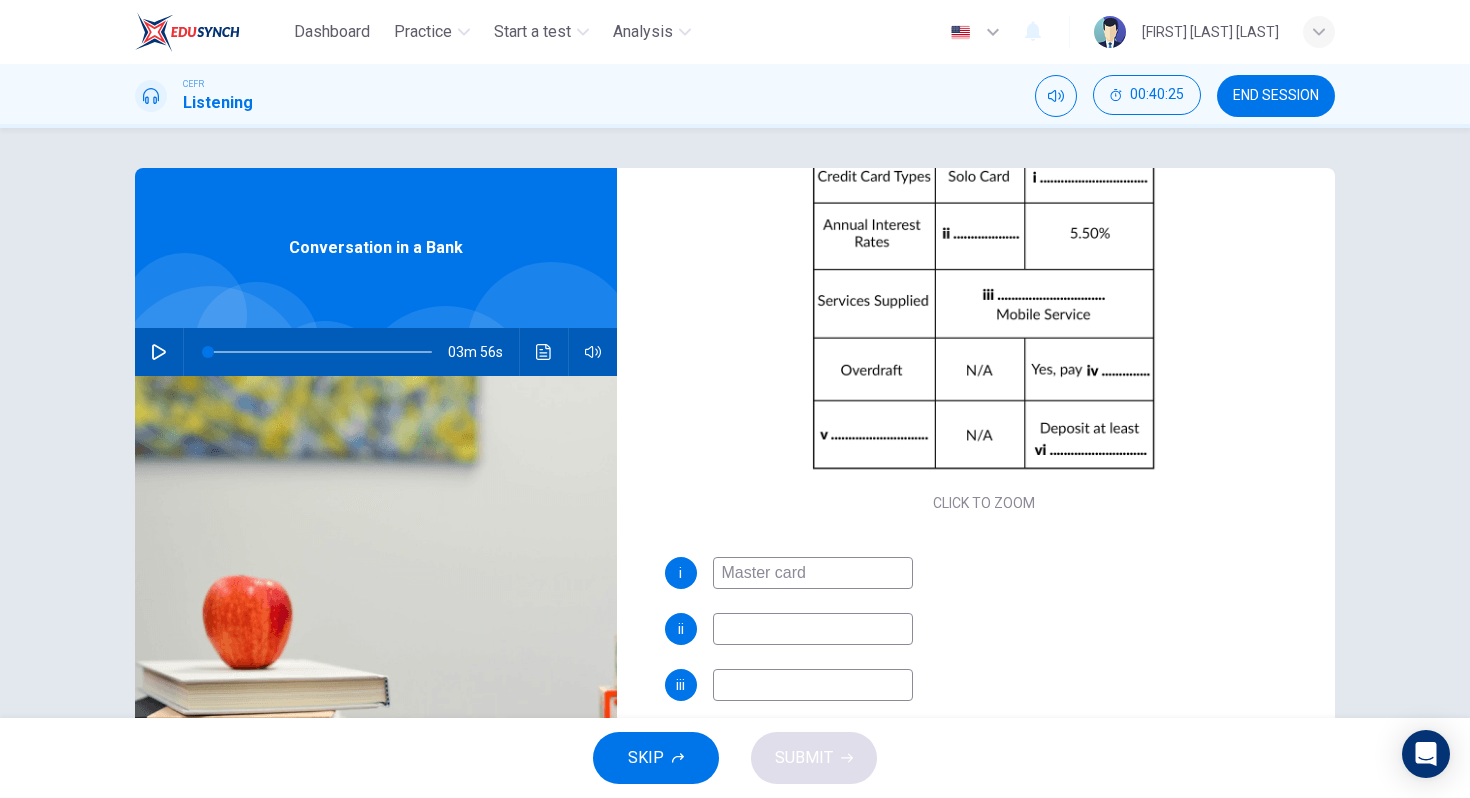 click on "Master card" at bounding box center [813, 573] 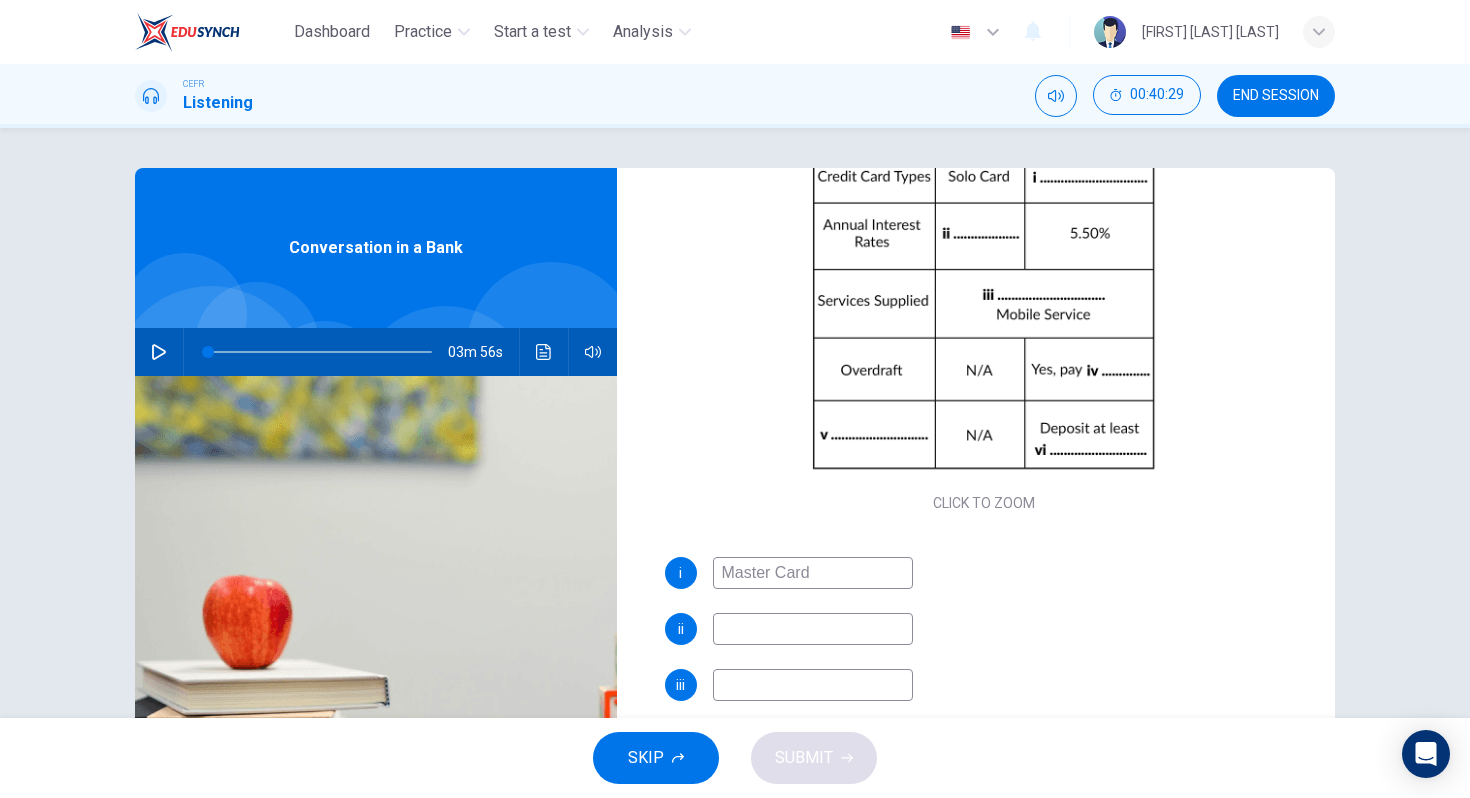 type on "Master Card" 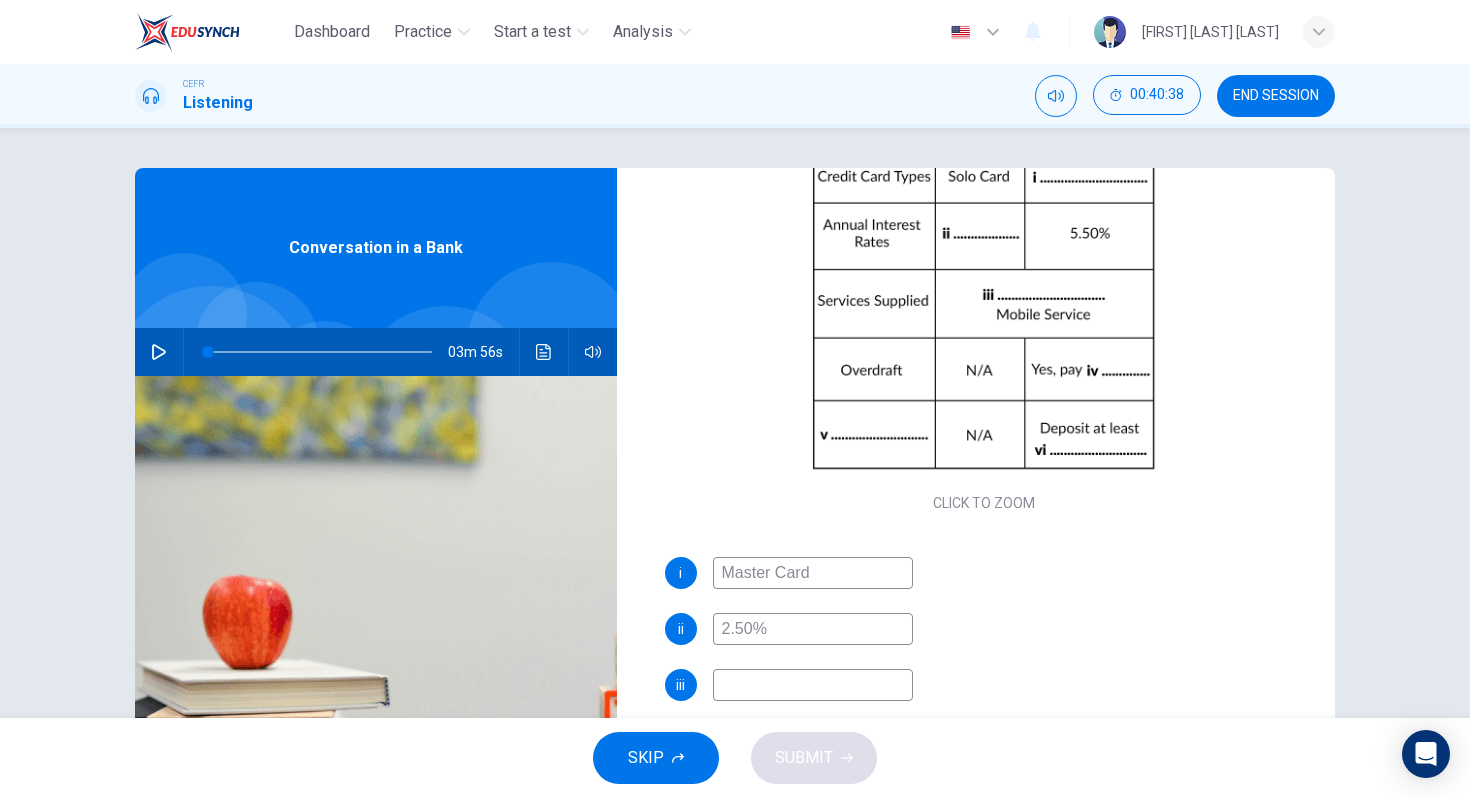 scroll, scrollTop: 279, scrollLeft: 0, axis: vertical 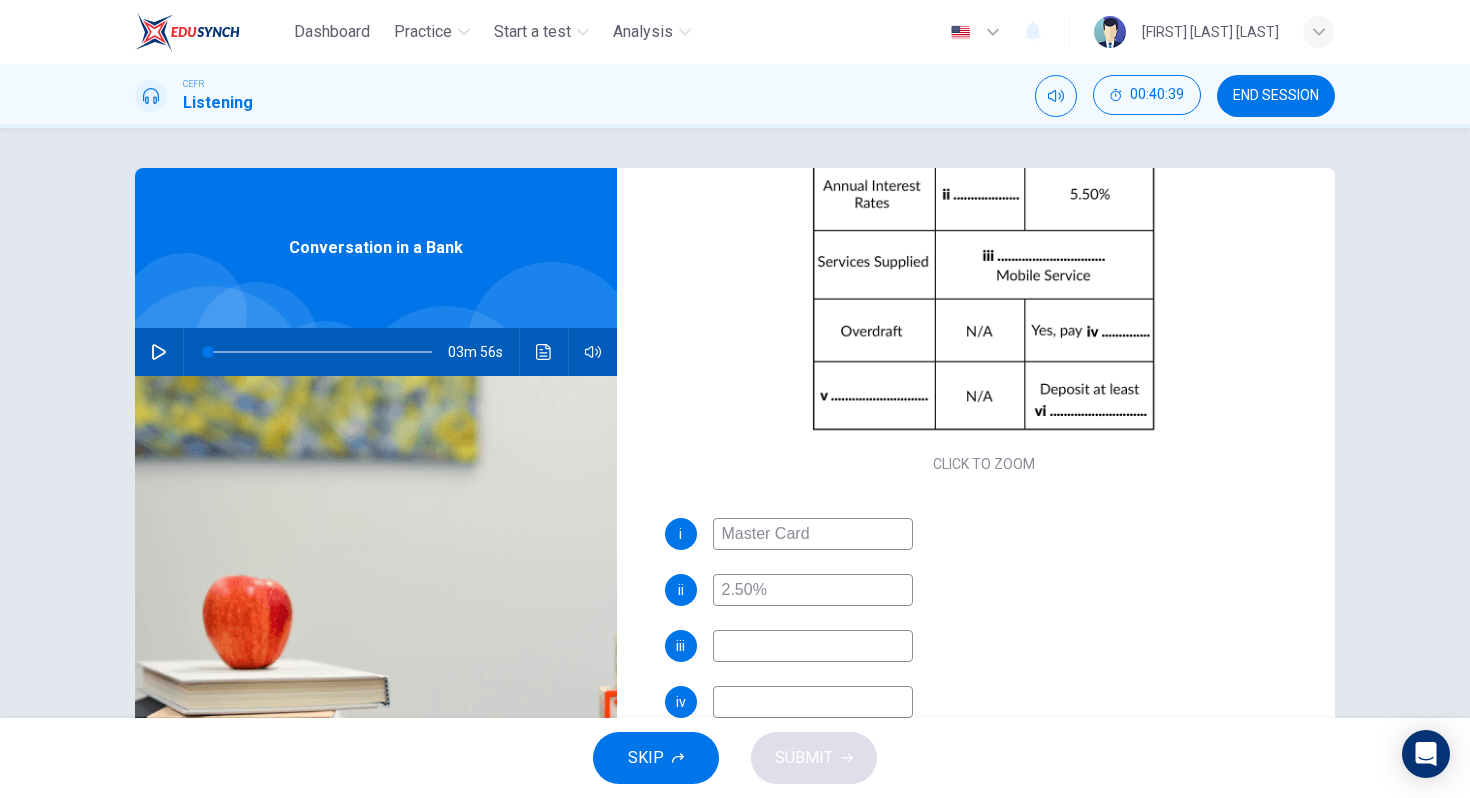 type on "2.50%" 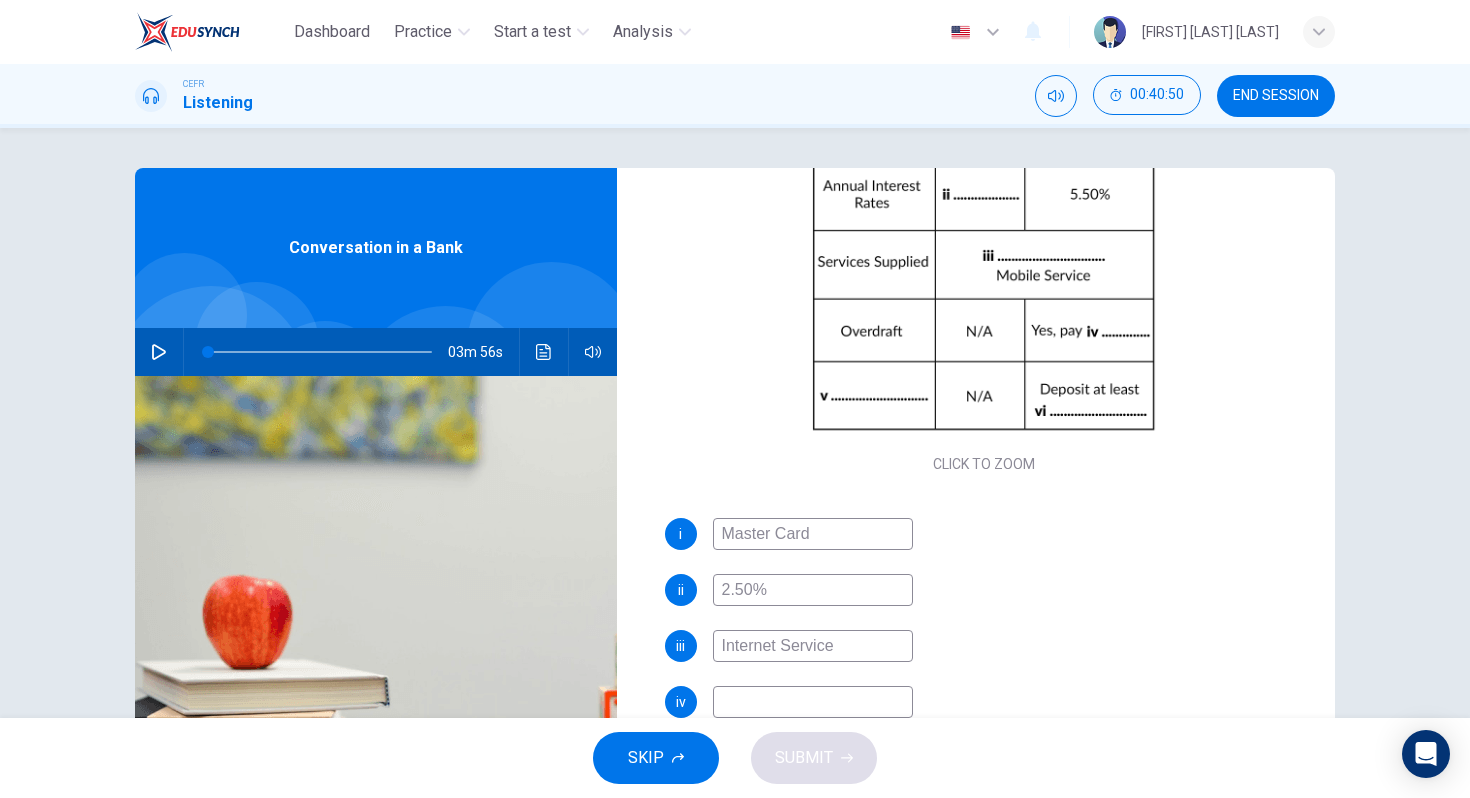 scroll, scrollTop: 286, scrollLeft: 0, axis: vertical 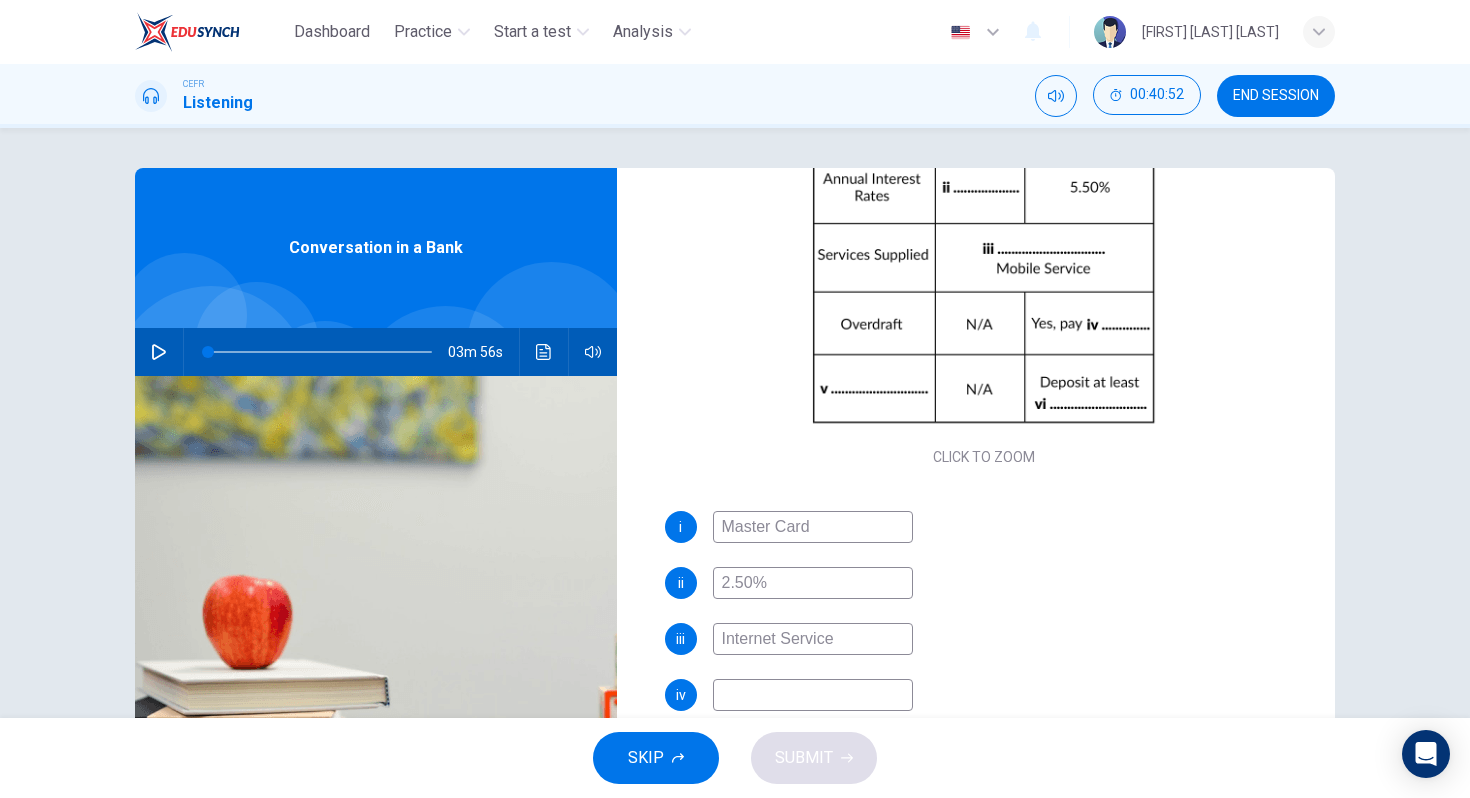 type on "Internet Service" 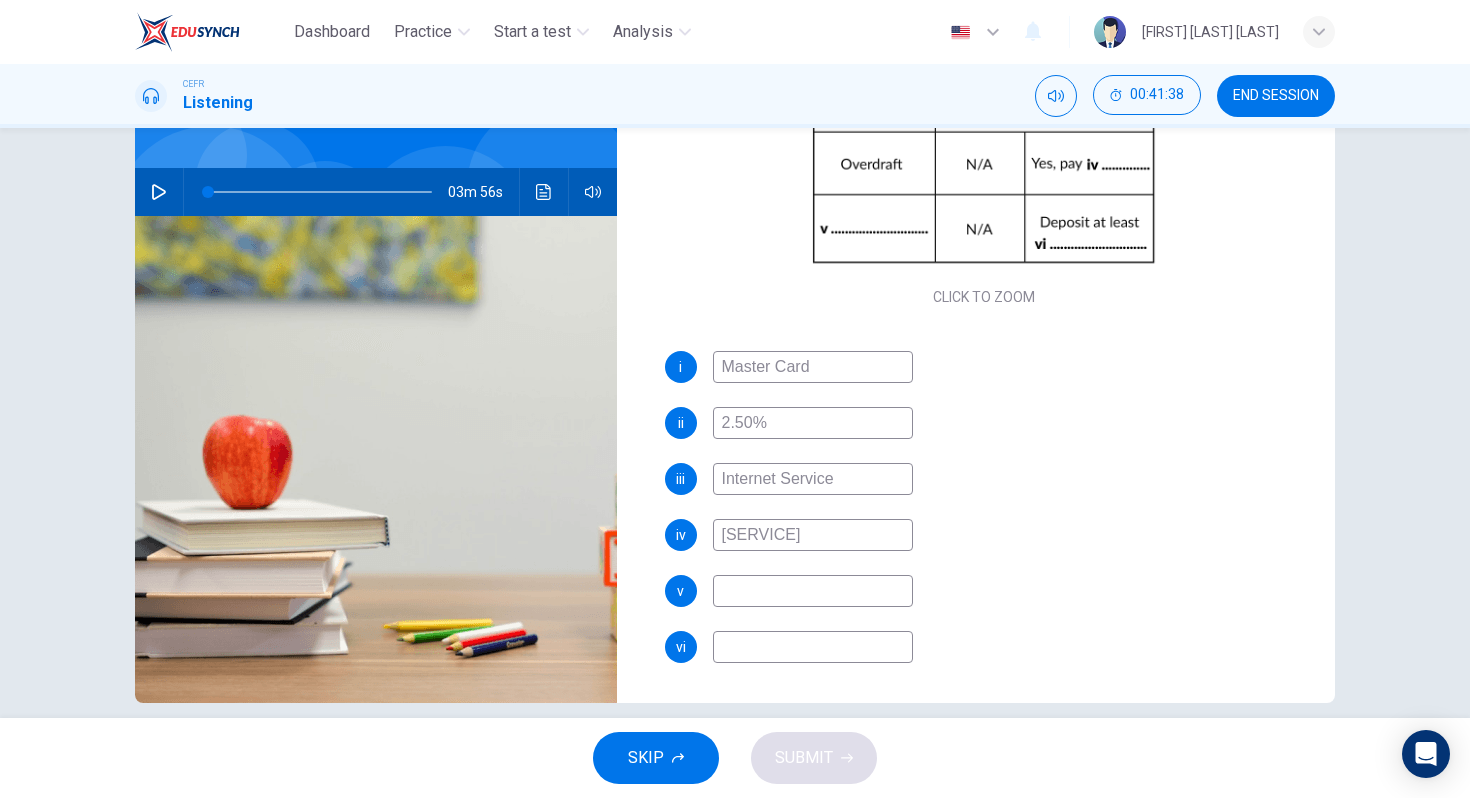 scroll, scrollTop: 163, scrollLeft: 0, axis: vertical 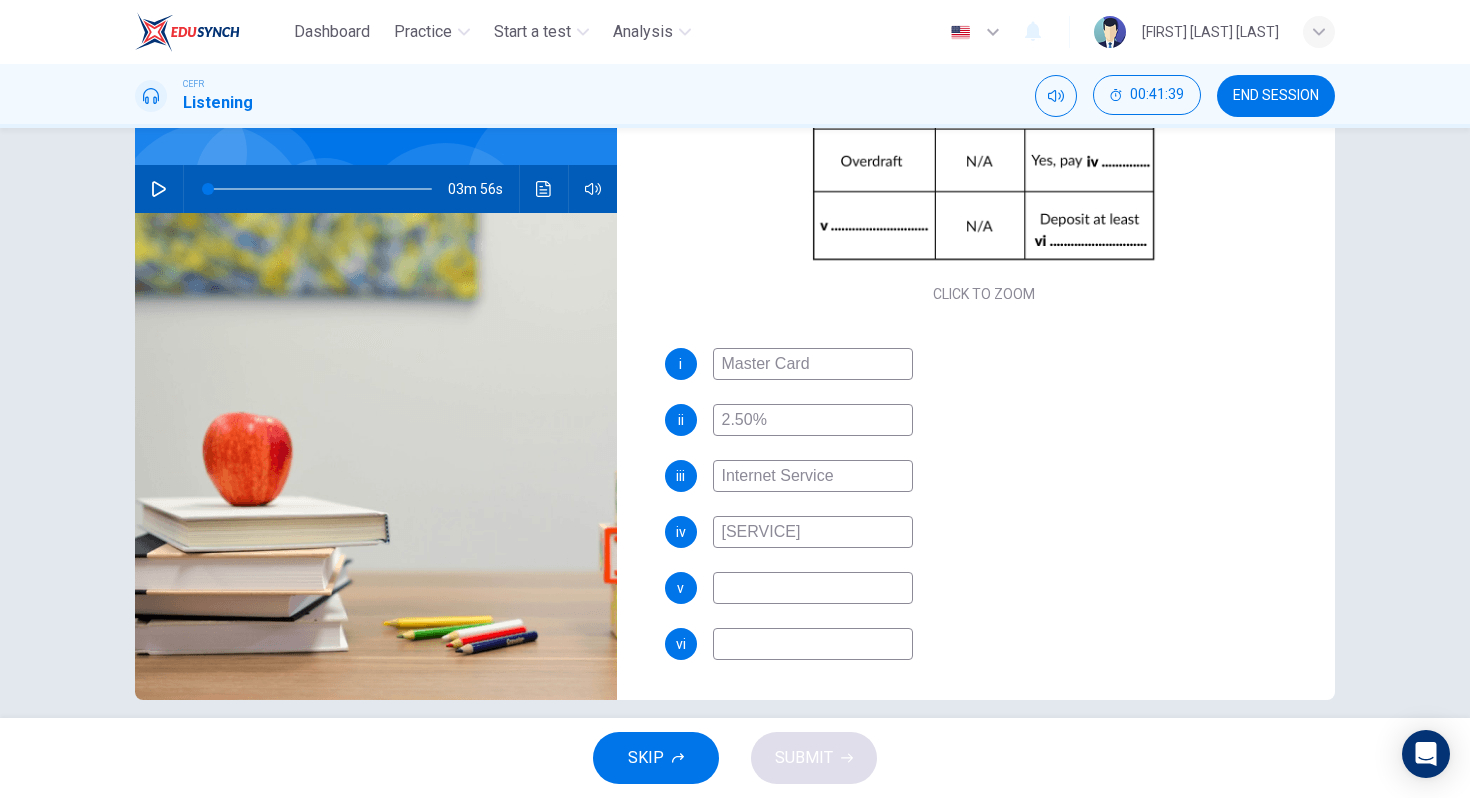 type on "[SERVICE]" 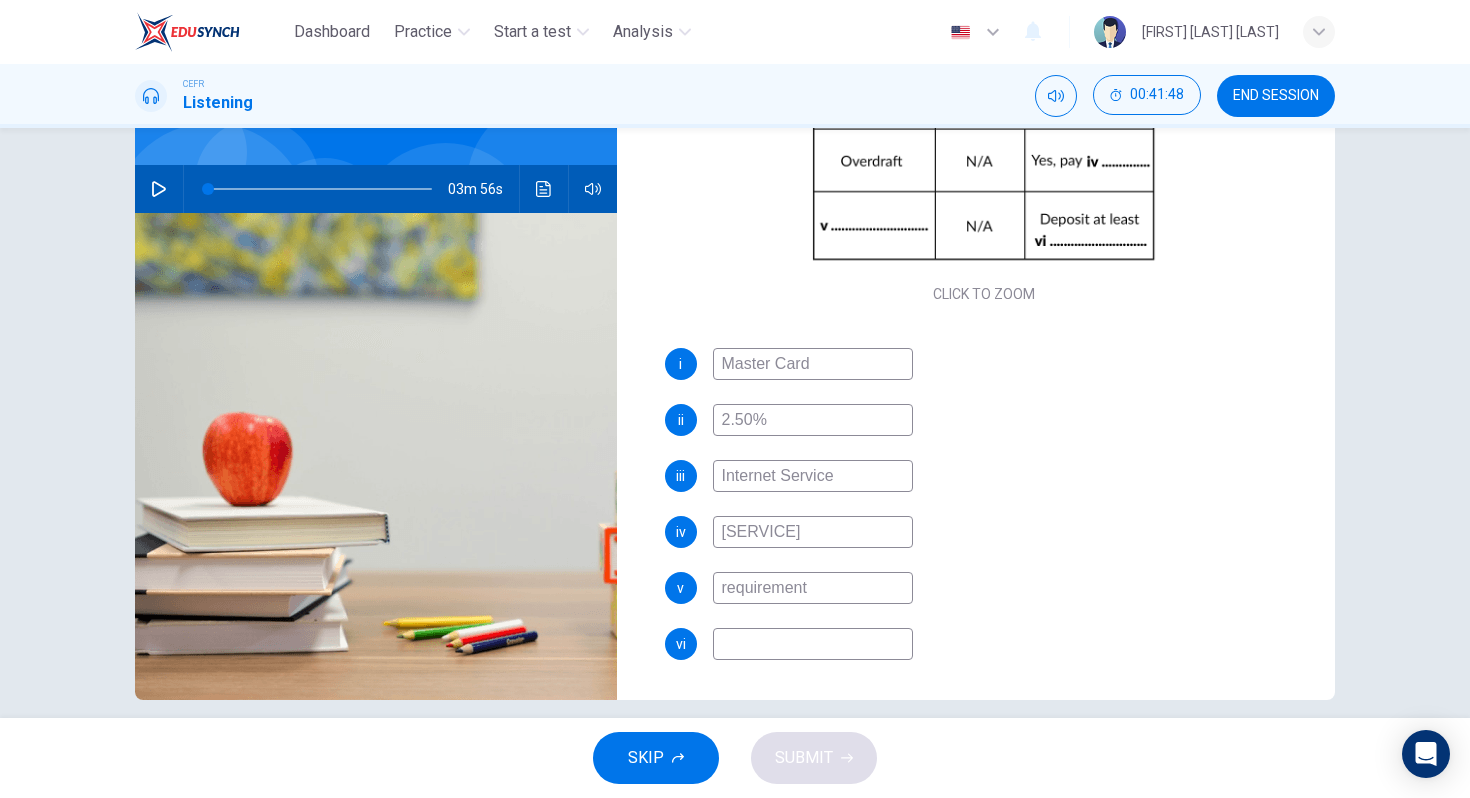 click on "requirement" at bounding box center (813, 364) 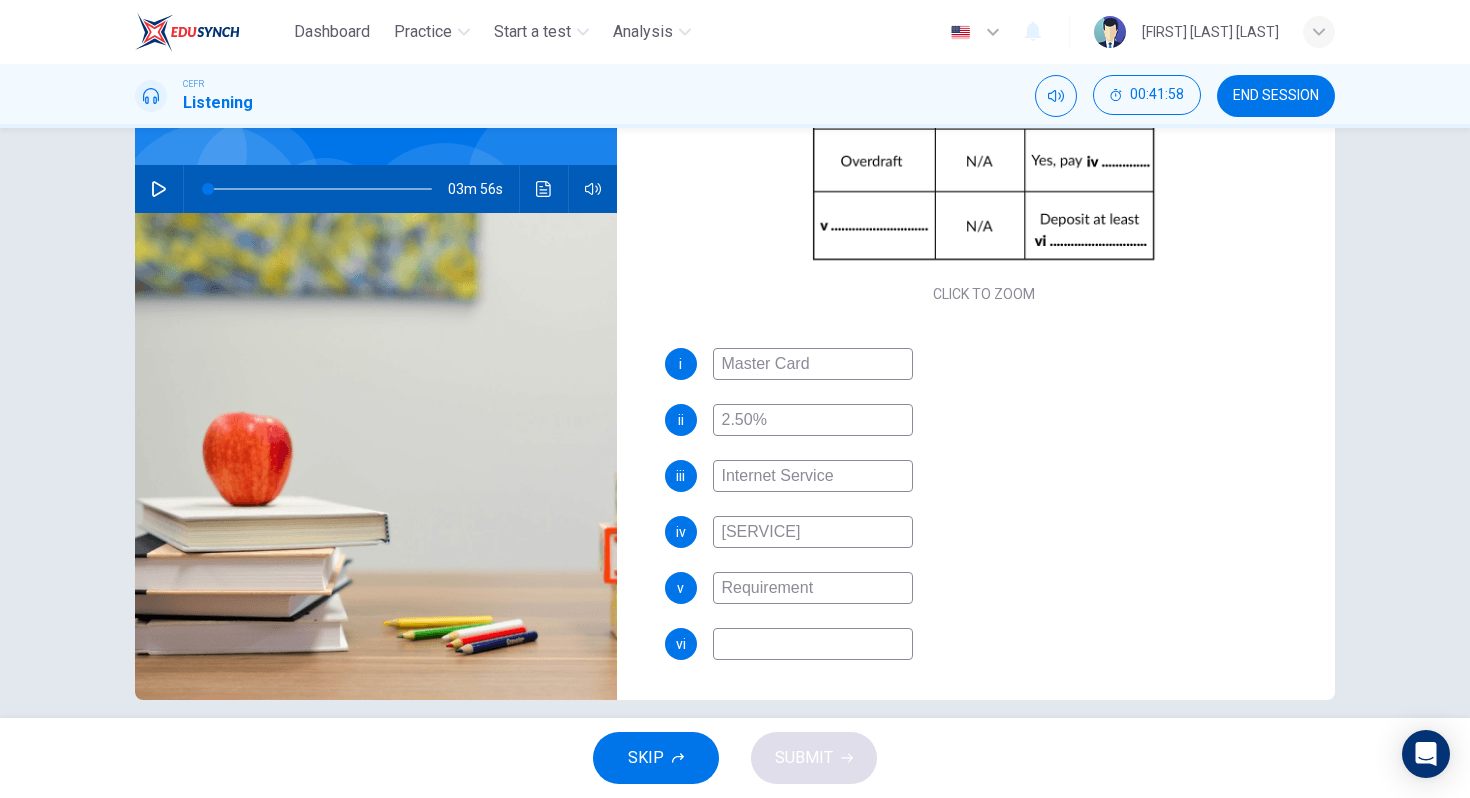 type on "Requirement" 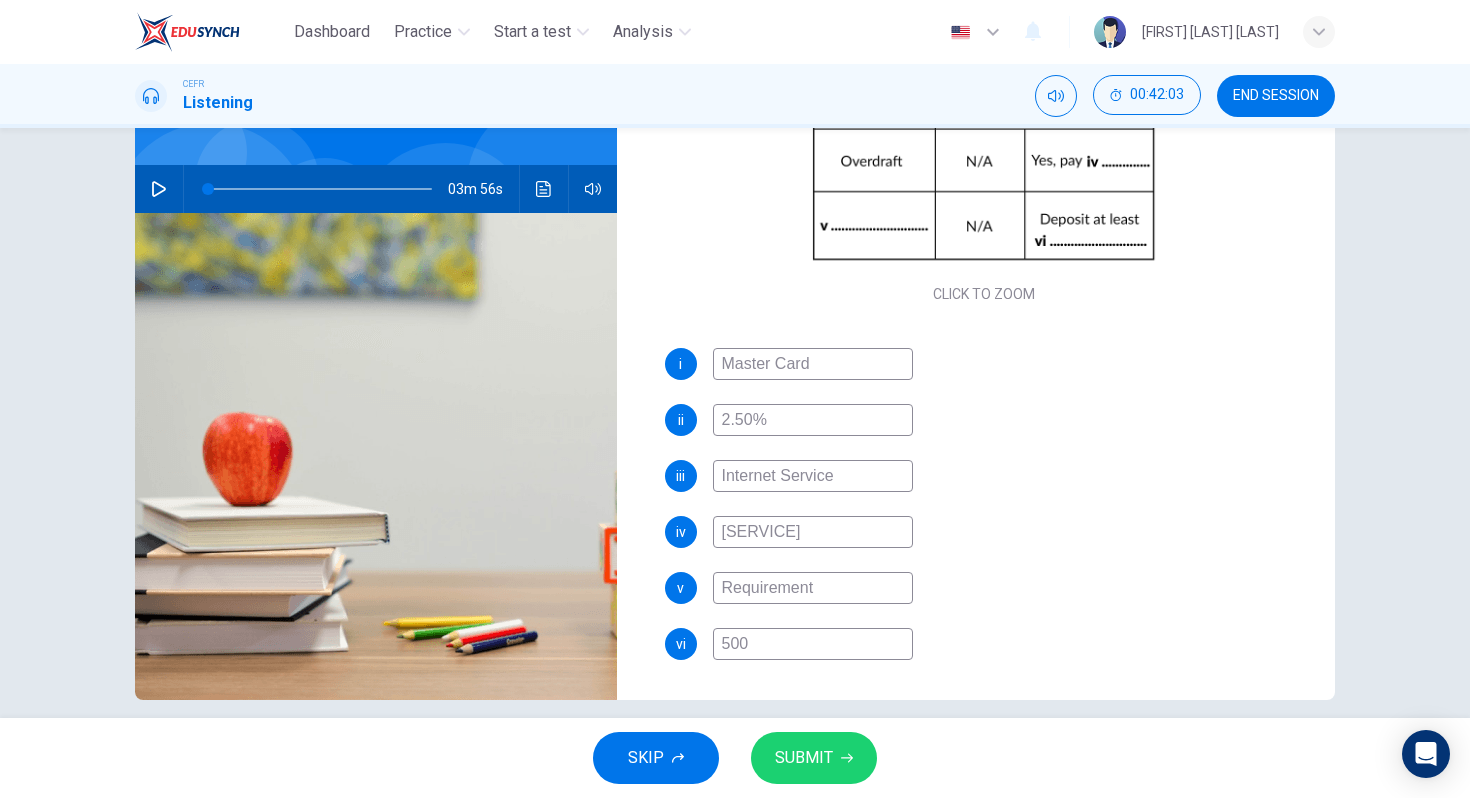 scroll, scrollTop: 185, scrollLeft: 0, axis: vertical 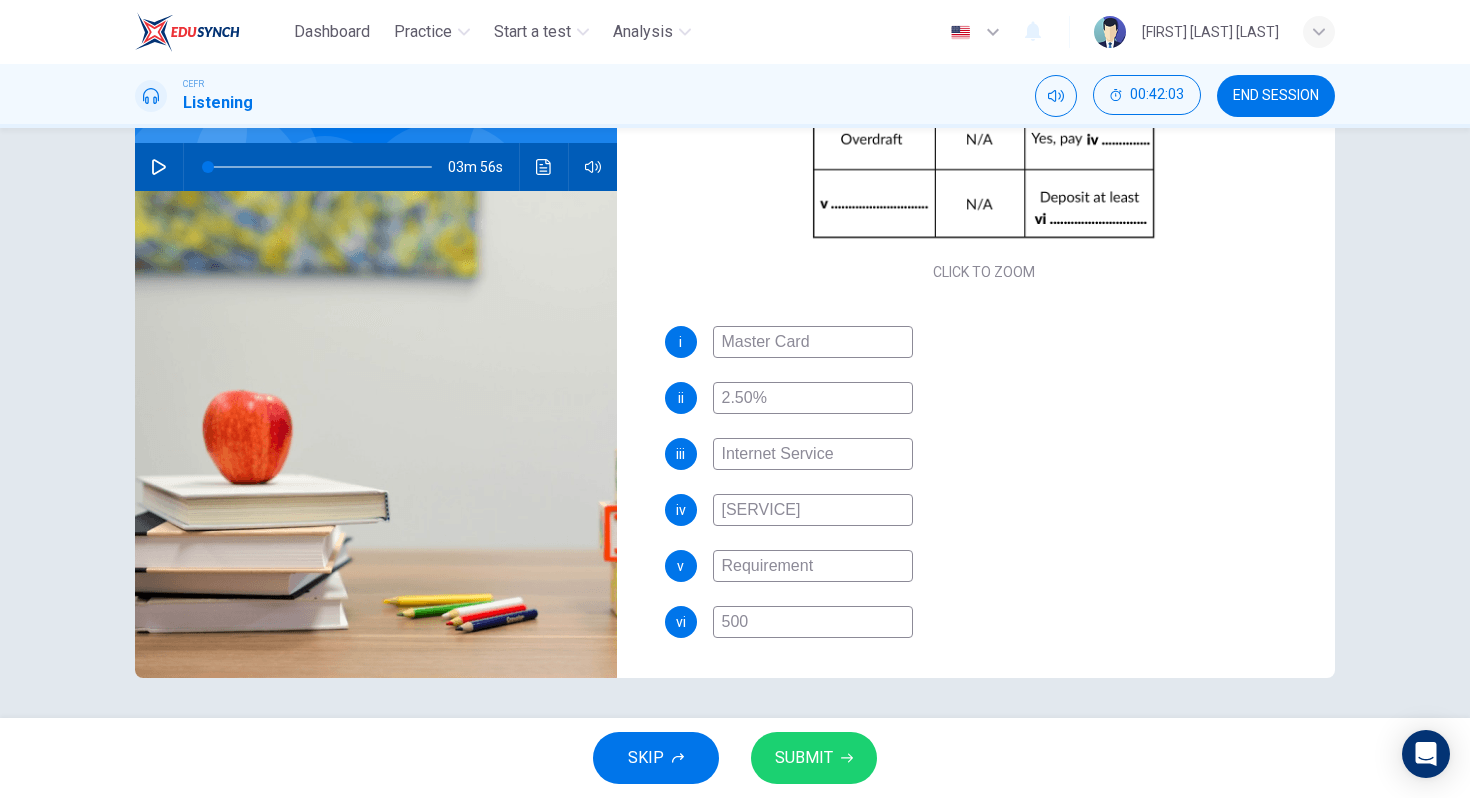 type on "500" 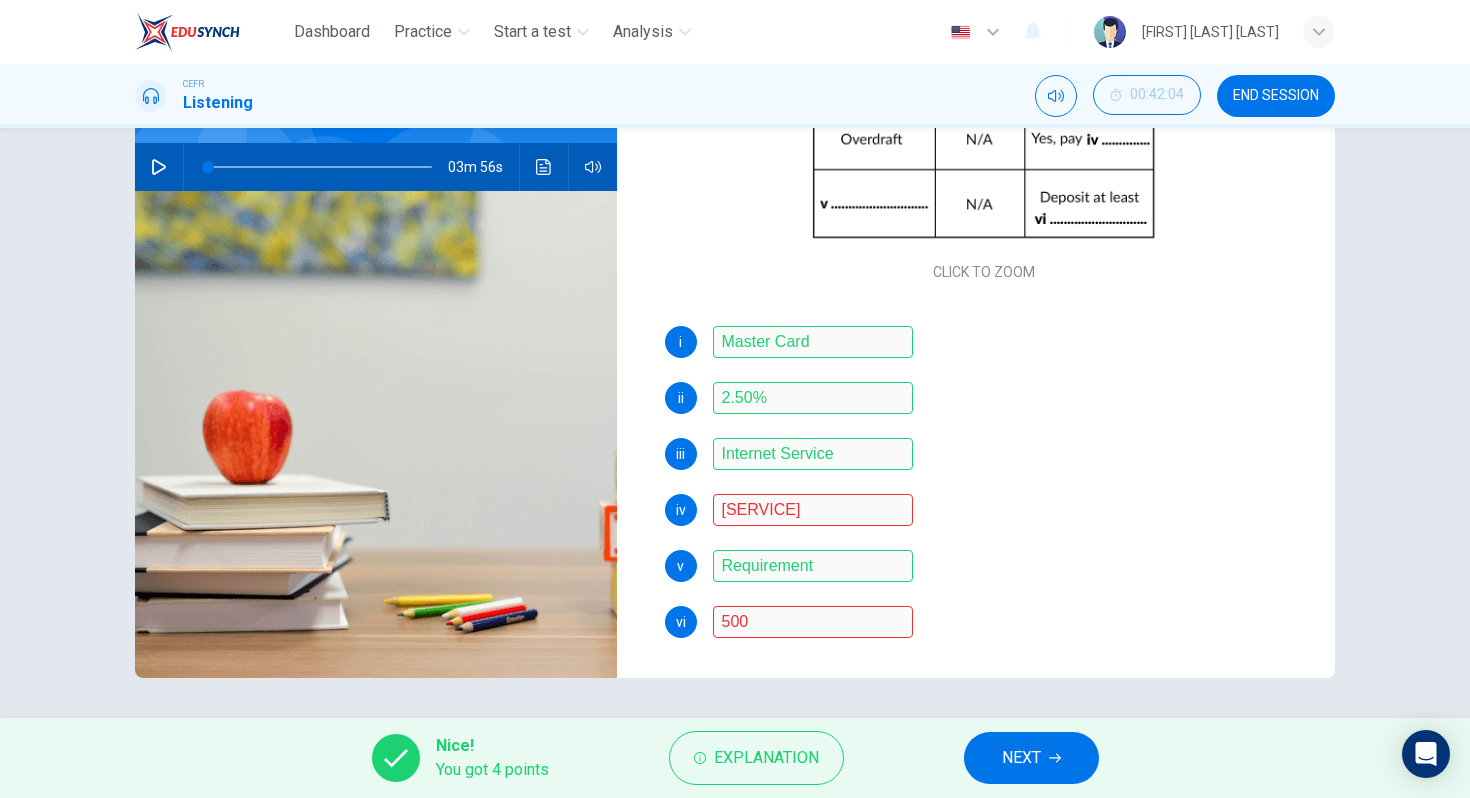 click at bounding box center (544, 167) 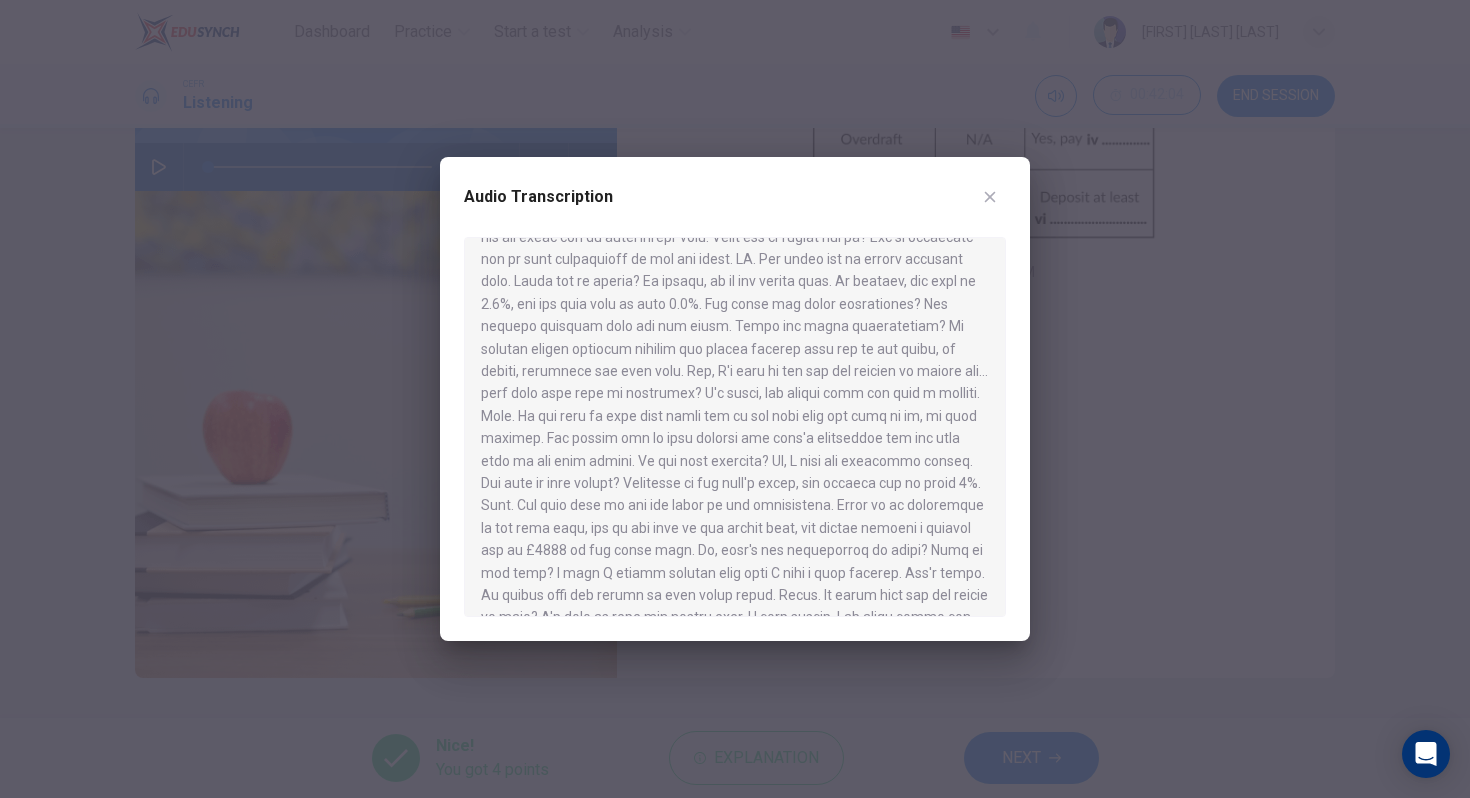 scroll, scrollTop: 415, scrollLeft: 0, axis: vertical 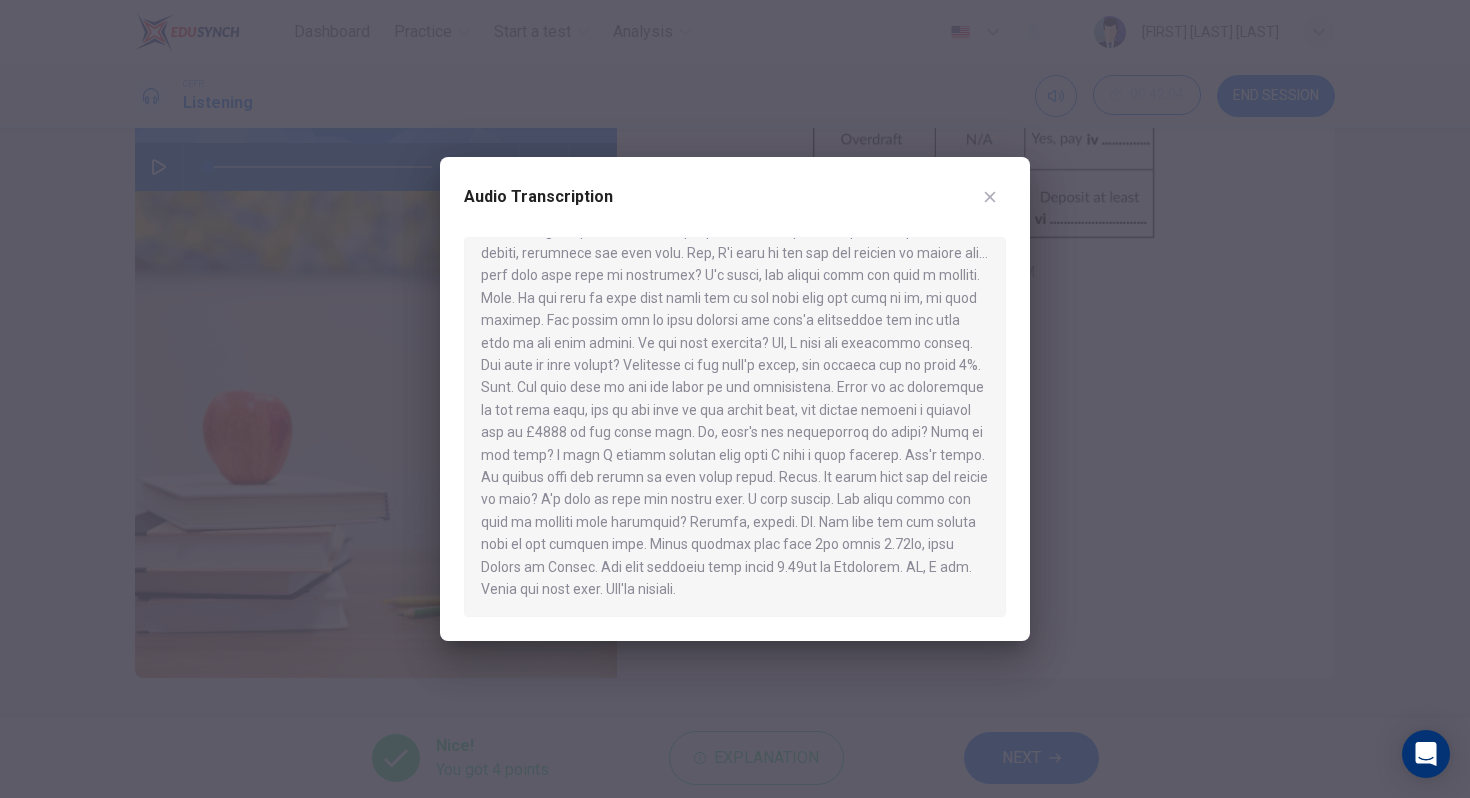 click at bounding box center [735, 399] 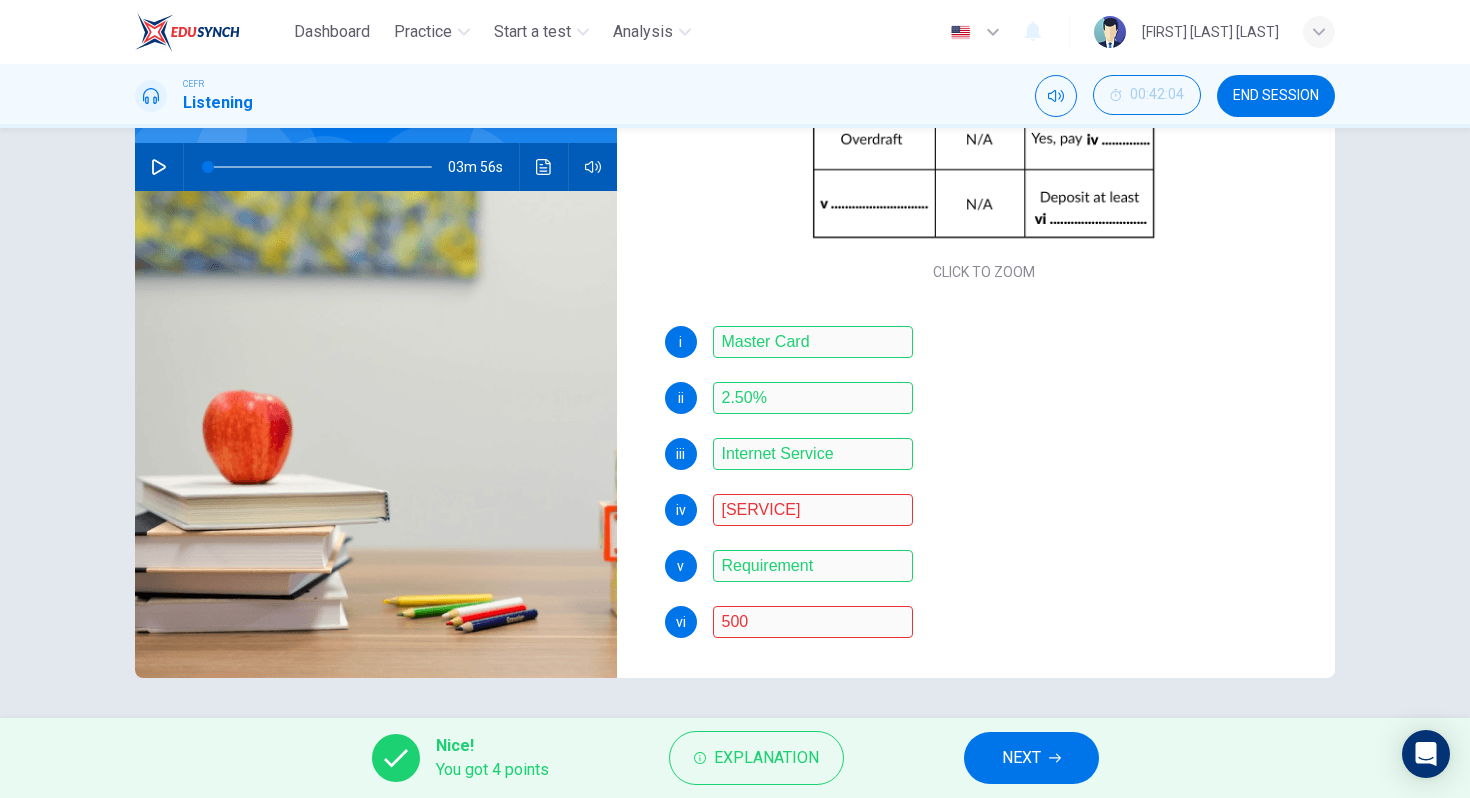 click at bounding box center [320, 167] 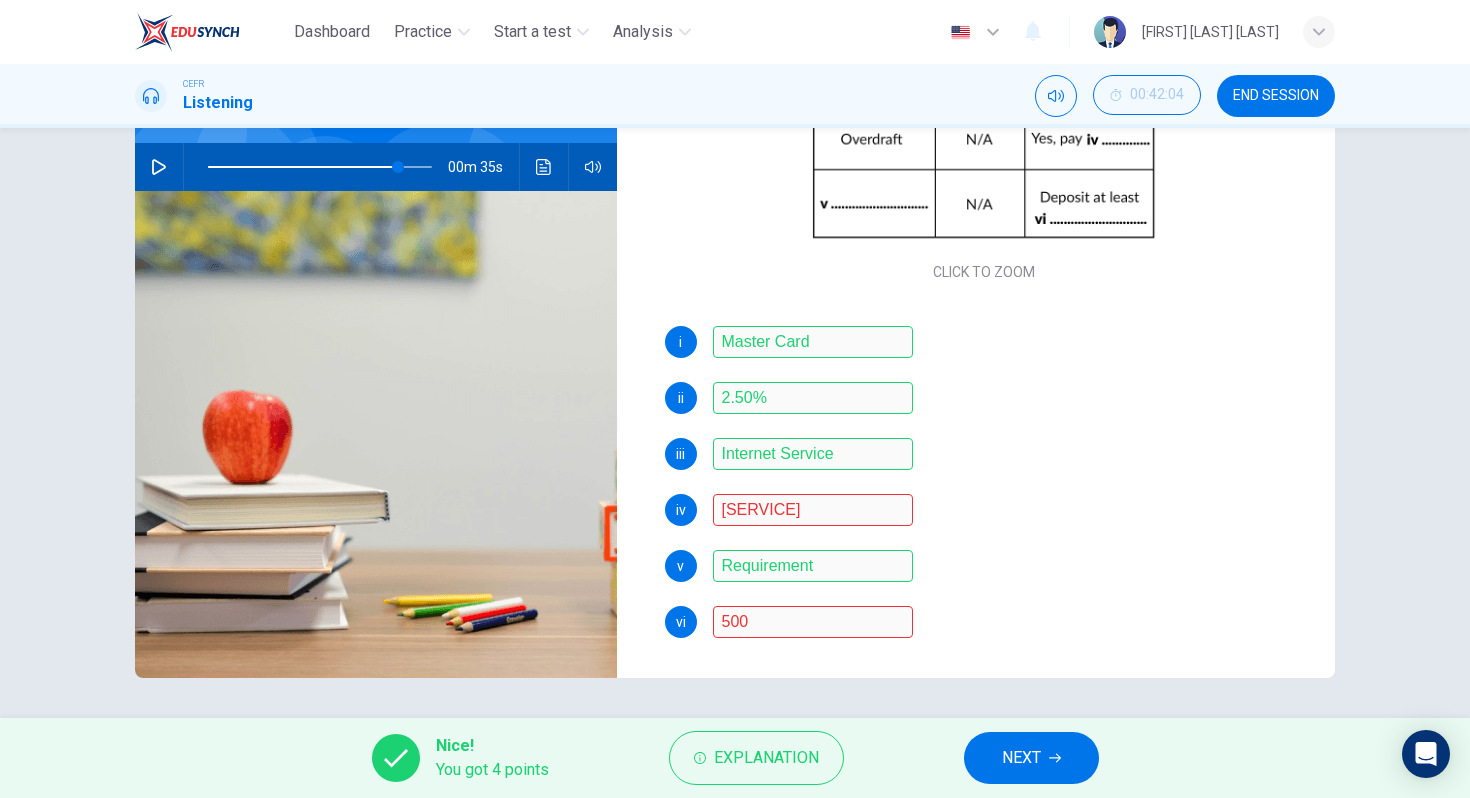 click at bounding box center [159, 167] 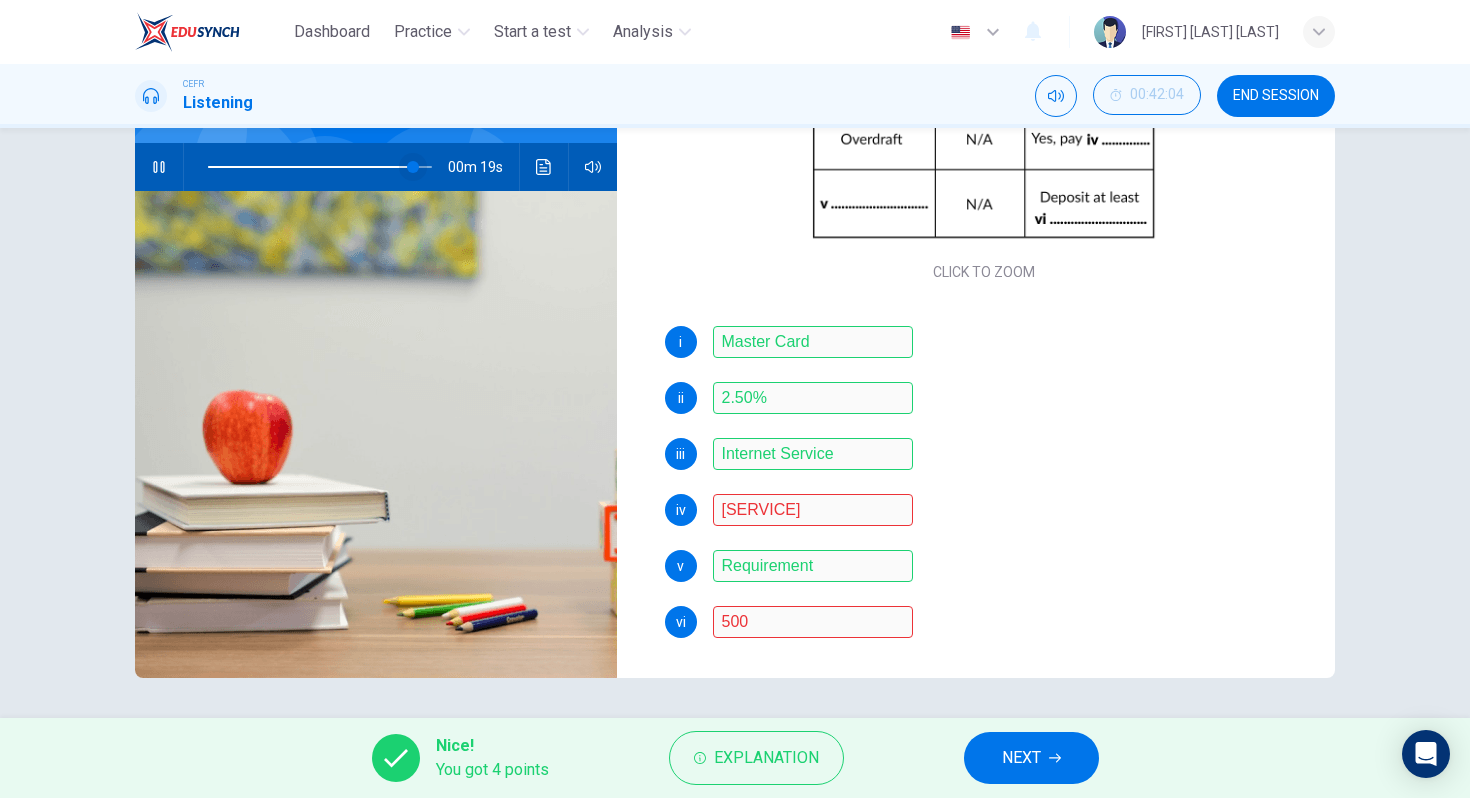 click at bounding box center (413, 167) 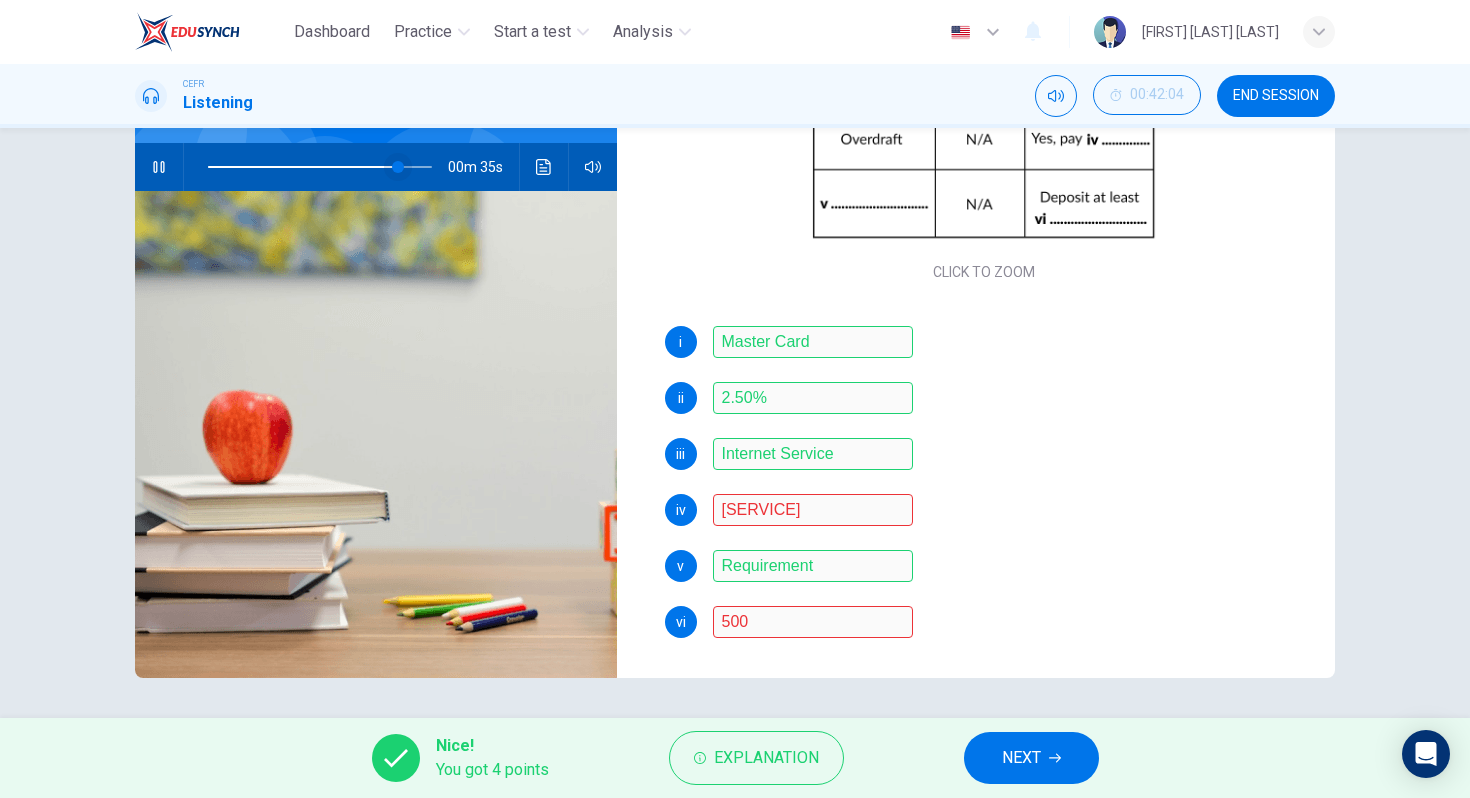 click at bounding box center (398, 167) 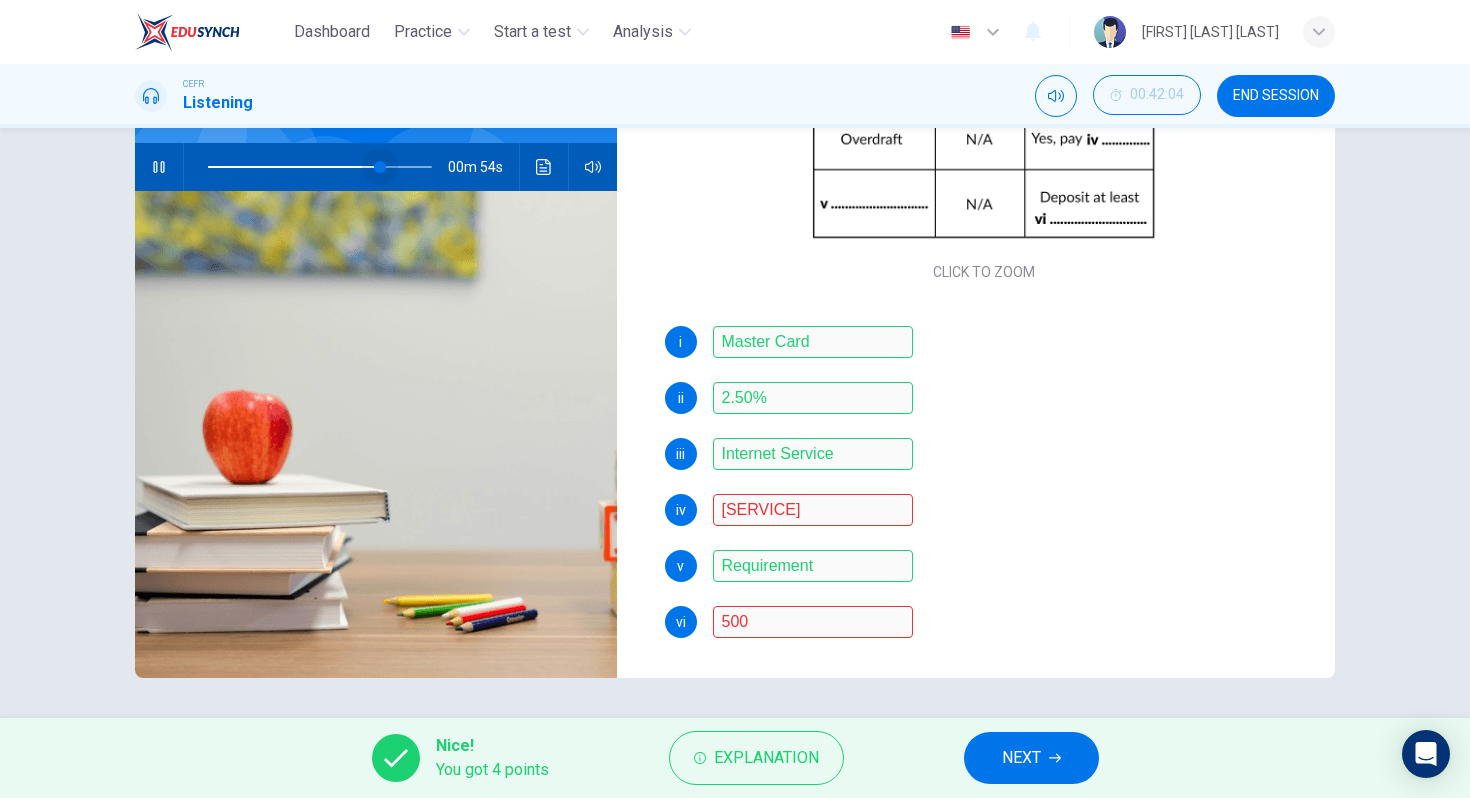 click at bounding box center (380, 167) 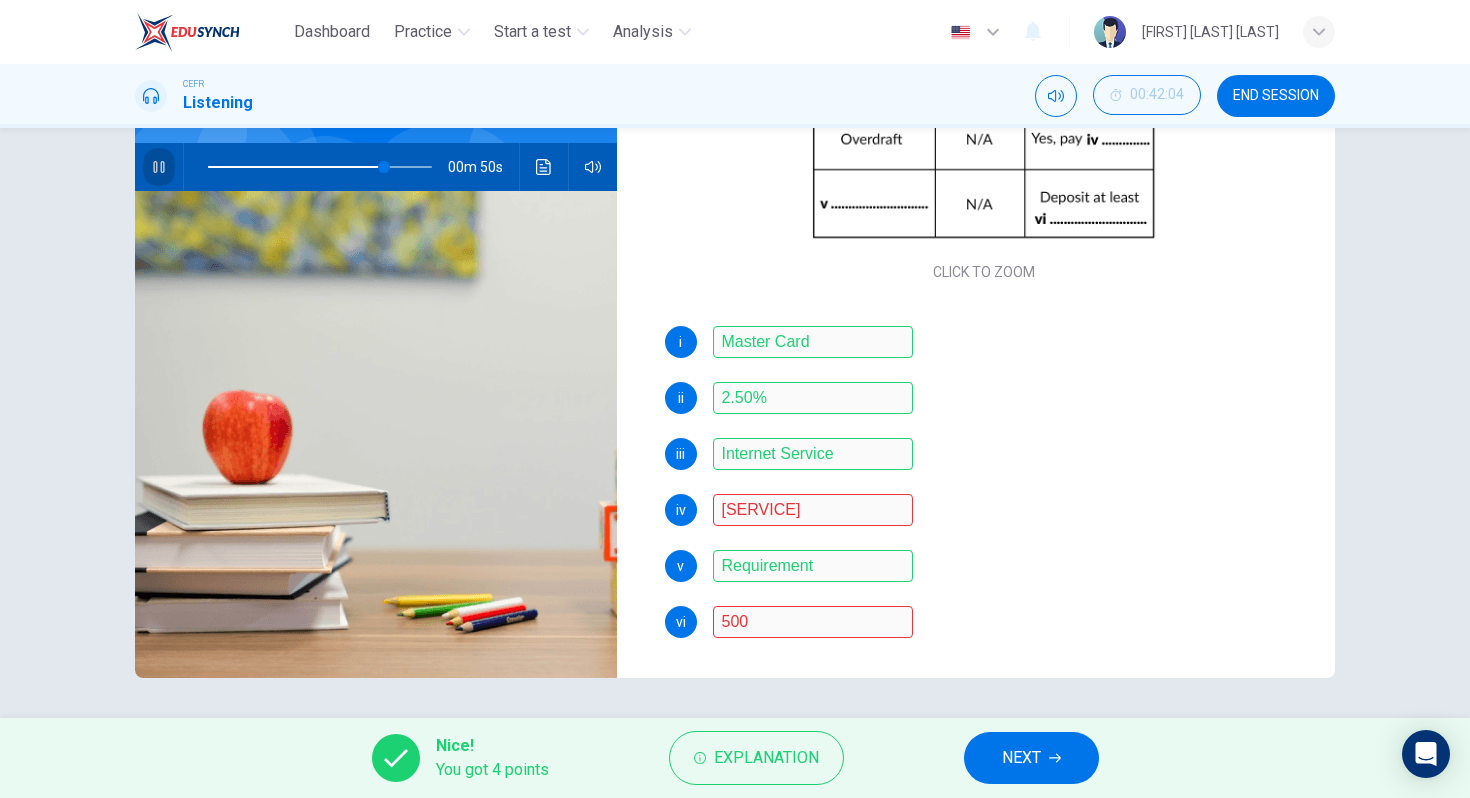 click at bounding box center [159, 167] 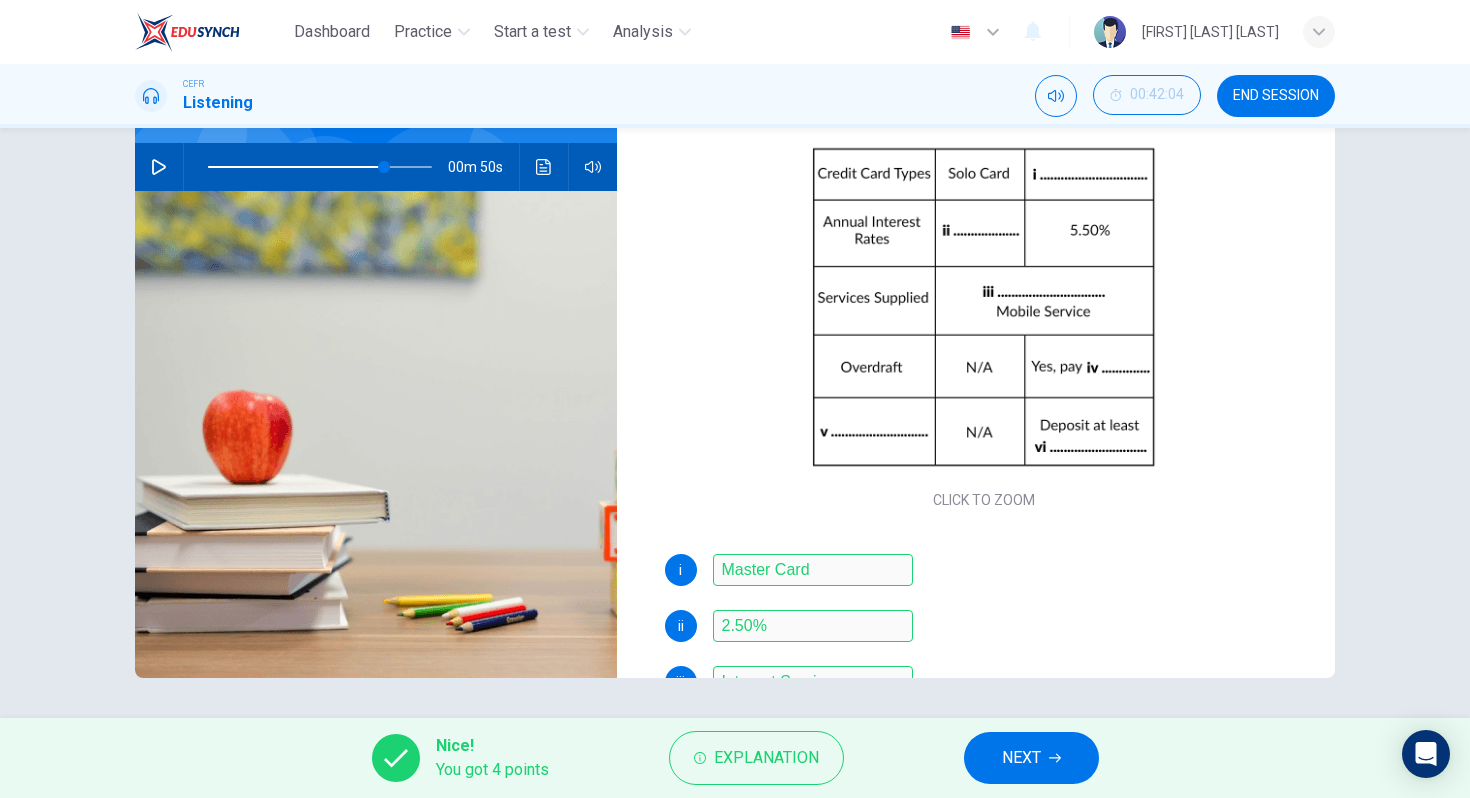 scroll, scrollTop: 0, scrollLeft: 0, axis: both 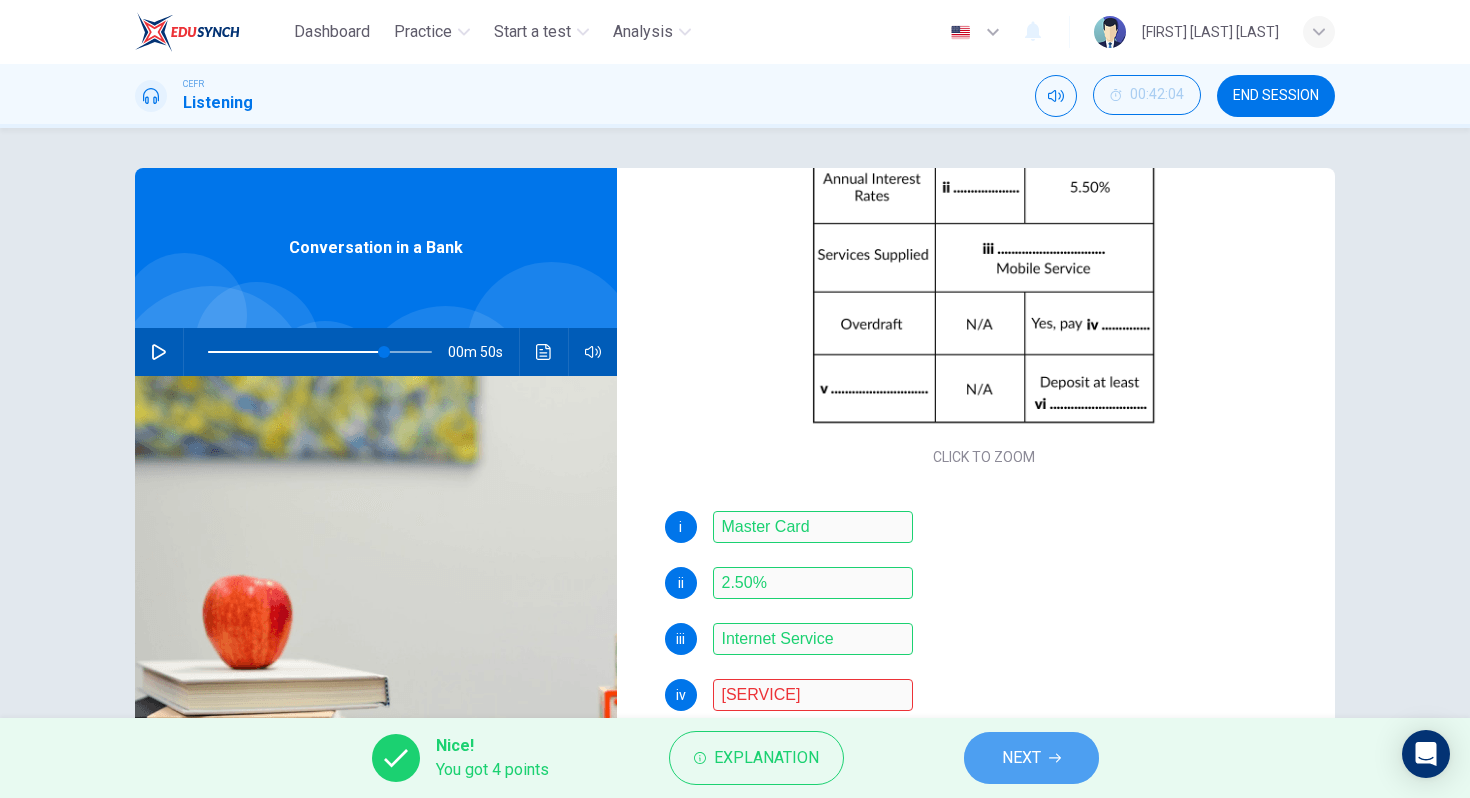 click on "NEXT" at bounding box center [1021, 758] 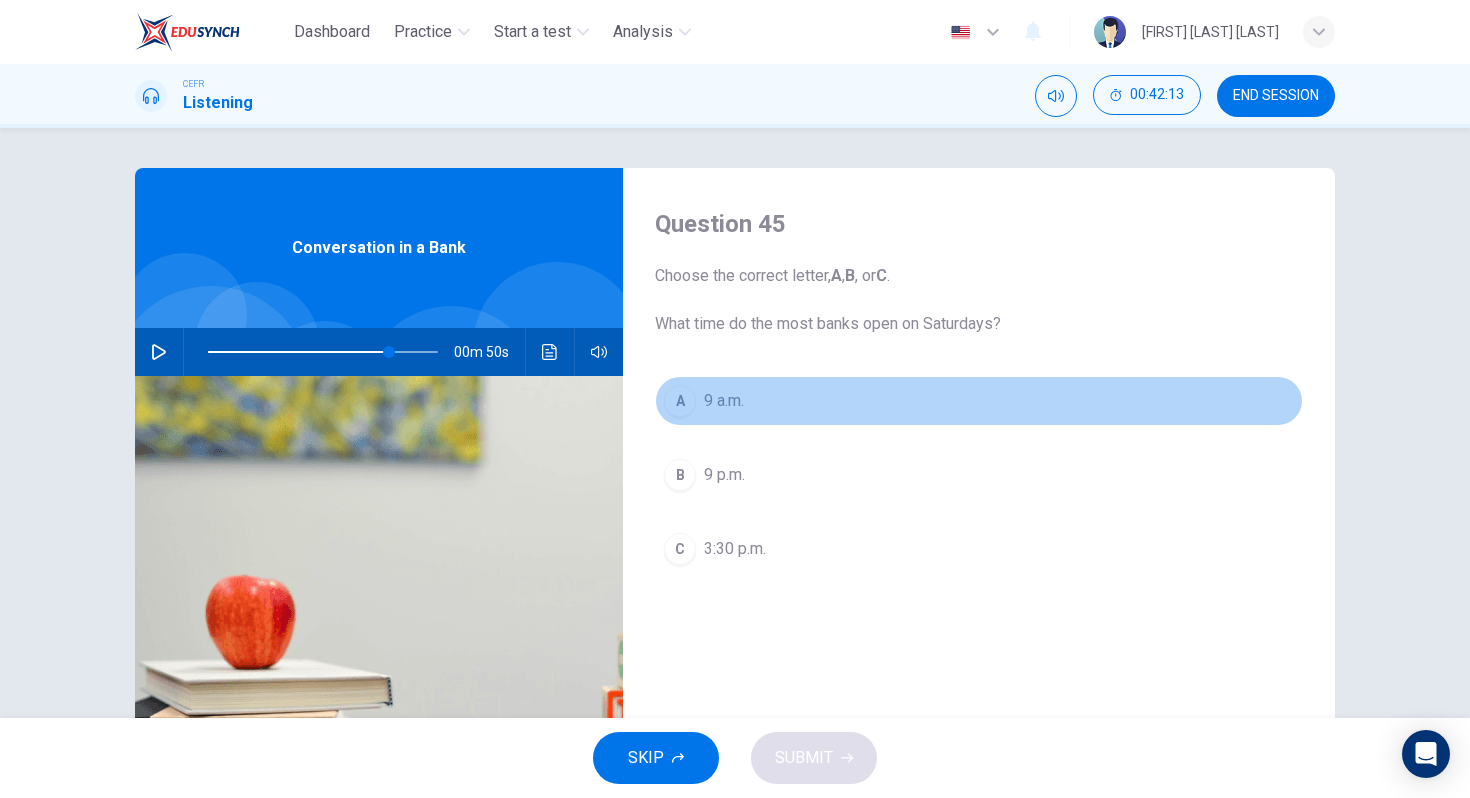 click on "A 9 a.m." at bounding box center (979, 401) 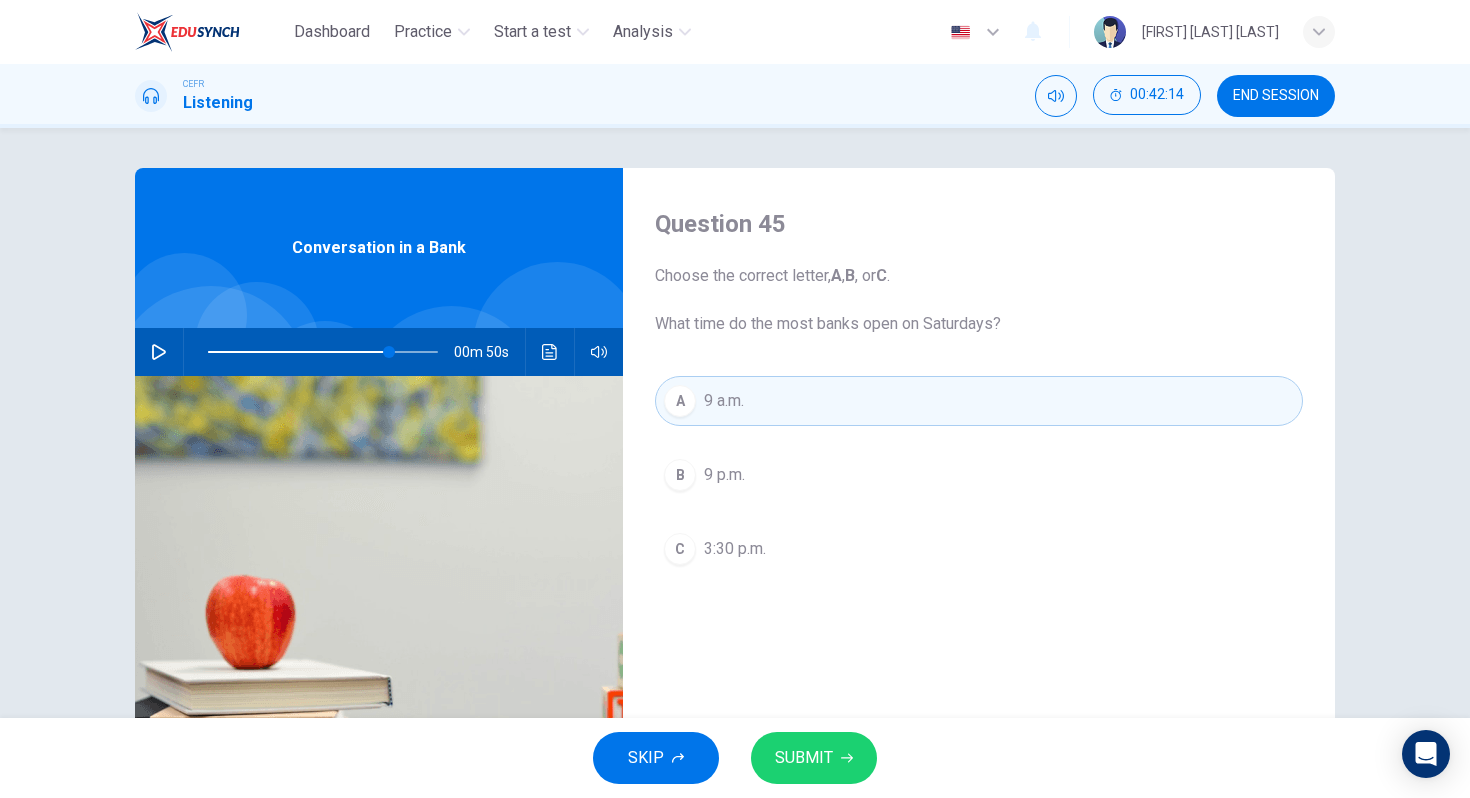 click on "SUBMIT" at bounding box center [804, 758] 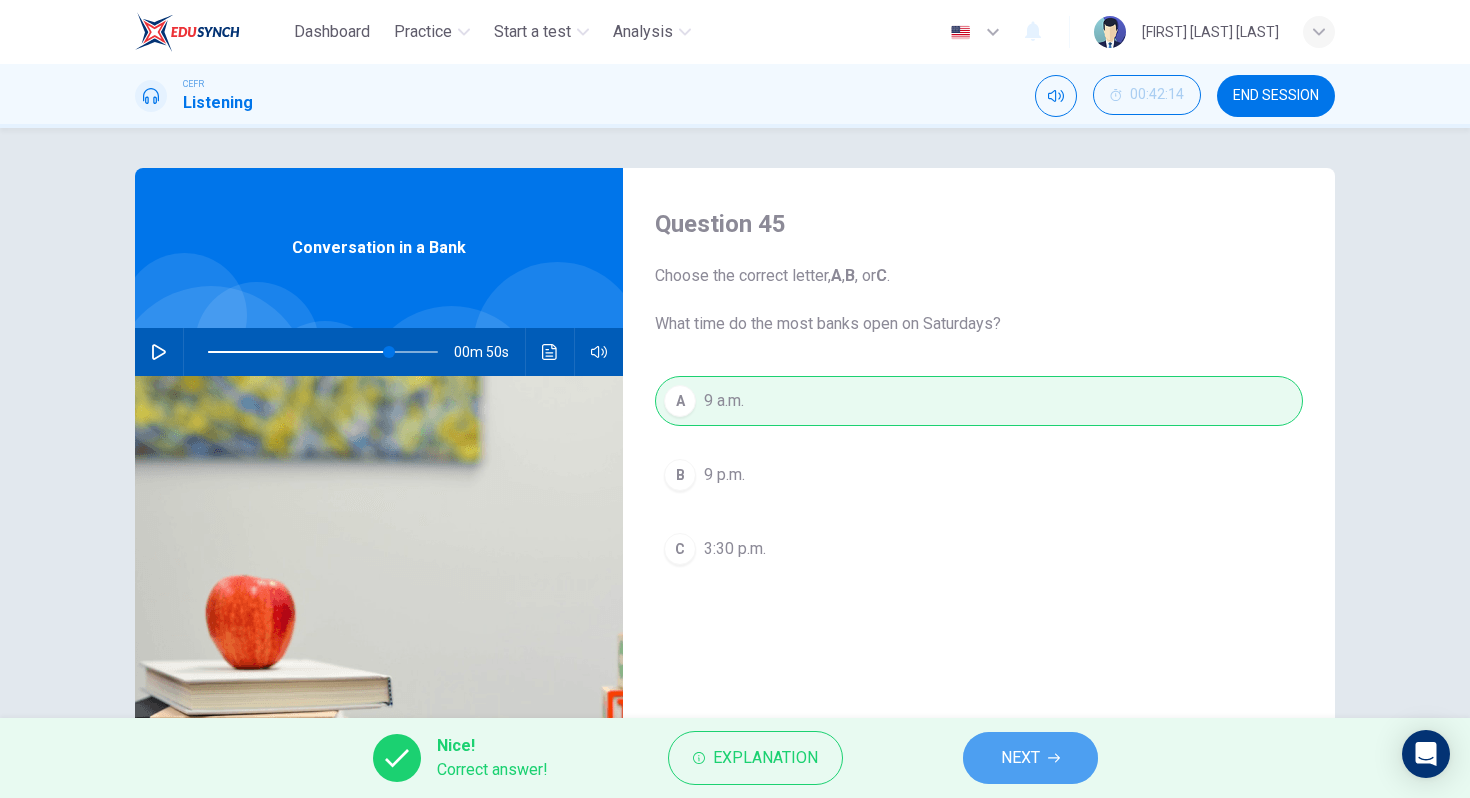 click on "NEXT" at bounding box center (1030, 758) 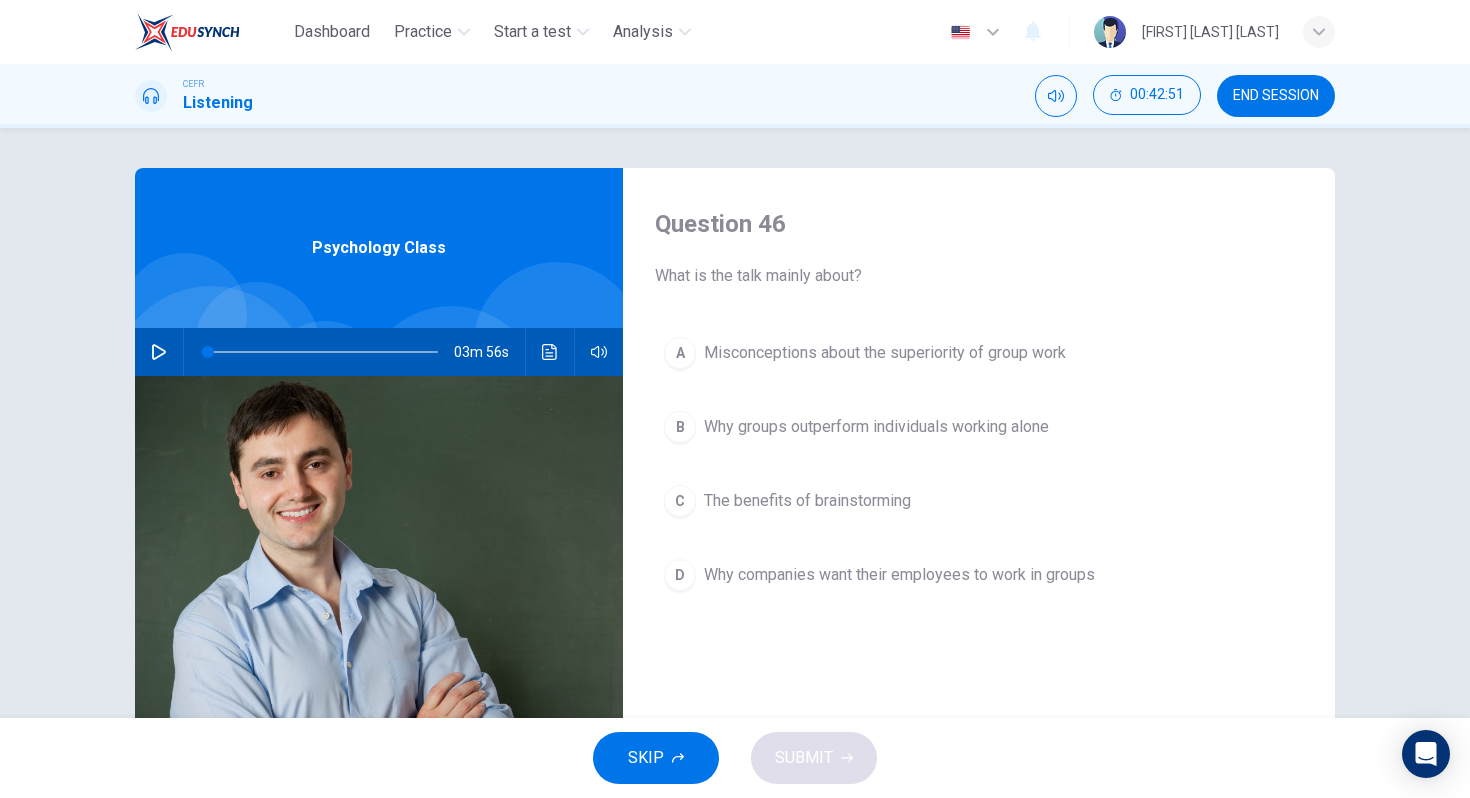 click at bounding box center (159, 352) 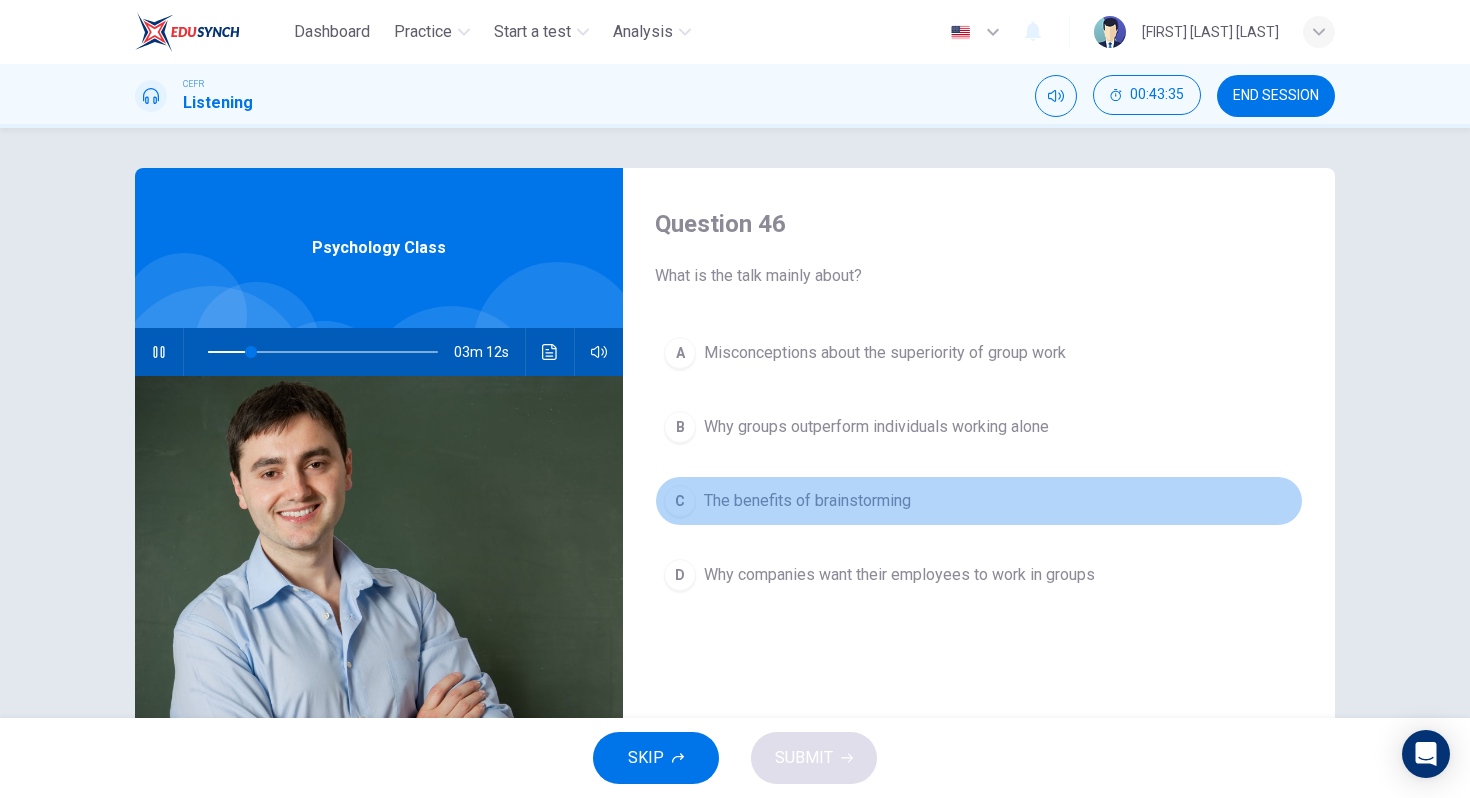 click on "The benefits of brainstorming" at bounding box center (885, 353) 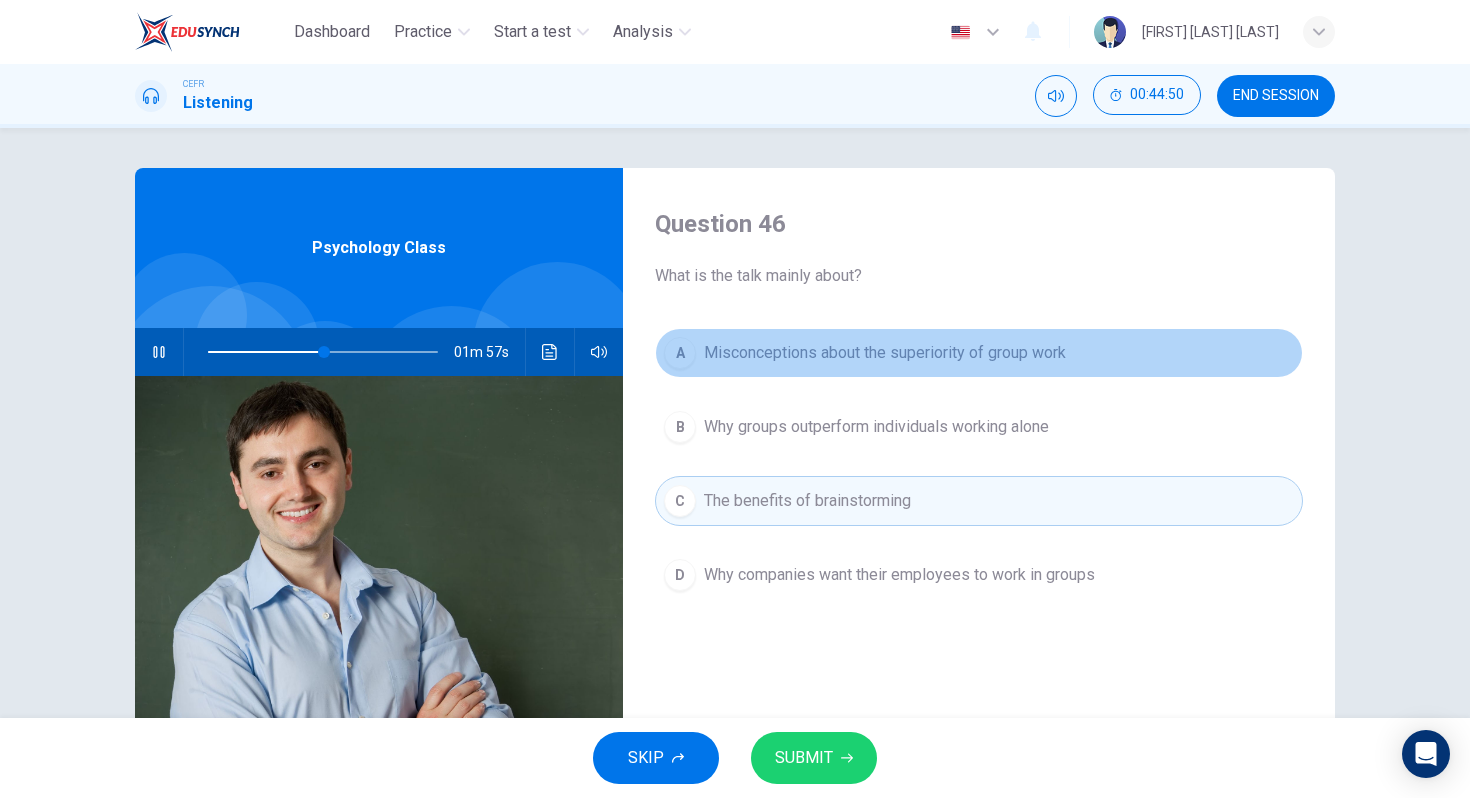 click on "Misconceptions about the superiority of group work" at bounding box center [885, 353] 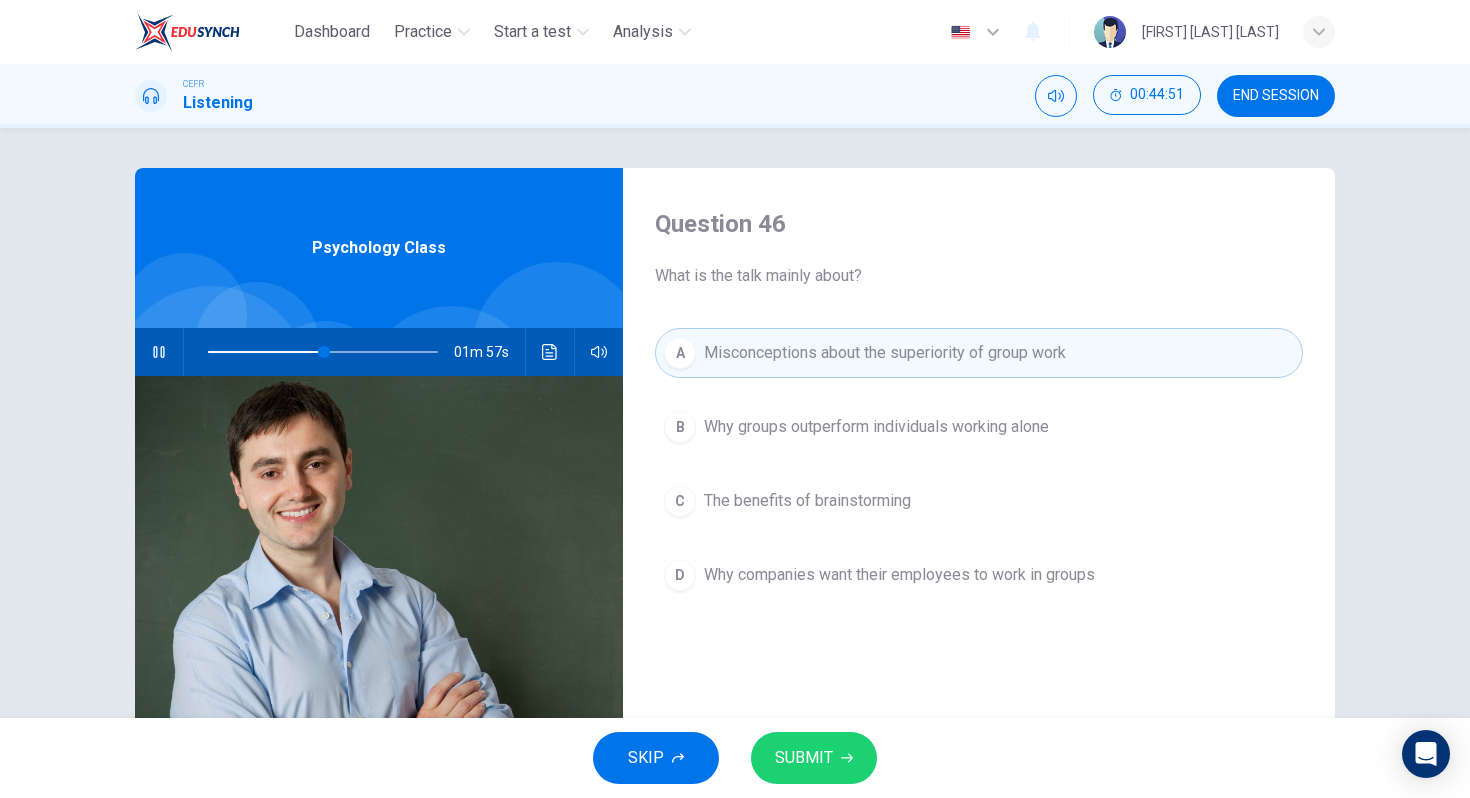 click on "SUBMIT" at bounding box center [814, 758] 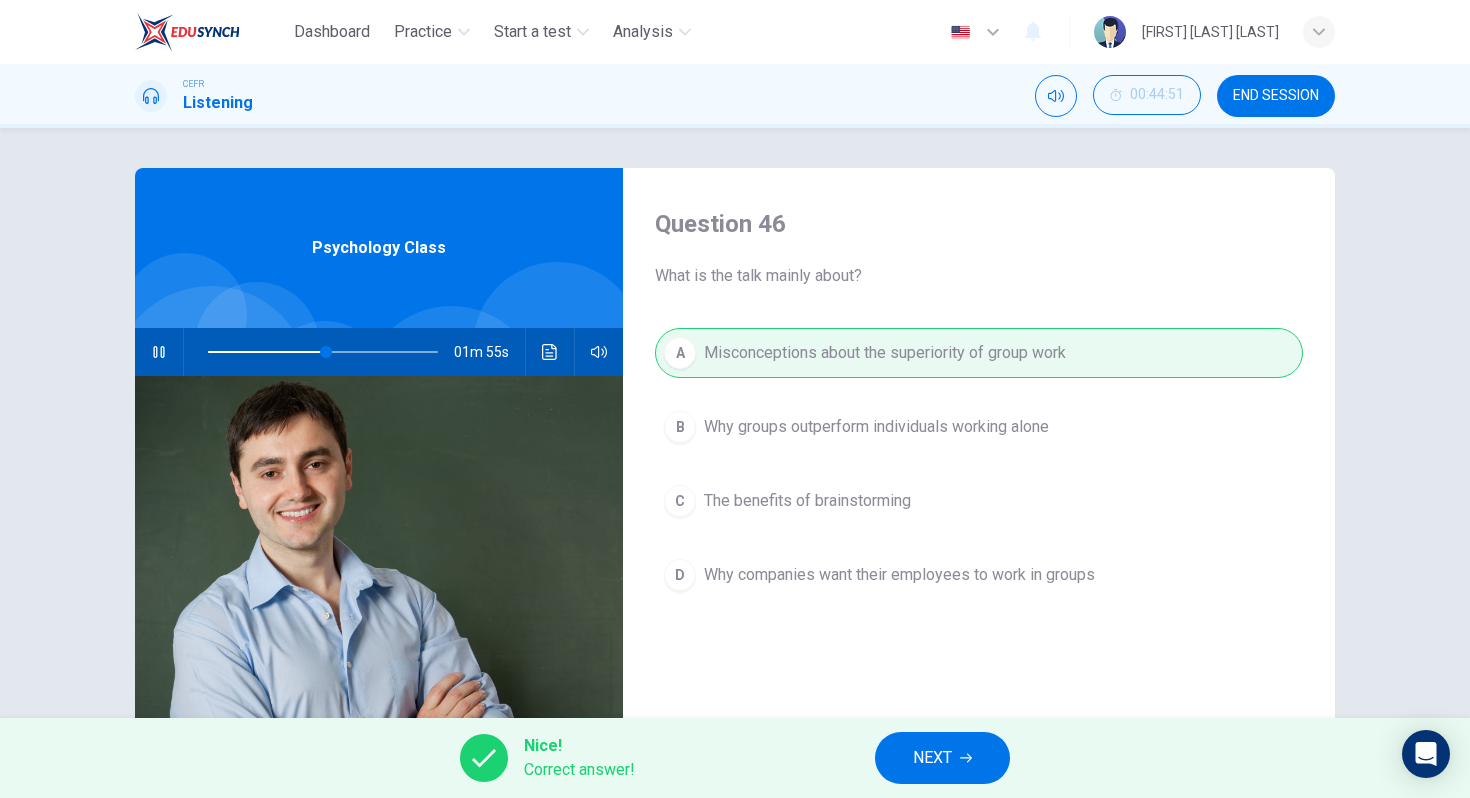 click on "NEXT" at bounding box center (942, 758) 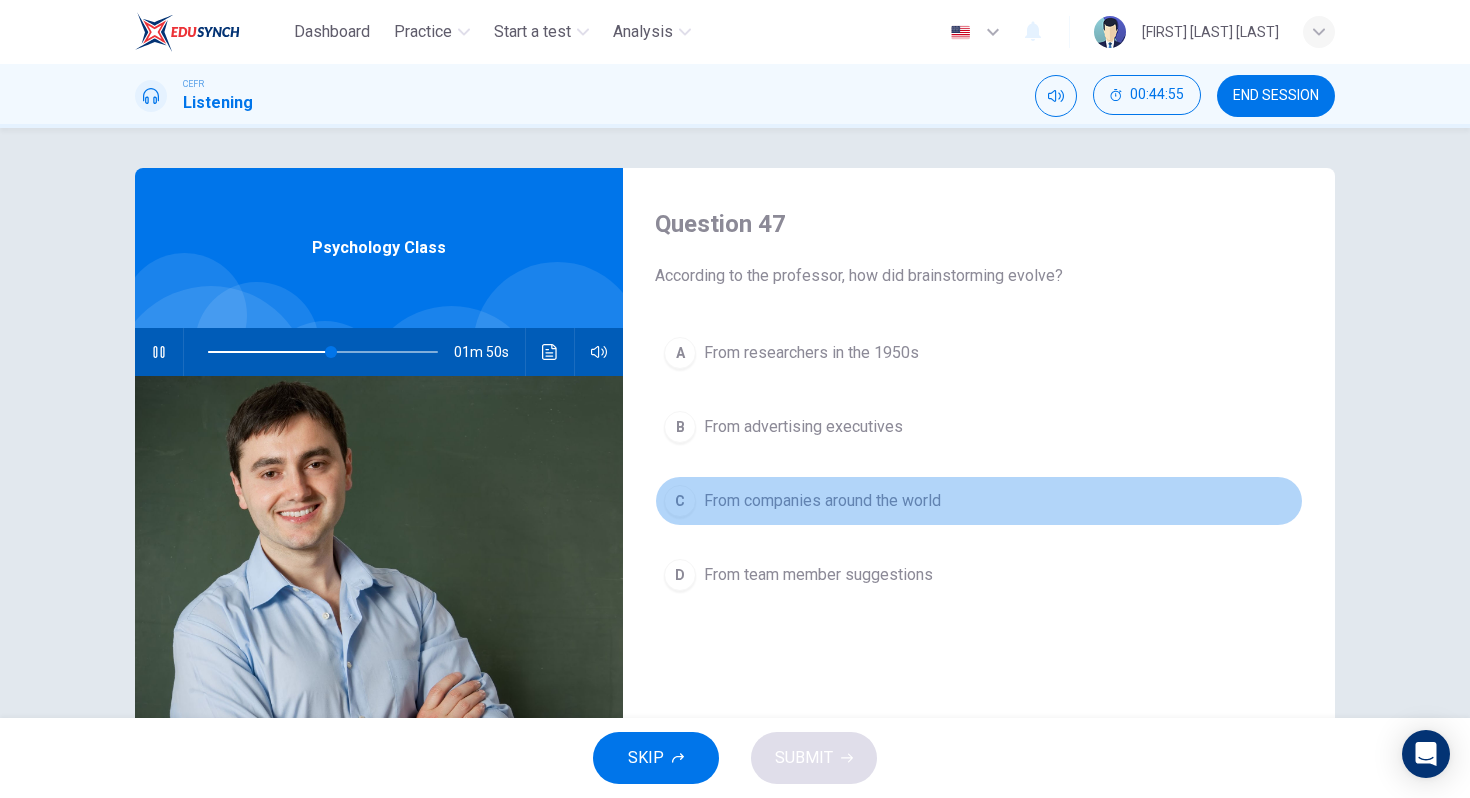click on "C From companies around the world" at bounding box center [979, 501] 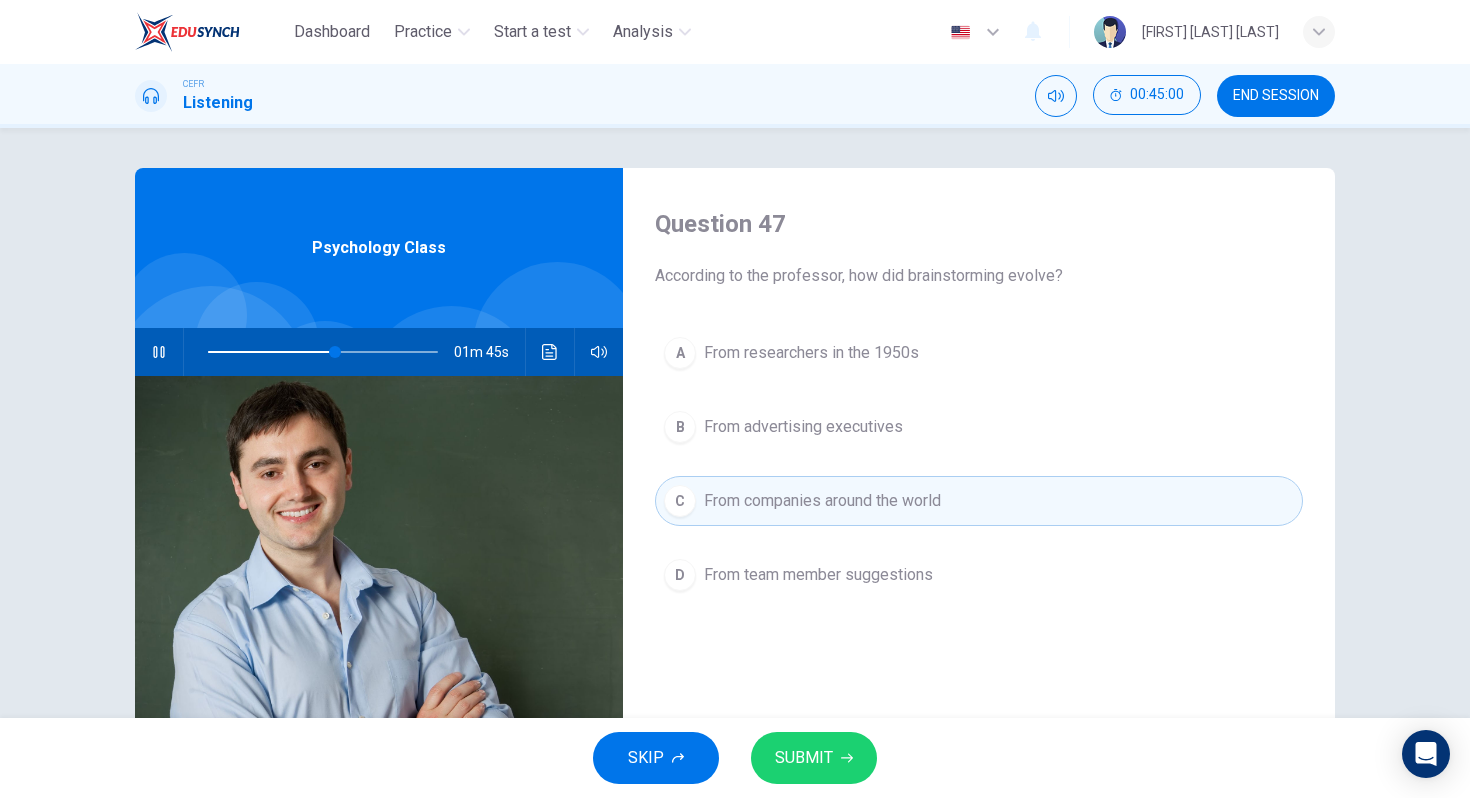 click on "SUBMIT" at bounding box center [814, 758] 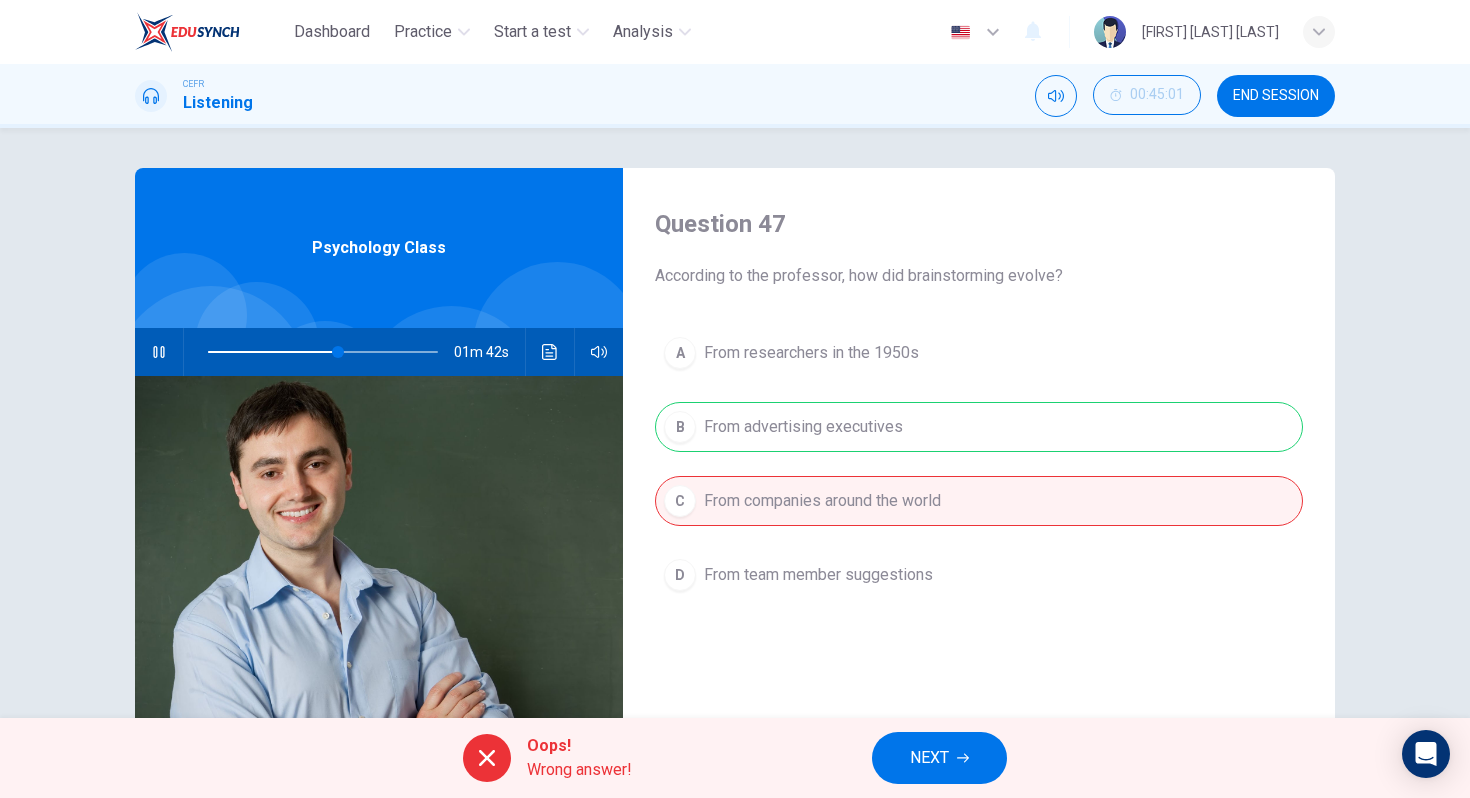 click on "NEXT" at bounding box center (929, 758) 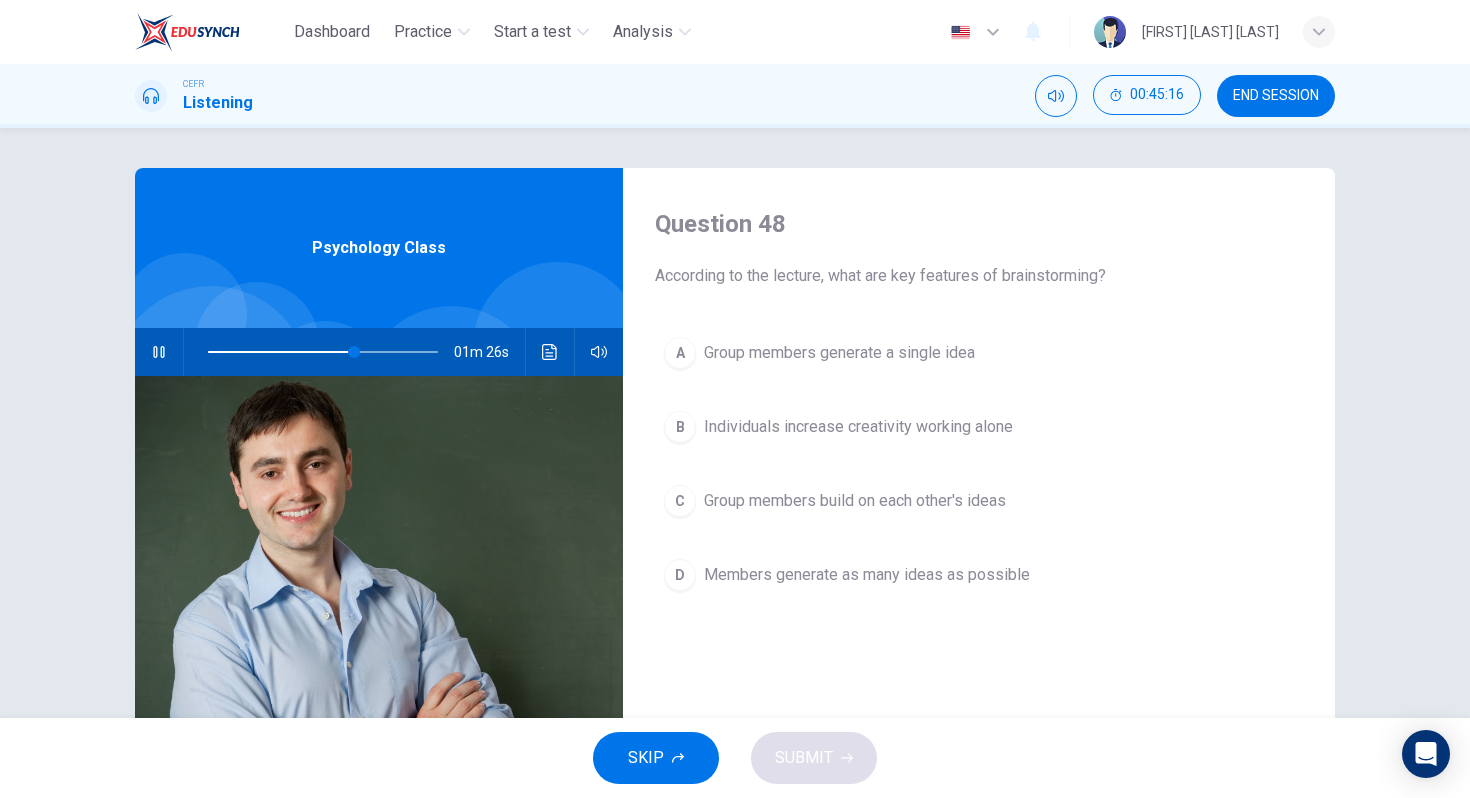 click at bounding box center [159, 352] 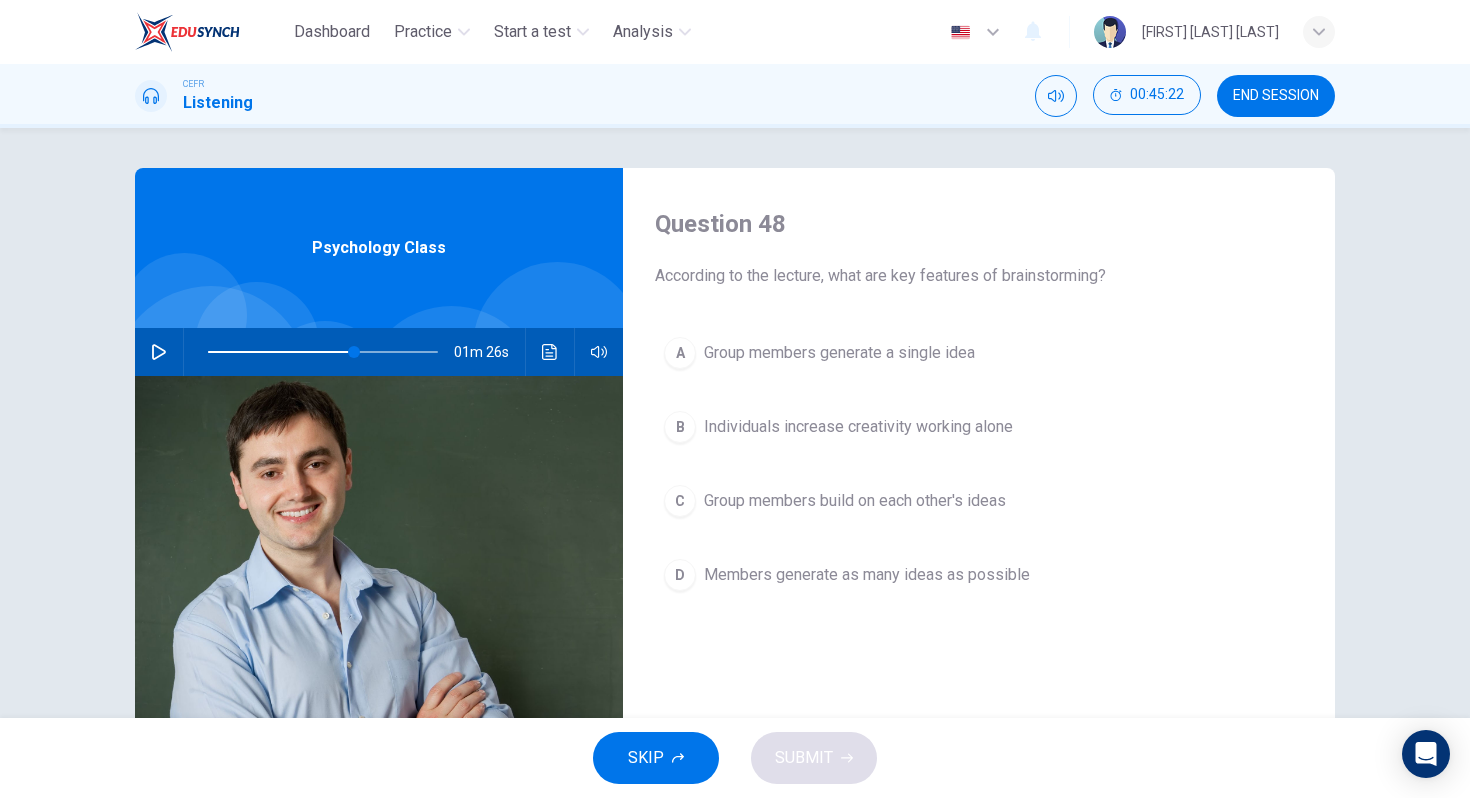 click on "Group members build on each other's ideas" at bounding box center (839, 353) 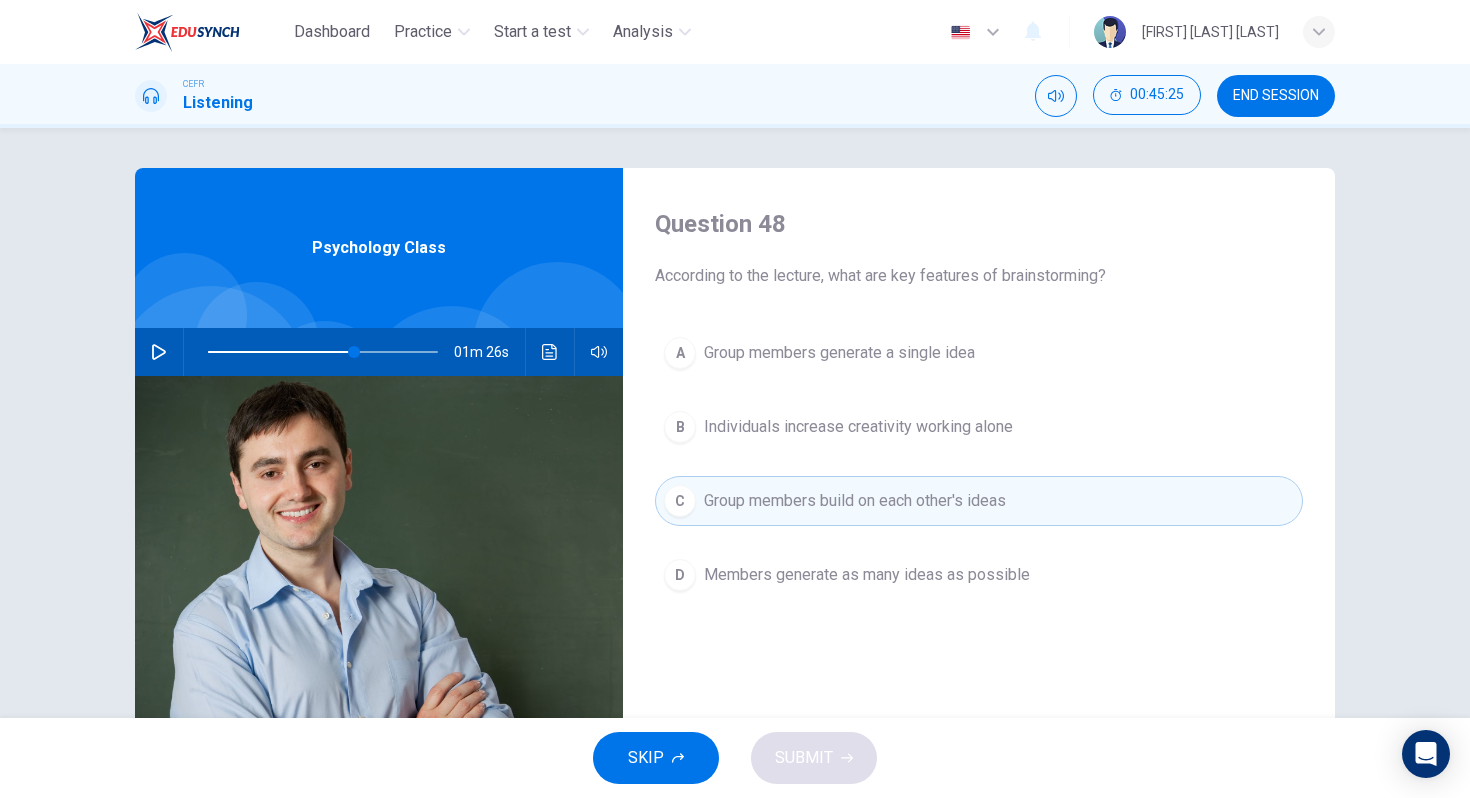 click on "Members generate as many ideas as possible" at bounding box center (839, 353) 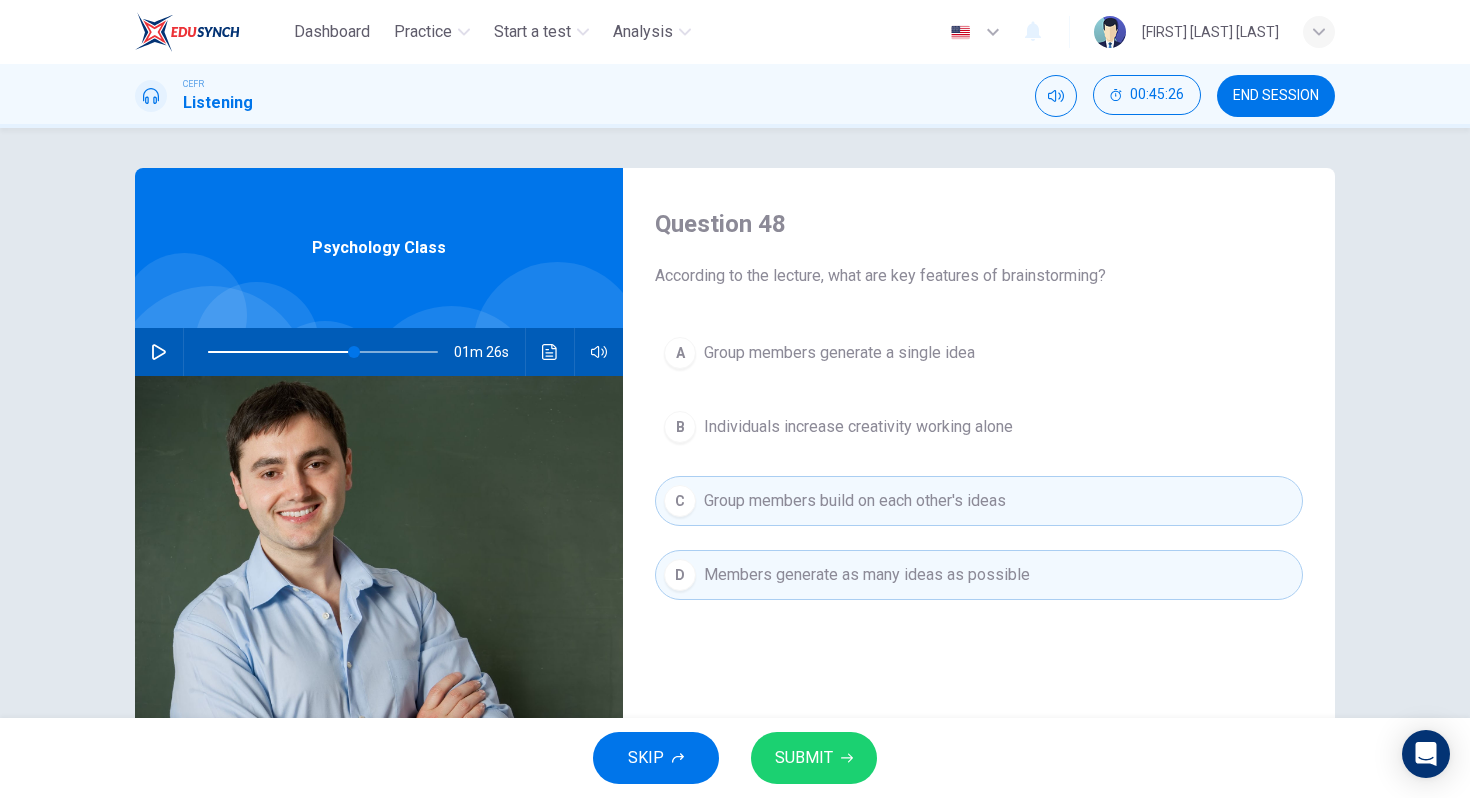 click on "SUBMIT" at bounding box center [804, 758] 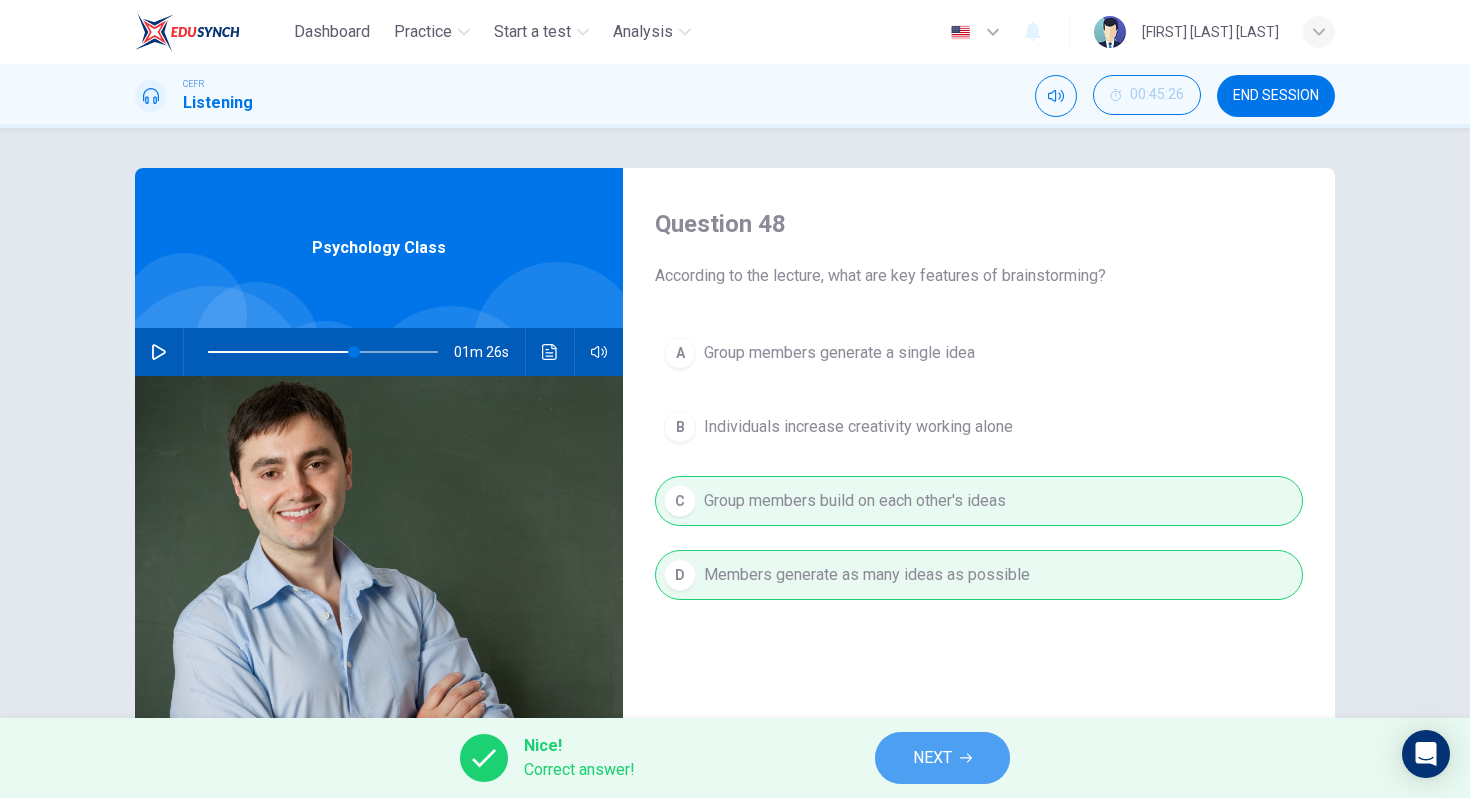 click on "NEXT" at bounding box center [932, 758] 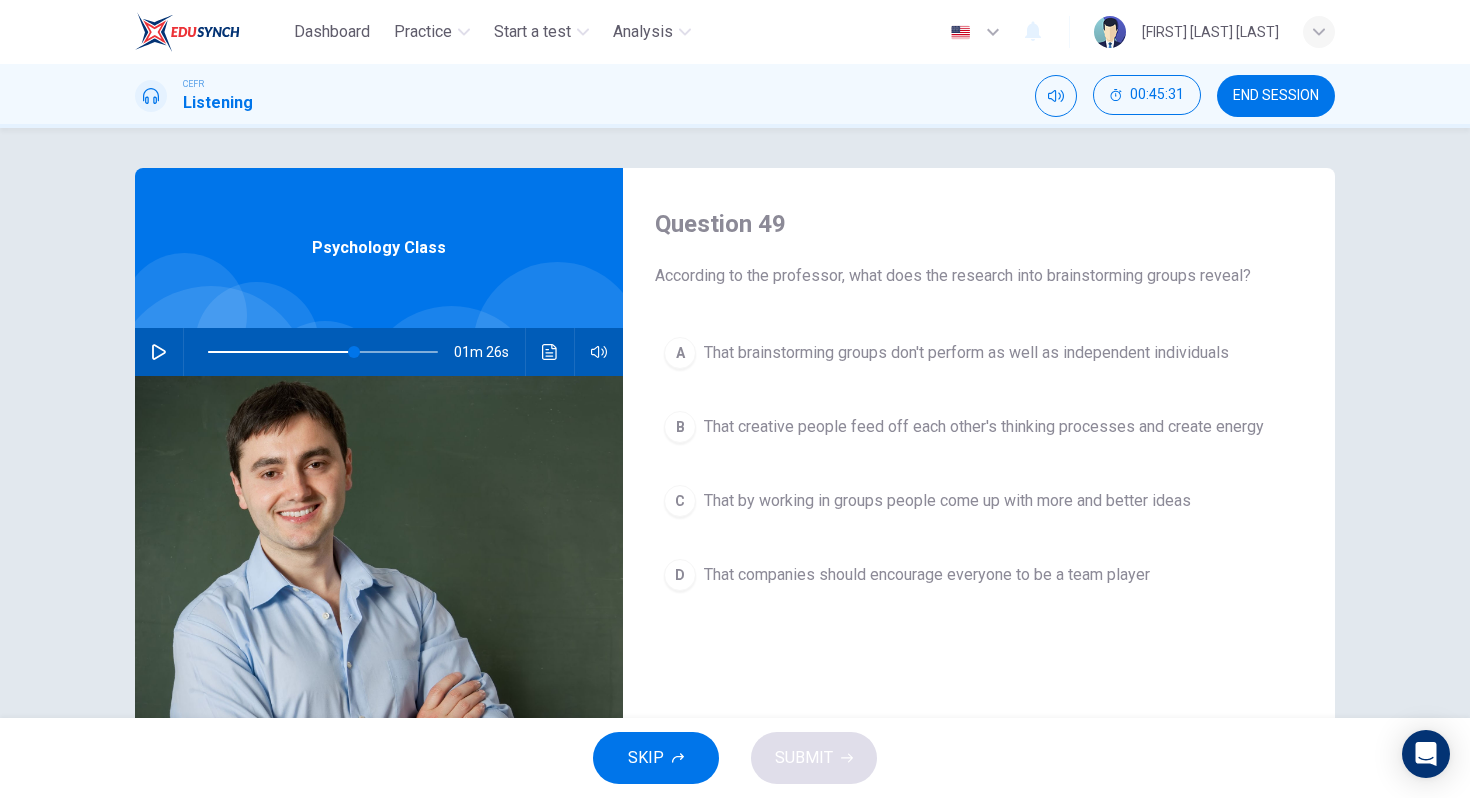 click on "That brainstorming groups don't perform as well as independent individuals" at bounding box center (966, 353) 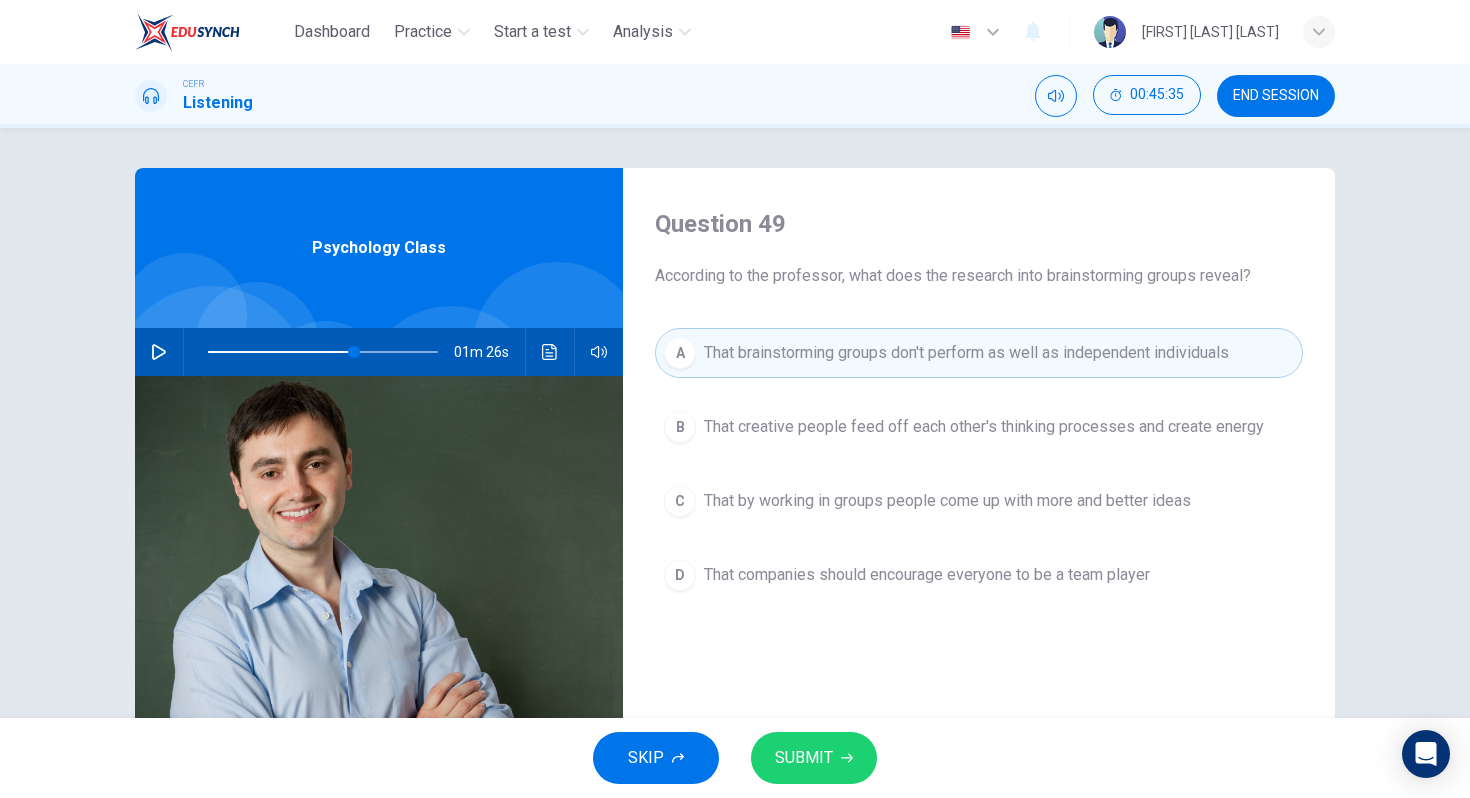 click on "That creative people feed off each other's thinking processes and create energy" at bounding box center (984, 427) 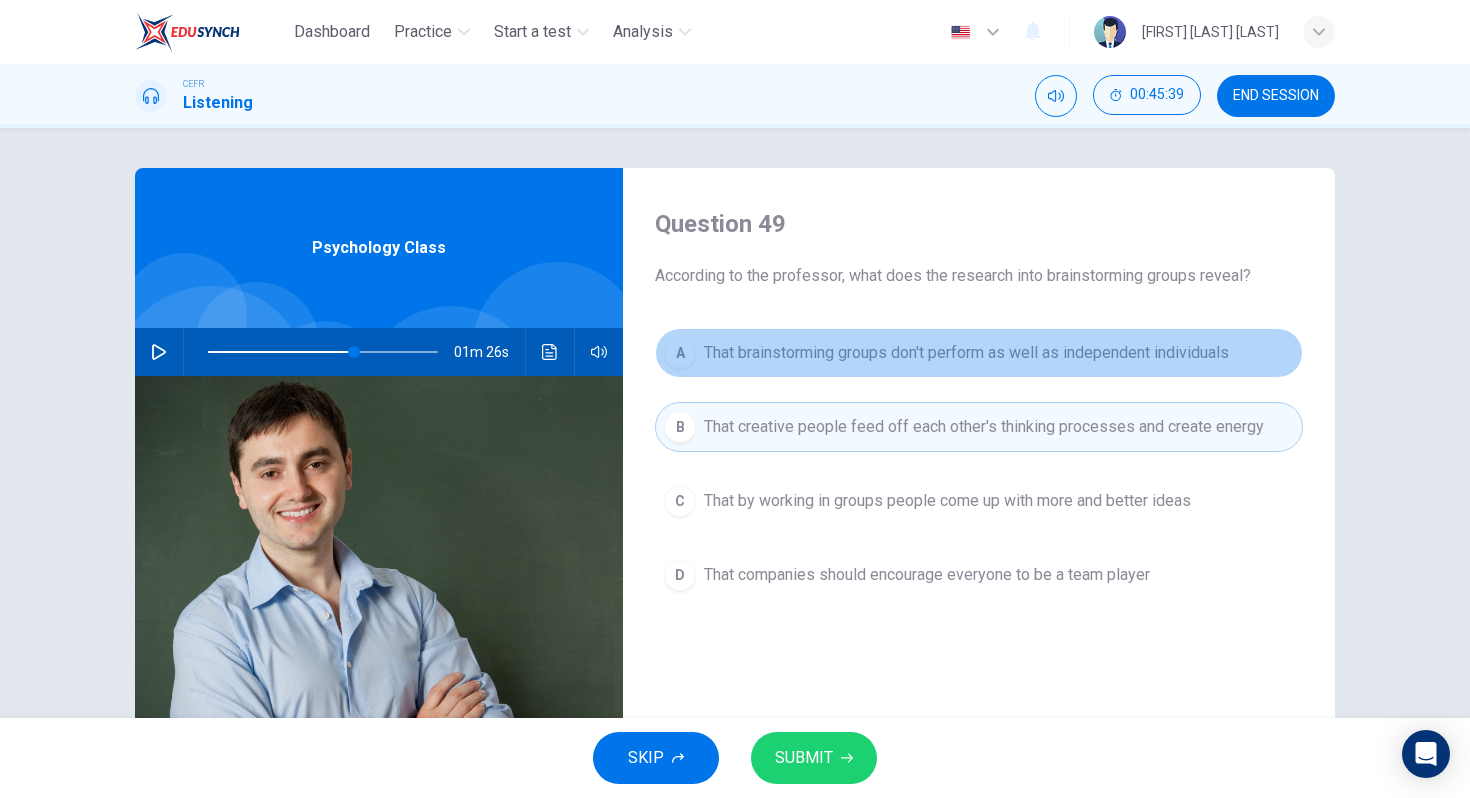 click on "That brainstorming groups don't perform as well as independent individuals" at bounding box center (966, 353) 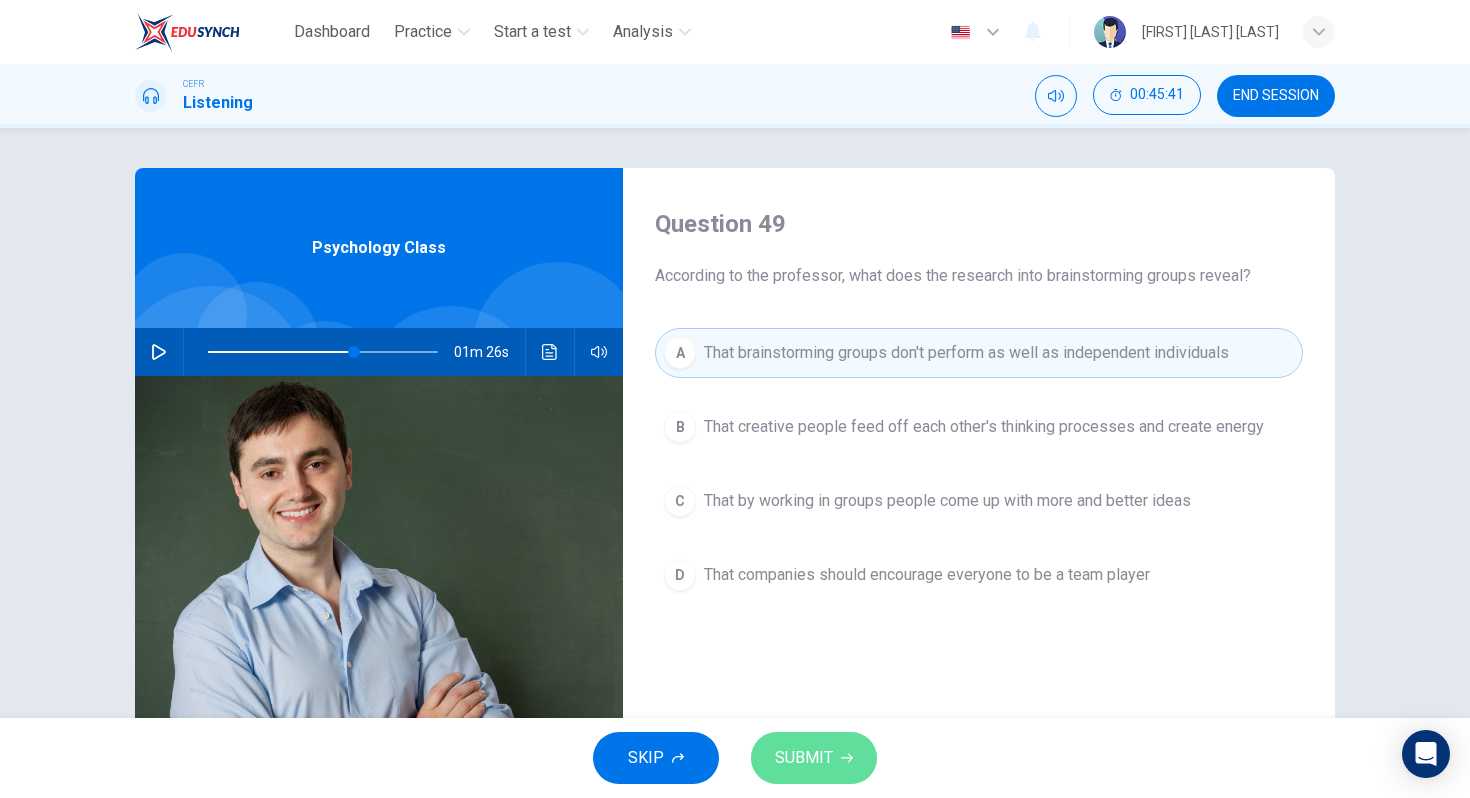 click on "SUBMIT" at bounding box center [804, 758] 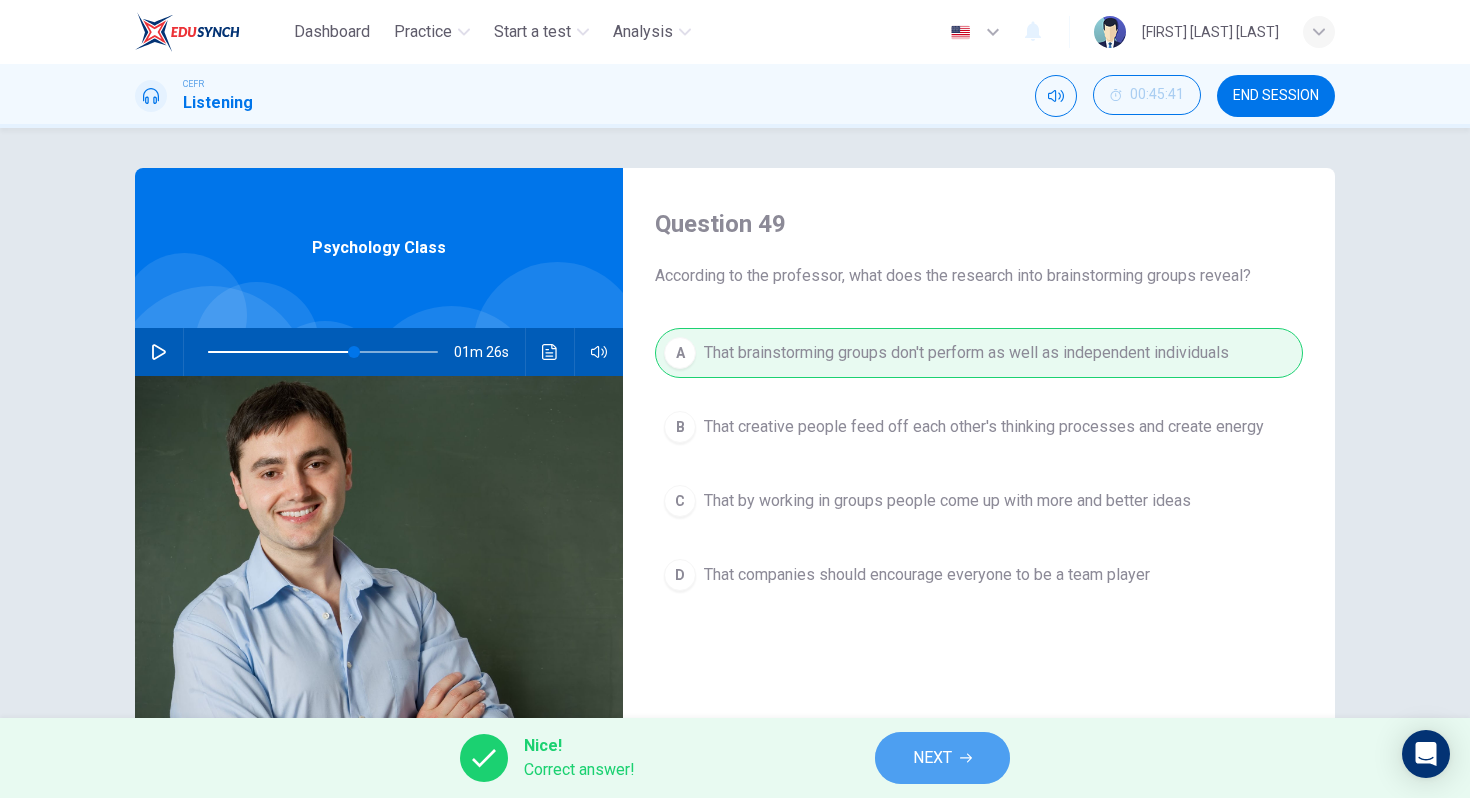 click on "NEXT" at bounding box center (932, 758) 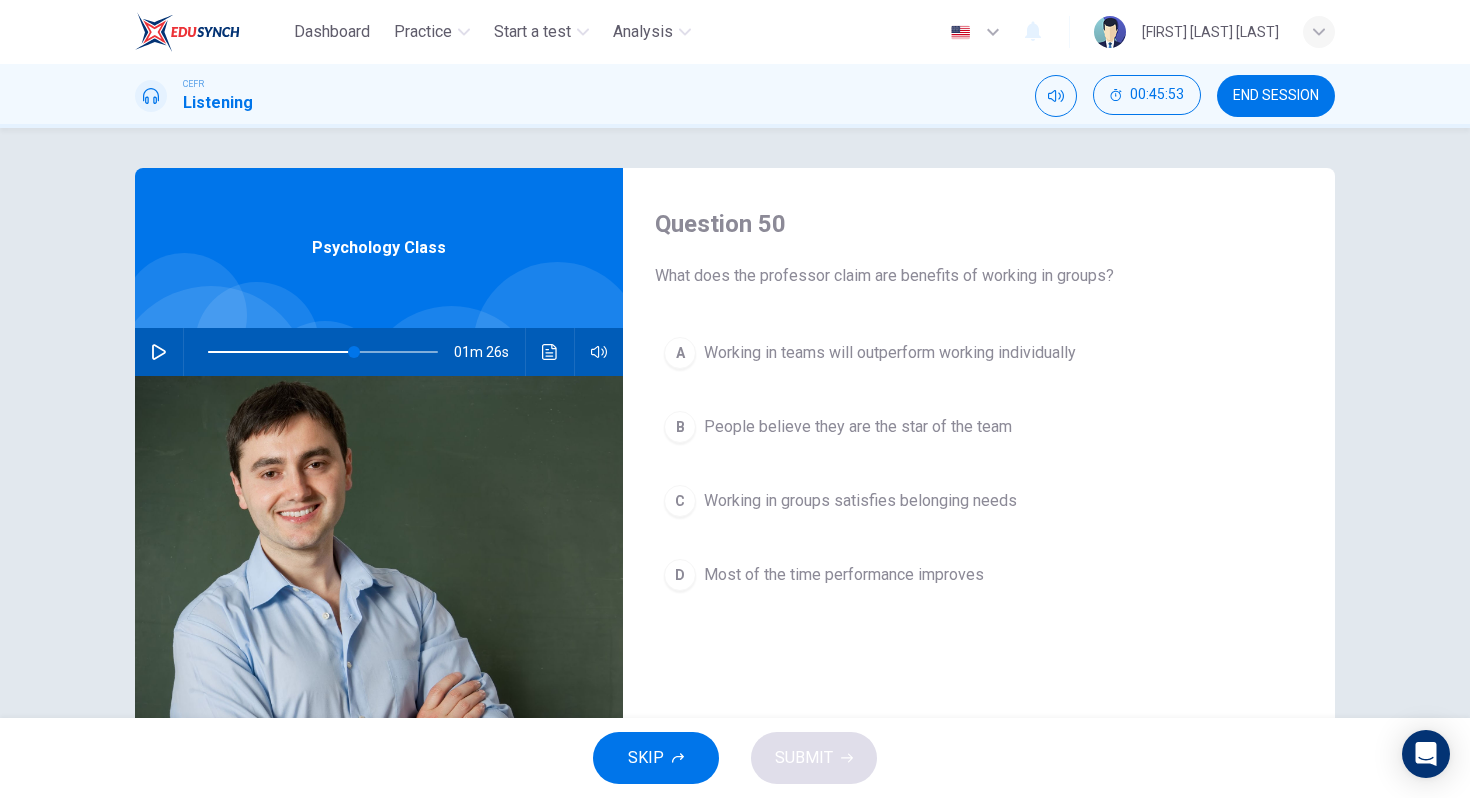 click on "A Working in teams will outperform working individually" at bounding box center (979, 353) 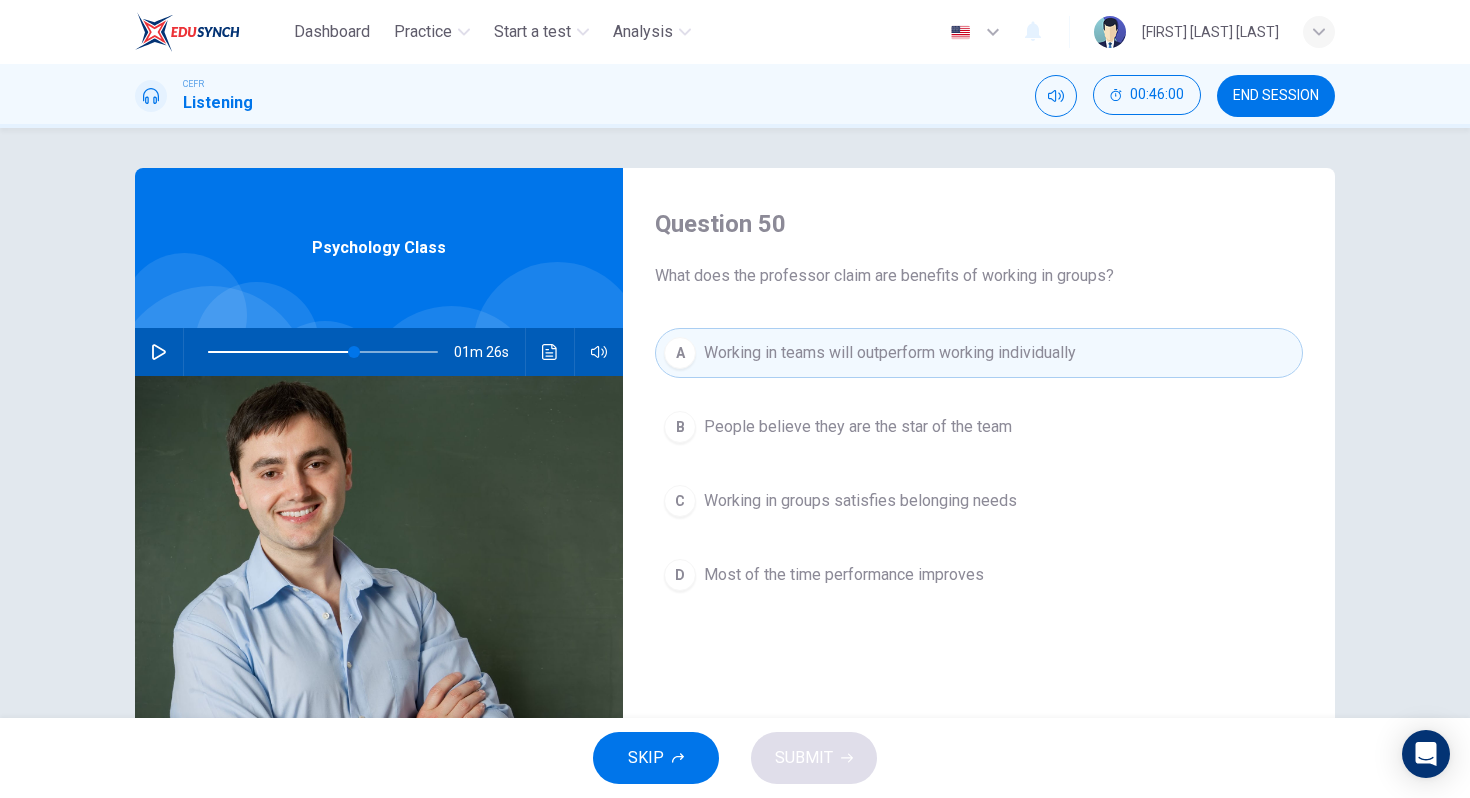click on "D Most of the time performance improves" at bounding box center [979, 575] 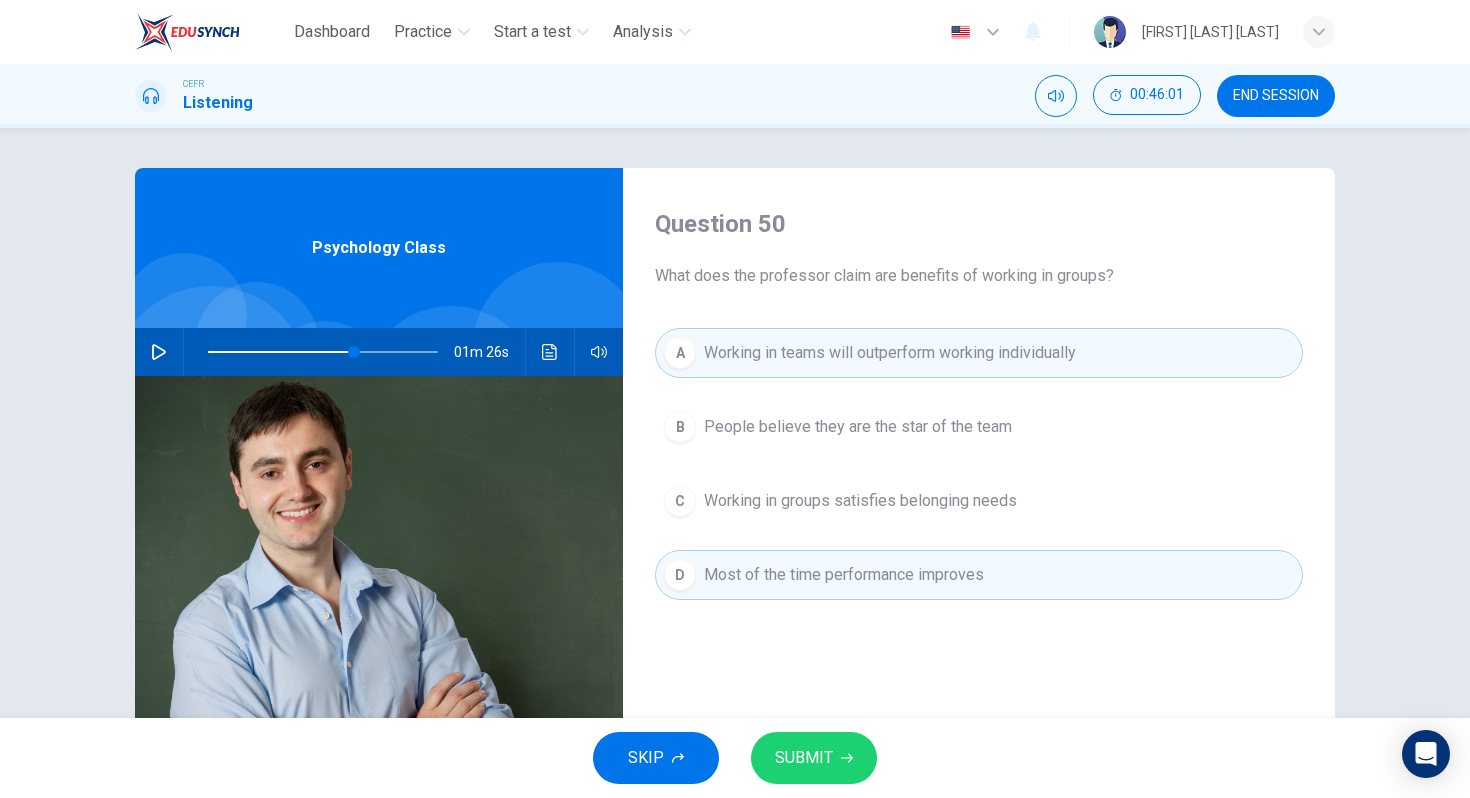 click on "SUBMIT" at bounding box center [804, 758] 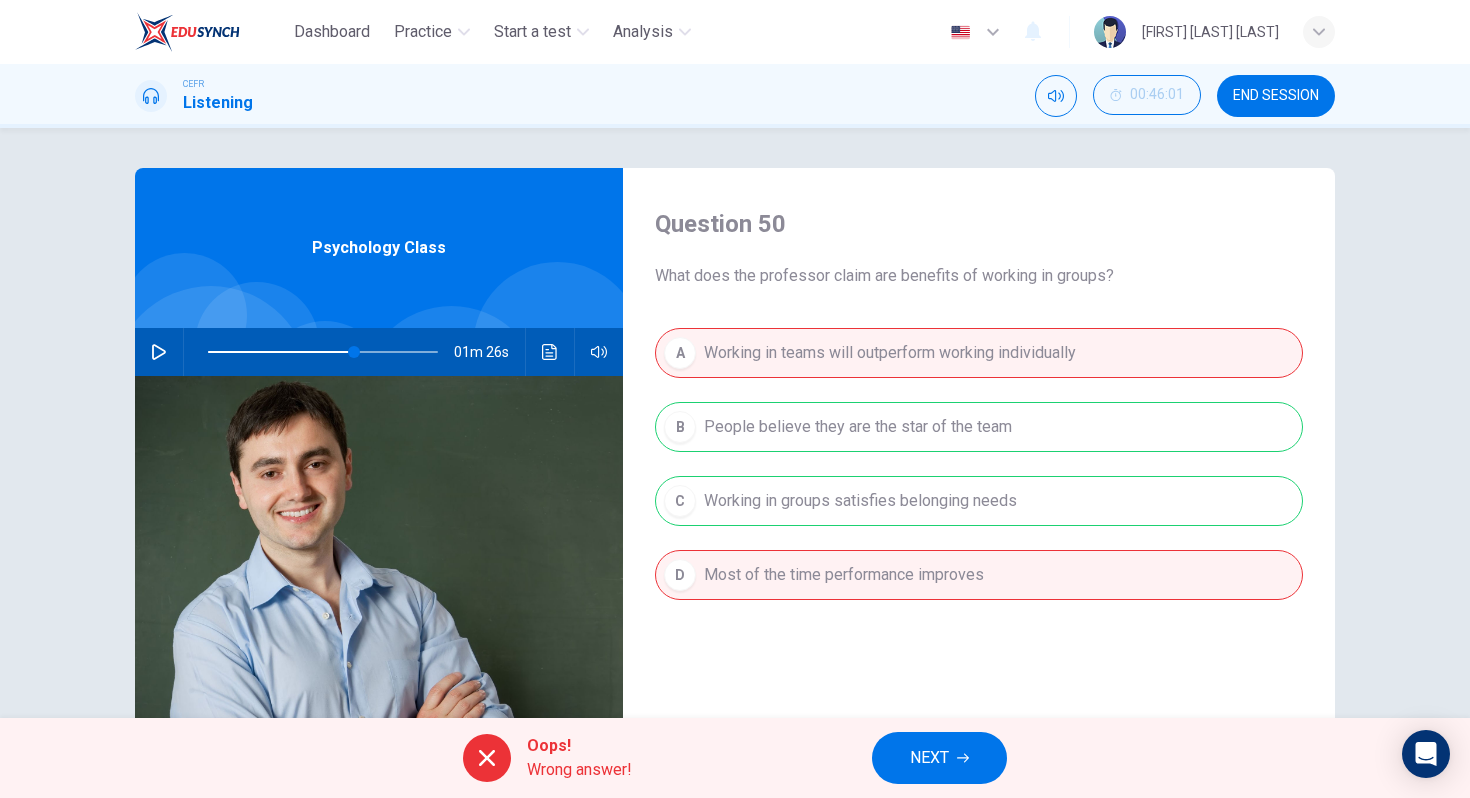 click at bounding box center (323, 352) 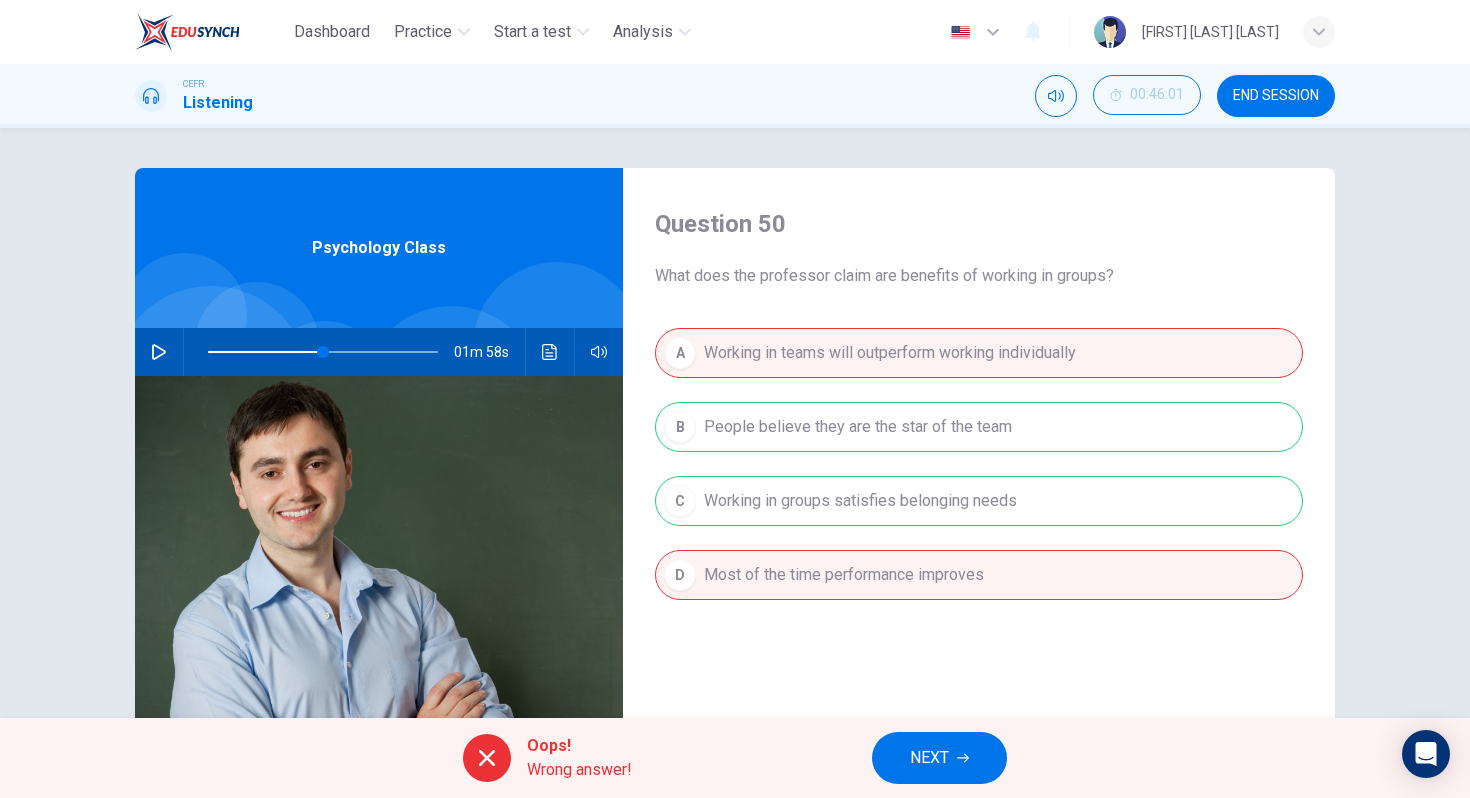 click at bounding box center (159, 352) 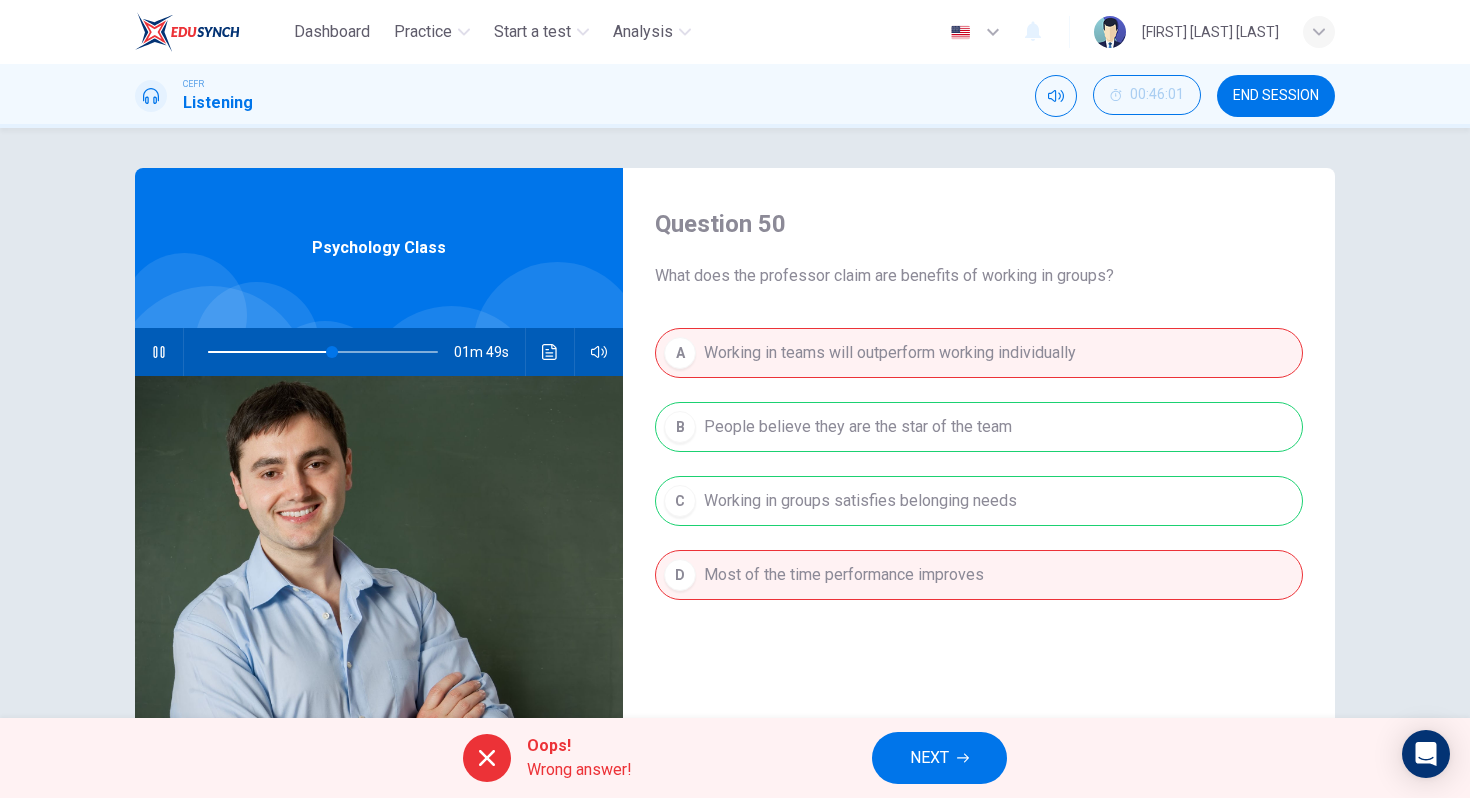 click on "NEXT" at bounding box center [939, 758] 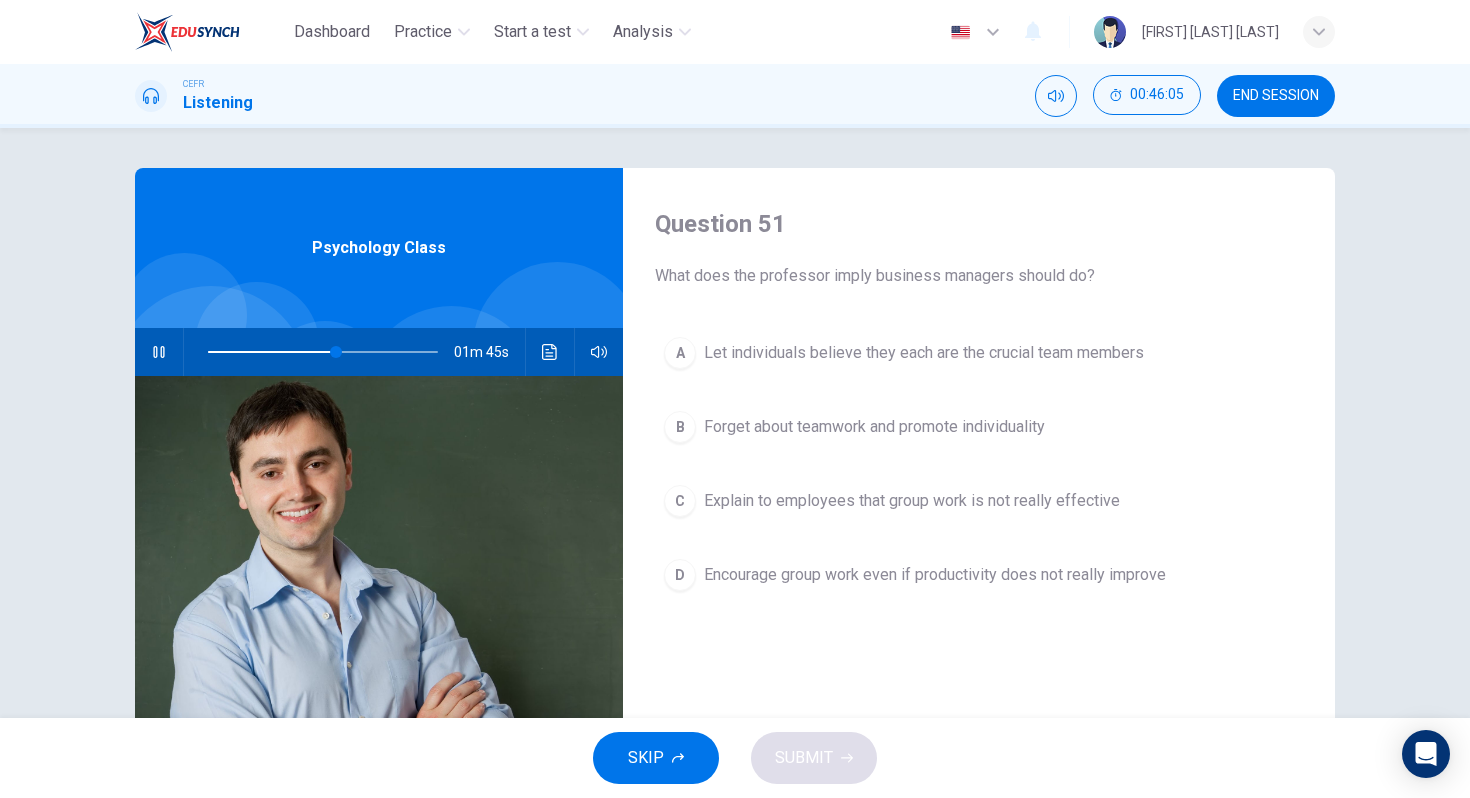 click on "Question 51 What does the professor imply business managers should do? A Let individuals believe they each are the crucial team members B Forget about teamwork and promote individuality C Explain to employees that group work is not really effective D Encourage group work even if productivity does not really improve" at bounding box center [979, 515] 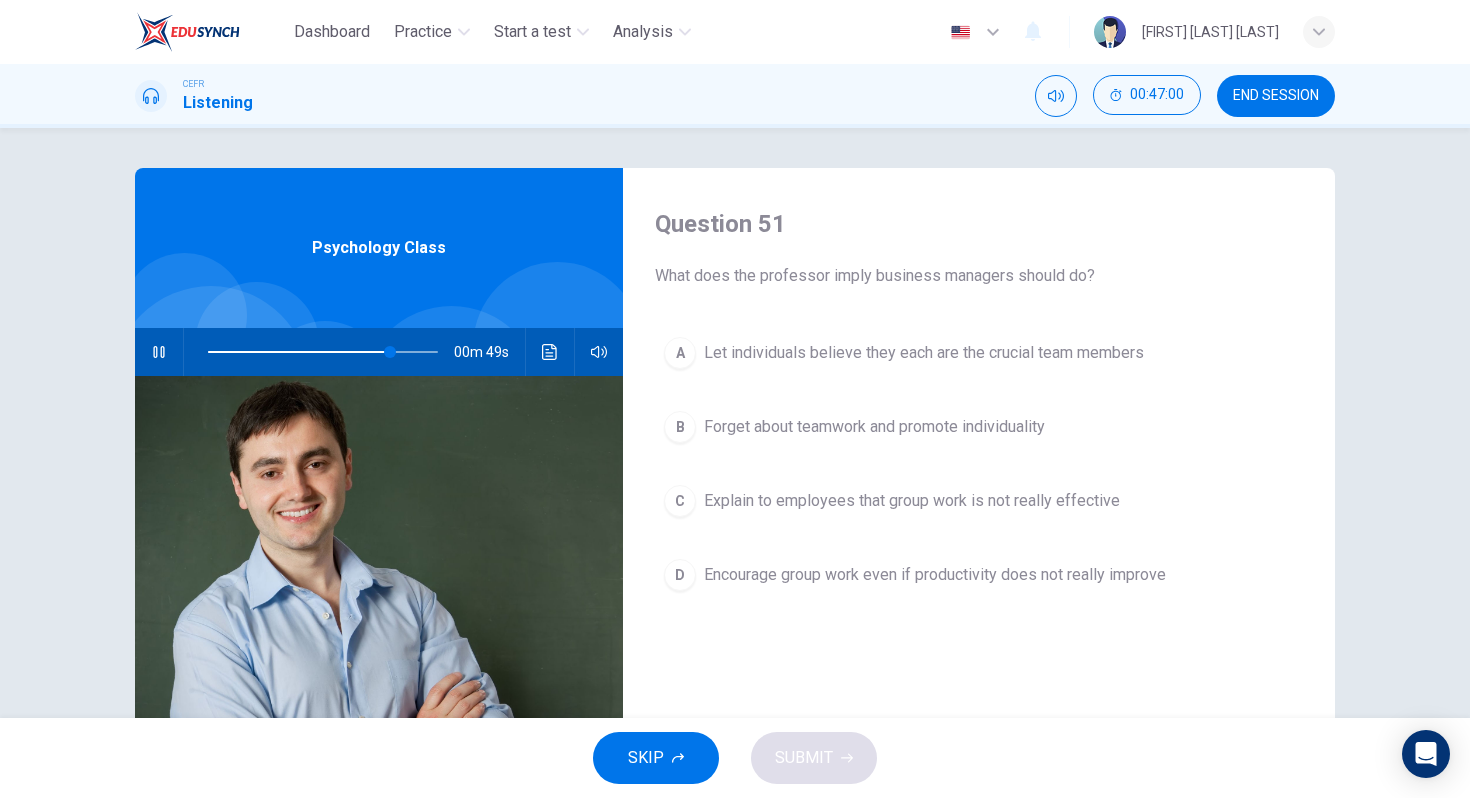 click on "Encourage group work even if productivity does not really improve" at bounding box center [924, 353] 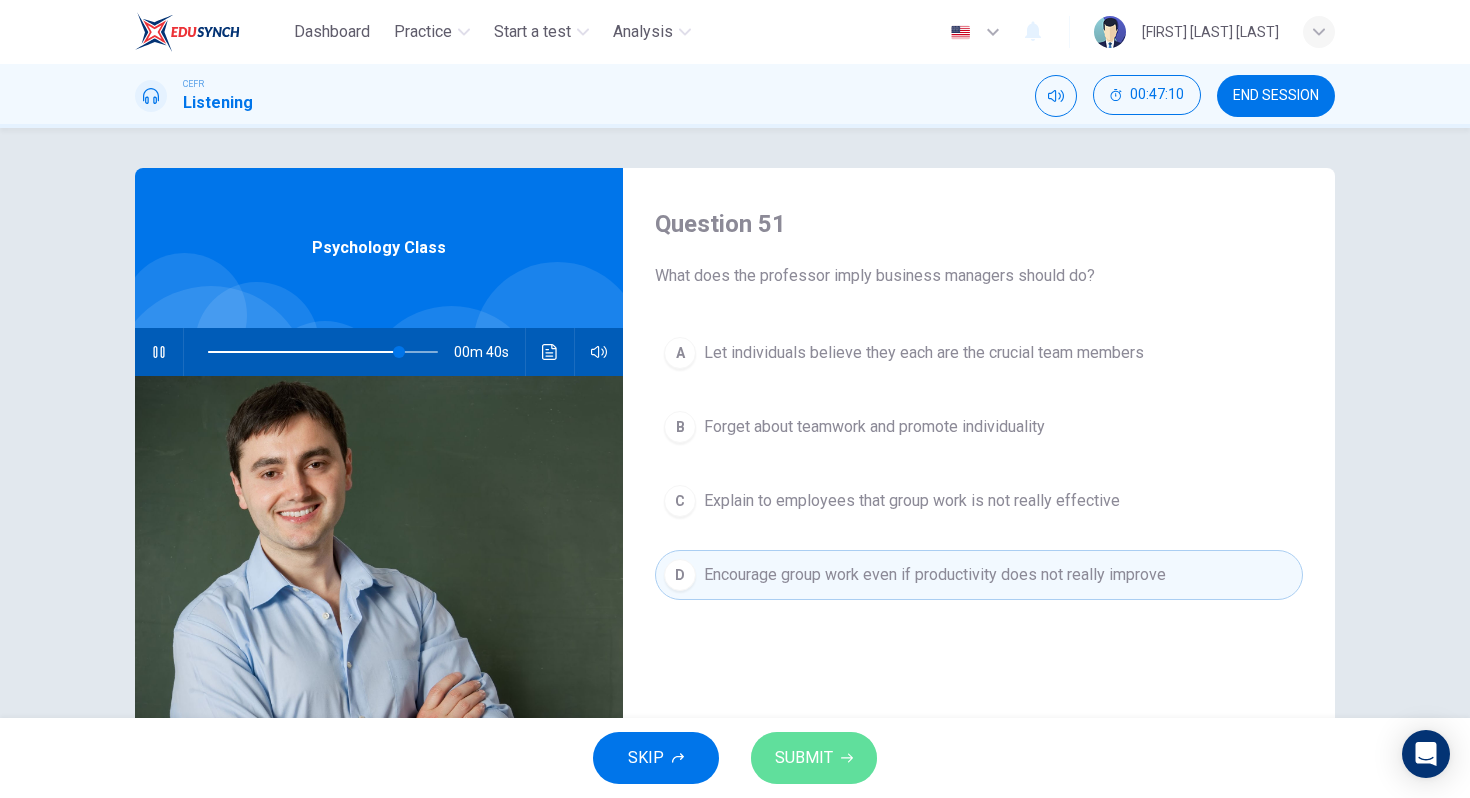 click on "SUBMIT" at bounding box center [804, 758] 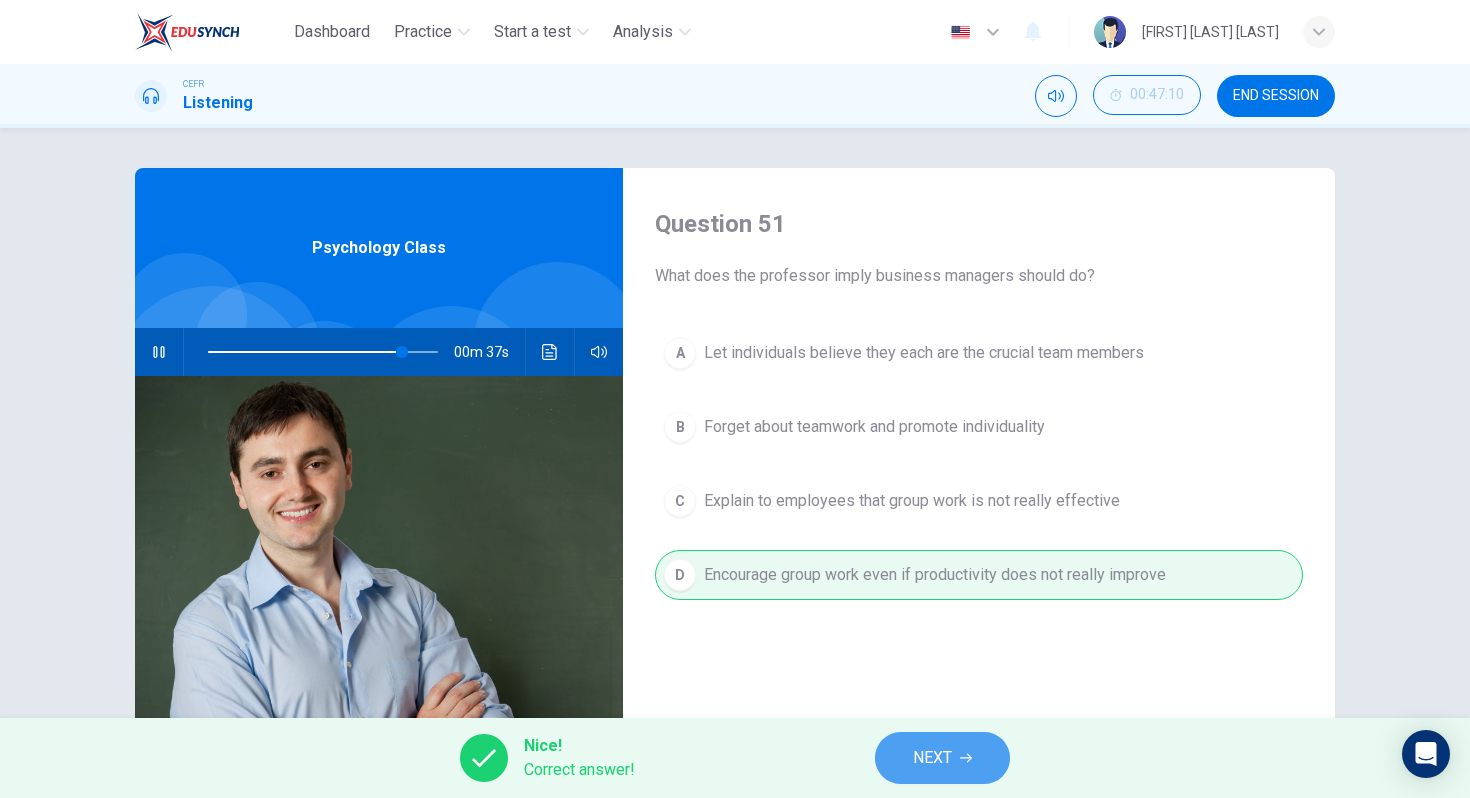 click on "NEXT" at bounding box center [932, 758] 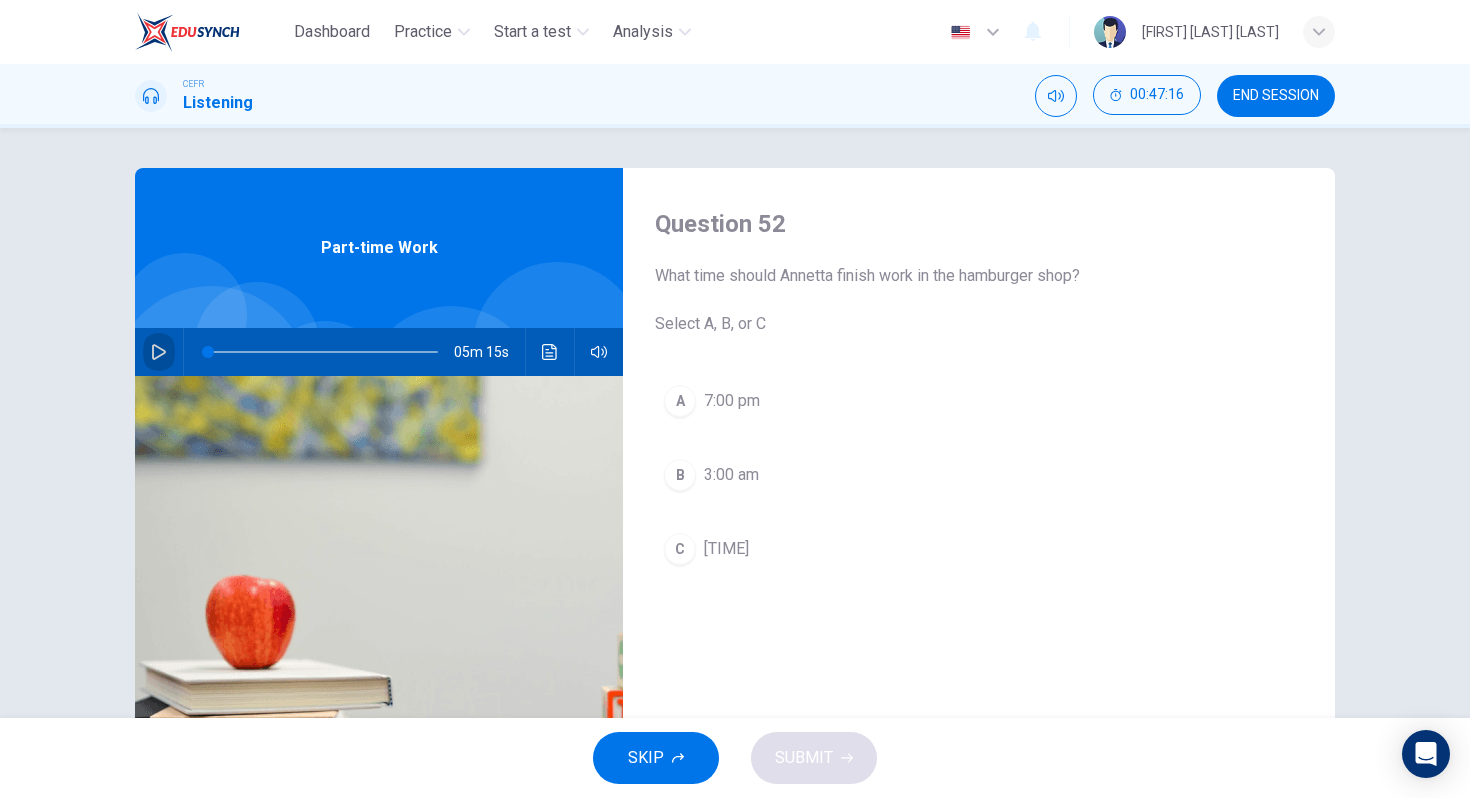 click at bounding box center (159, 352) 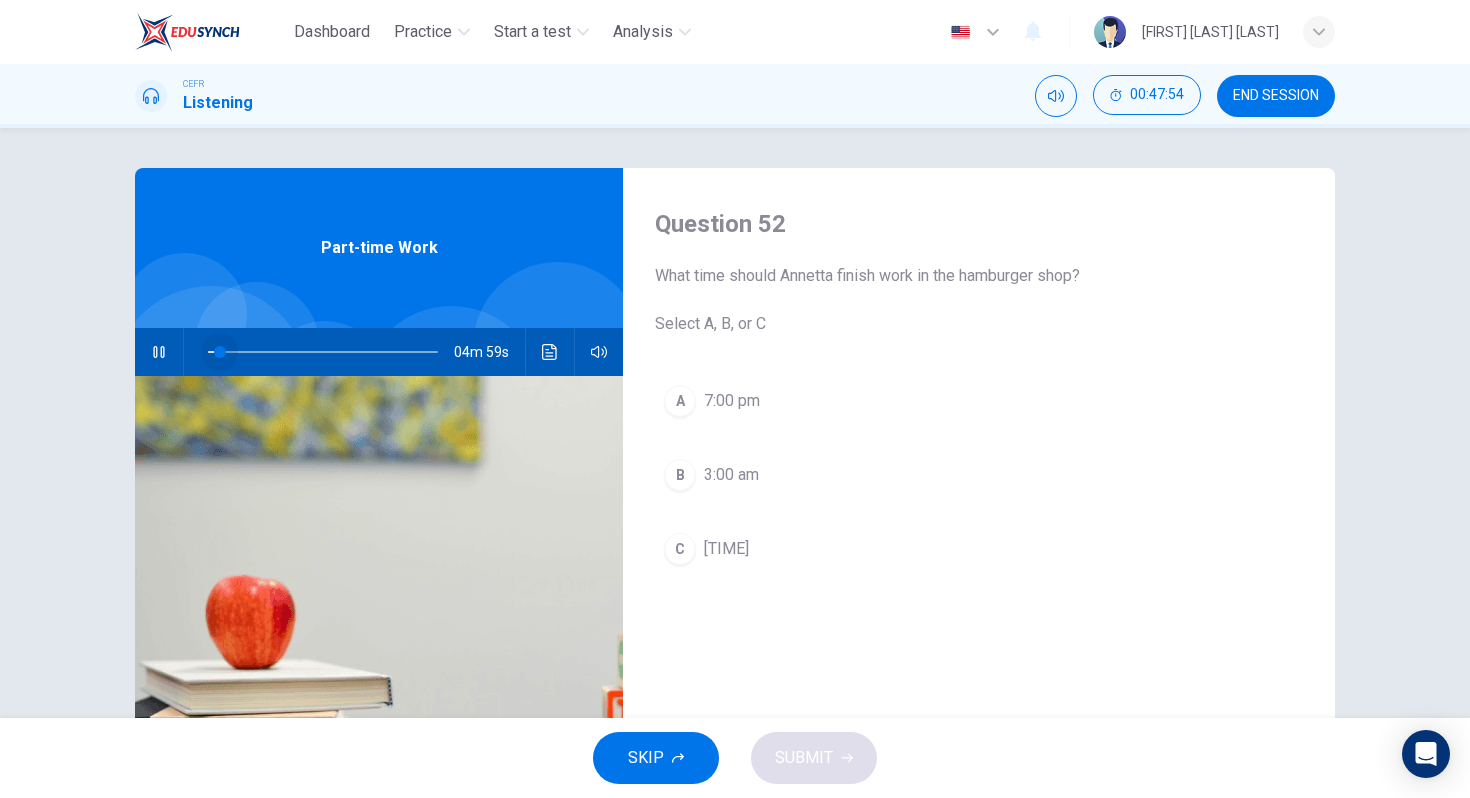 click at bounding box center [220, 352] 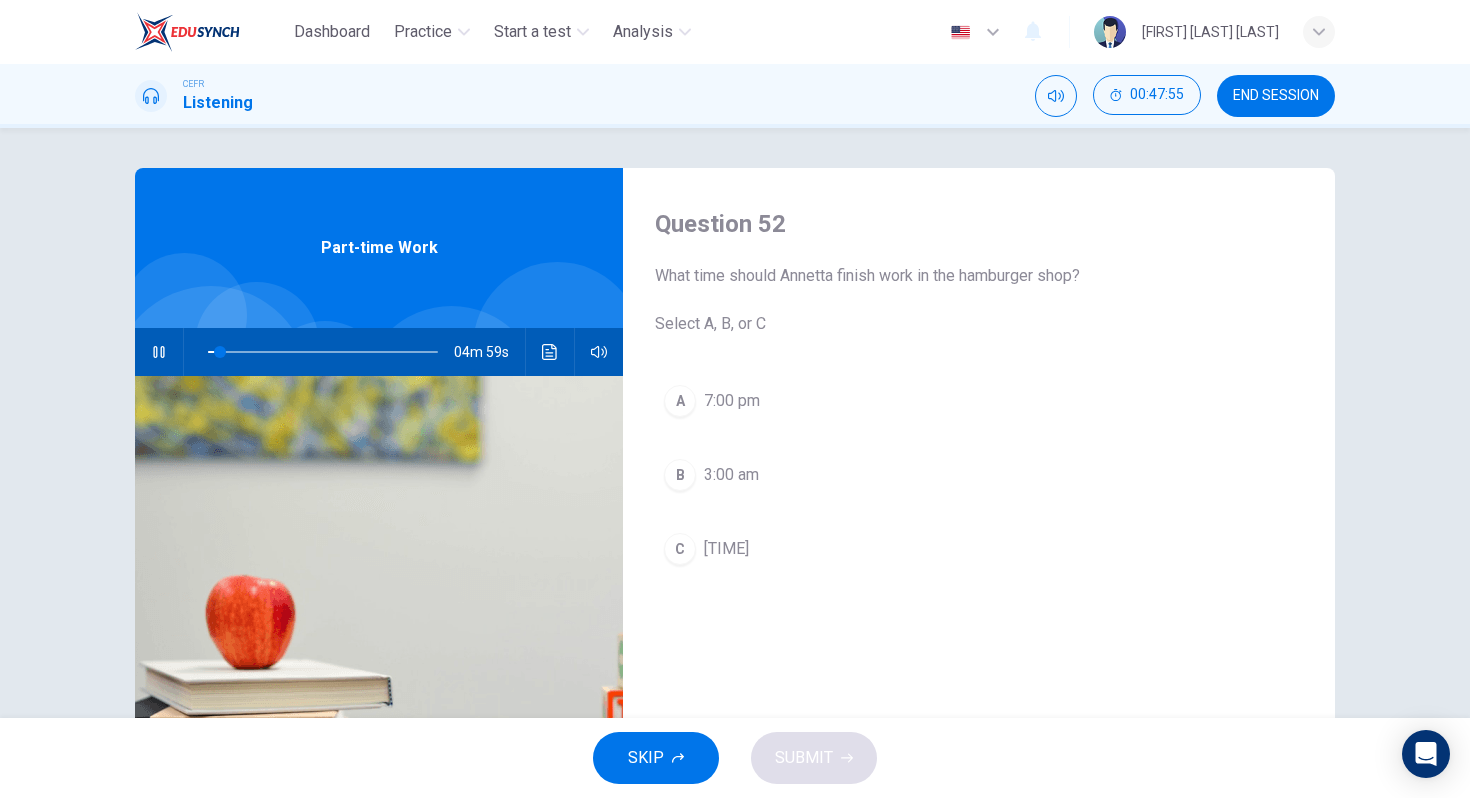 click at bounding box center (159, 352) 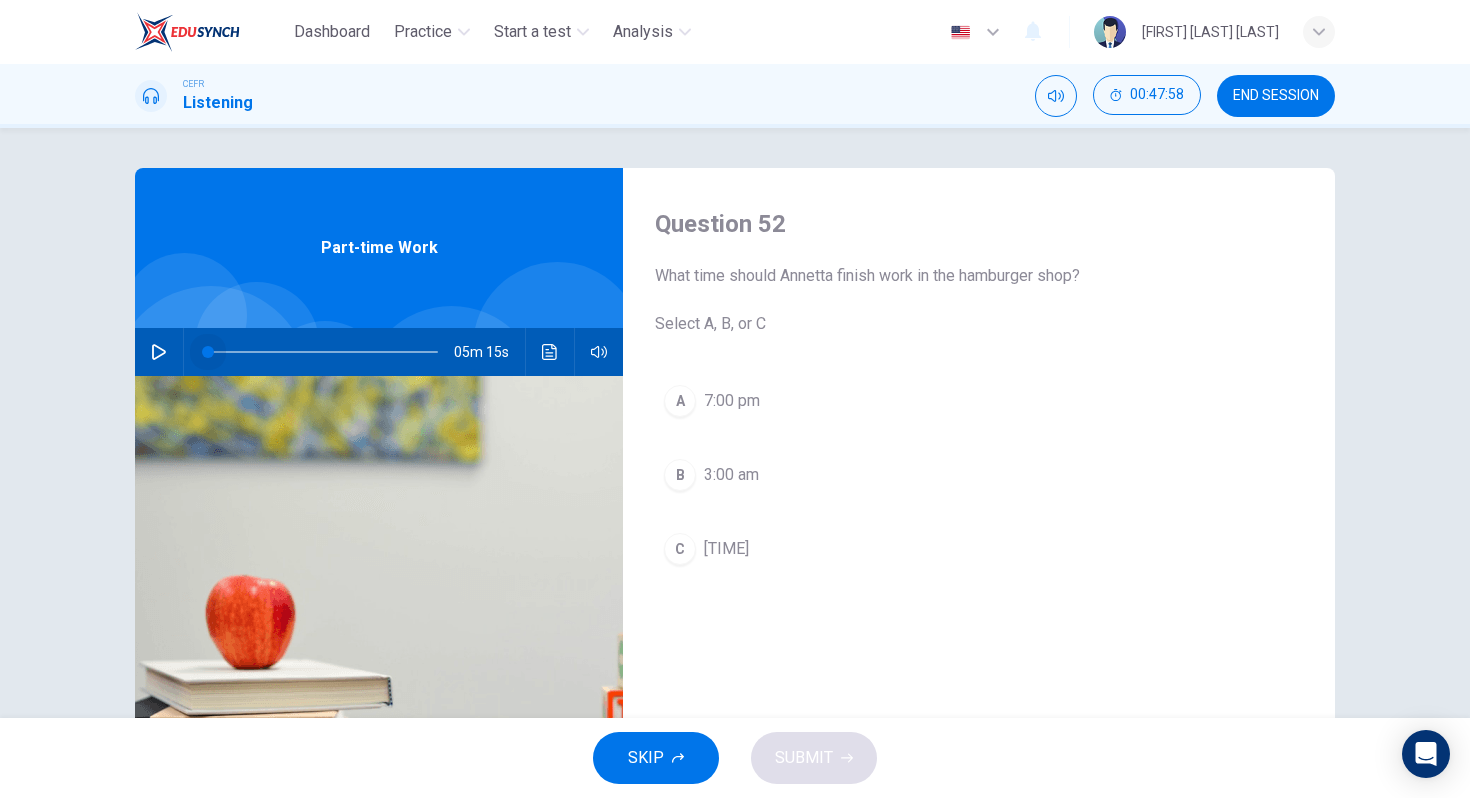 drag, startPoint x: 222, startPoint y: 353, endPoint x: 198, endPoint y: 353, distance: 24 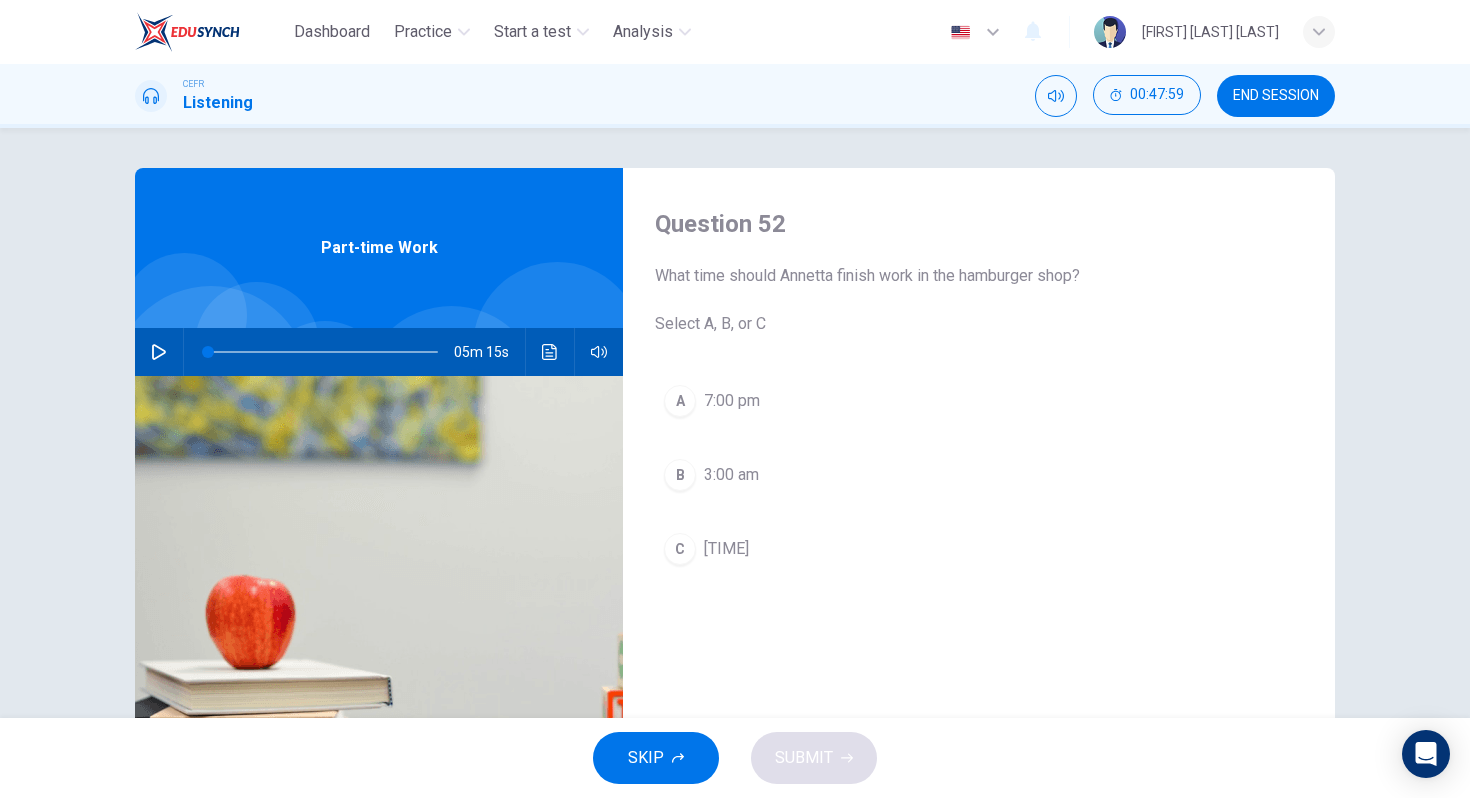 click at bounding box center (159, 352) 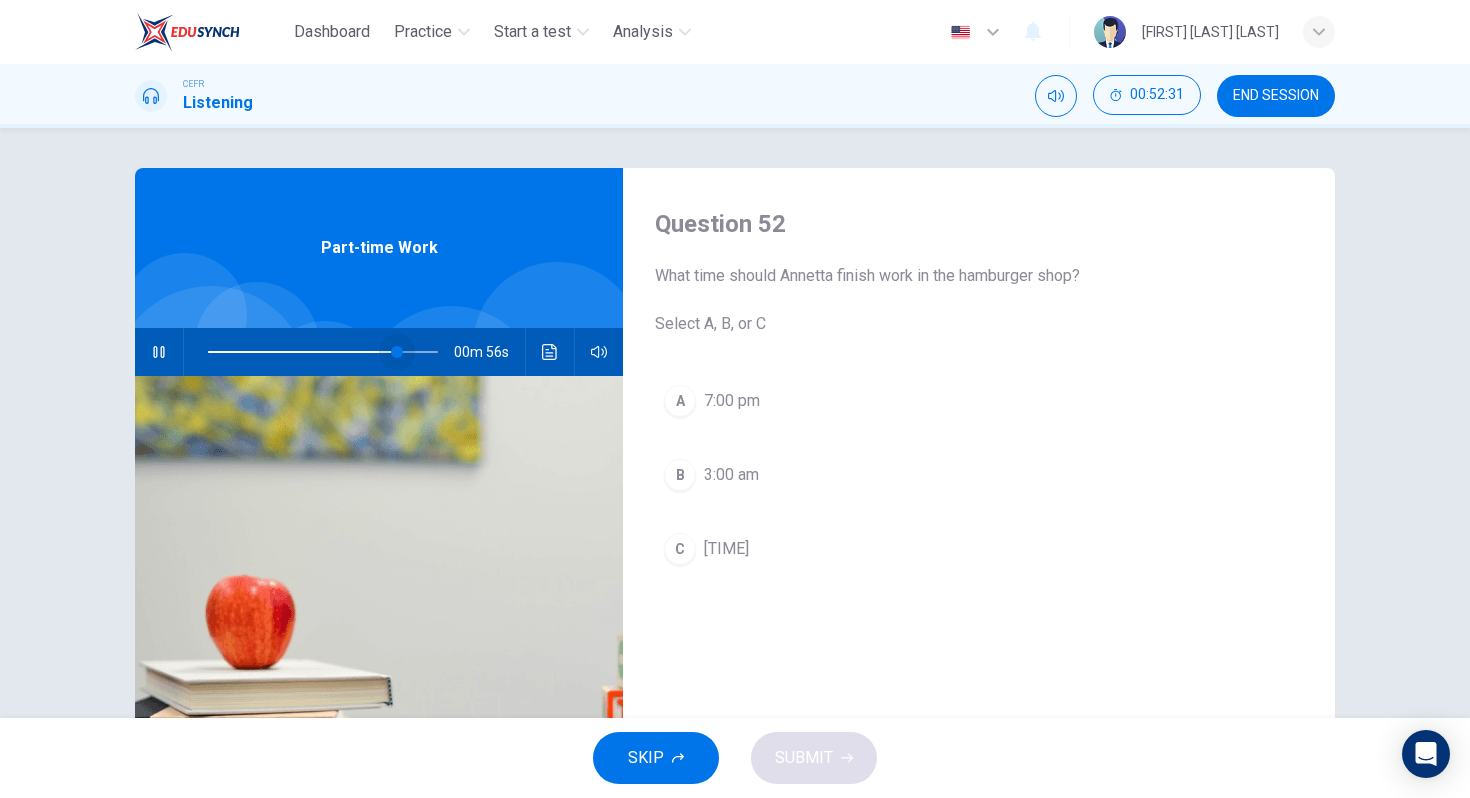 click at bounding box center [397, 352] 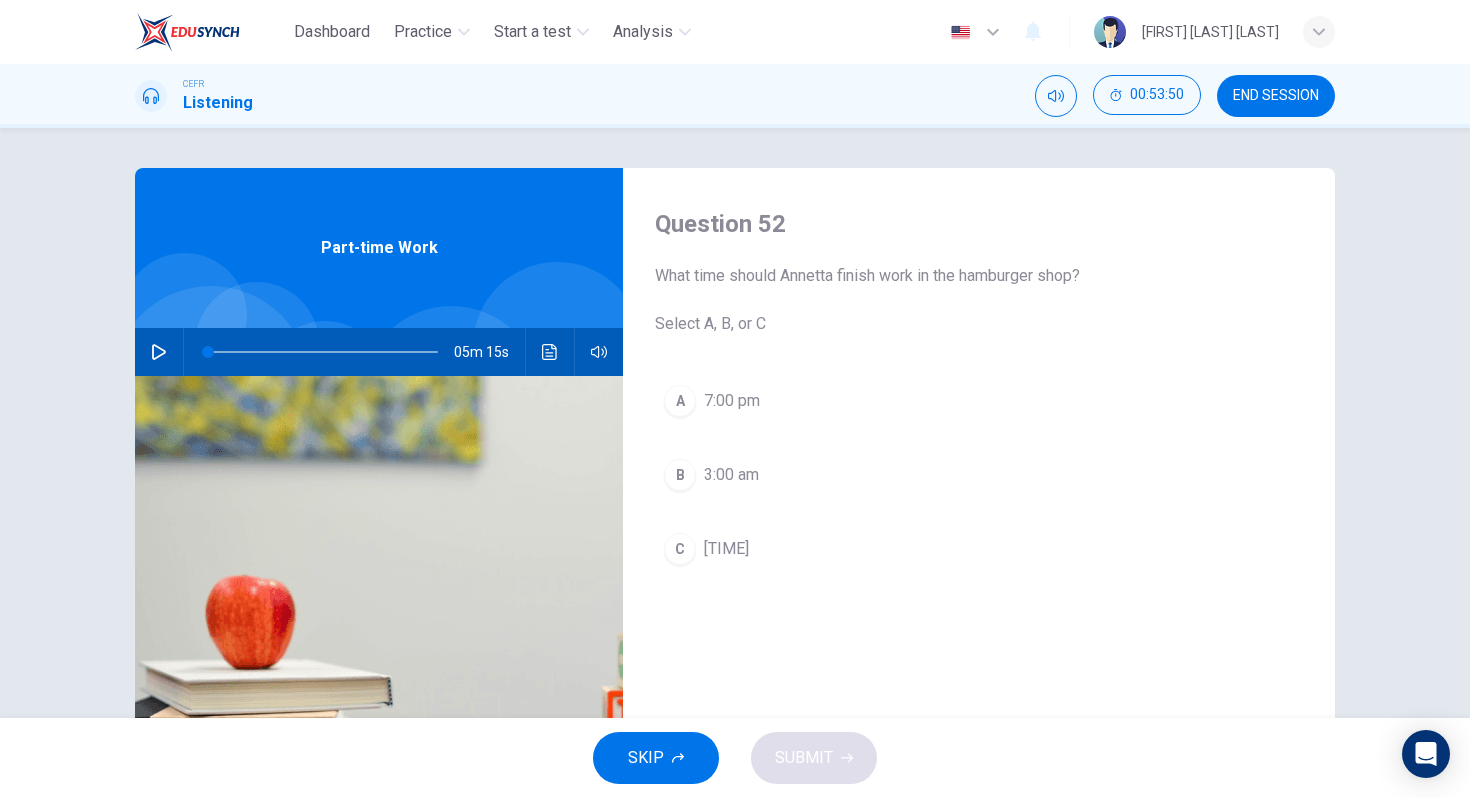 click on "C [TIME]" at bounding box center [979, 549] 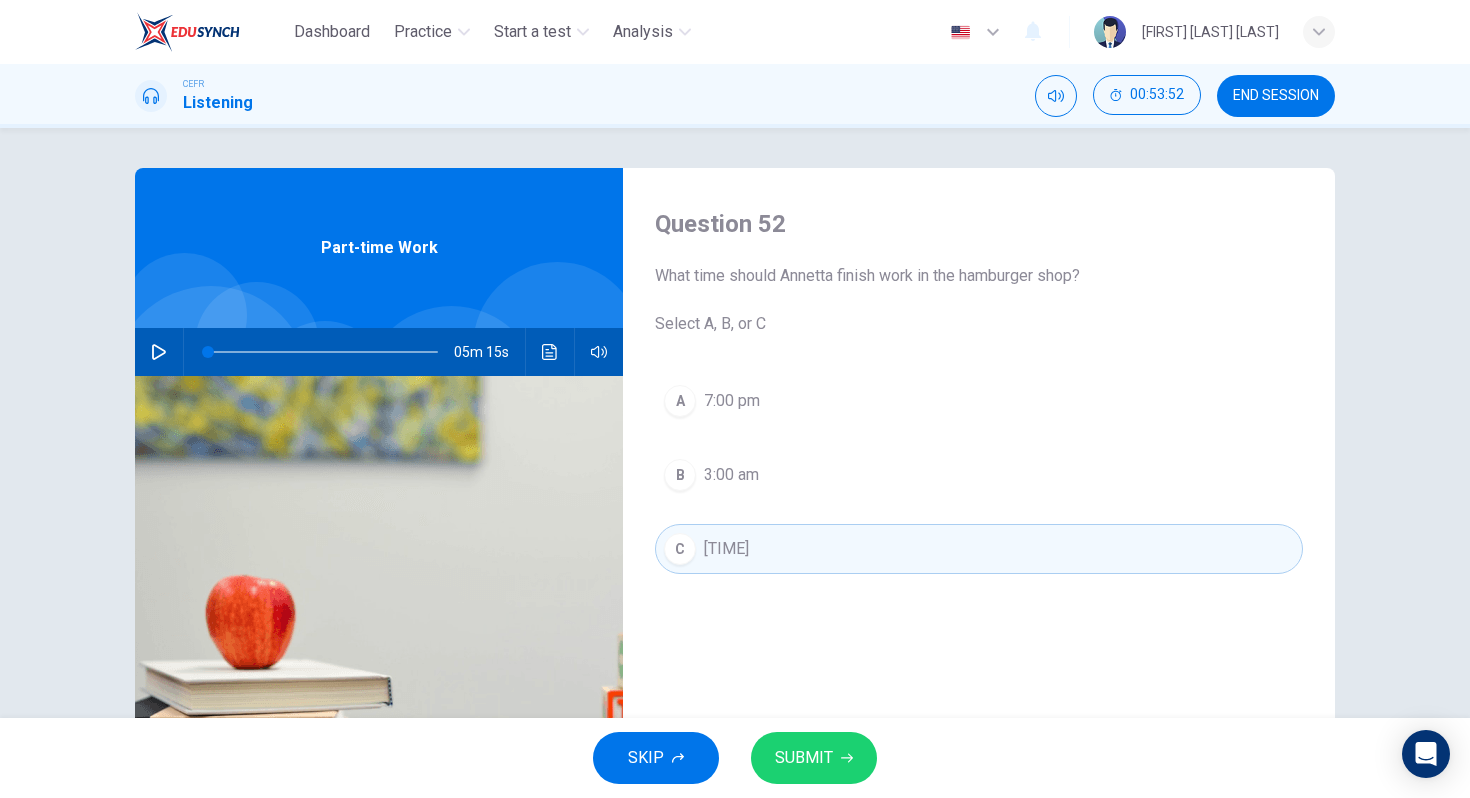 click on "SUBMIT" at bounding box center [804, 758] 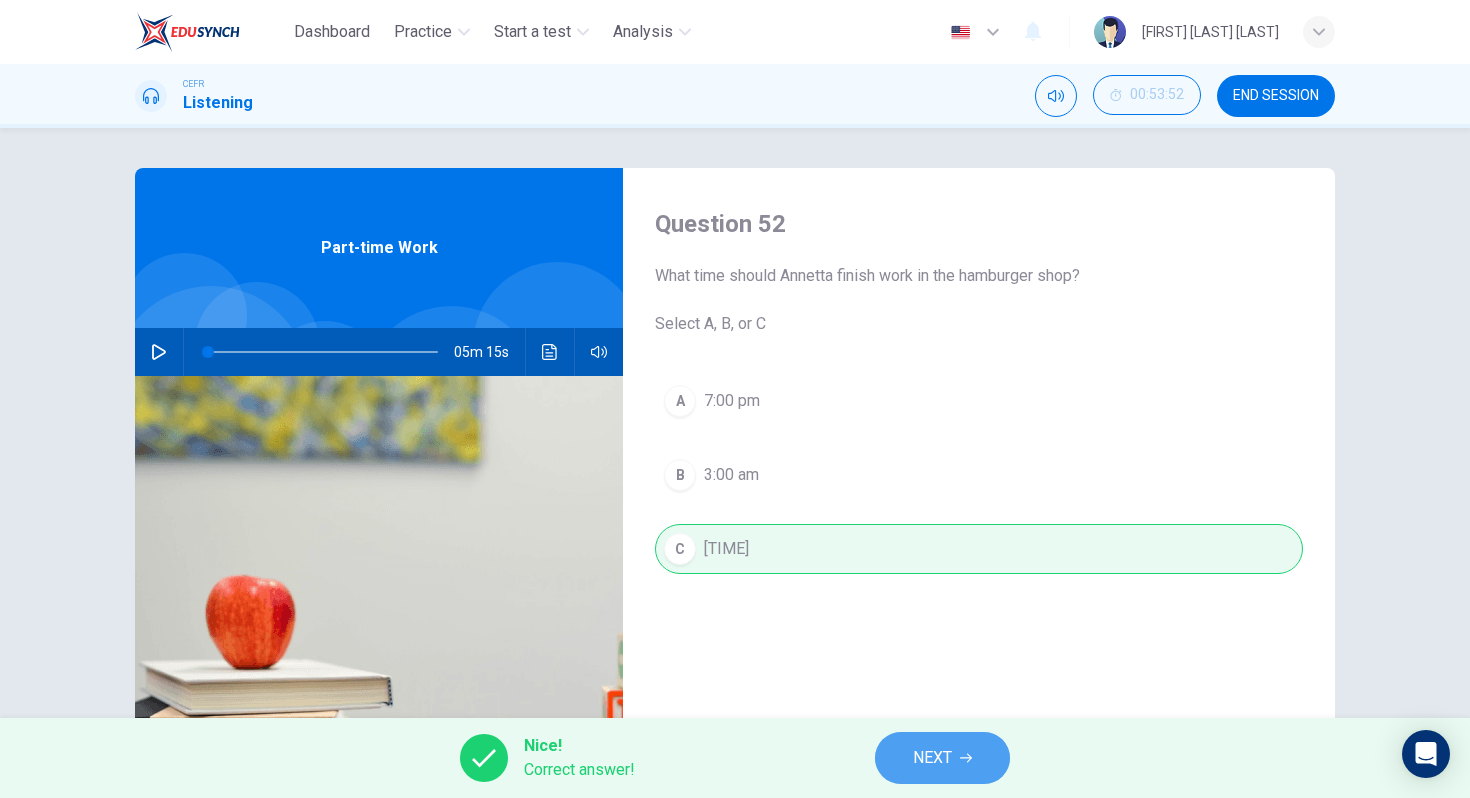 click on "NEXT" at bounding box center (932, 758) 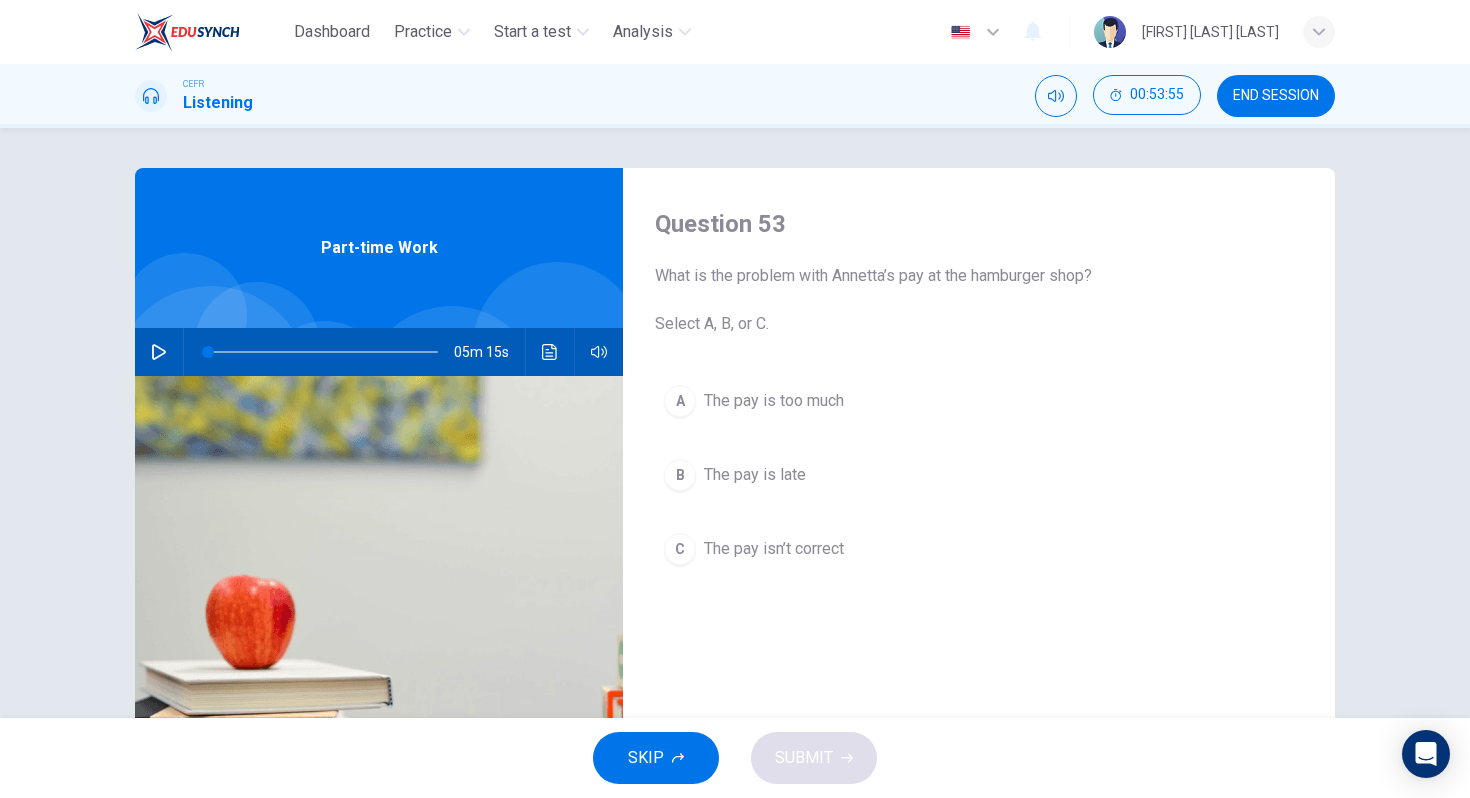 click on "B The pay is late" at bounding box center [979, 475] 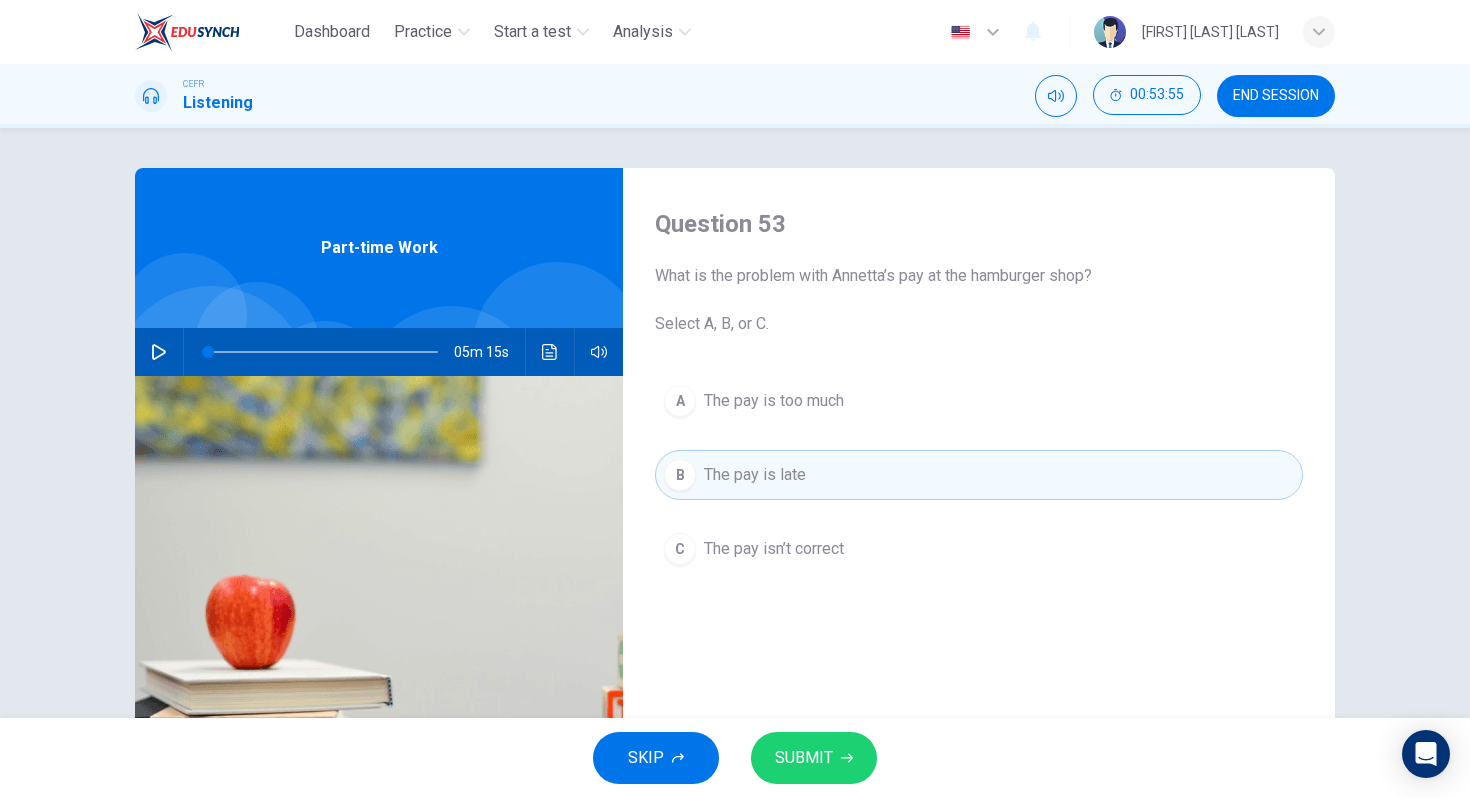 click on "SUBMIT" at bounding box center (804, 758) 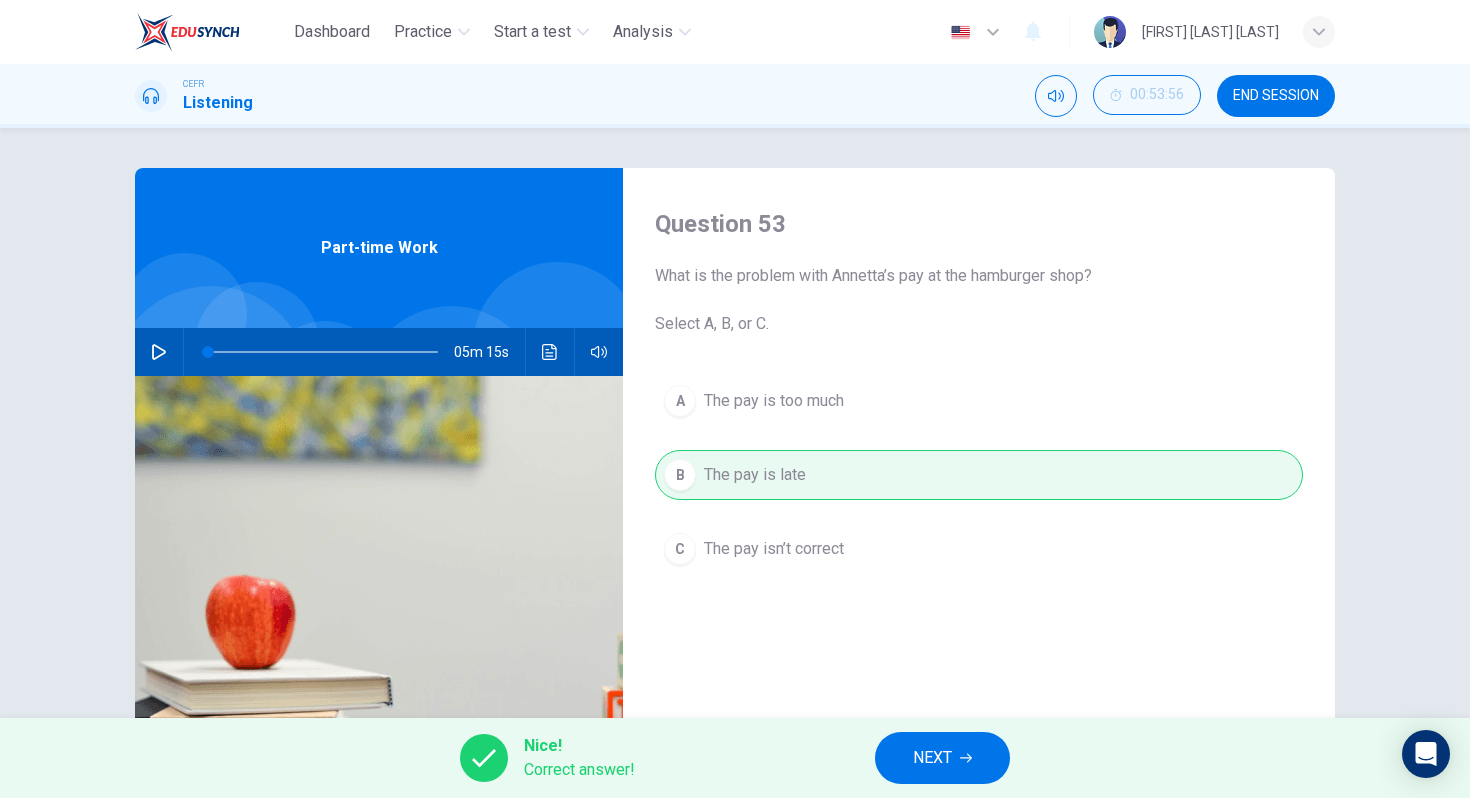click on "NEXT" at bounding box center (942, 758) 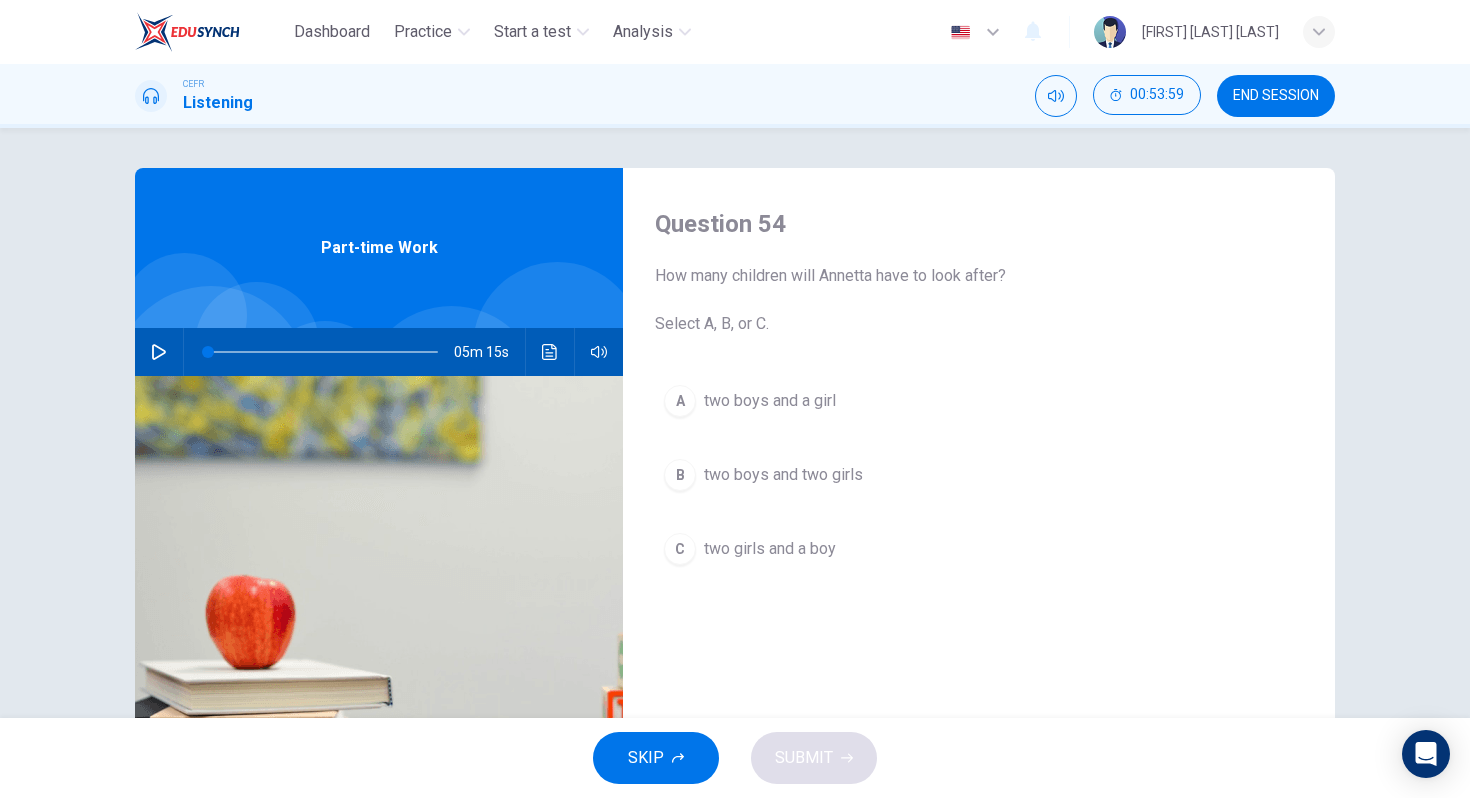 click on "C two girls and a boy" at bounding box center [979, 549] 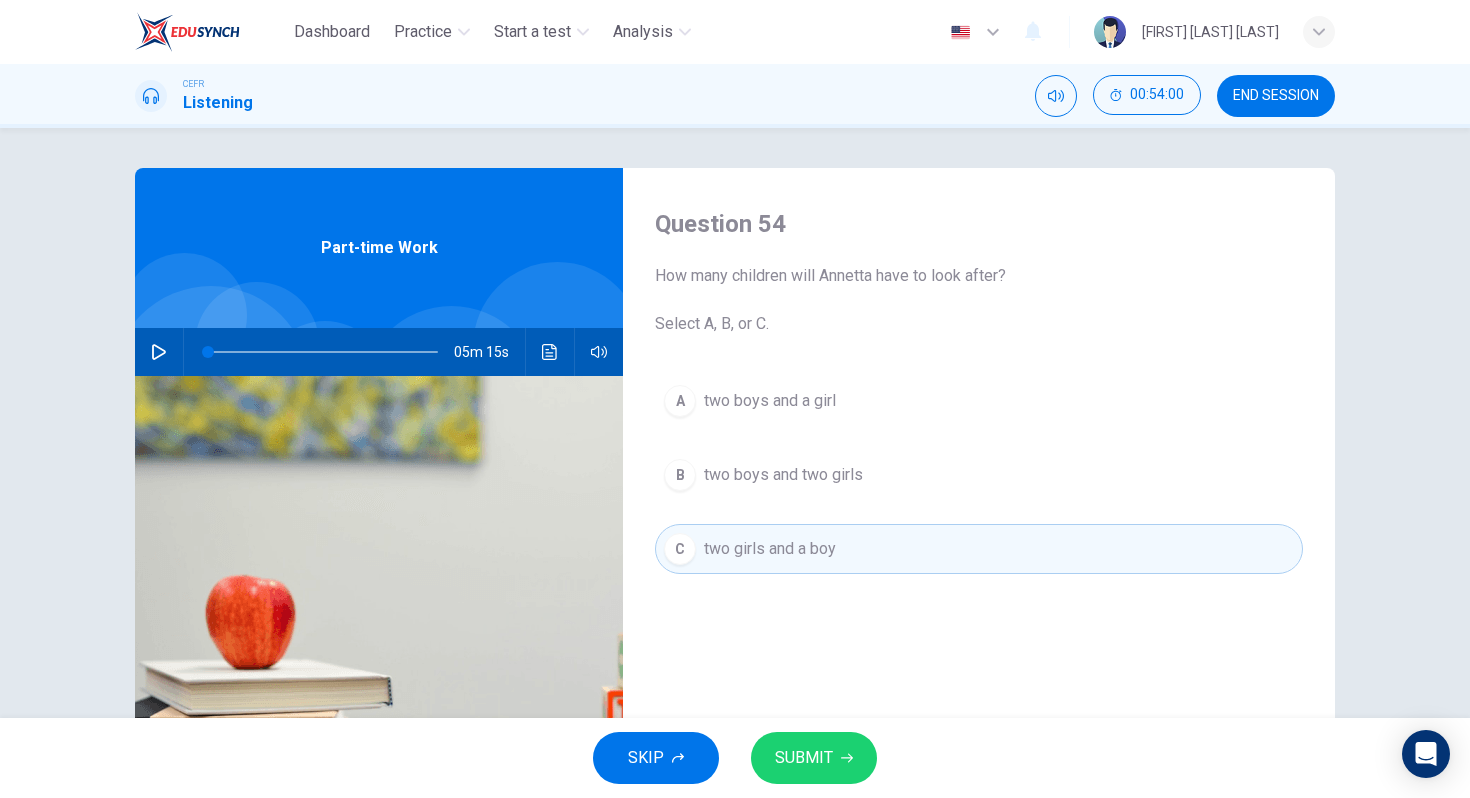 click on "SKIP SUBMIT" at bounding box center [735, 758] 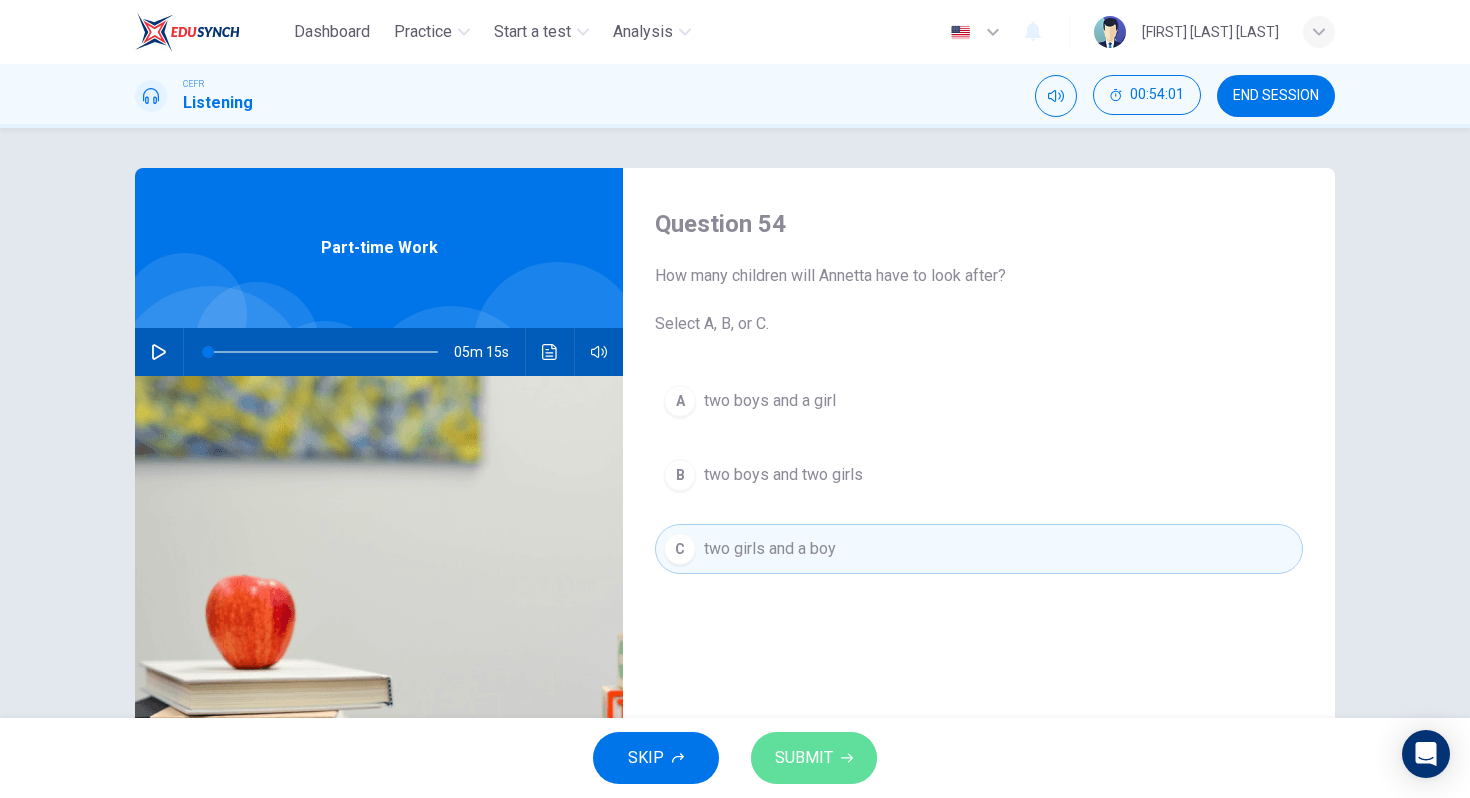 click on "SUBMIT" at bounding box center [804, 758] 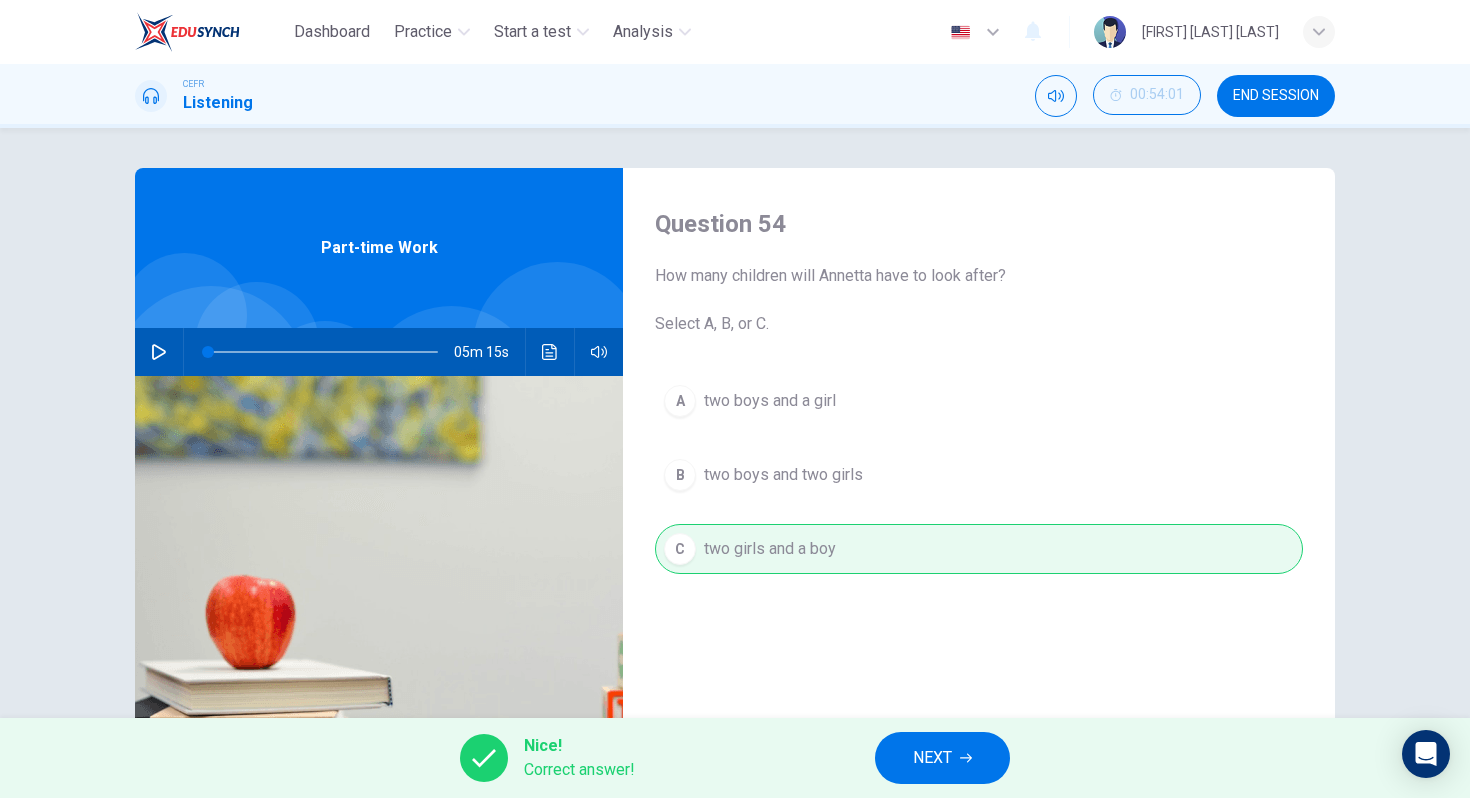 click on "NEXT" at bounding box center [942, 758] 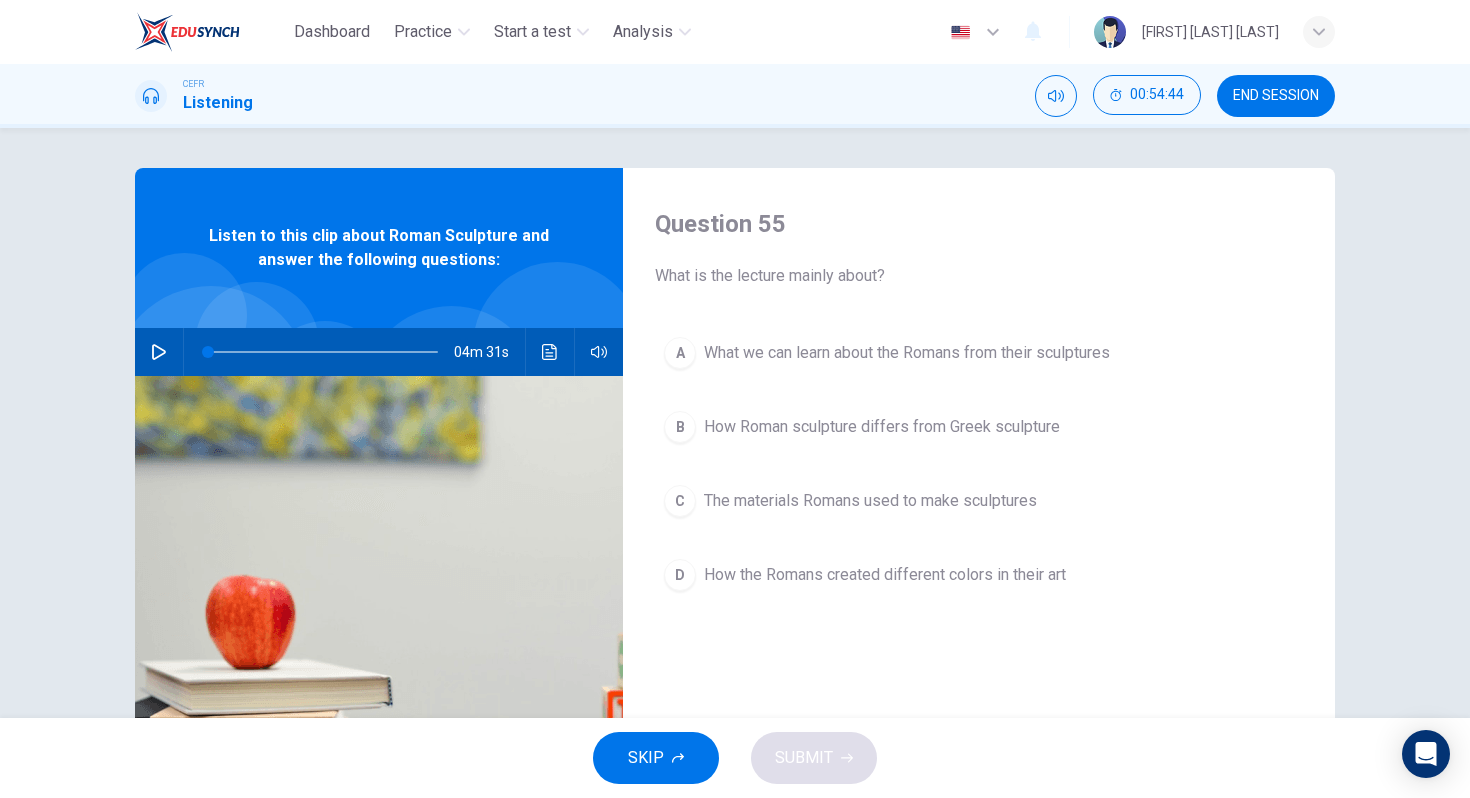 click at bounding box center (159, 352) 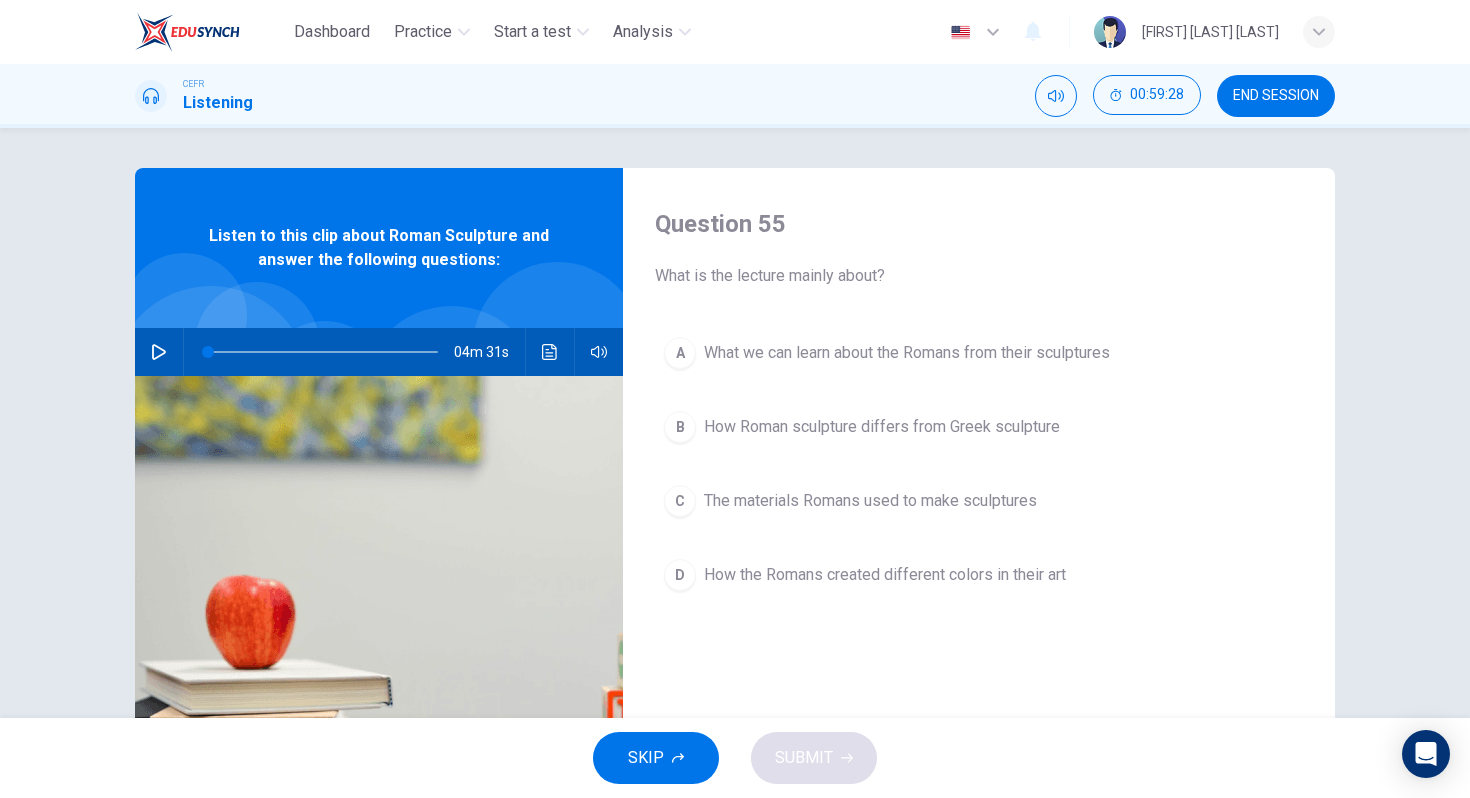 click on "How Roman sculpture differs from Greek sculpture" at bounding box center [907, 353] 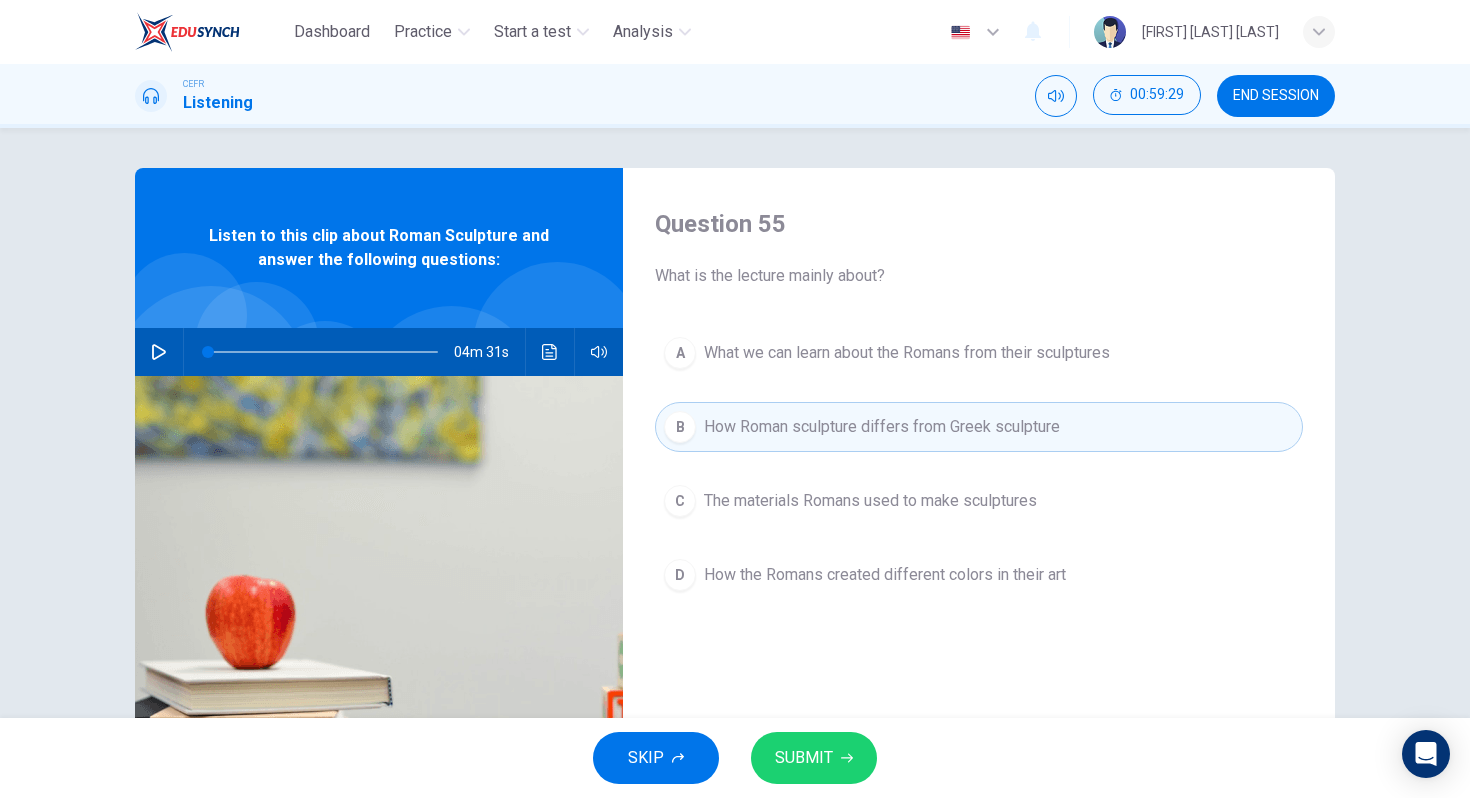 click on "SUBMIT" at bounding box center (804, 758) 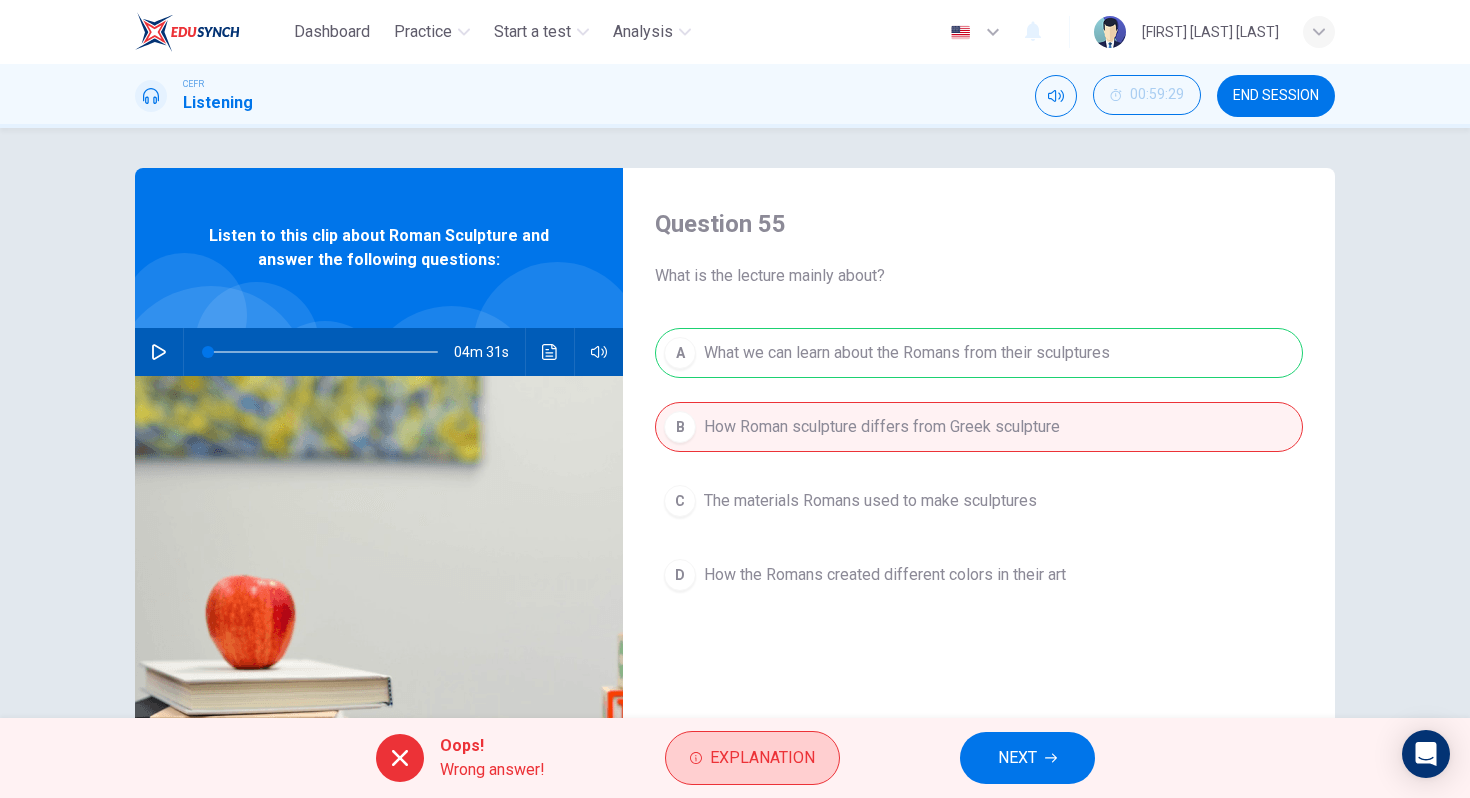 click on "Explanation" at bounding box center [762, 758] 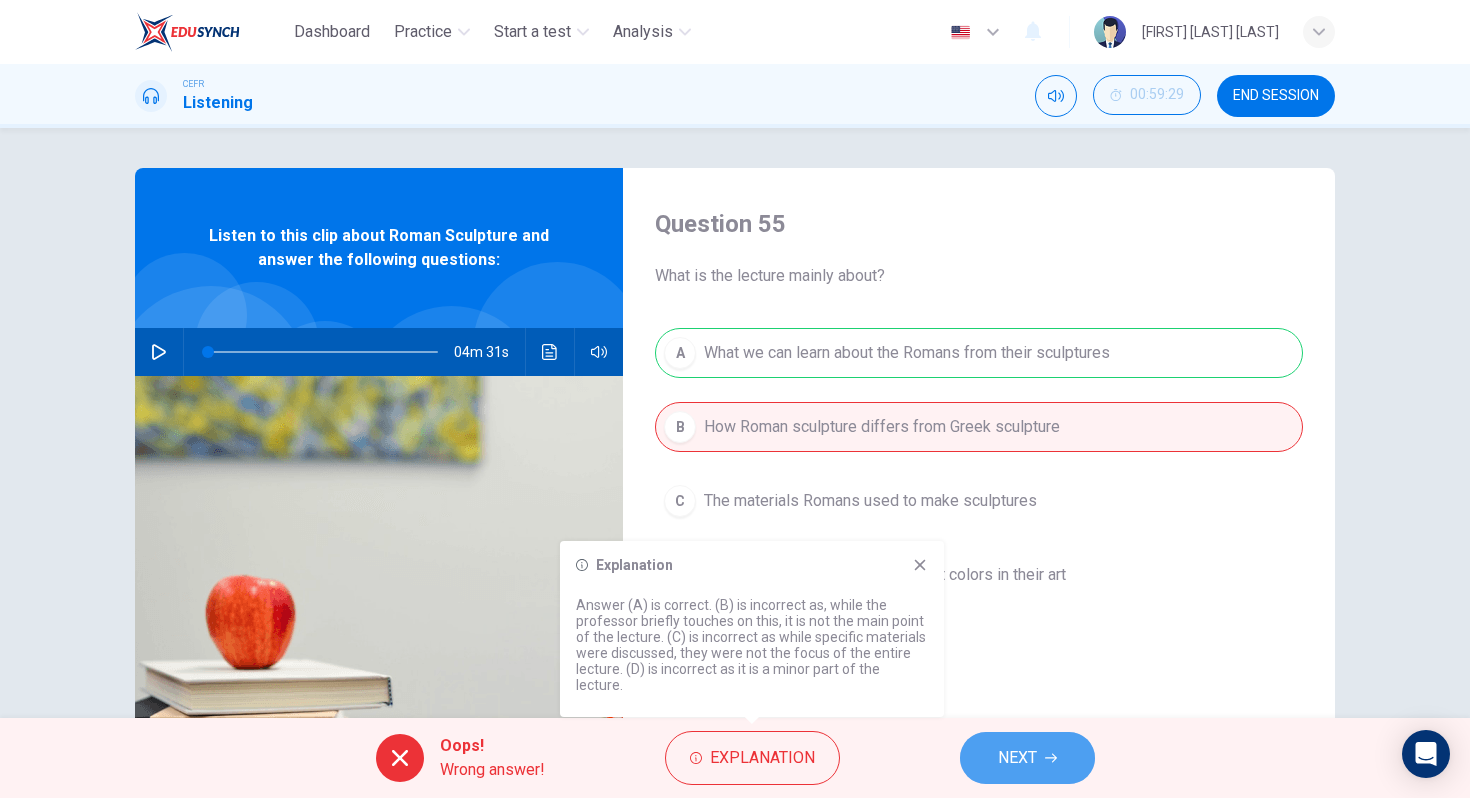 click on "NEXT" at bounding box center (1017, 758) 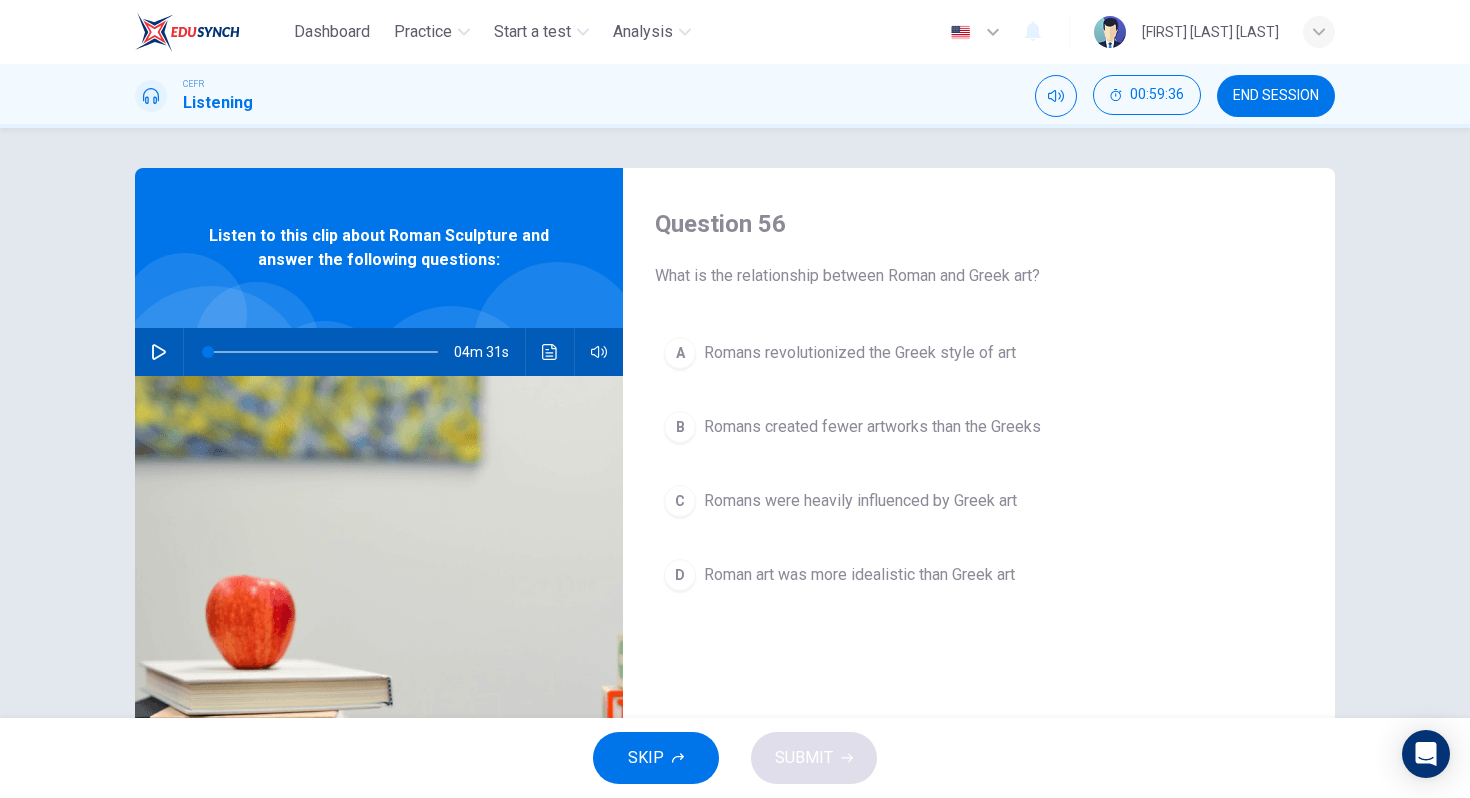 click on "C Romans were heavily influenced by Greek art" at bounding box center (979, 501) 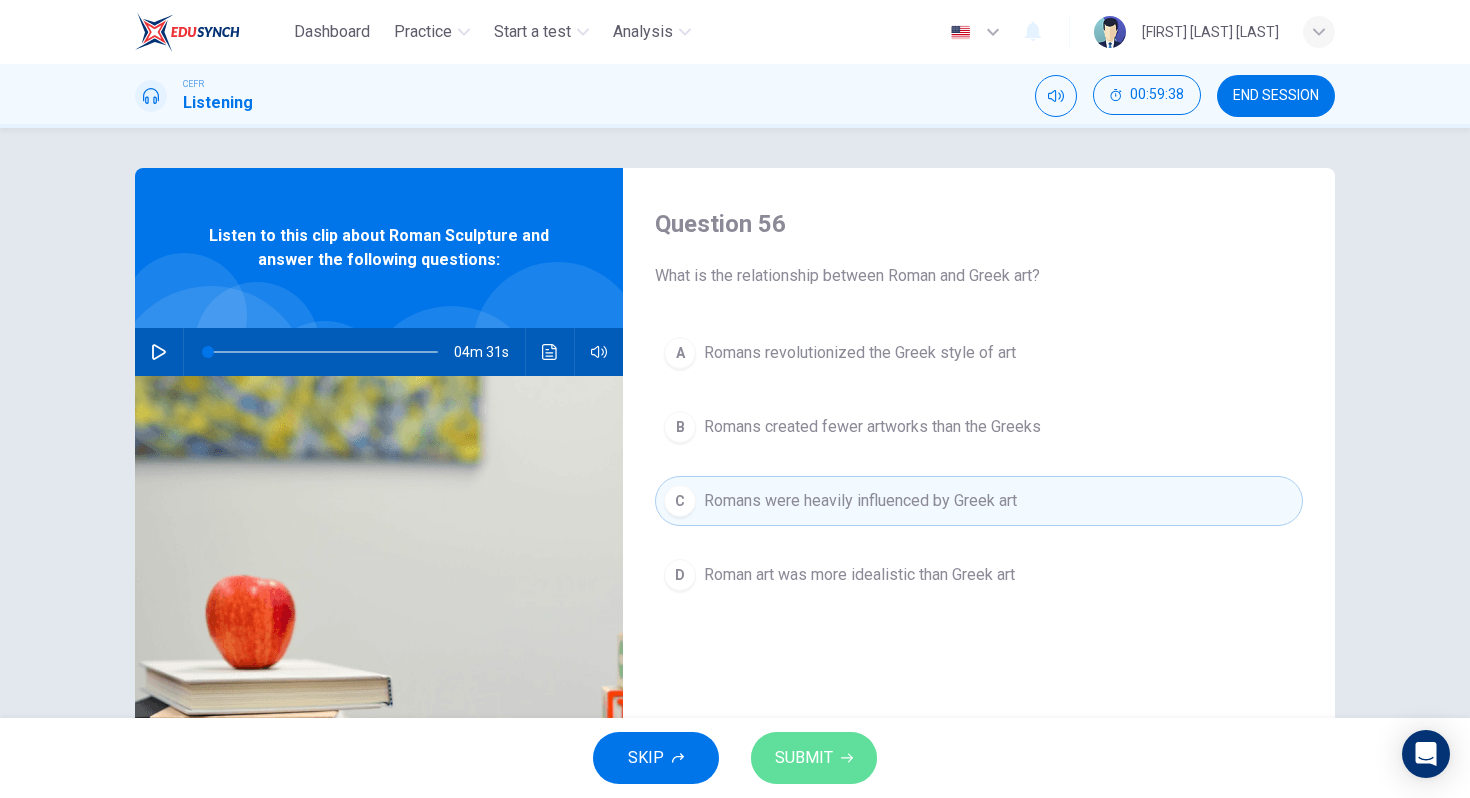 click on "SUBMIT" at bounding box center (804, 758) 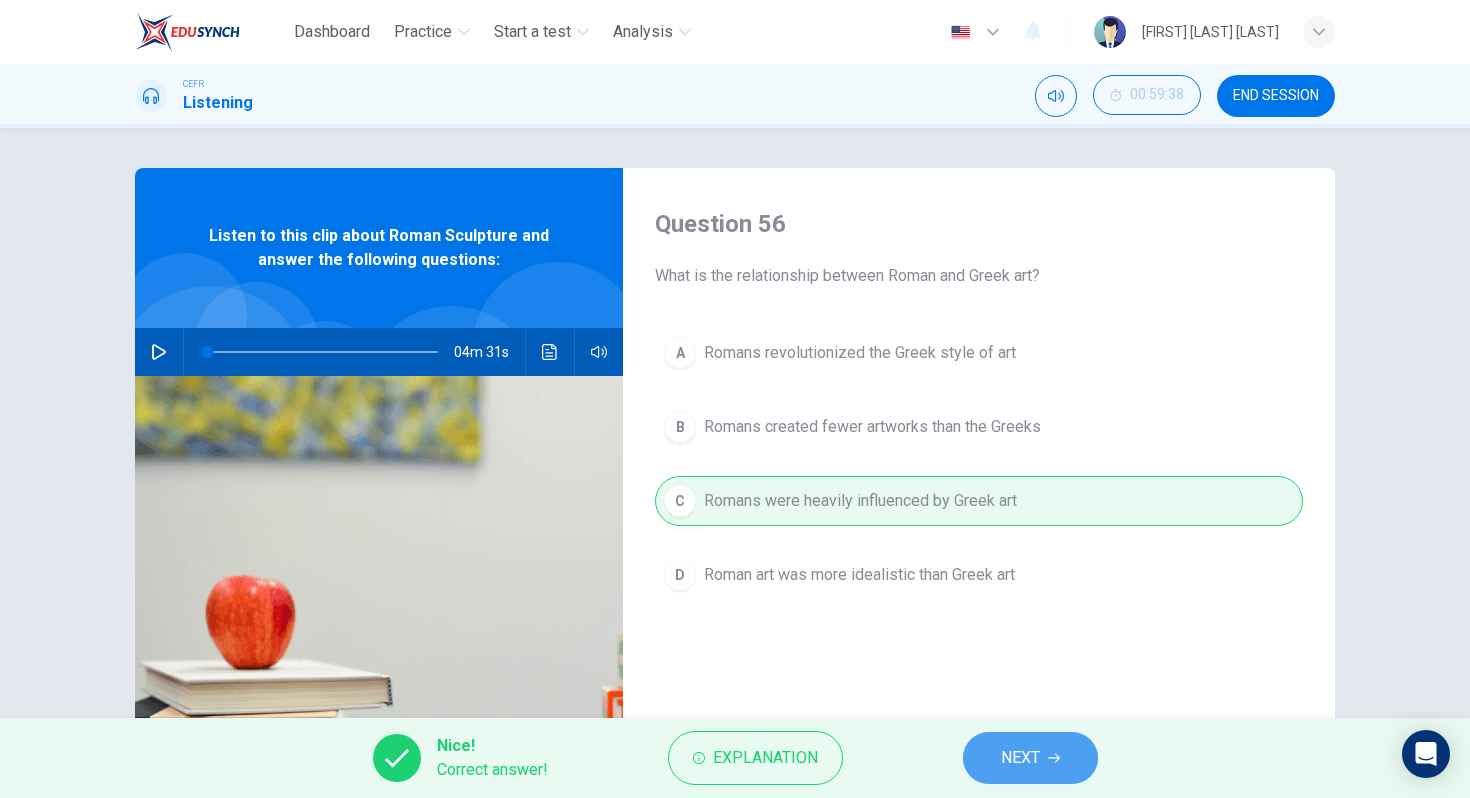 click on "NEXT" at bounding box center [1030, 758] 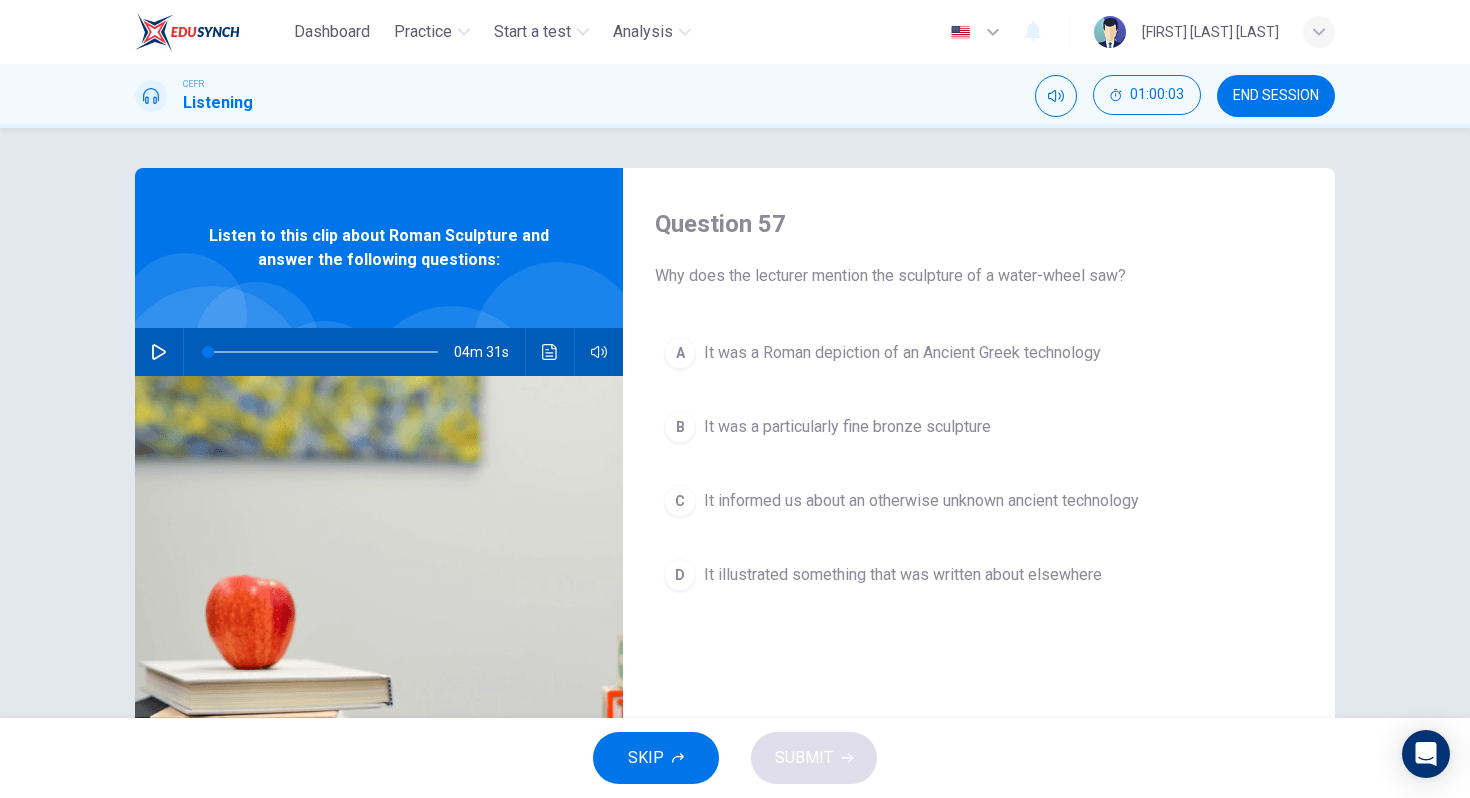 click on "C It informed us about an otherwise unknown ancient technology" at bounding box center (979, 501) 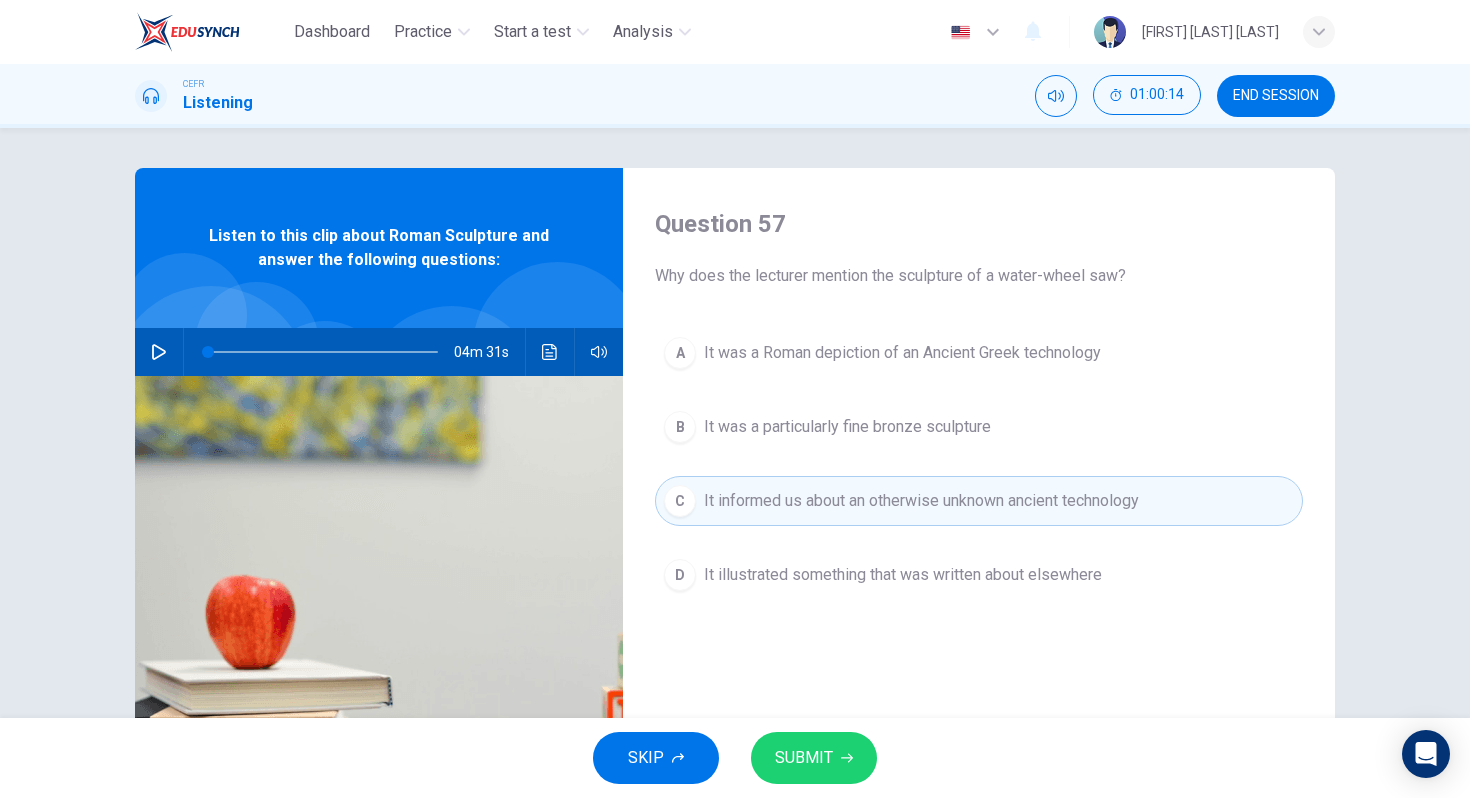 click on "It was a Roman depiction of an Ancient Greek technology" at bounding box center [902, 353] 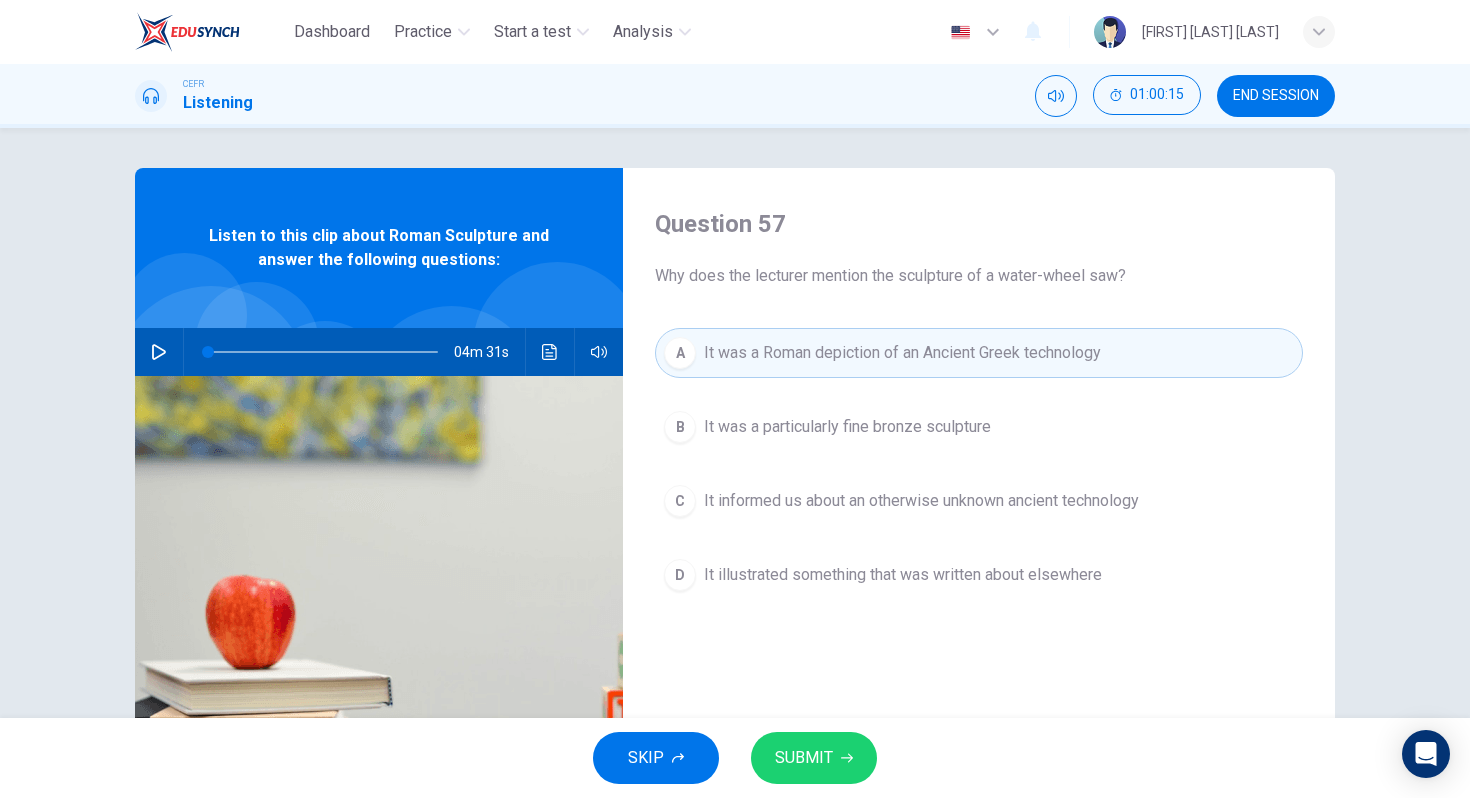 click on "SUBMIT" at bounding box center [804, 758] 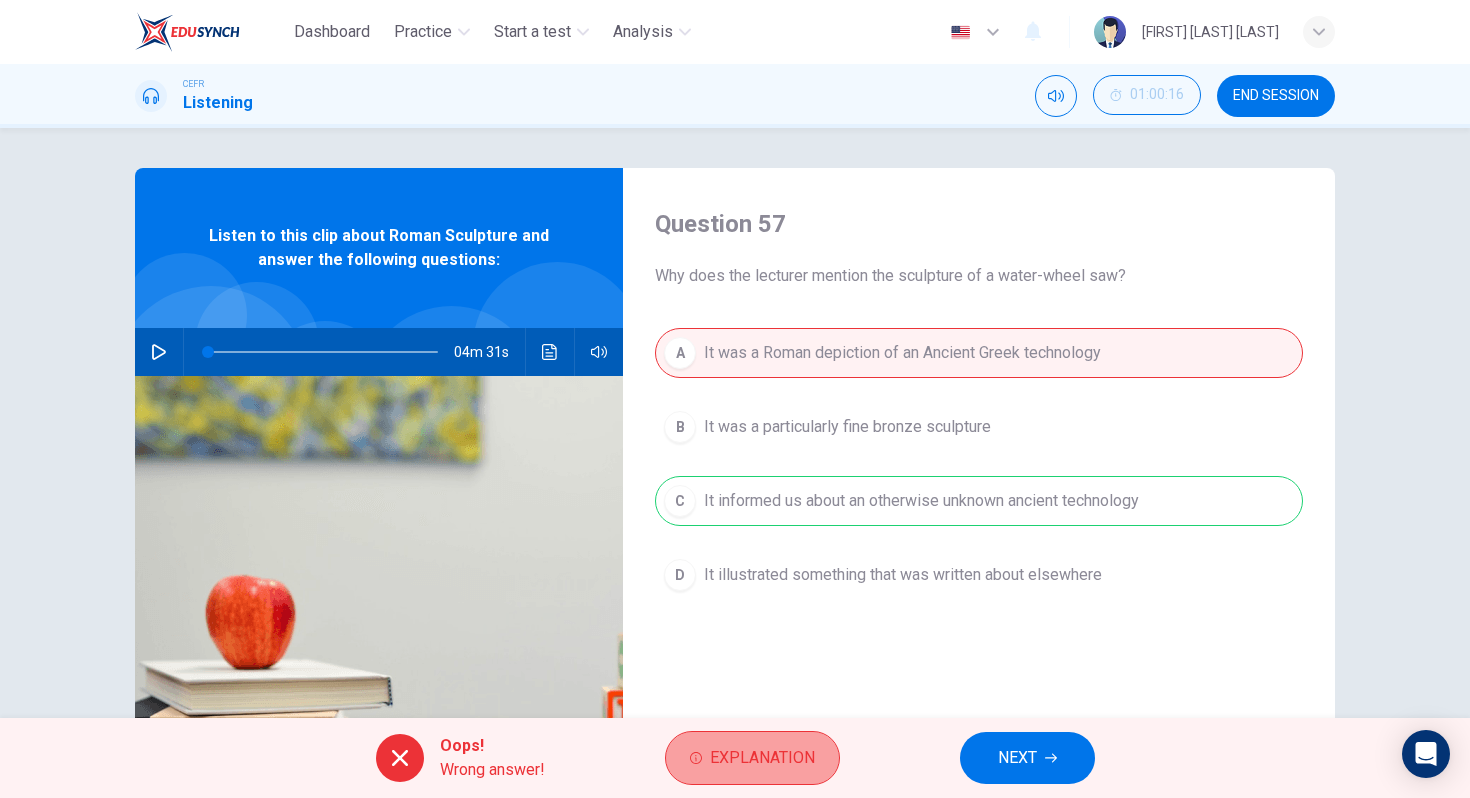 click on "Explanation" at bounding box center (752, 758) 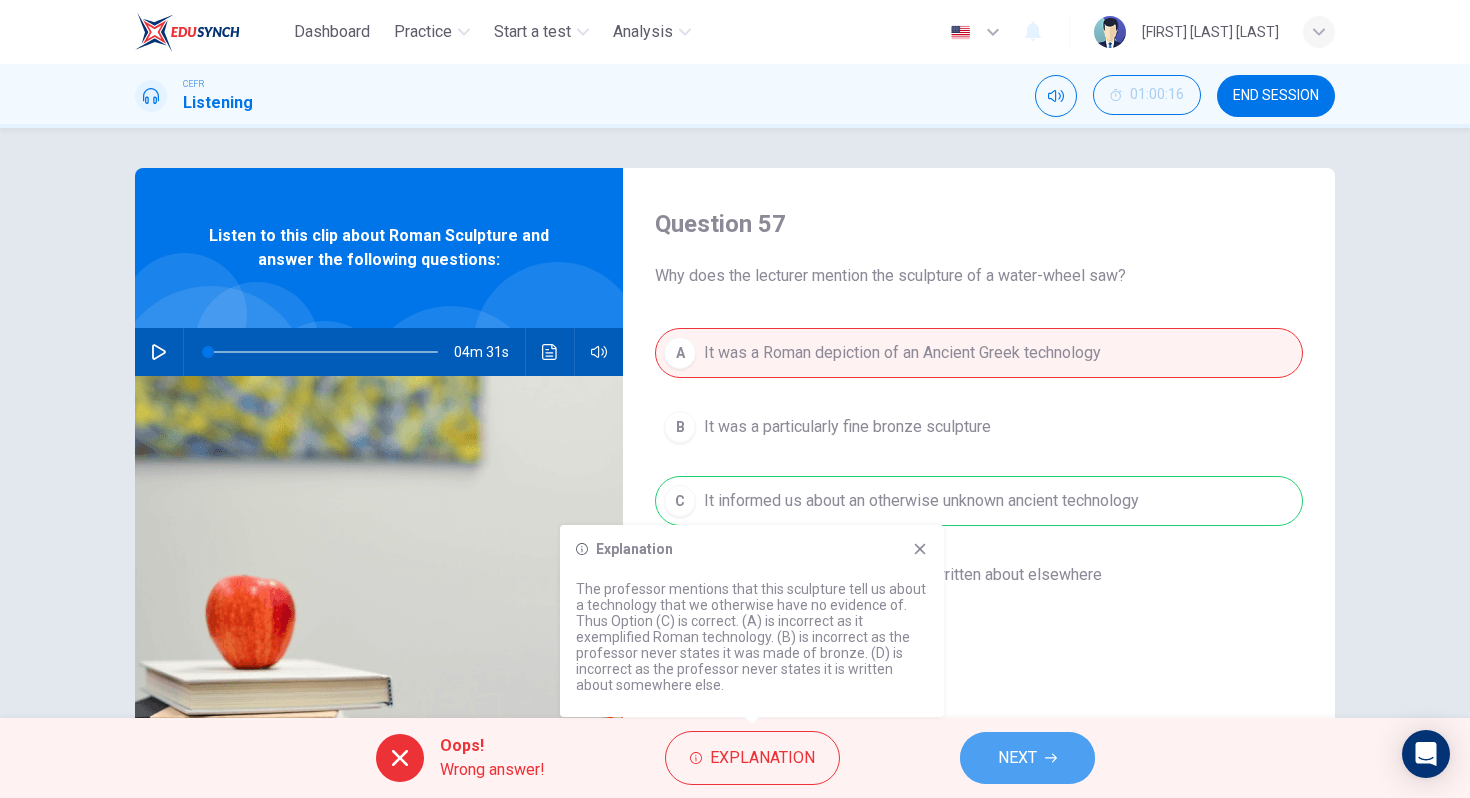 click on "NEXT" at bounding box center [1027, 758] 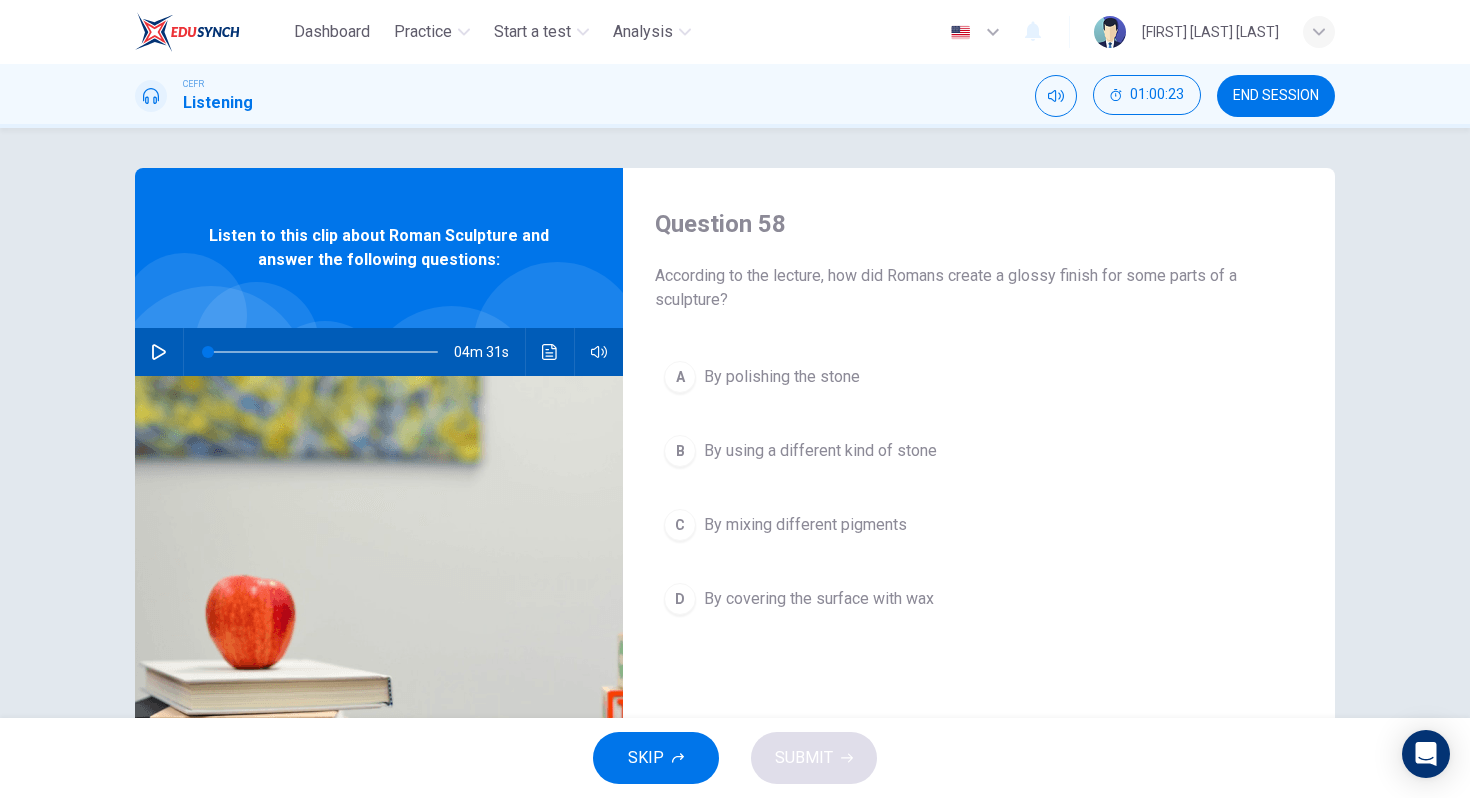 click on "By using a different kind of stone" at bounding box center [782, 377] 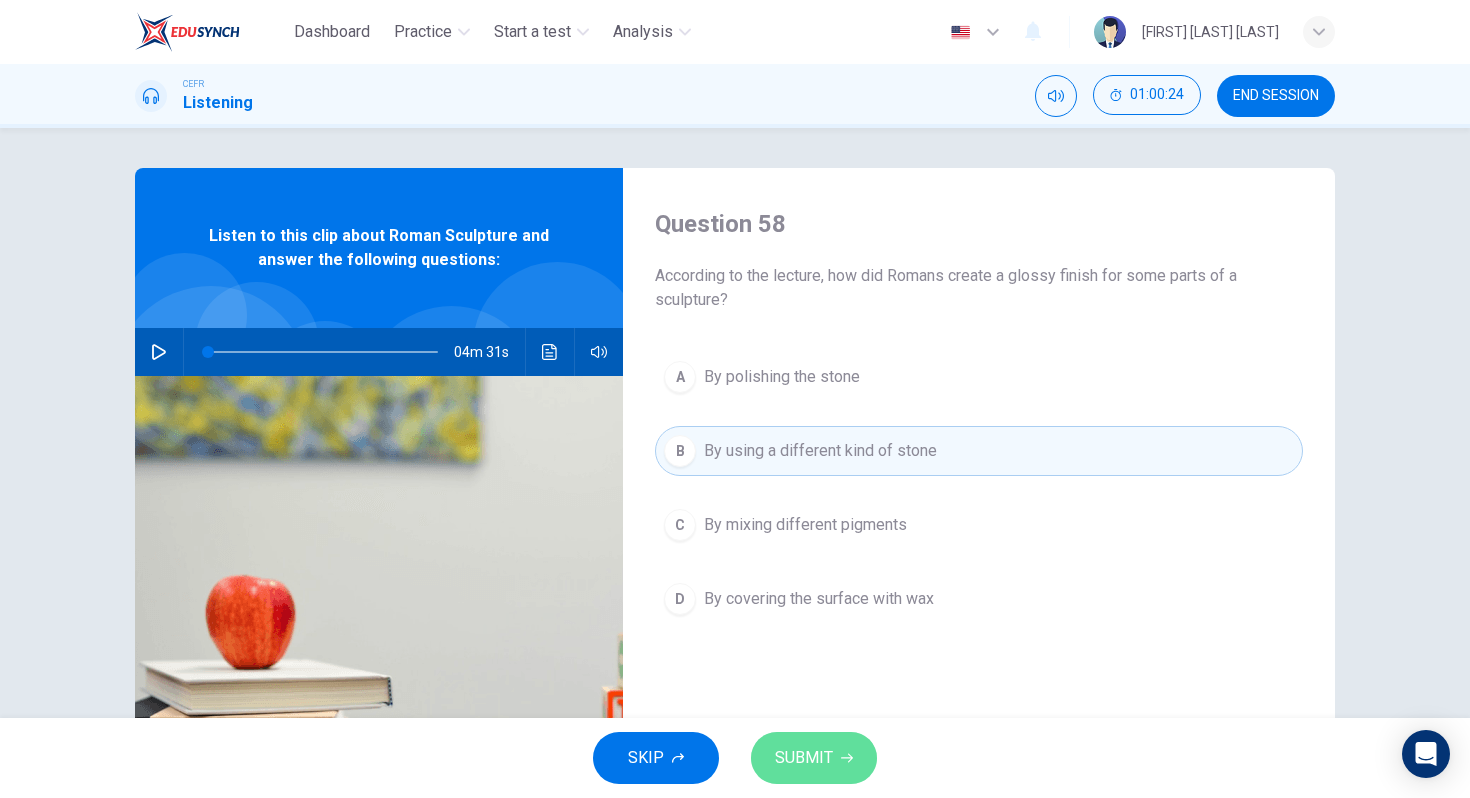 click on "SUBMIT" at bounding box center (804, 758) 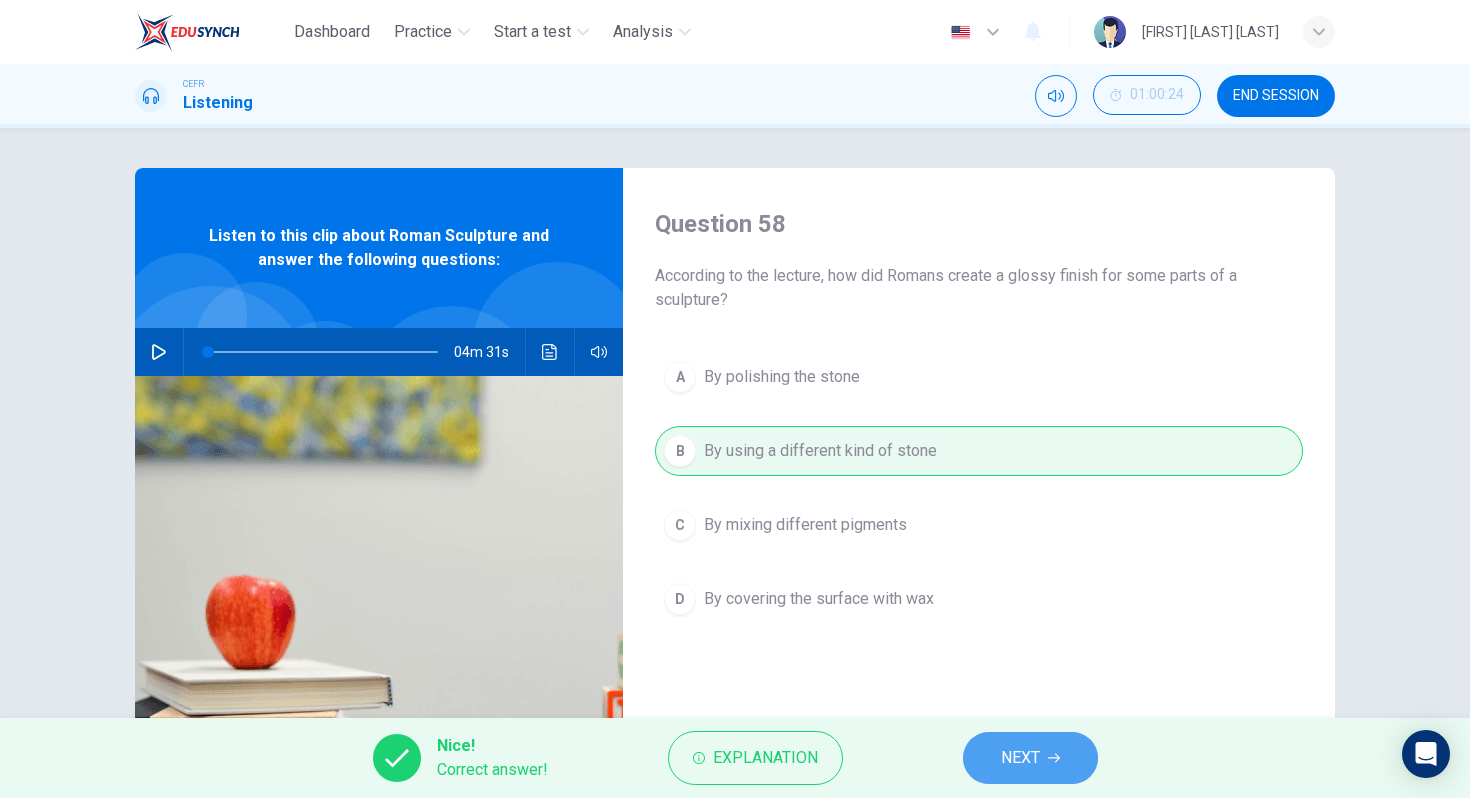 click on "NEXT" at bounding box center [1030, 758] 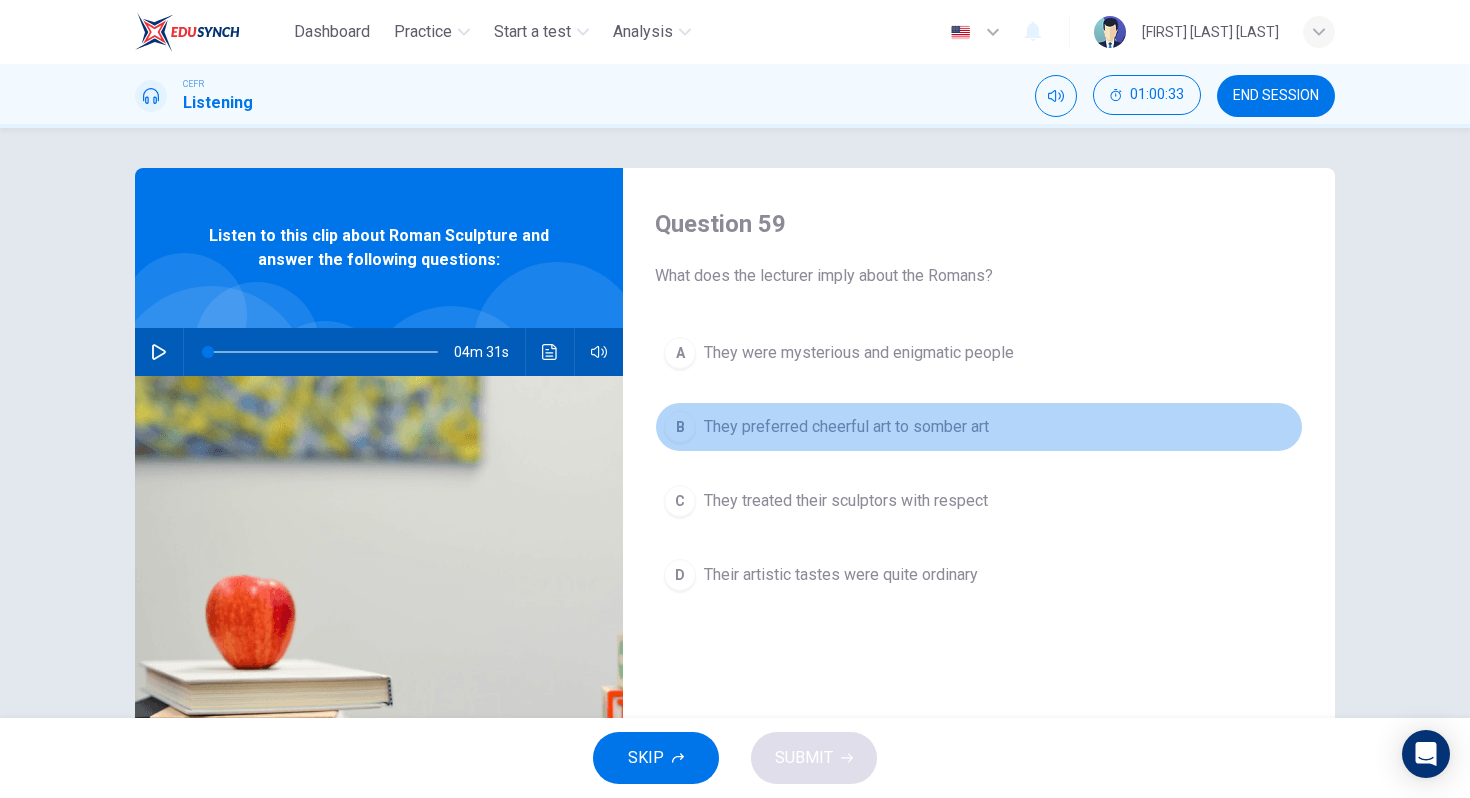 click on "They preferred cheerful art to somber art" at bounding box center [859, 353] 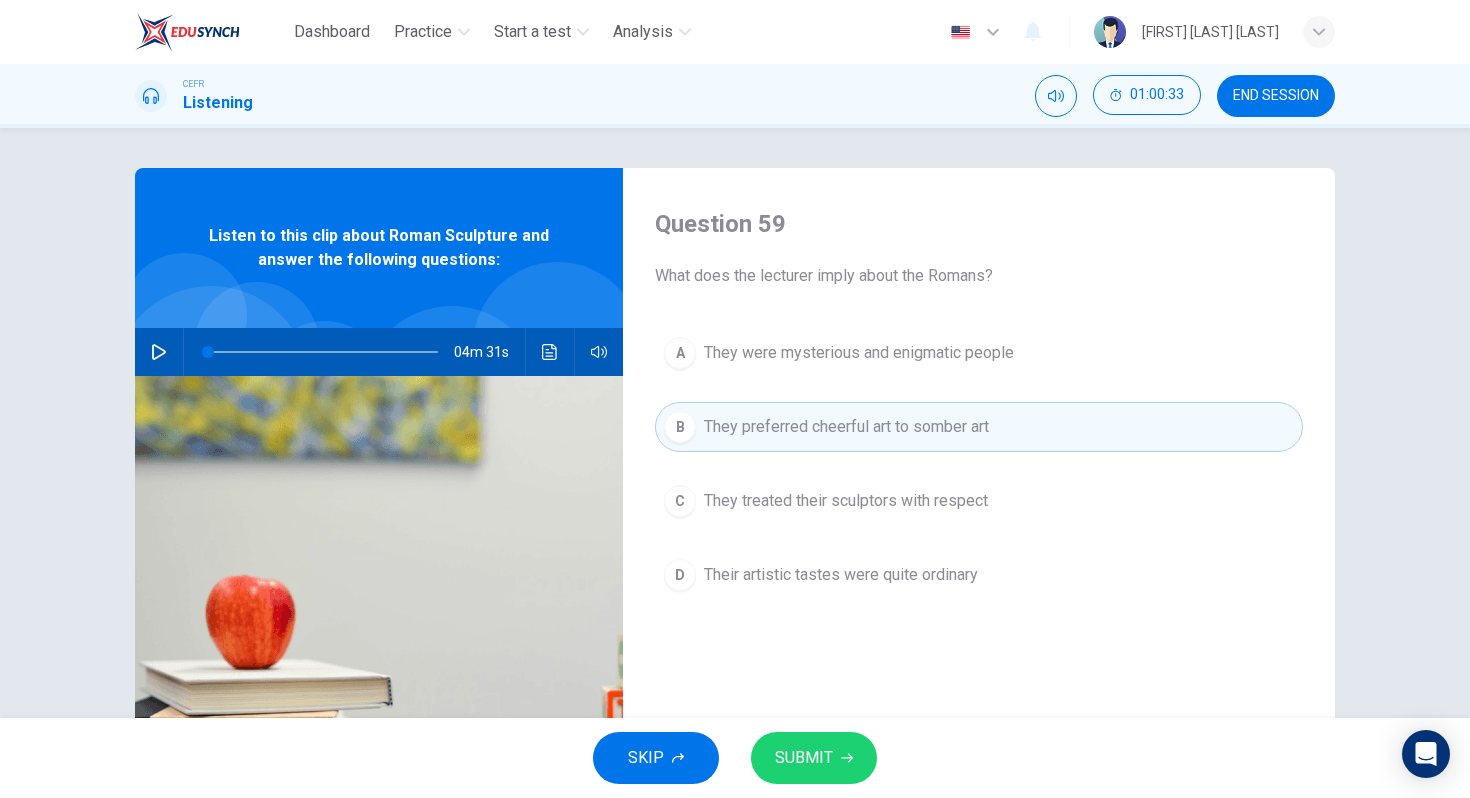 click on "SUBMIT" at bounding box center (804, 758) 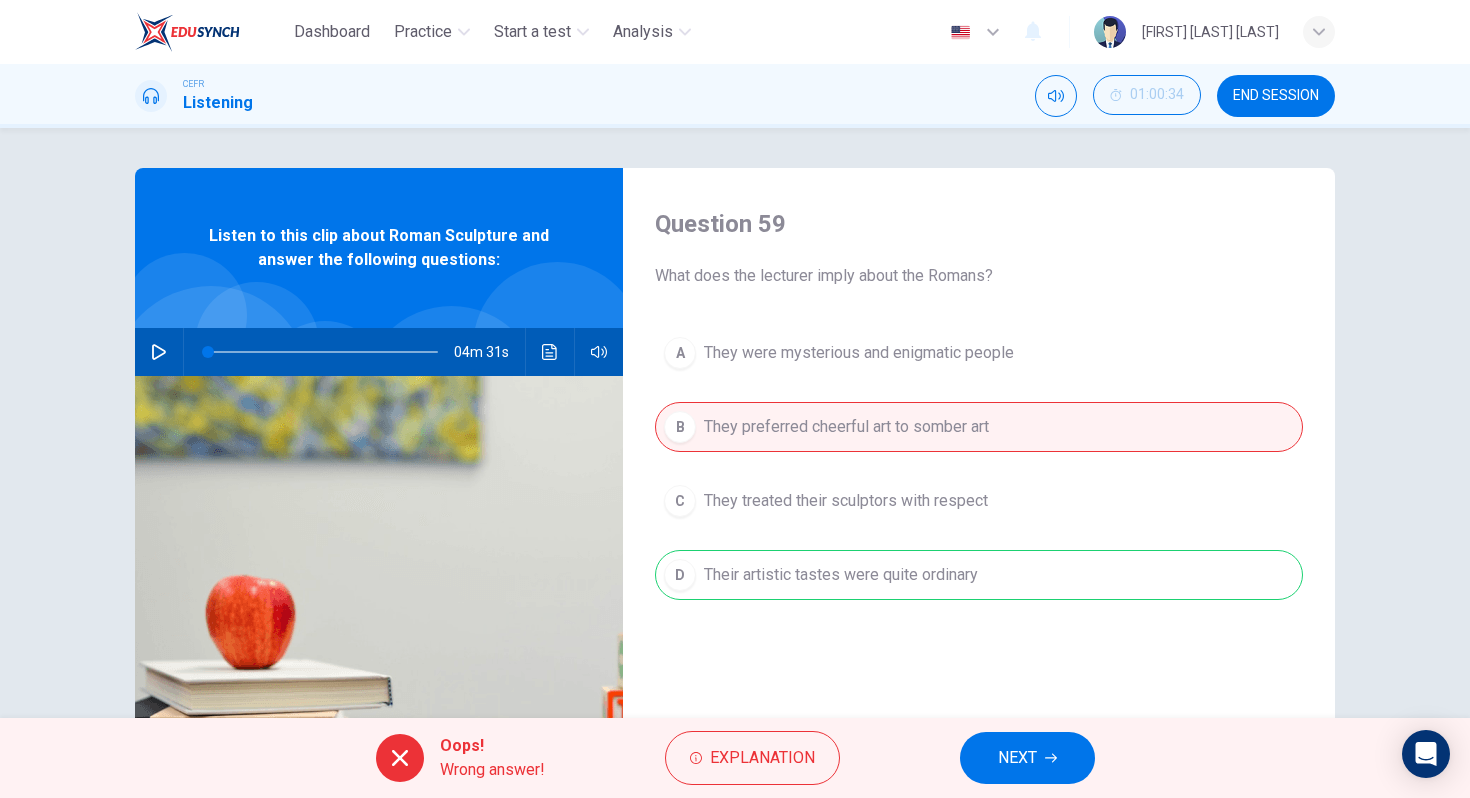 click on "NEXT" at bounding box center [1017, 758] 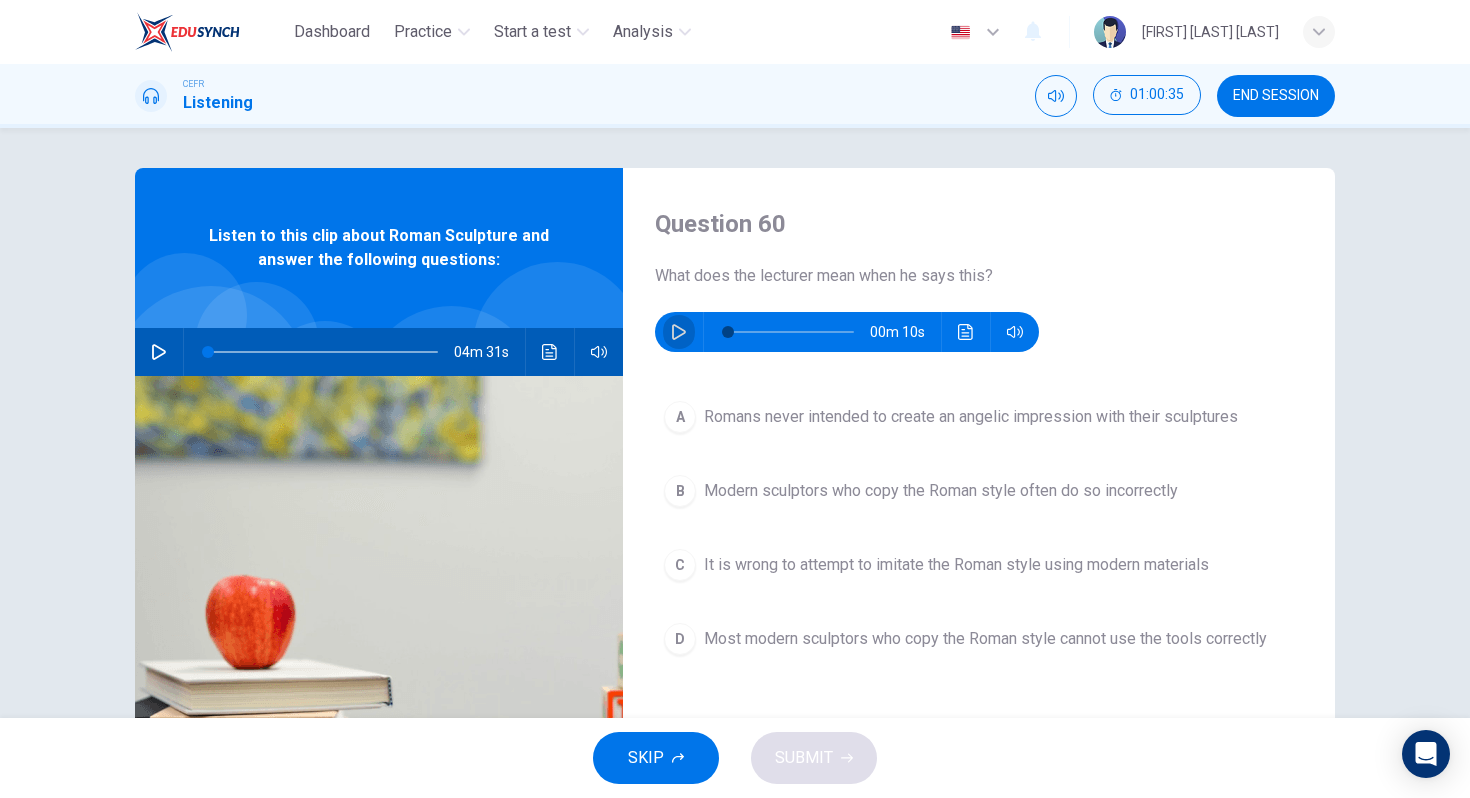 click at bounding box center (679, 332) 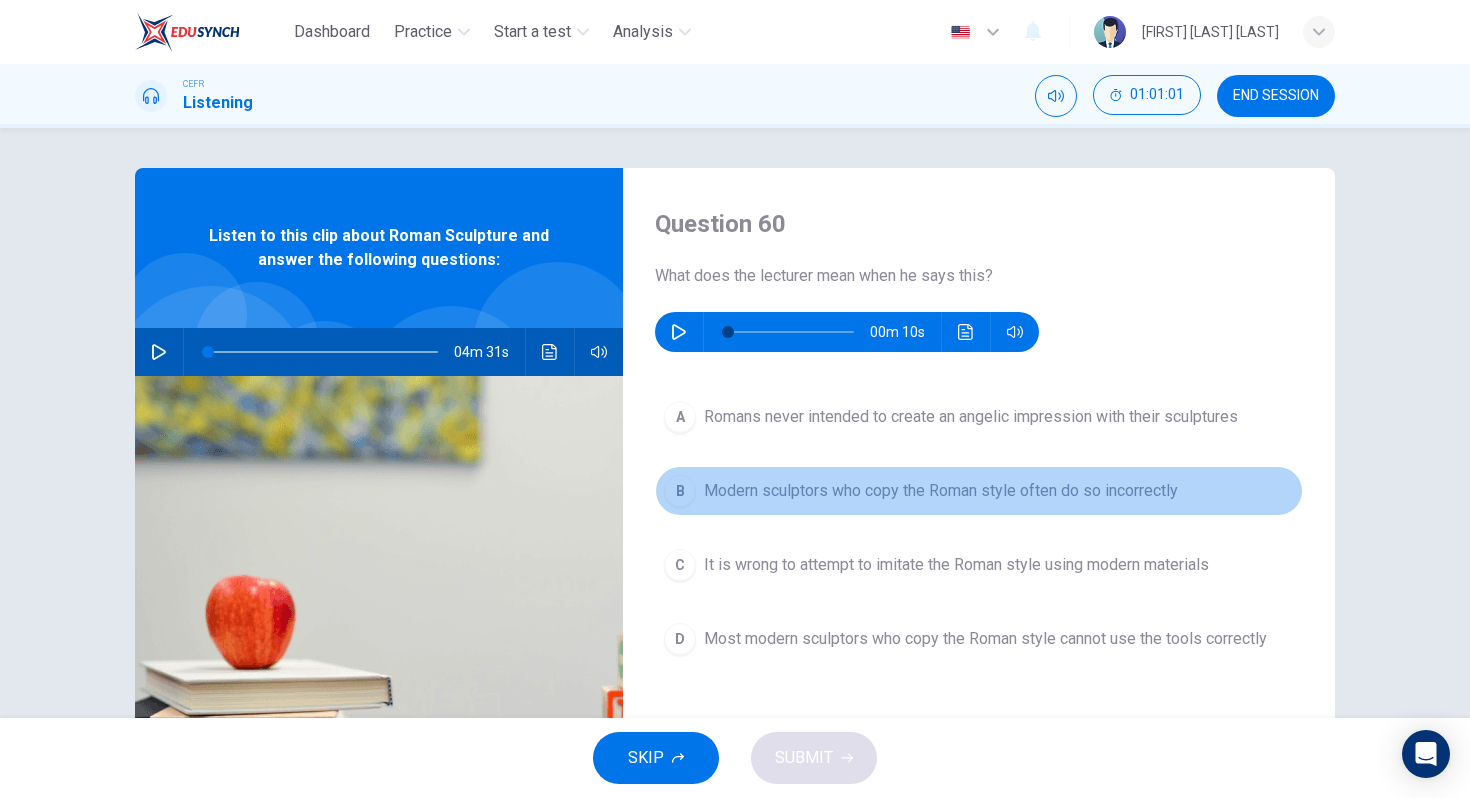 click on "B Modern sculptors who copy the Roman style often do so incorrectly" at bounding box center [979, 491] 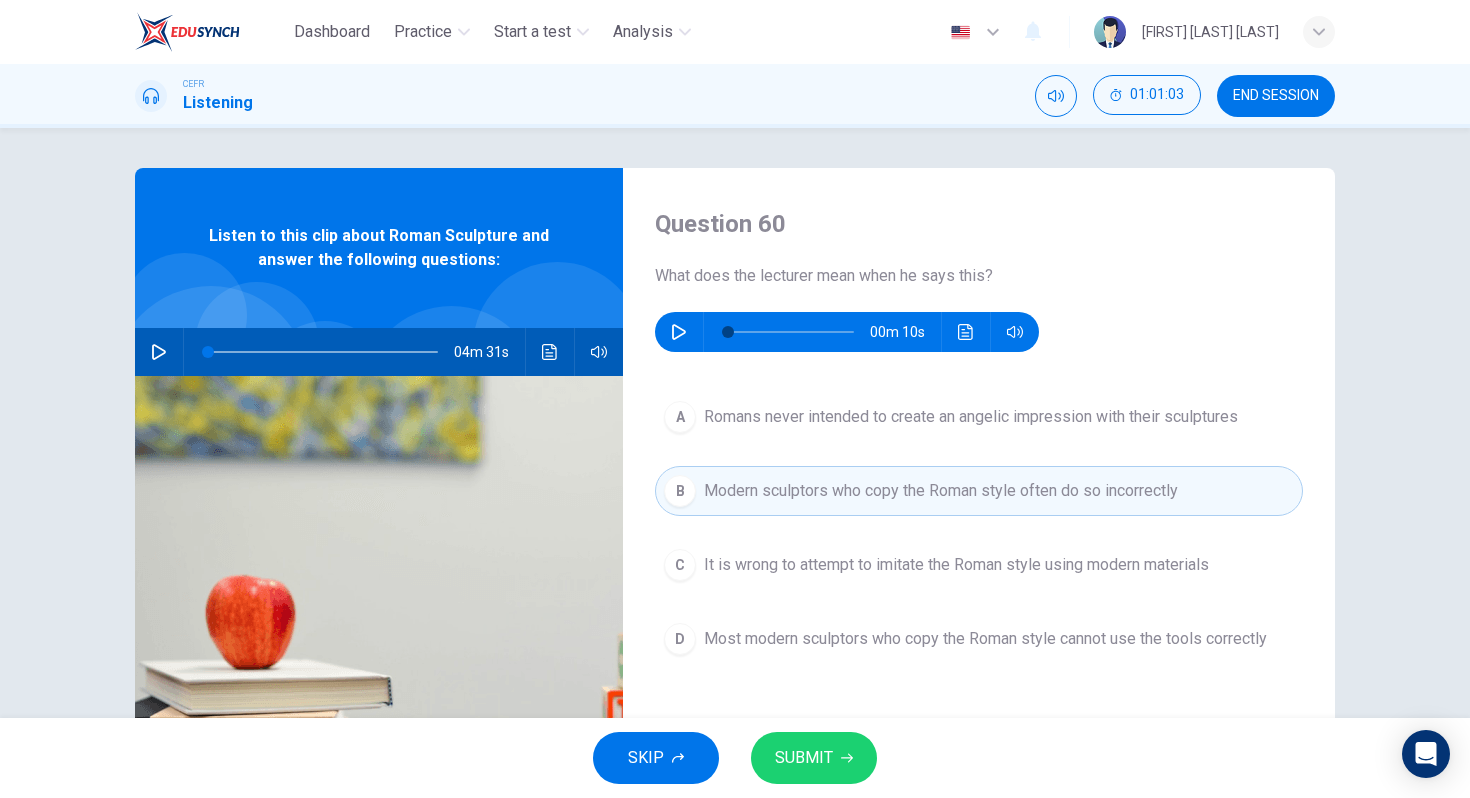 click on "SUBMIT" at bounding box center [814, 758] 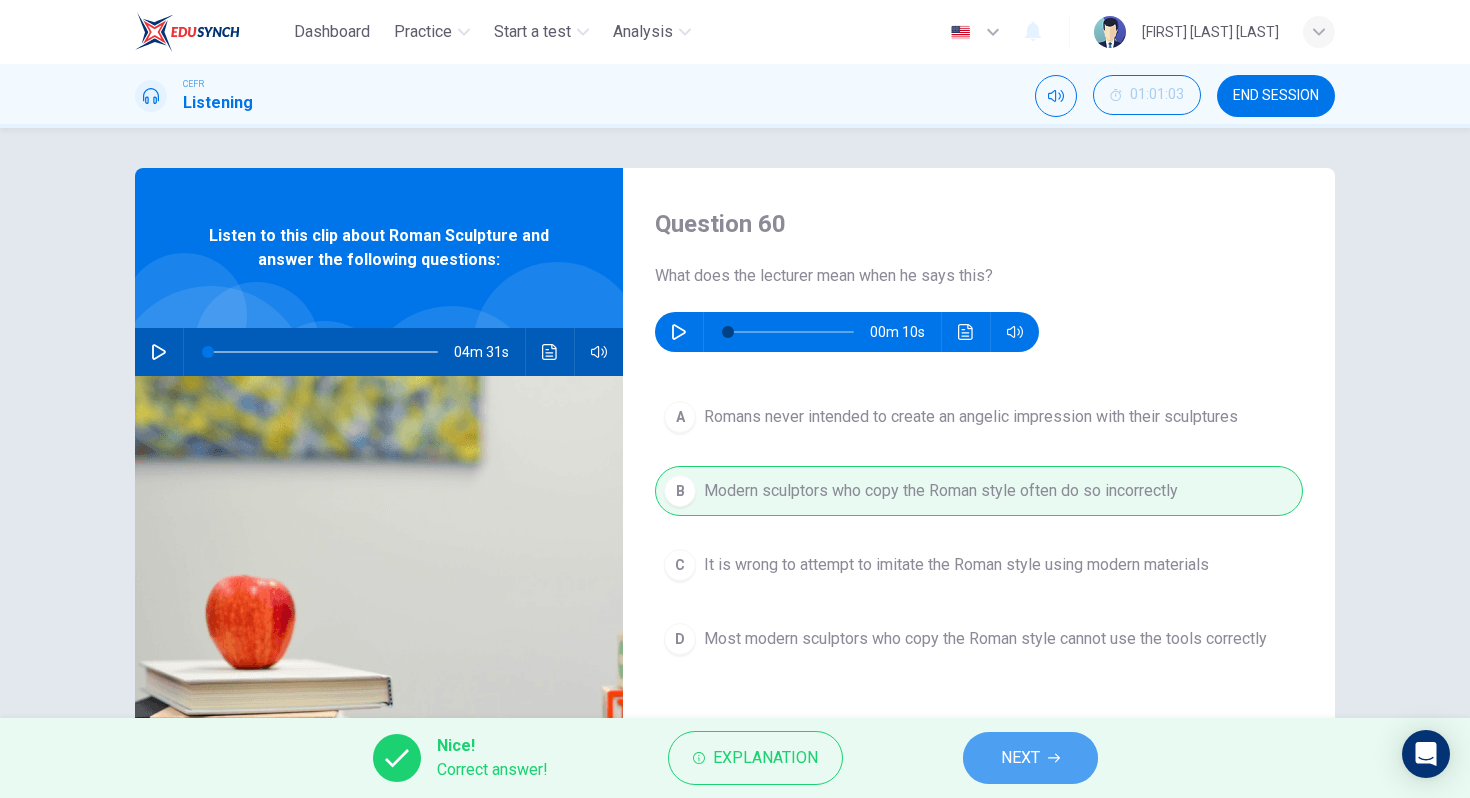 click at bounding box center [1054, 758] 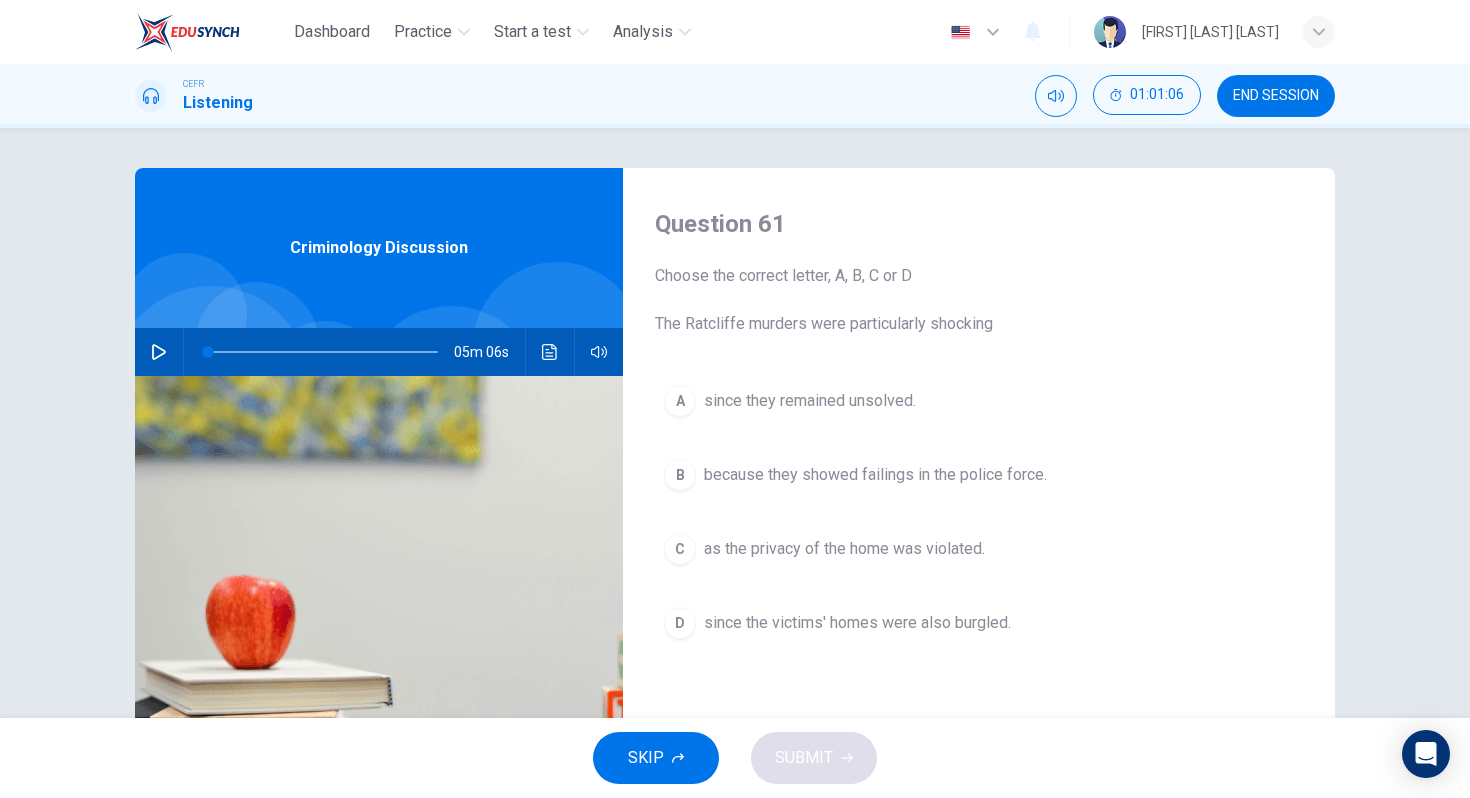 click on "END SESSION" at bounding box center [1276, 96] 